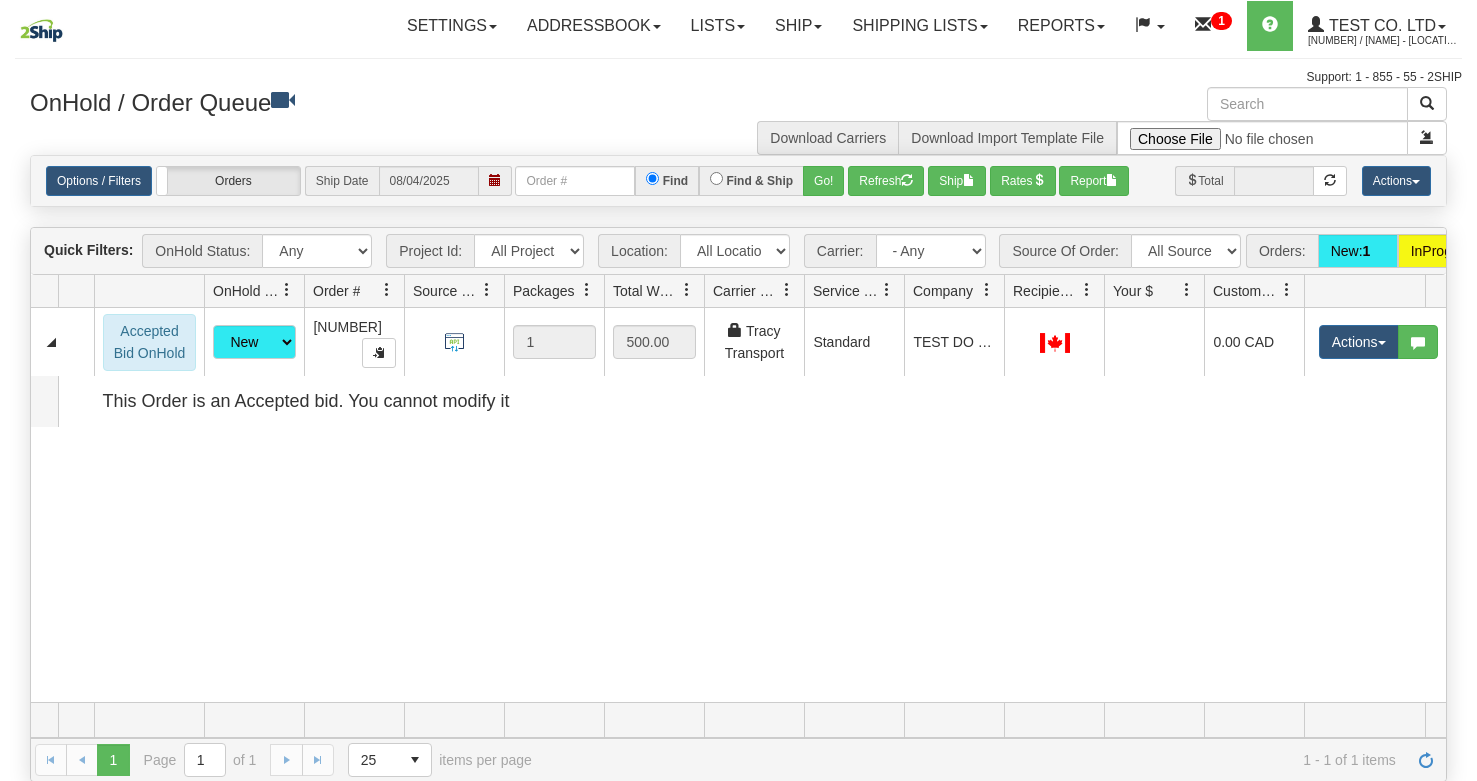 scroll, scrollTop: 0, scrollLeft: 0, axis: both 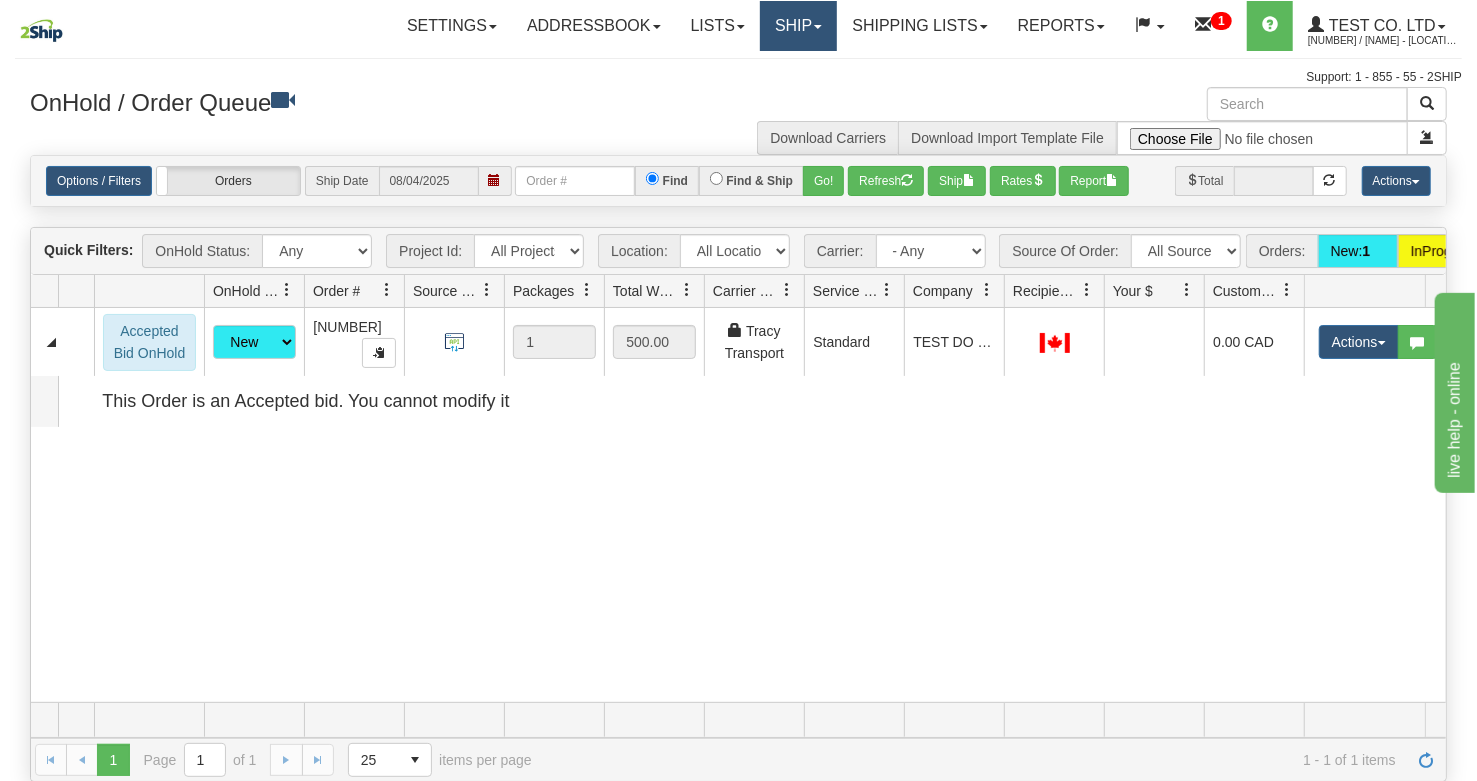 click on "Ship" at bounding box center [798, 26] 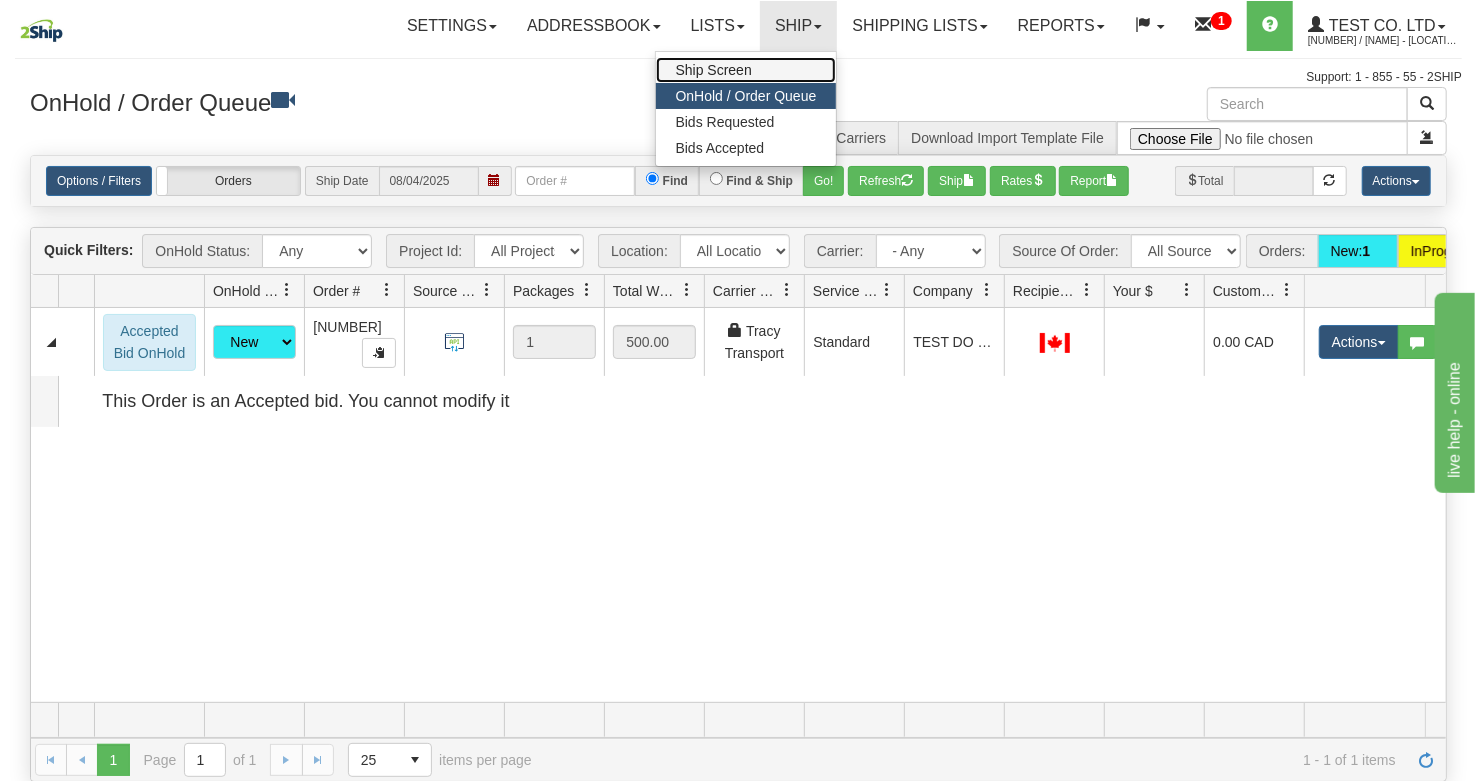 click on "Ship Screen" at bounding box center (714, 70) 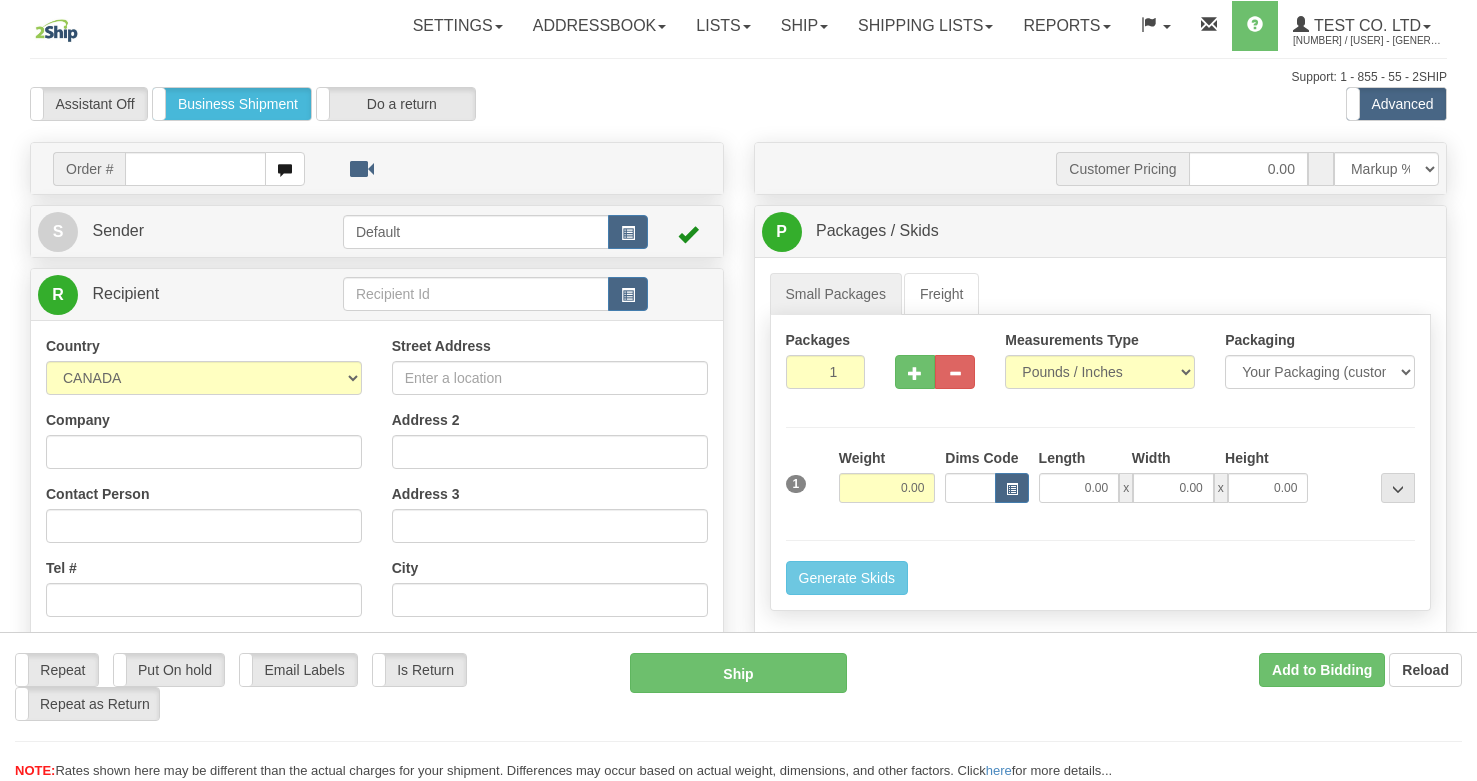scroll, scrollTop: 0, scrollLeft: 0, axis: both 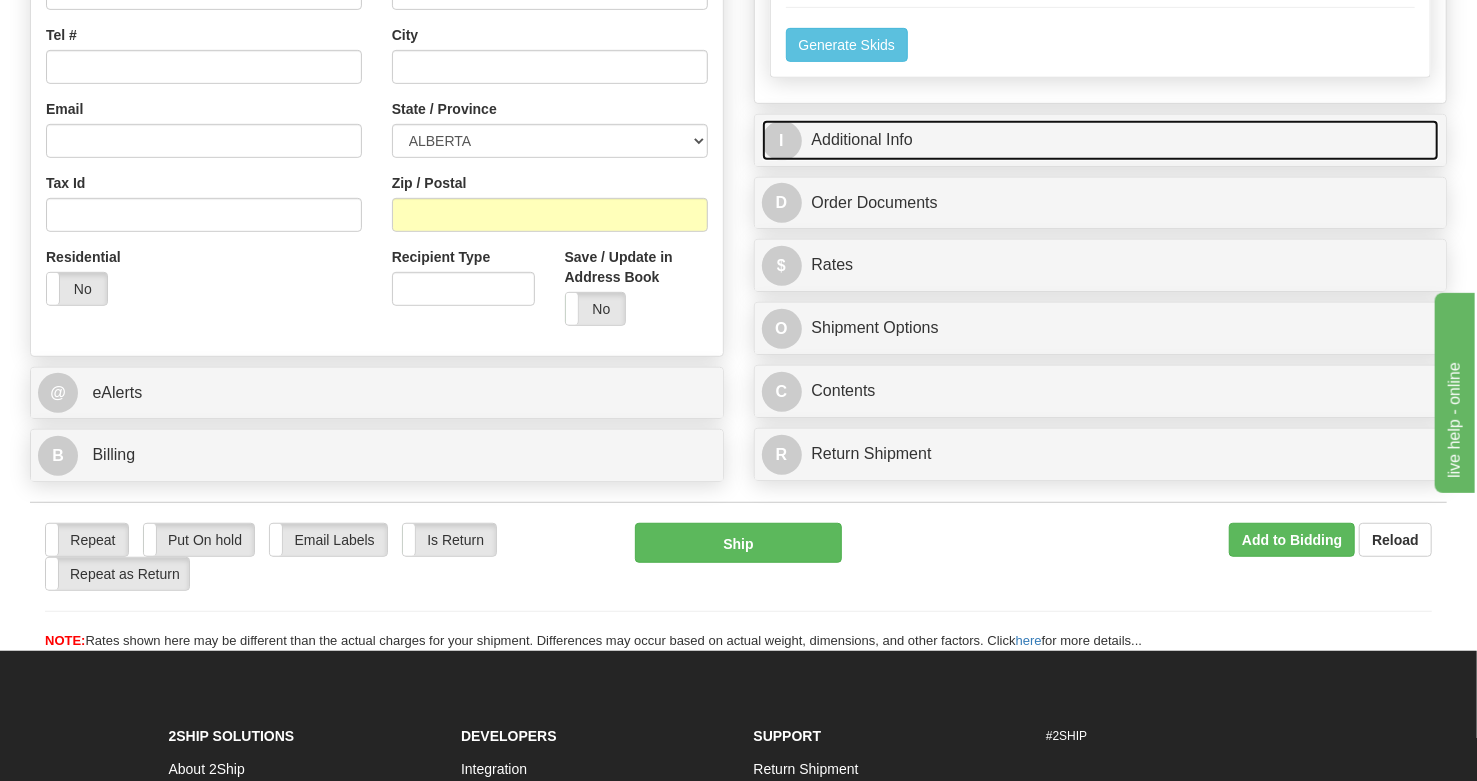 click on "I Additional Info" at bounding box center (1101, 140) 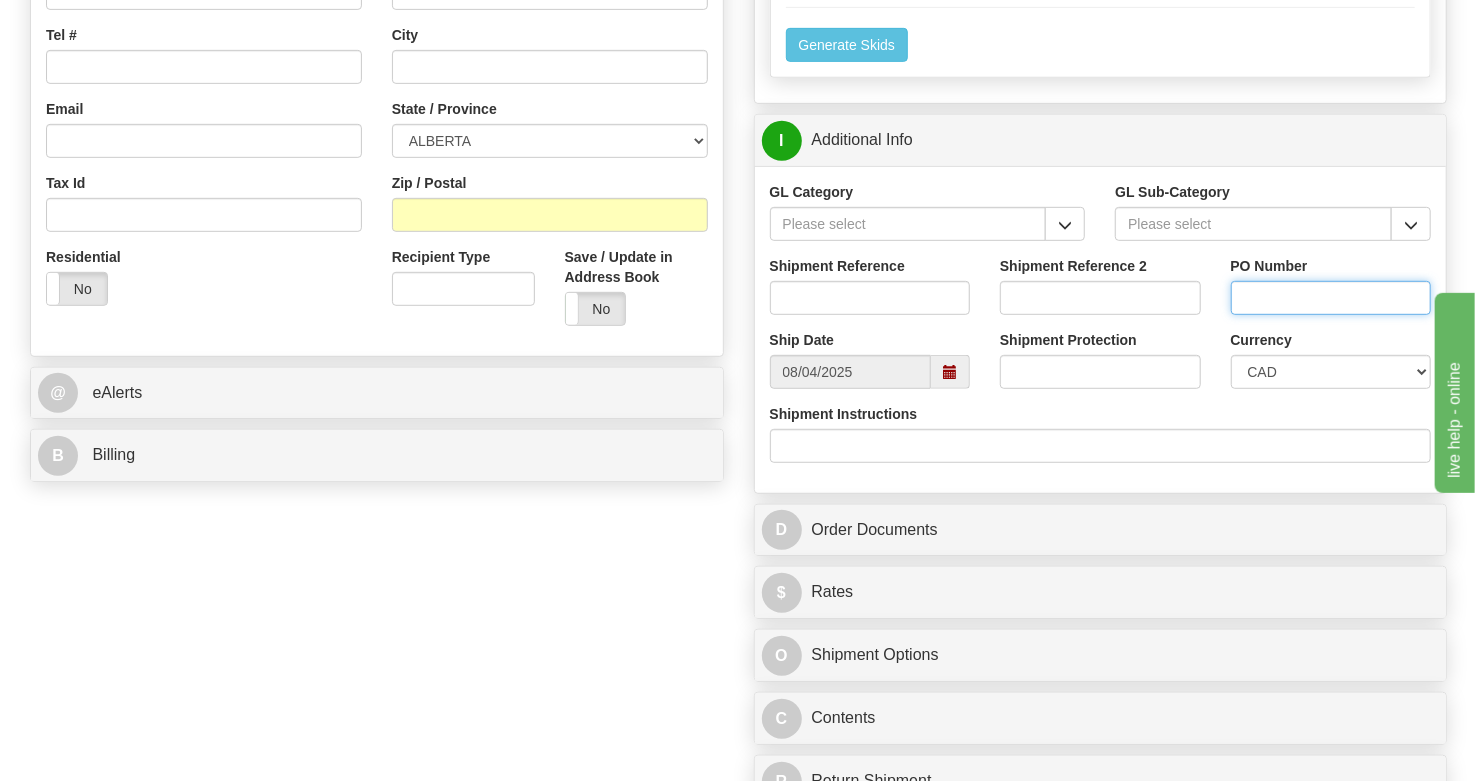 click on "PO Number" at bounding box center [1331, 298] 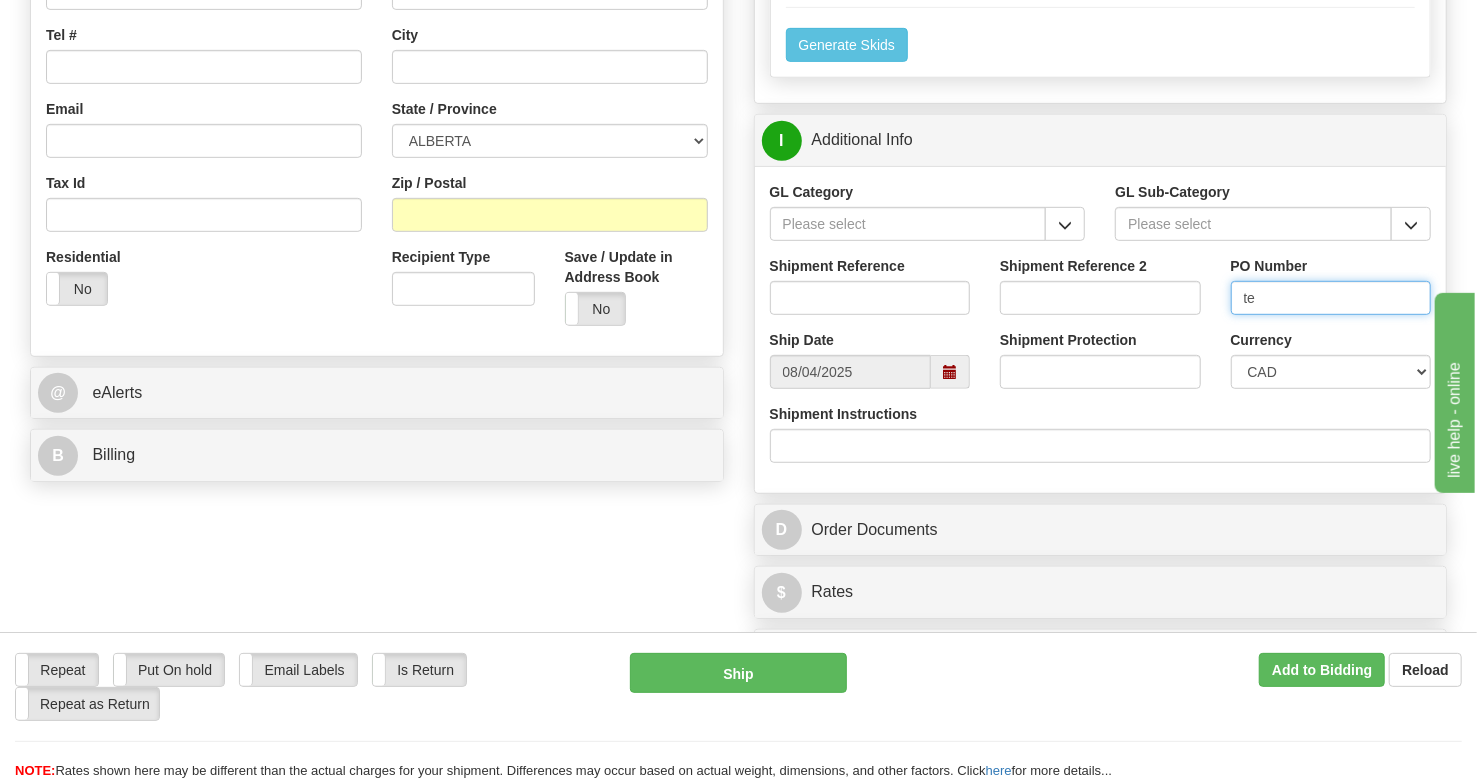 type on "t" 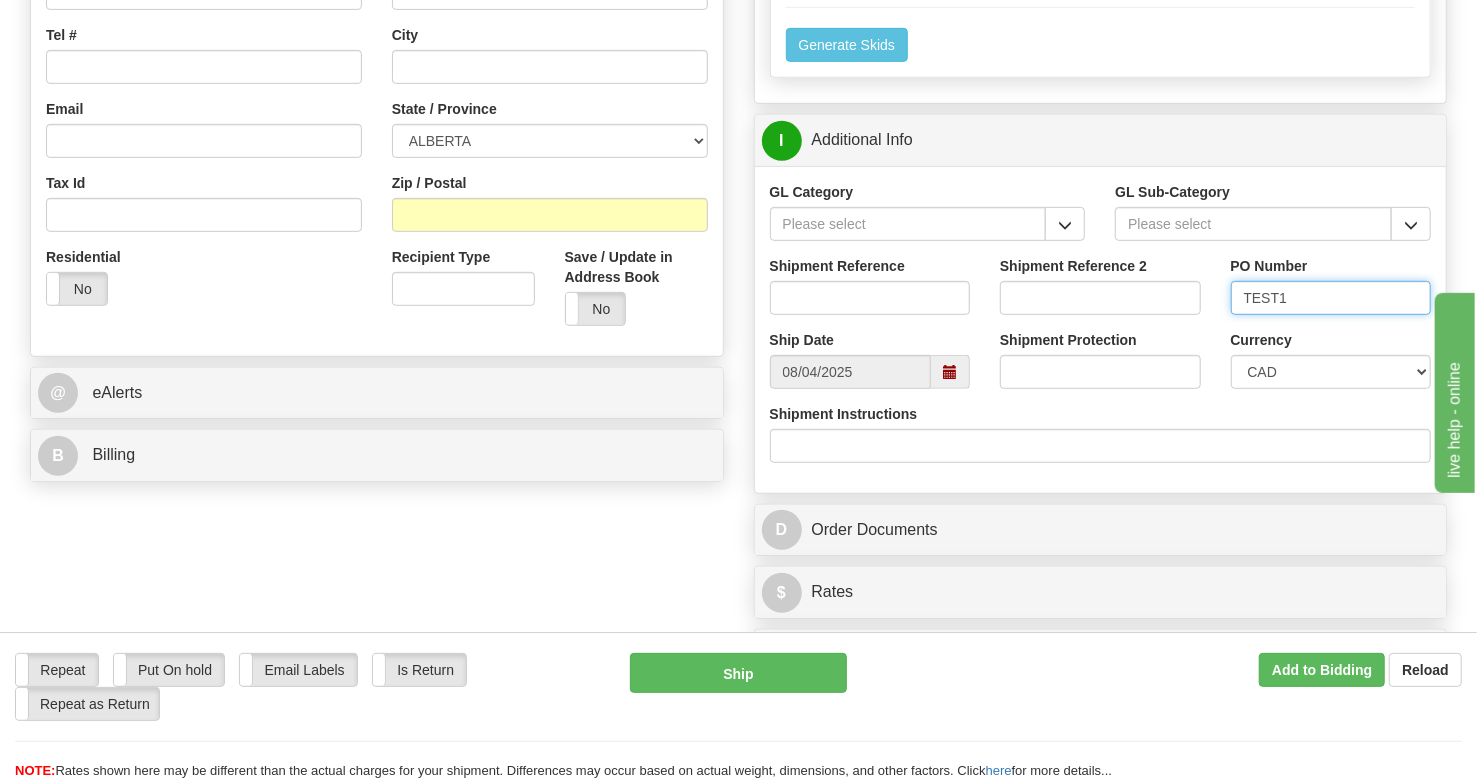 type on "TEST1" 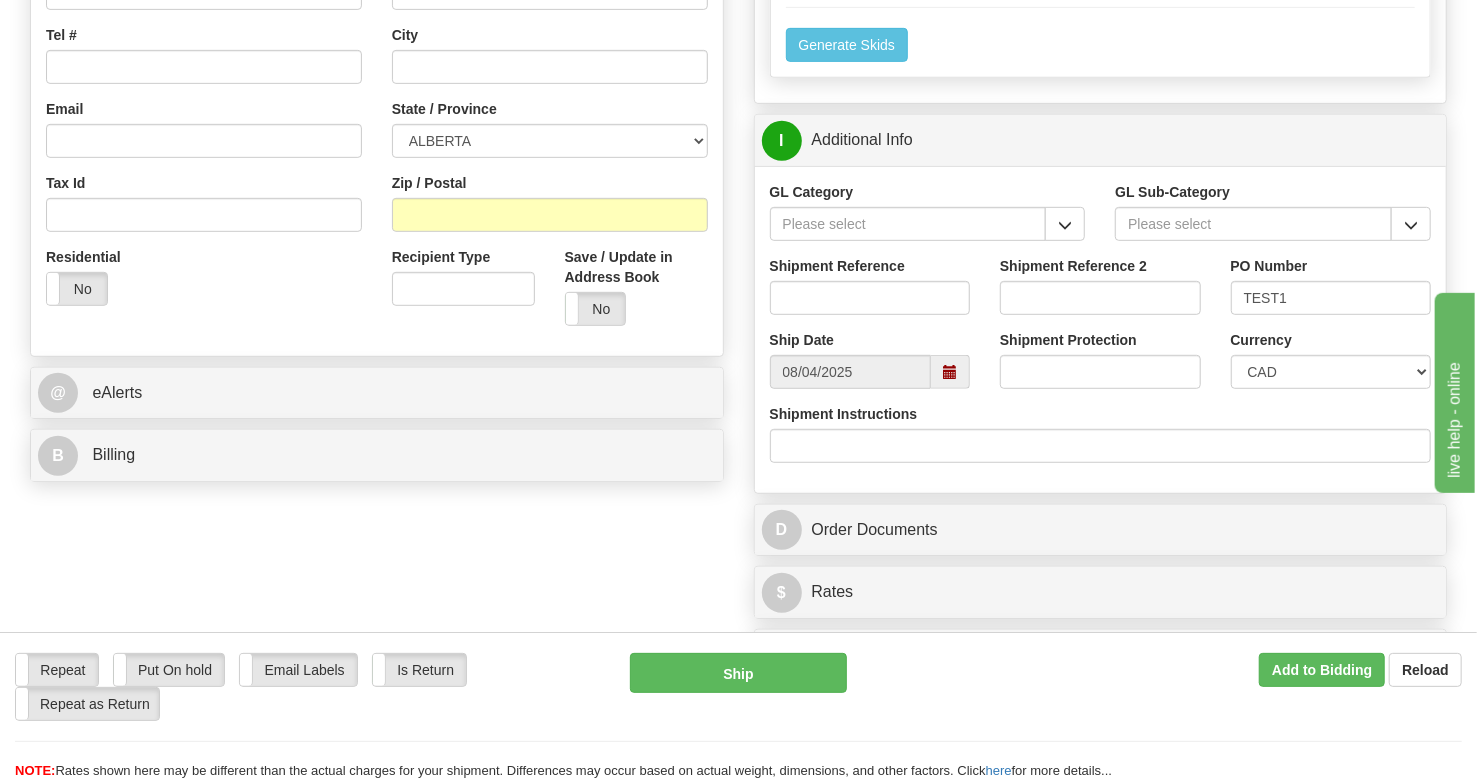 click on "GL Sub-Category" at bounding box center (1273, 211) 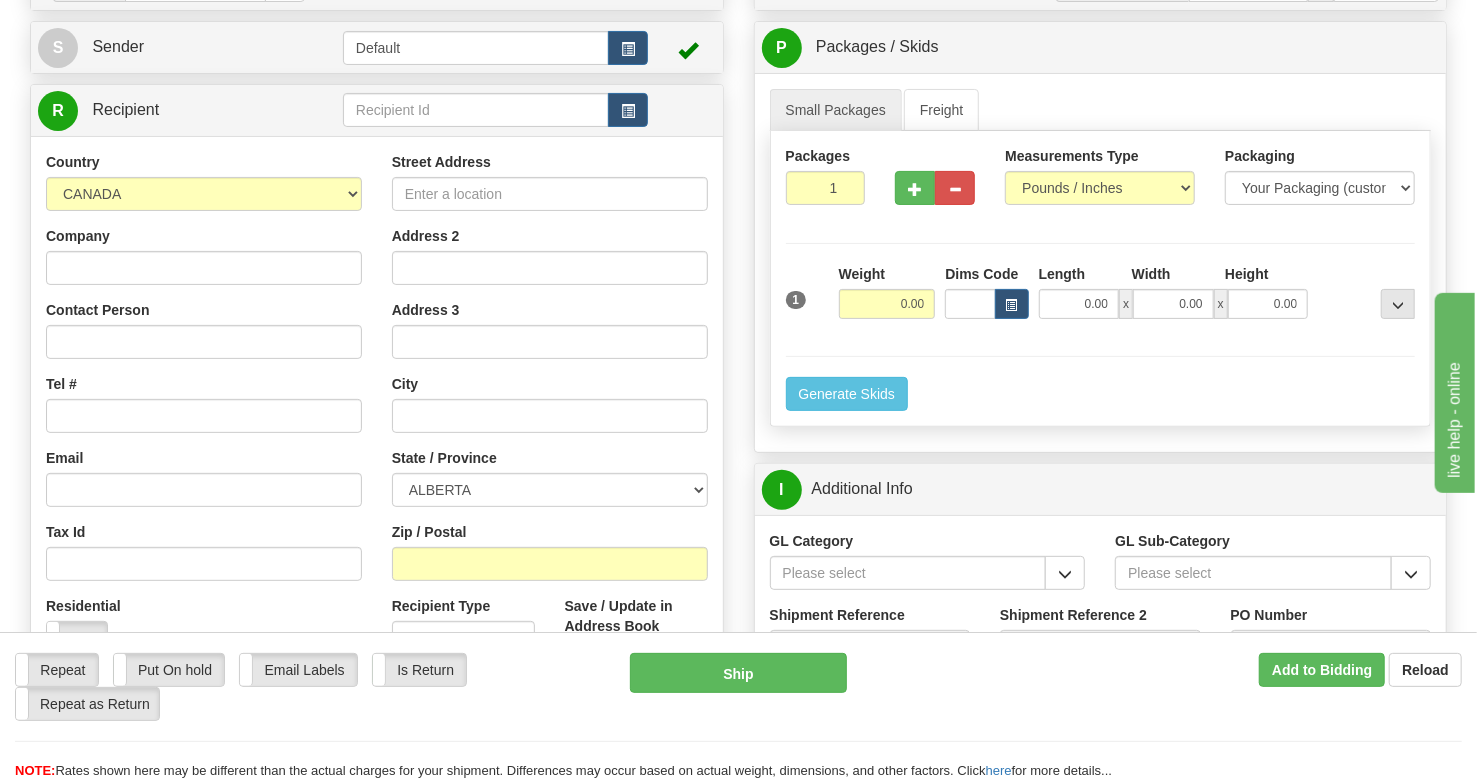 scroll, scrollTop: 133, scrollLeft: 0, axis: vertical 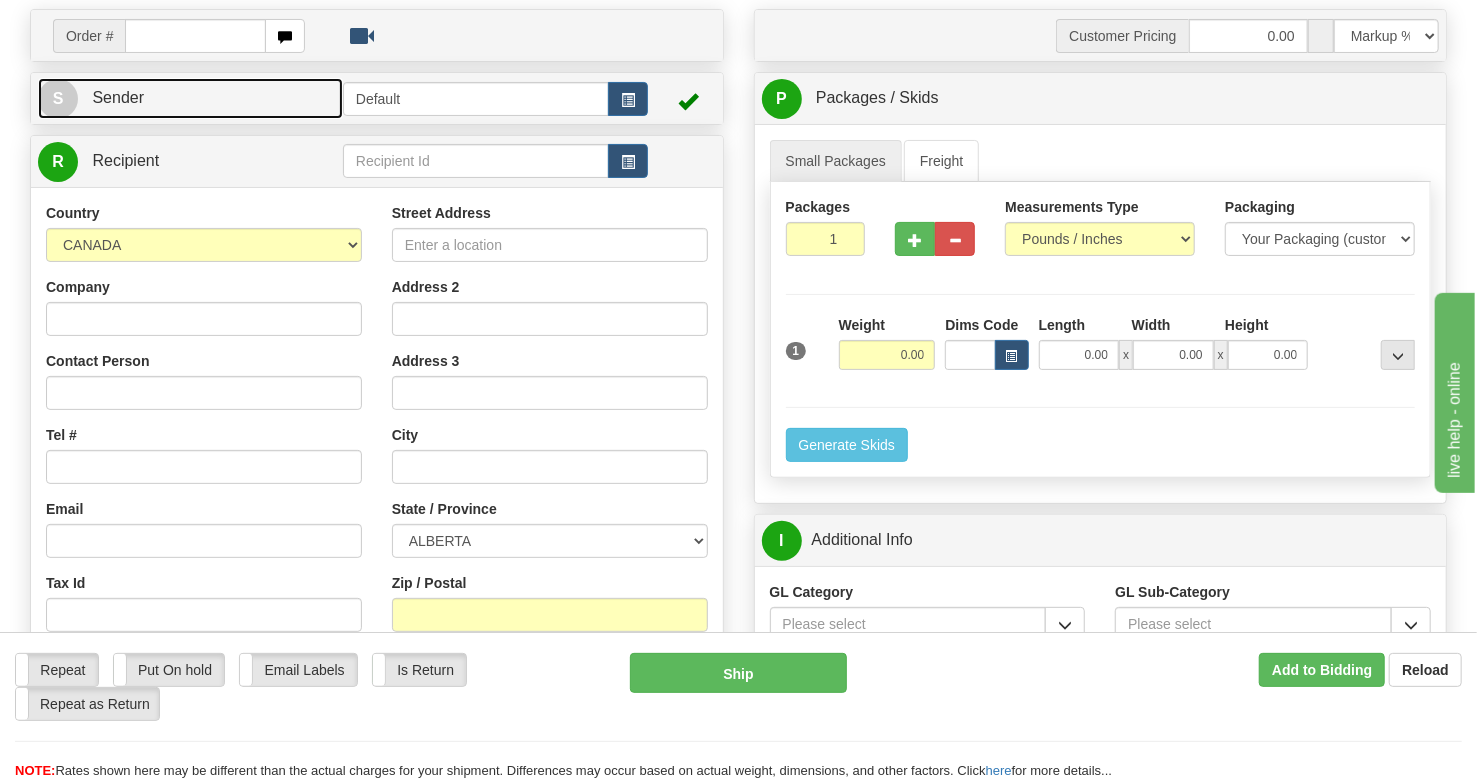 click on "S
Sender" at bounding box center [190, 98] 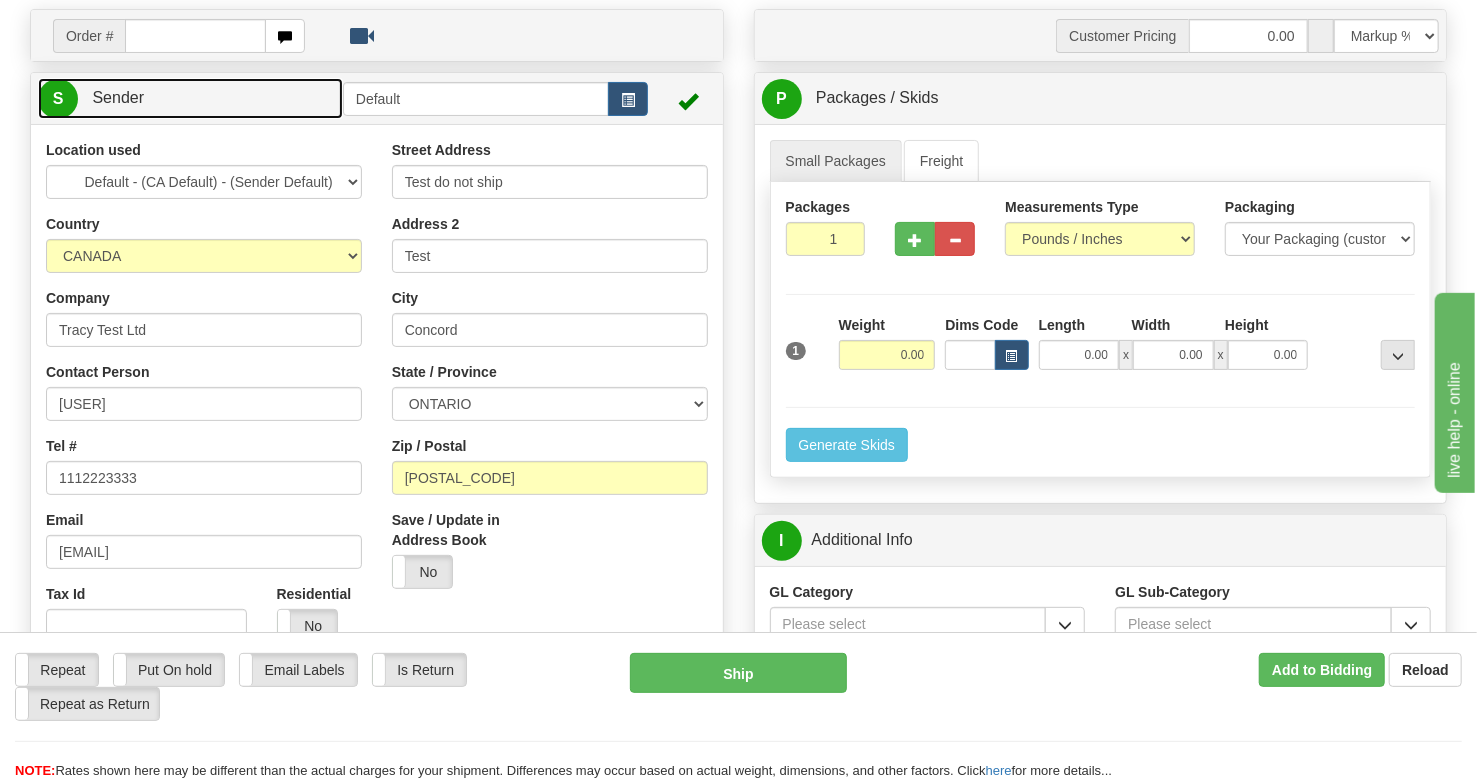 click on "S
Sender" at bounding box center [190, 98] 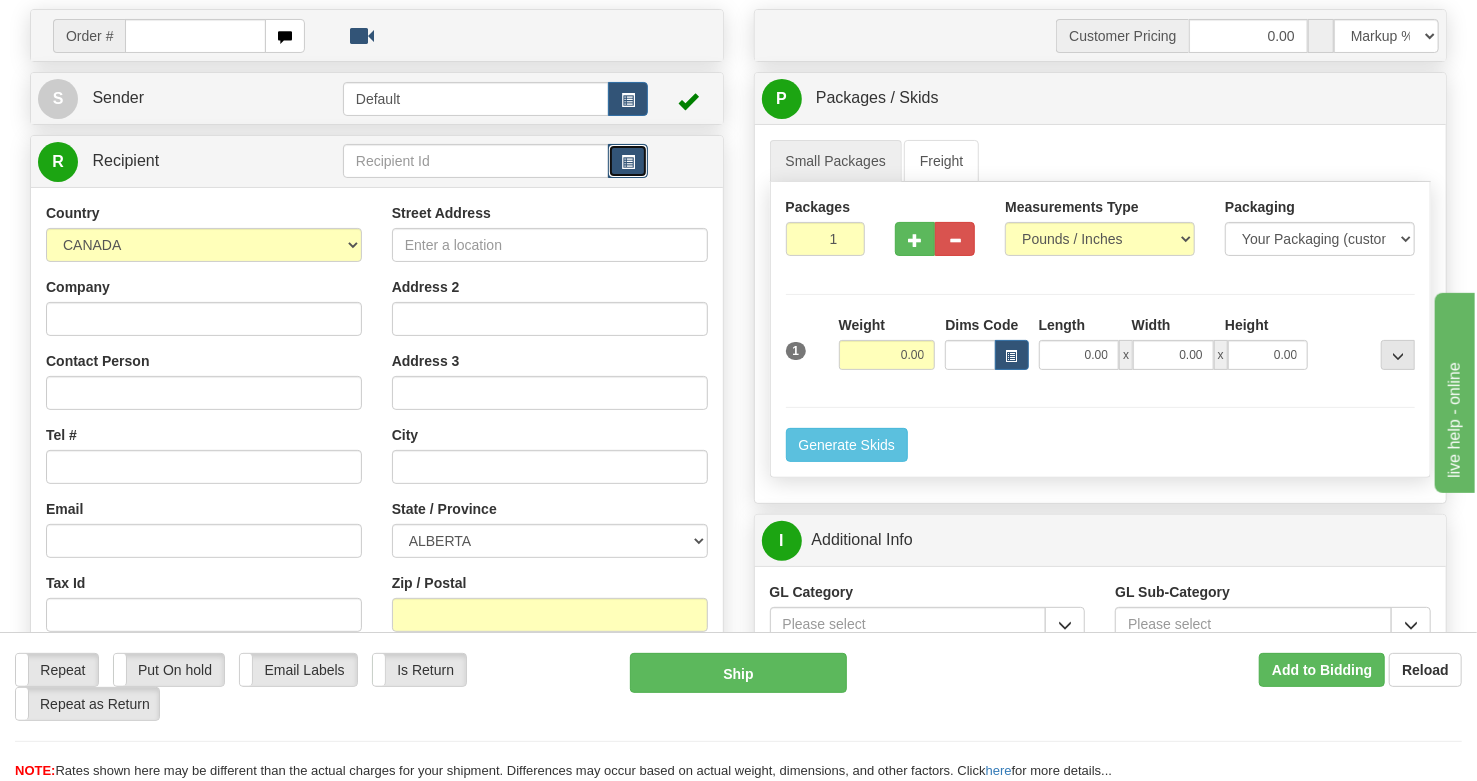 click at bounding box center [628, 161] 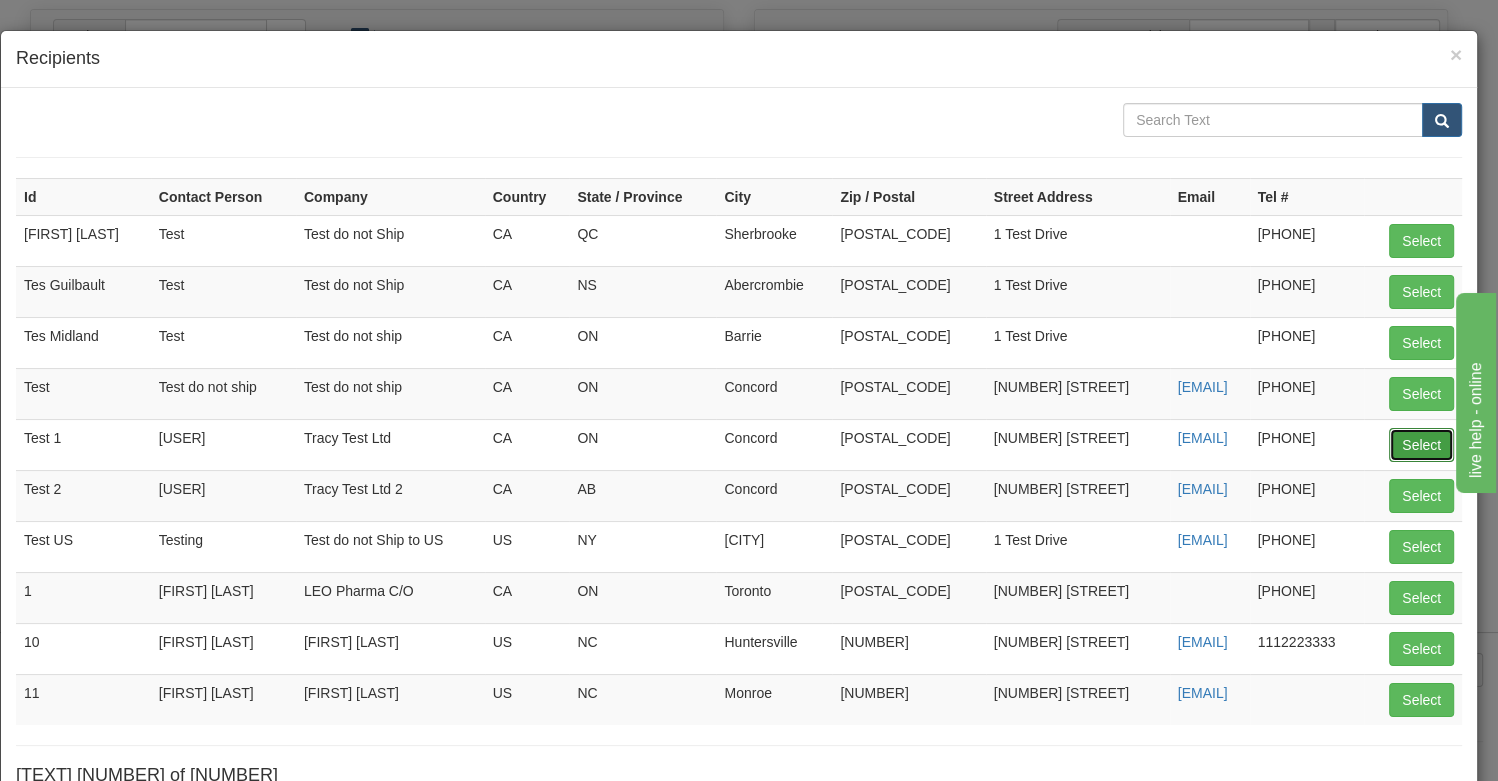 click on "Select" at bounding box center [1421, 445] 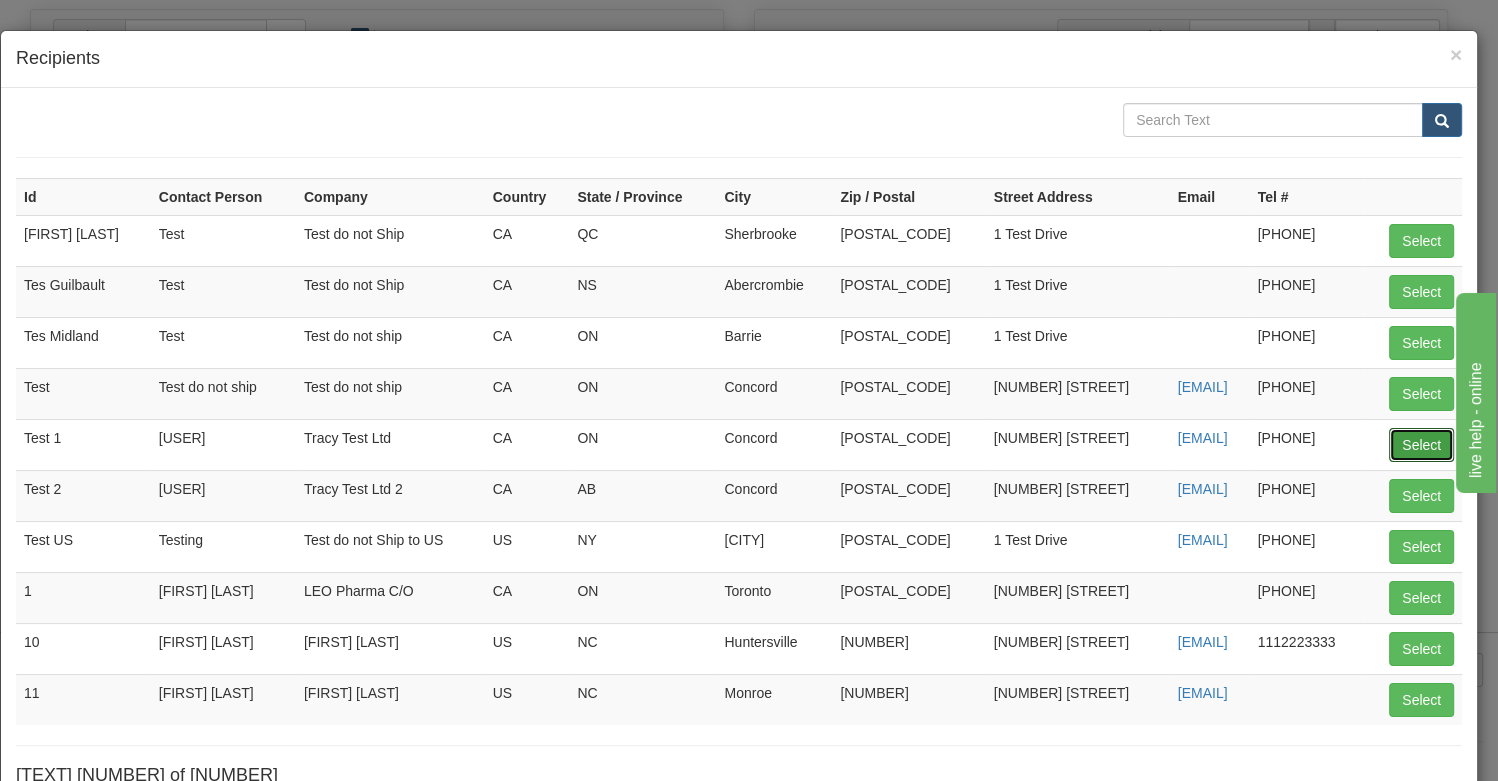 type on "Test 1" 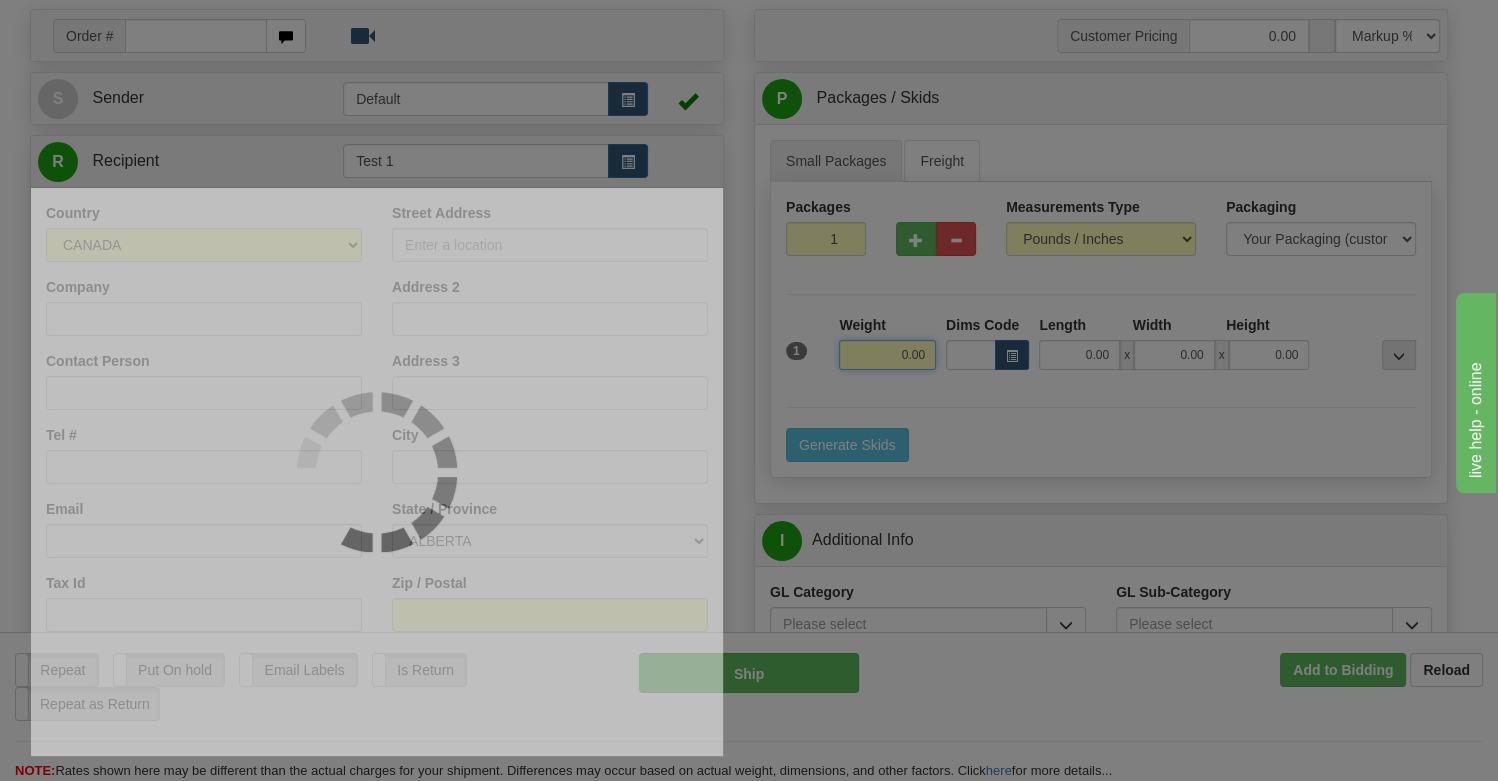 type on "50.00" 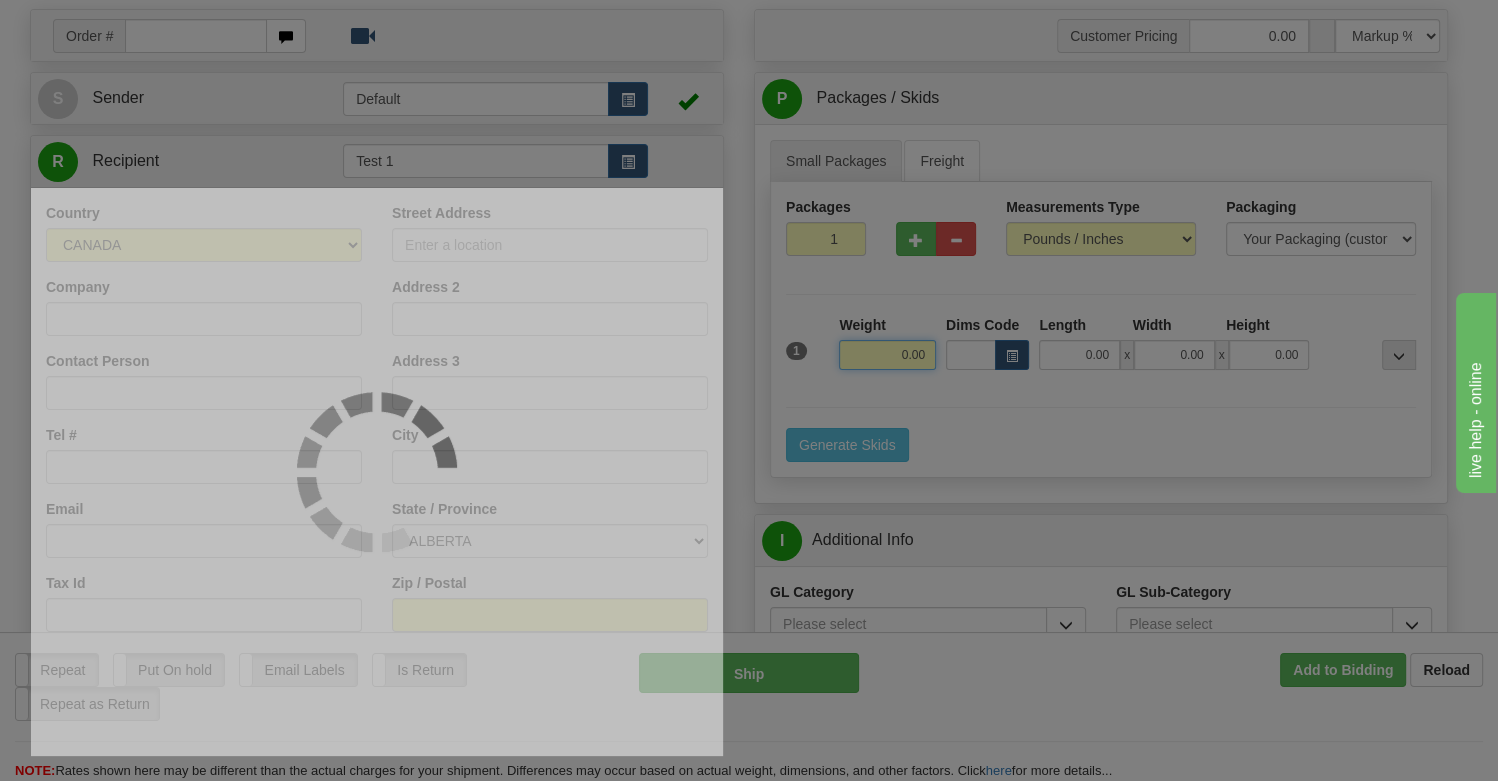 select on "1" 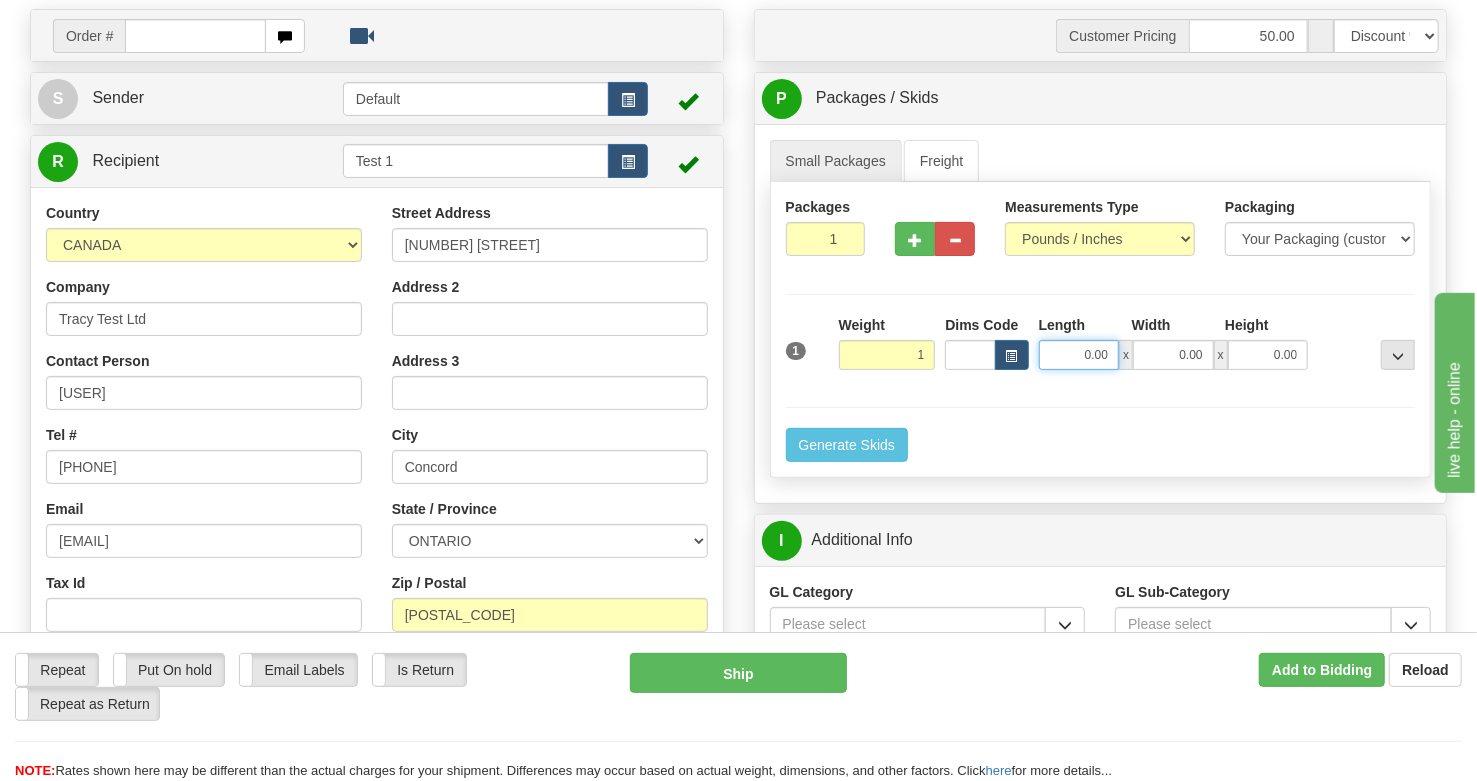 type on "1.00" 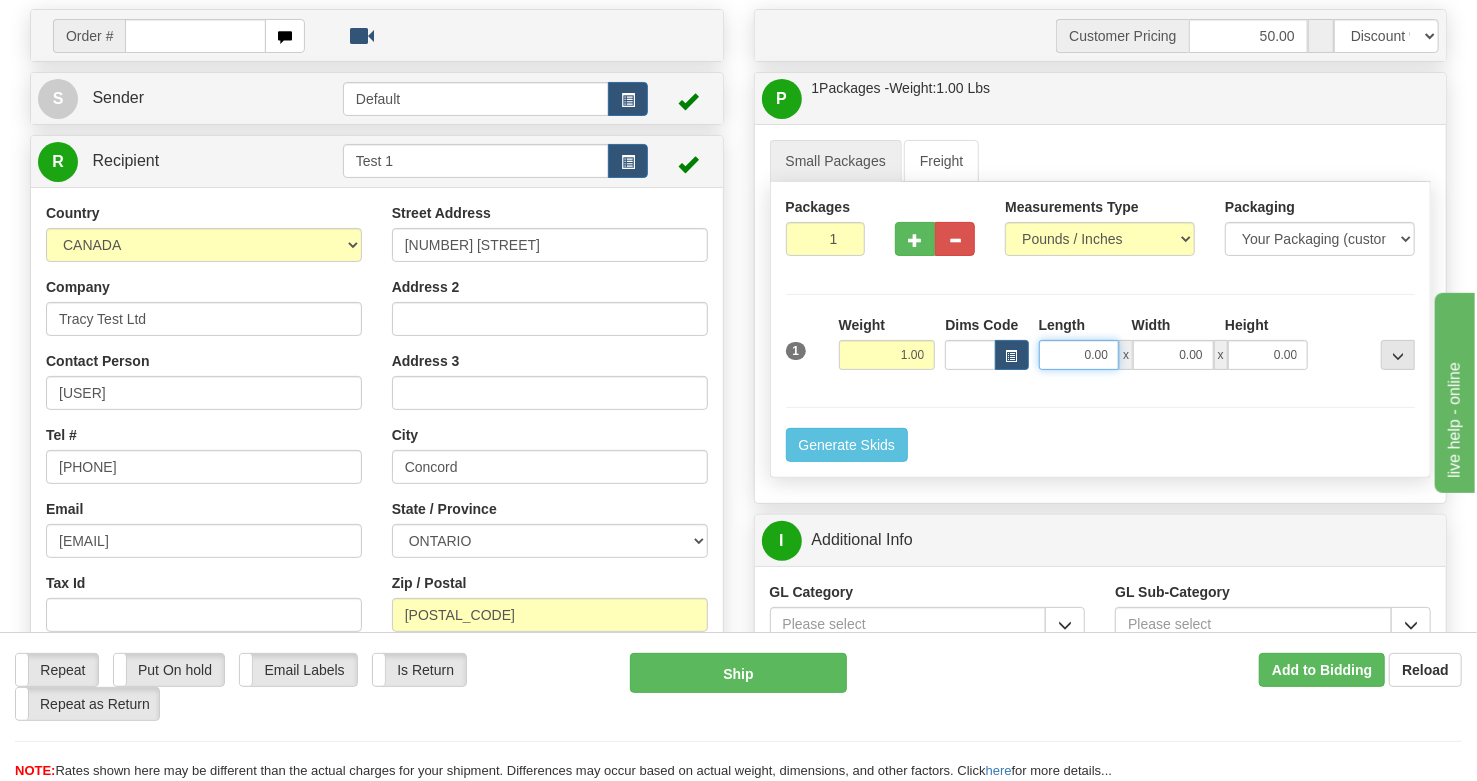 drag, startPoint x: 1071, startPoint y: 359, endPoint x: 1188, endPoint y: 327, distance: 121.29716 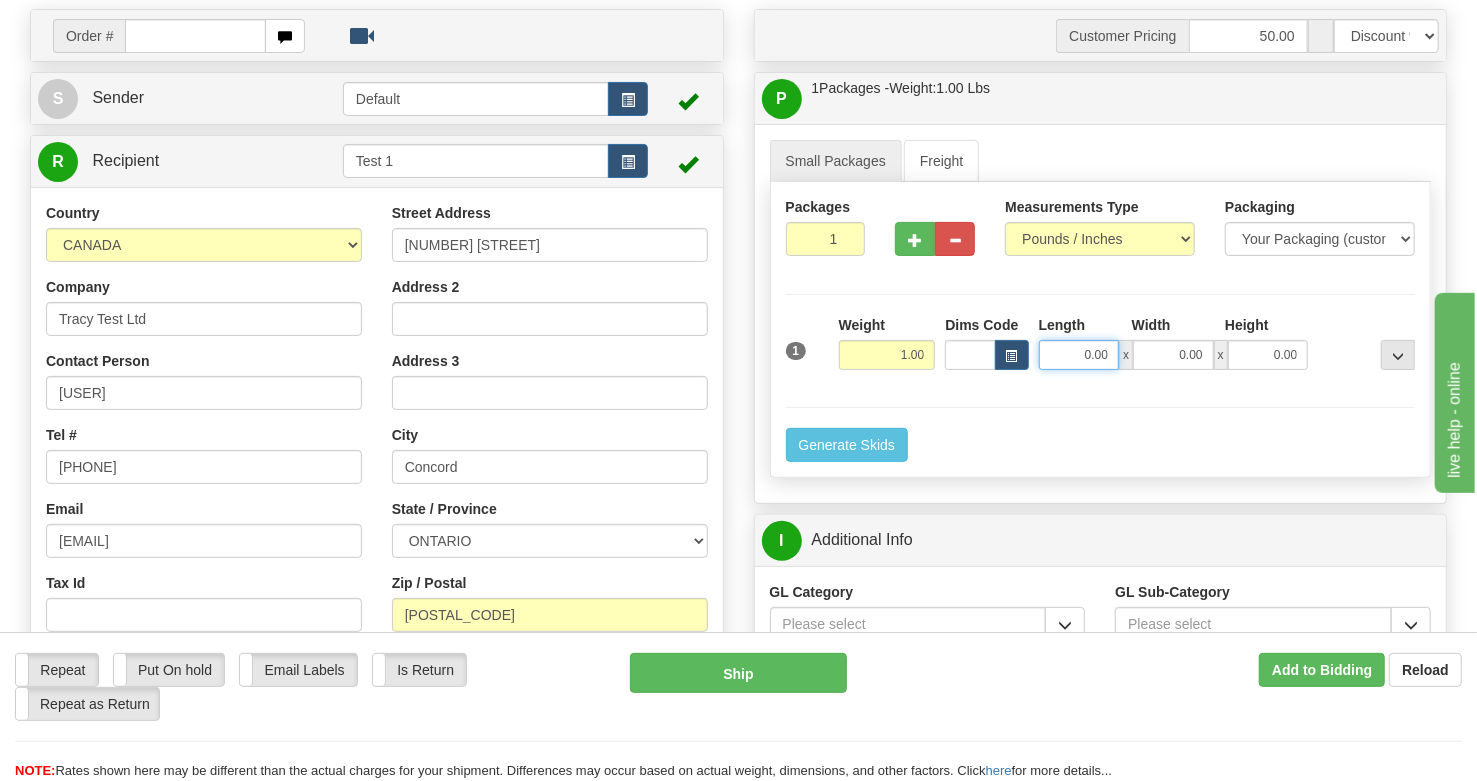 click on "Packages                                              1
1
Measurements Type" at bounding box center (1101, 330) 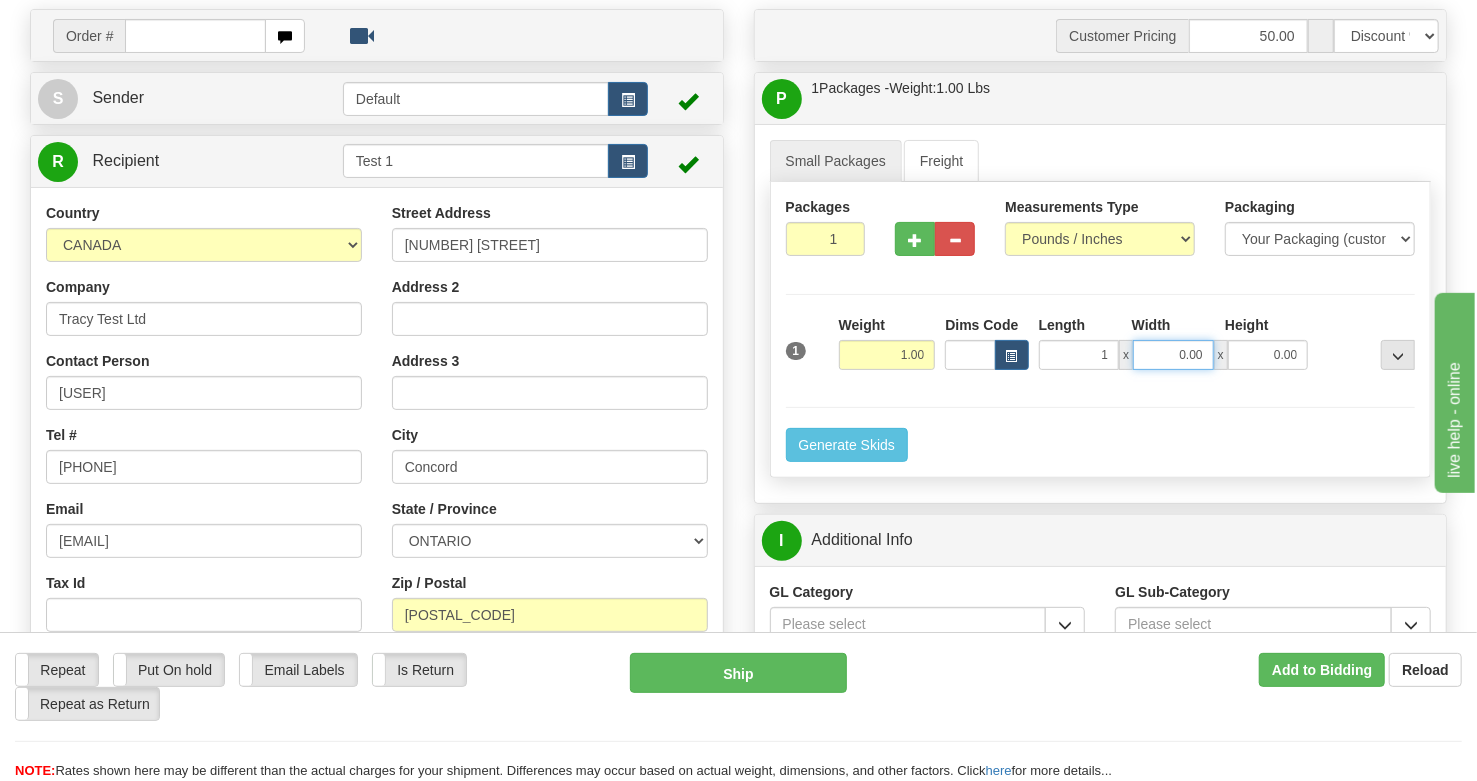 type on "1.00" 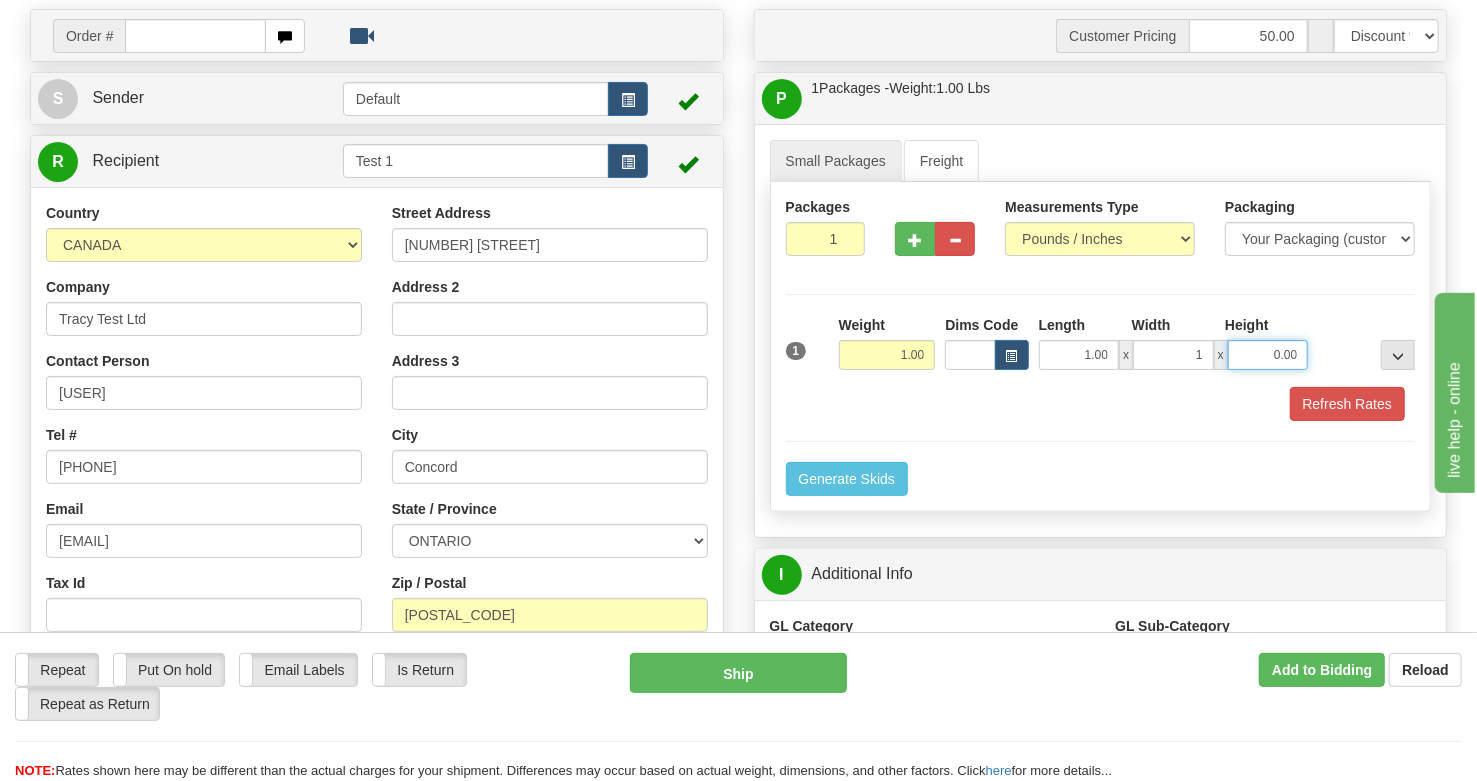 type on "1.00" 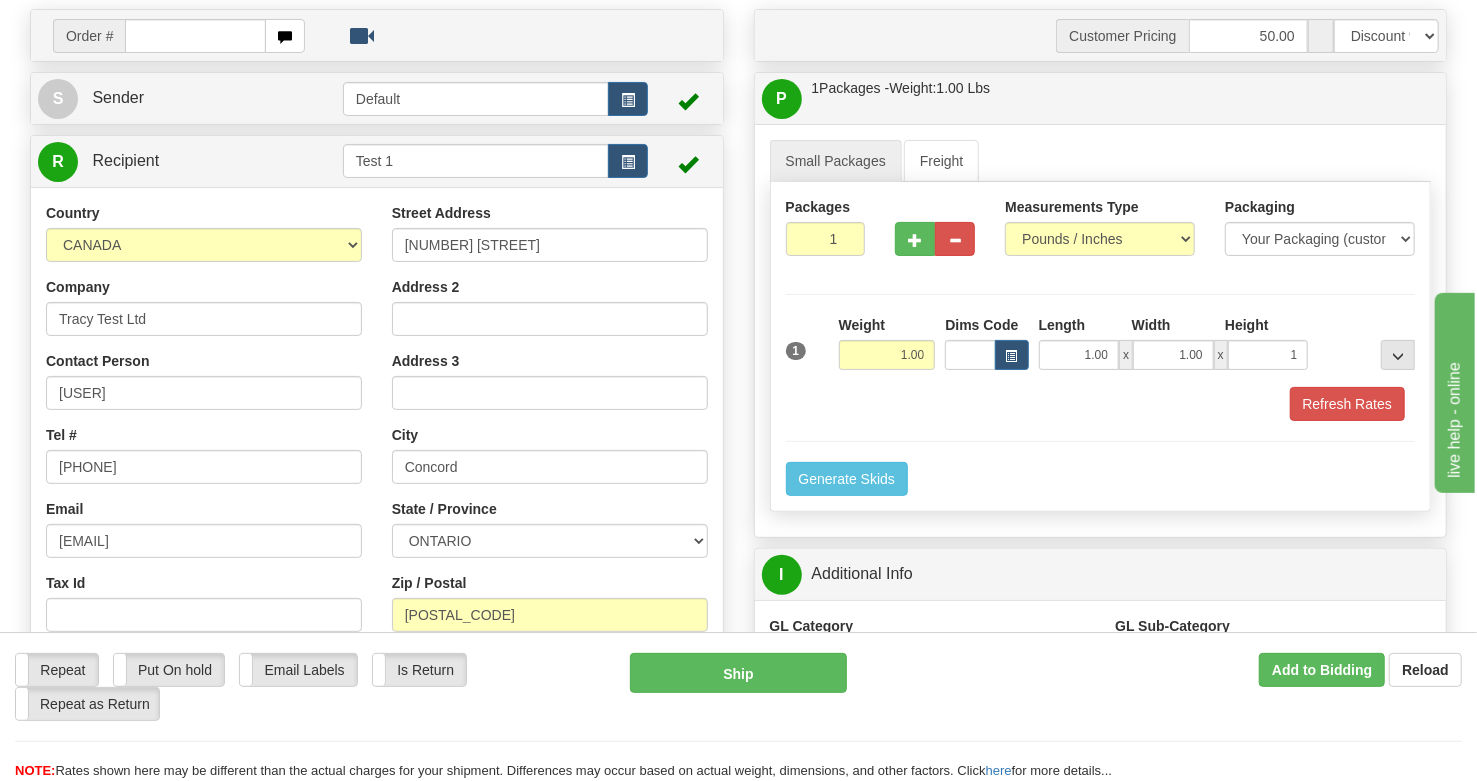 type on "1.00" 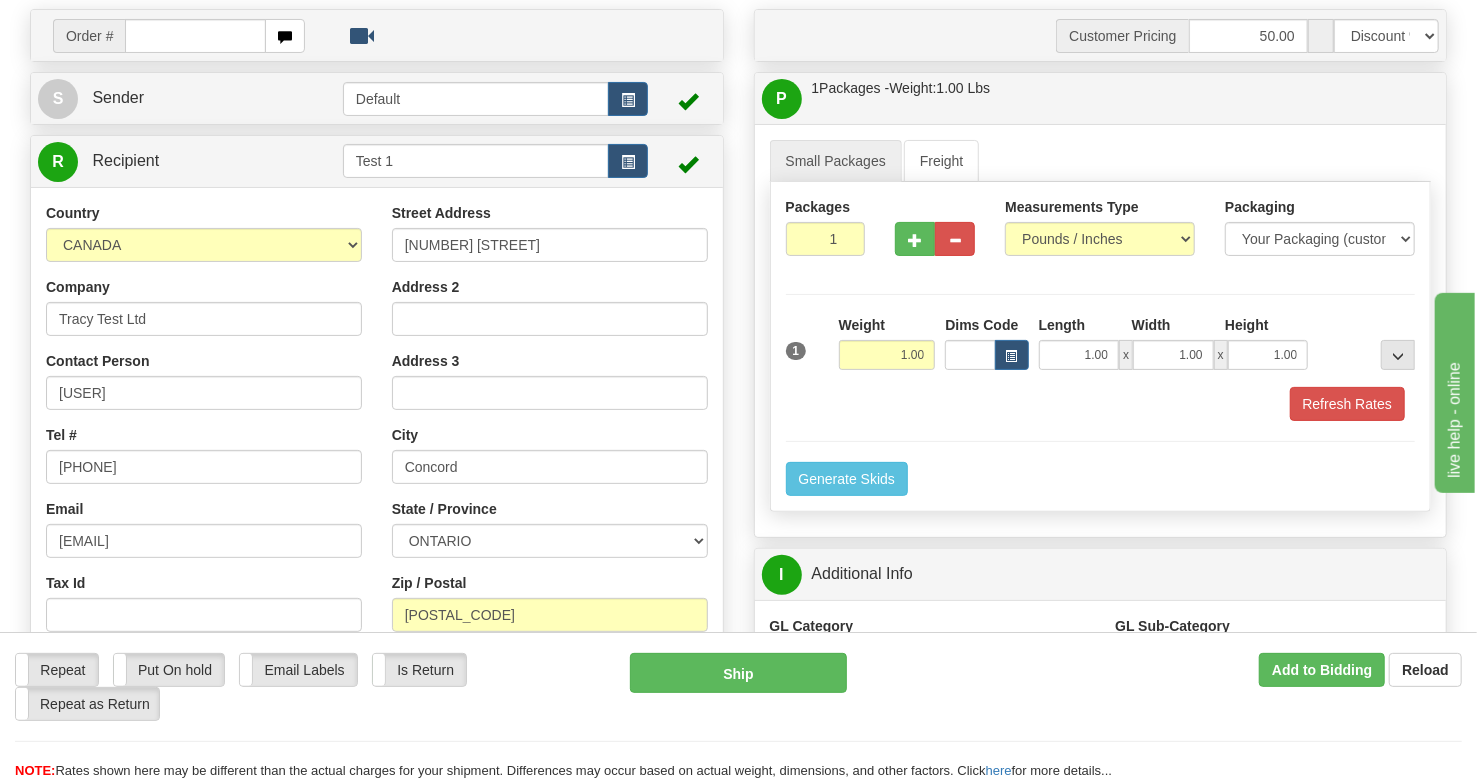 click on "Packages                                              1
1
Measurements Type" at bounding box center [1101, 347] 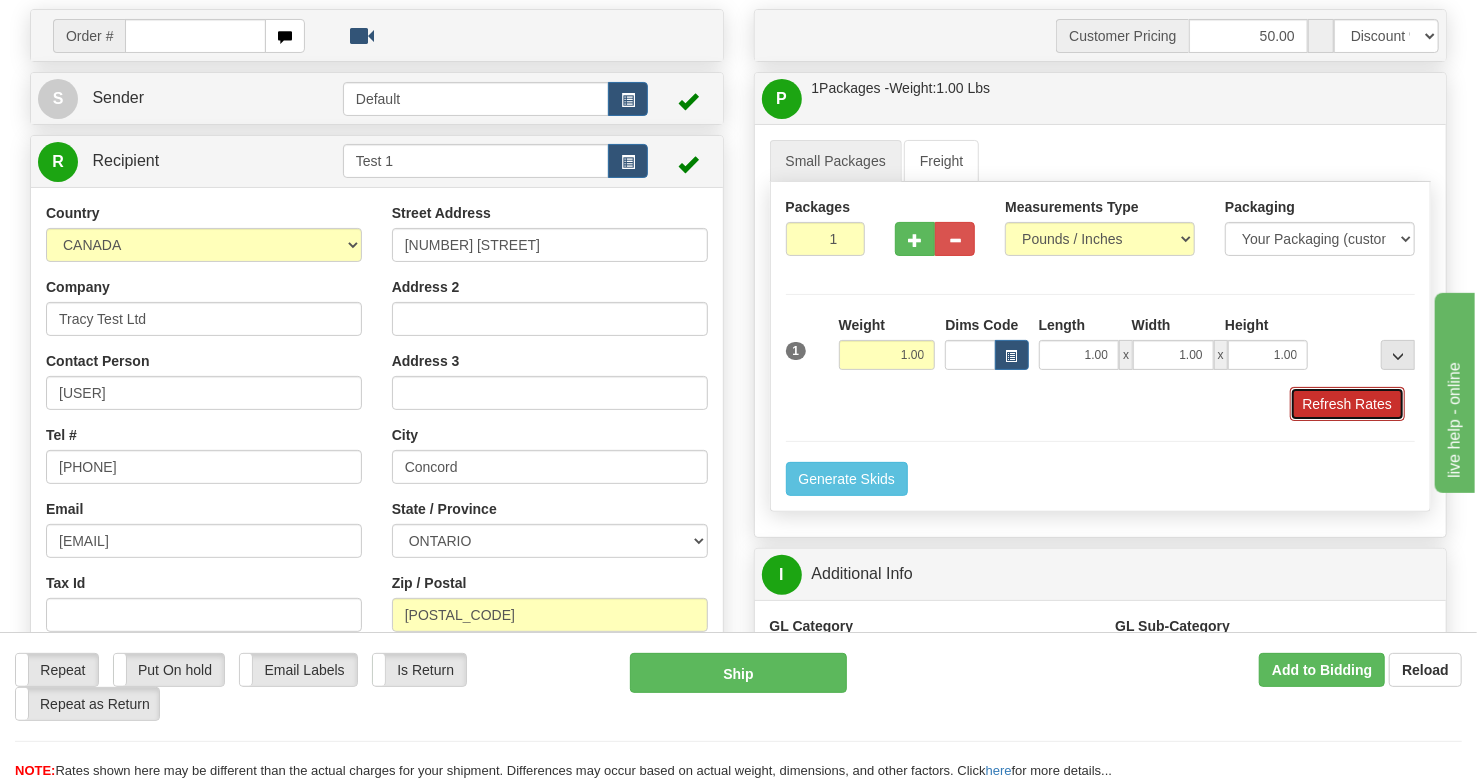click on "Refresh Rates" at bounding box center [1347, 404] 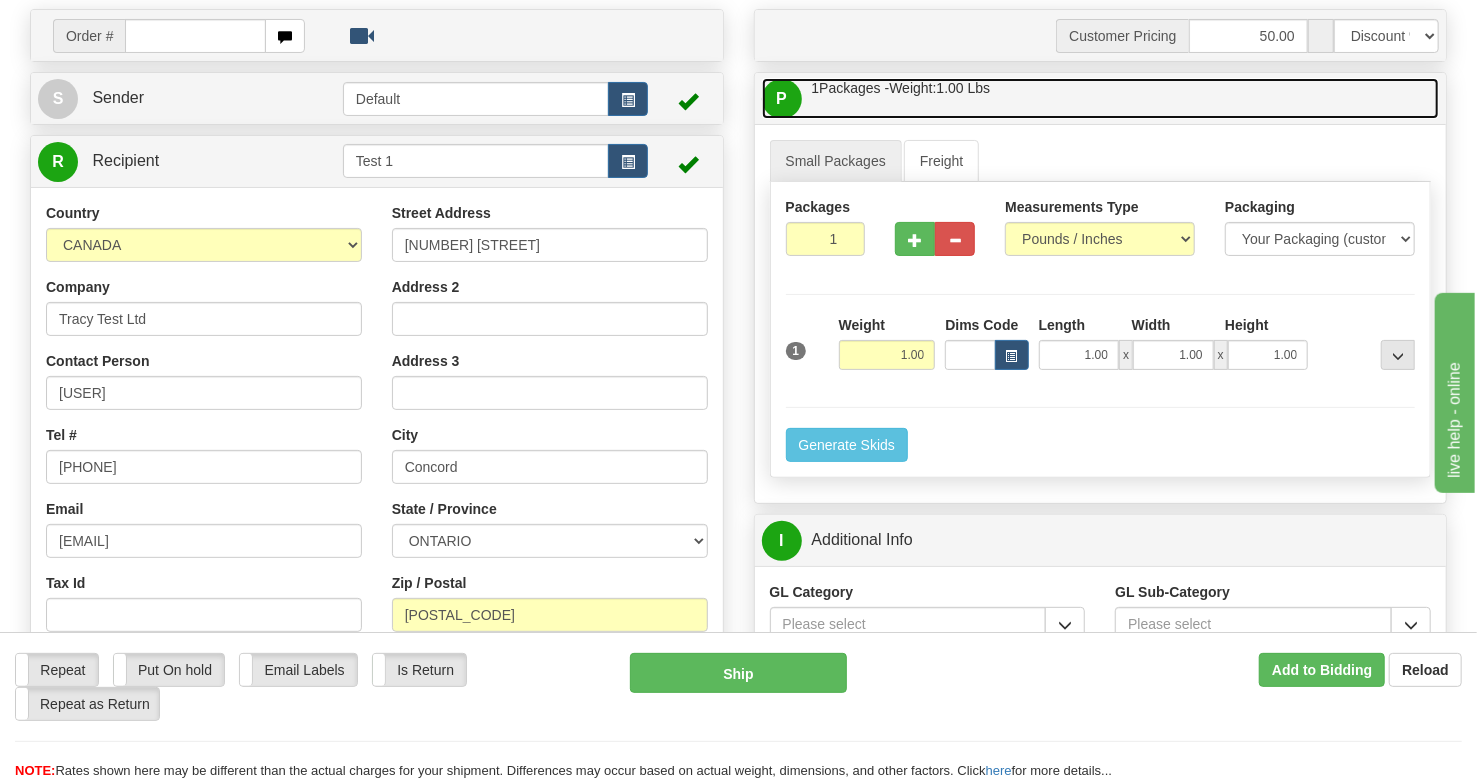 click on "1.00" at bounding box center [950, 88] 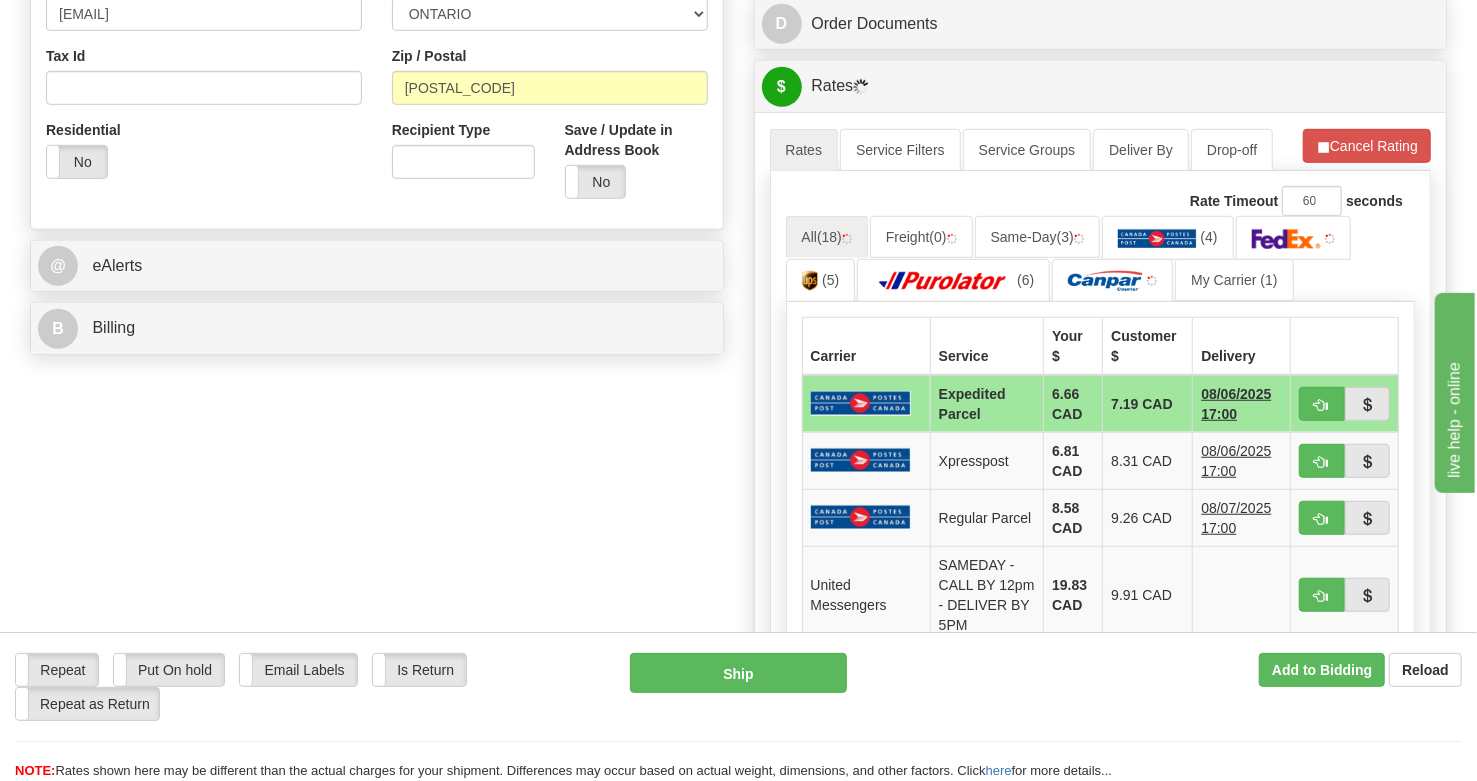 scroll, scrollTop: 666, scrollLeft: 0, axis: vertical 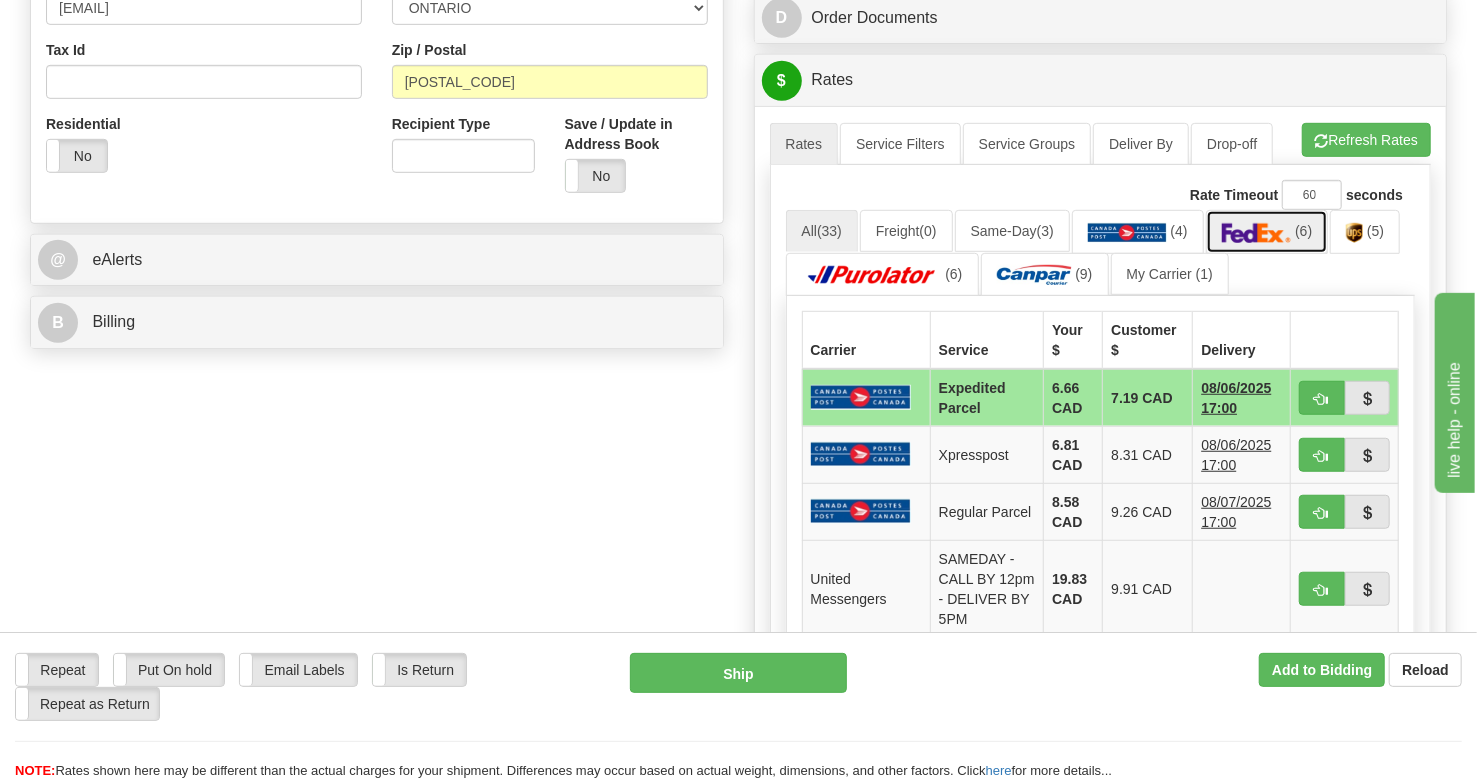click at bounding box center (1257, 233) 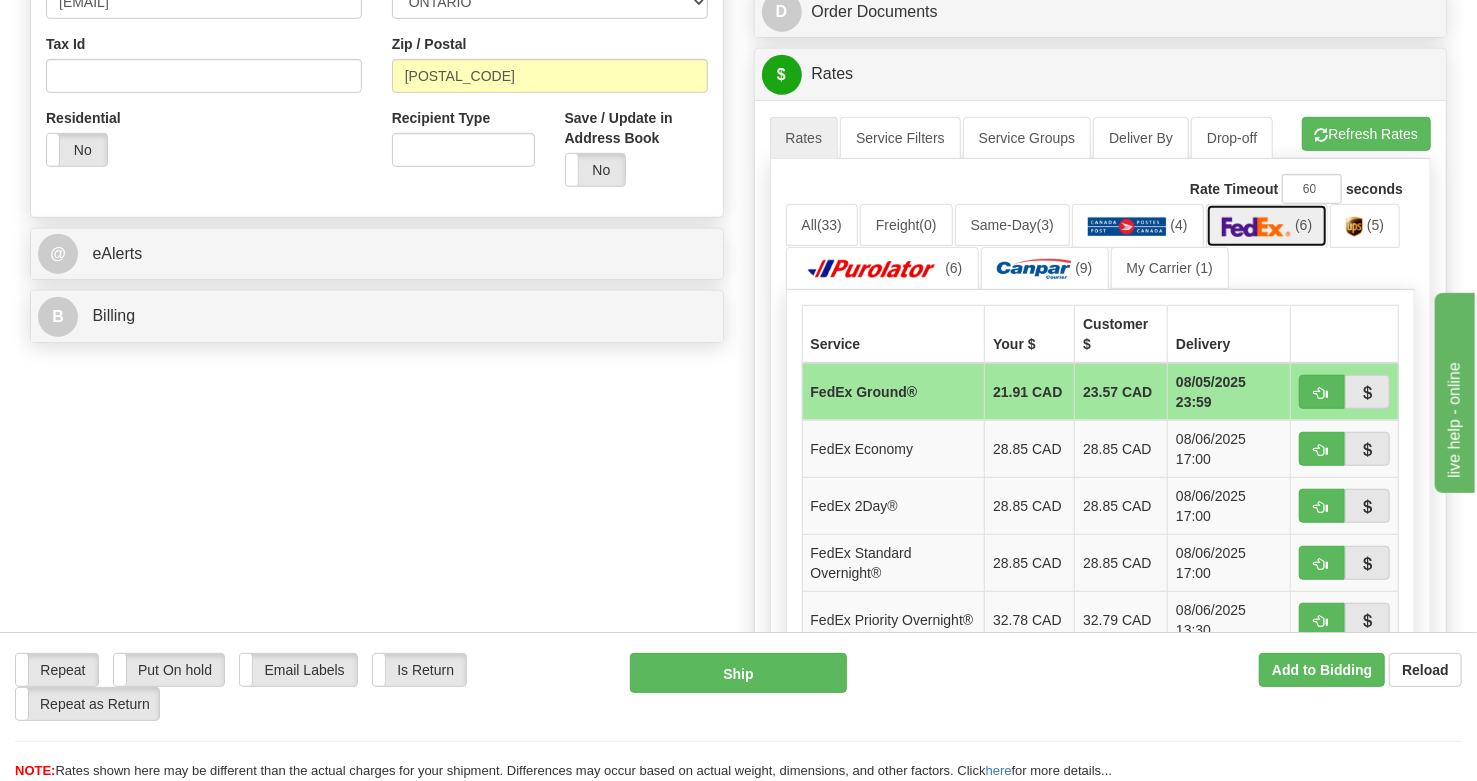 scroll, scrollTop: 666, scrollLeft: 0, axis: vertical 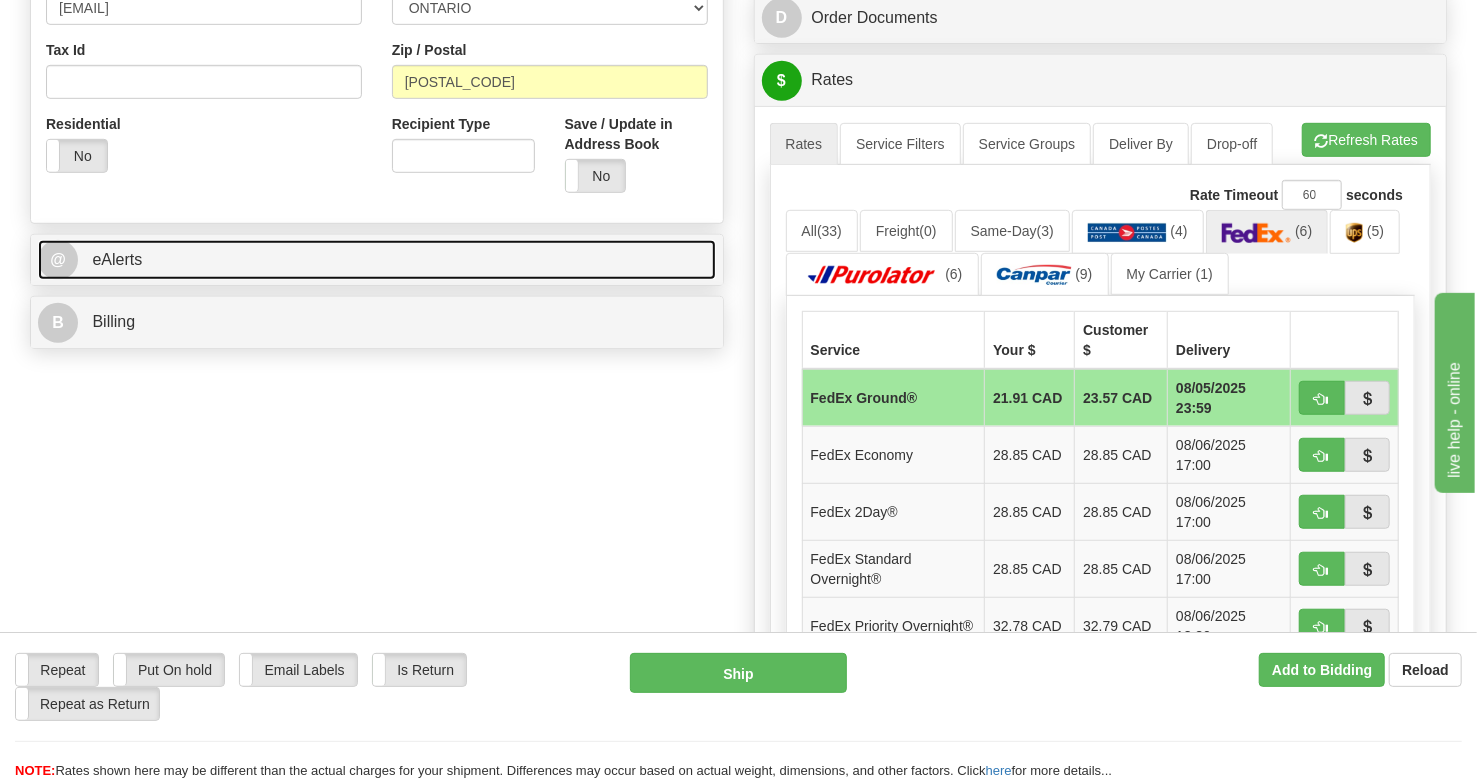 drag, startPoint x: 245, startPoint y: 244, endPoint x: 267, endPoint y: 248, distance: 22.36068 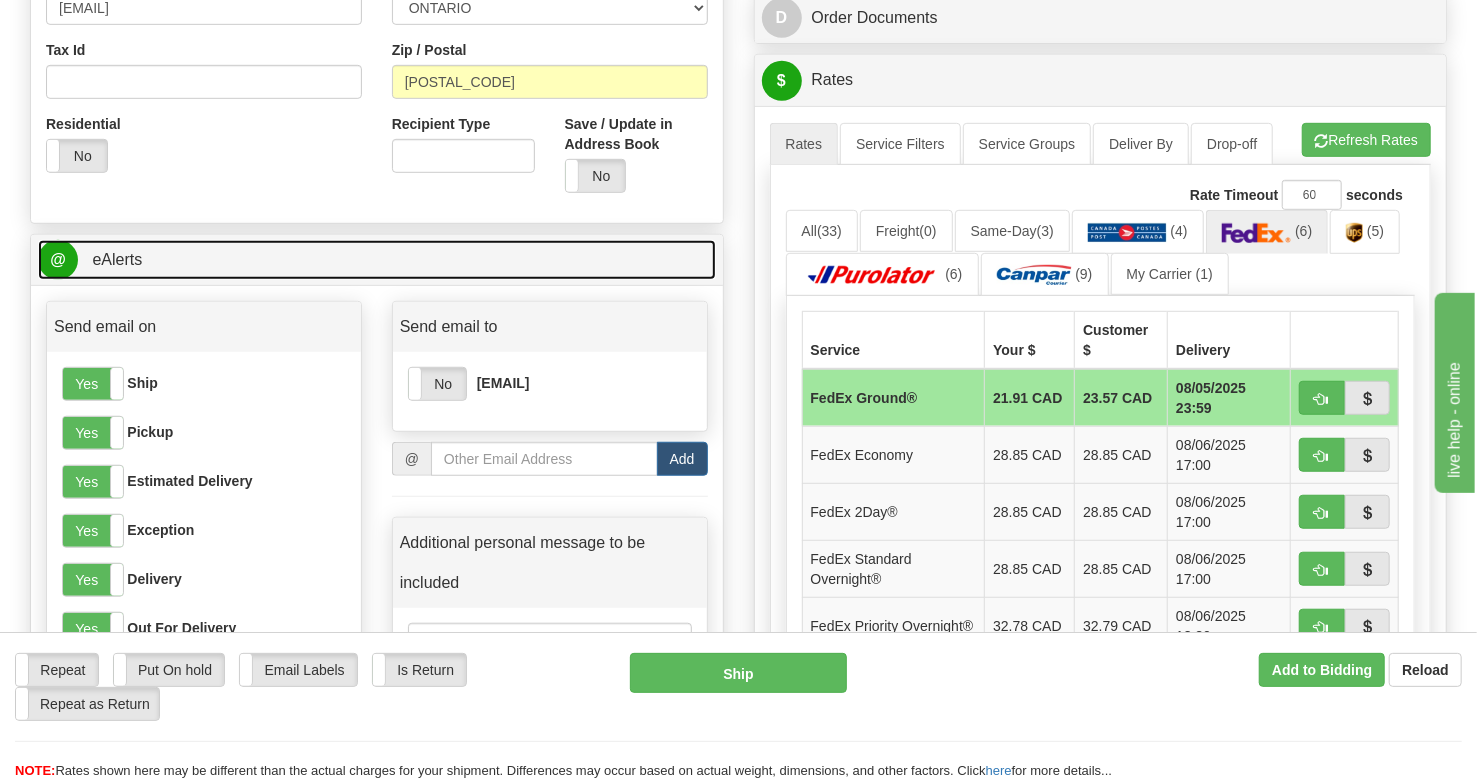 click on "@
eAlerts" at bounding box center (377, 260) 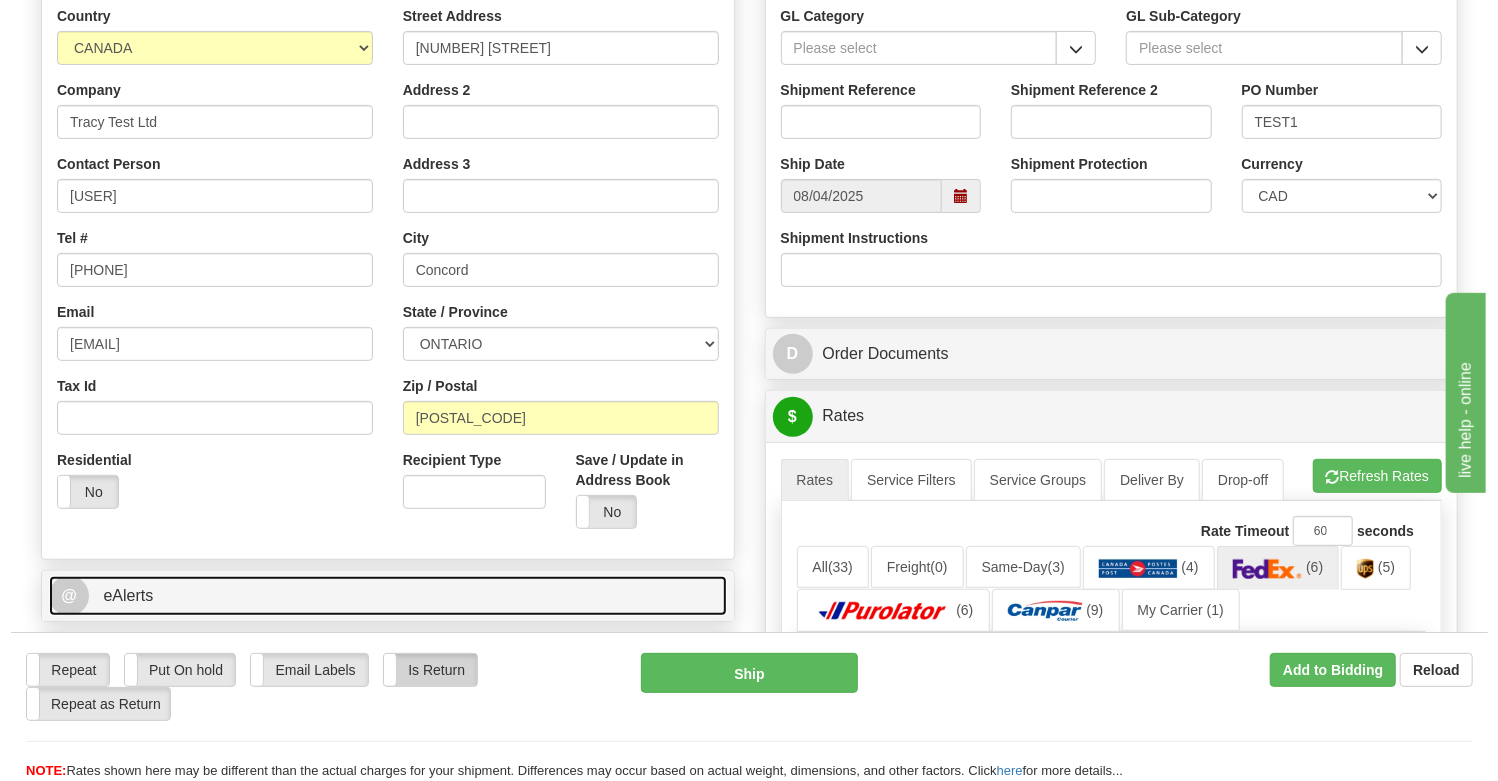 scroll, scrollTop: 266, scrollLeft: 0, axis: vertical 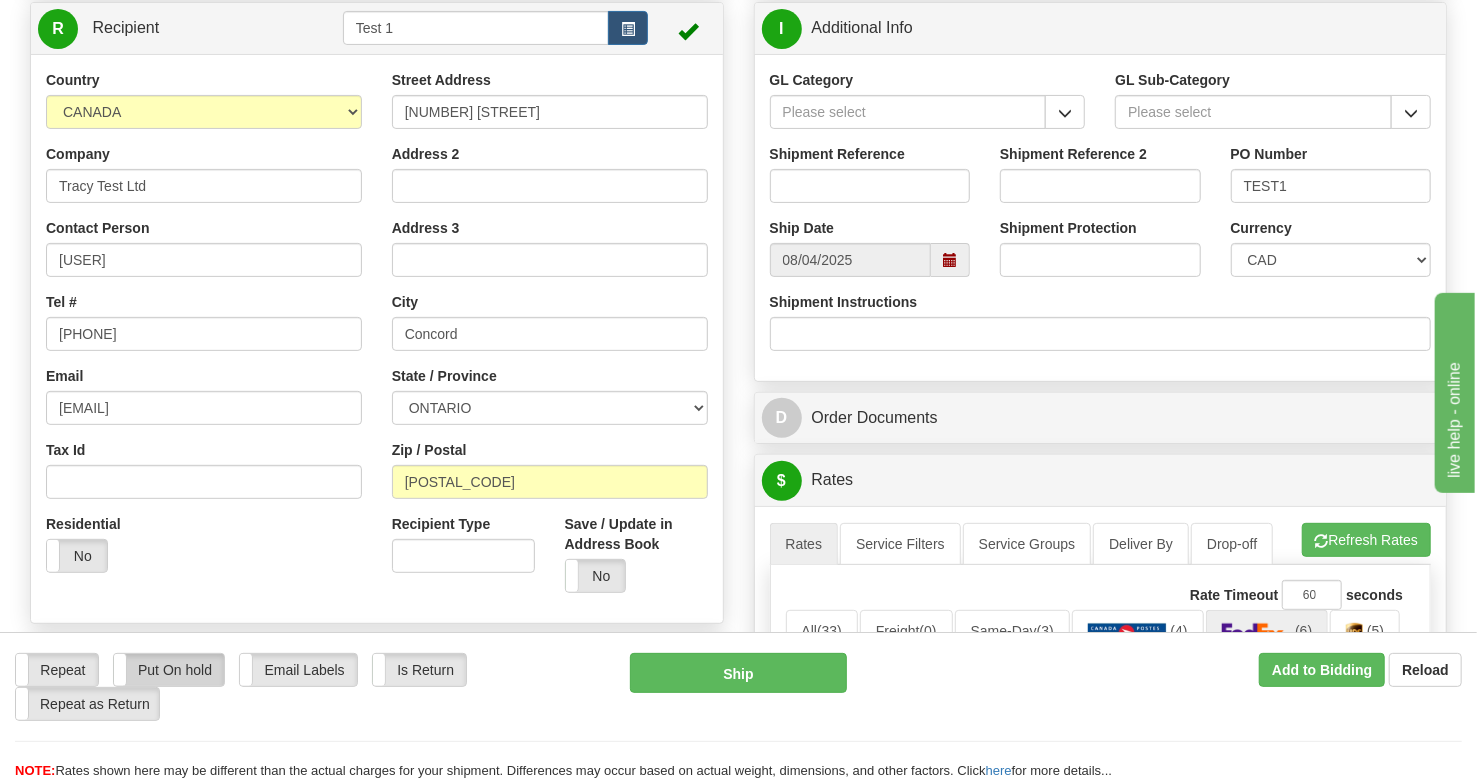 click on "Put On hold" at bounding box center [169, 670] 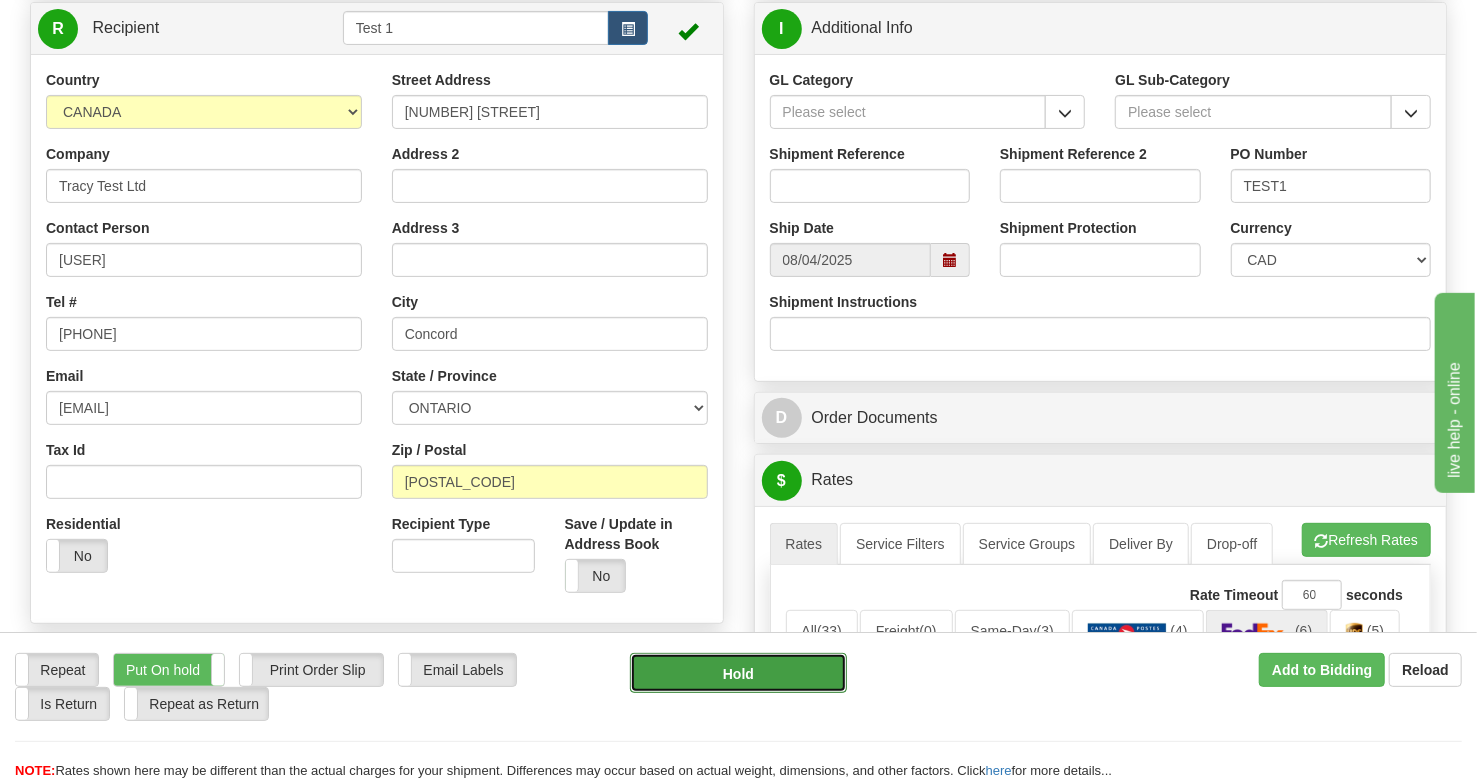 click on "Hold" at bounding box center (738, 673) 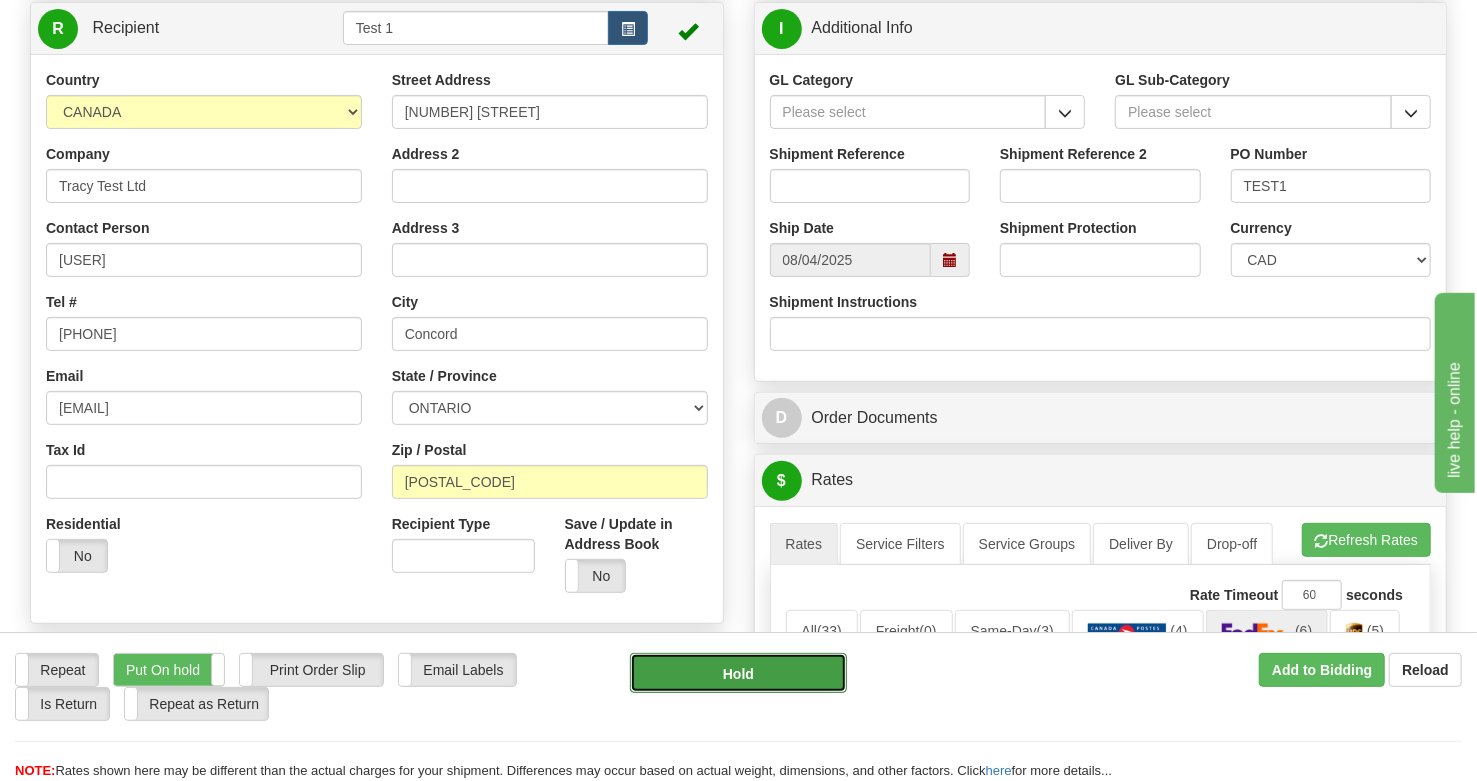 type on "92" 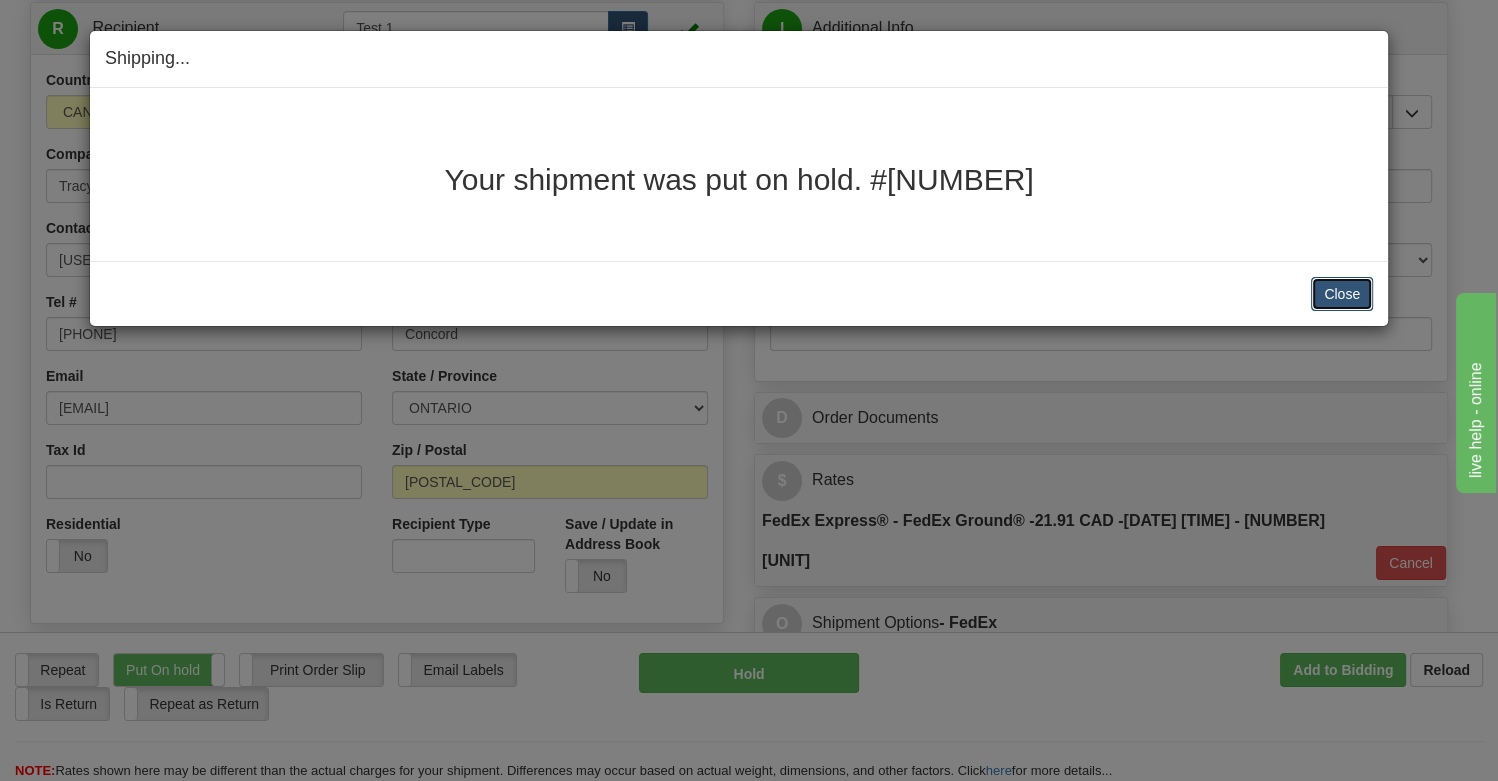 click on "Close" at bounding box center (1342, 294) 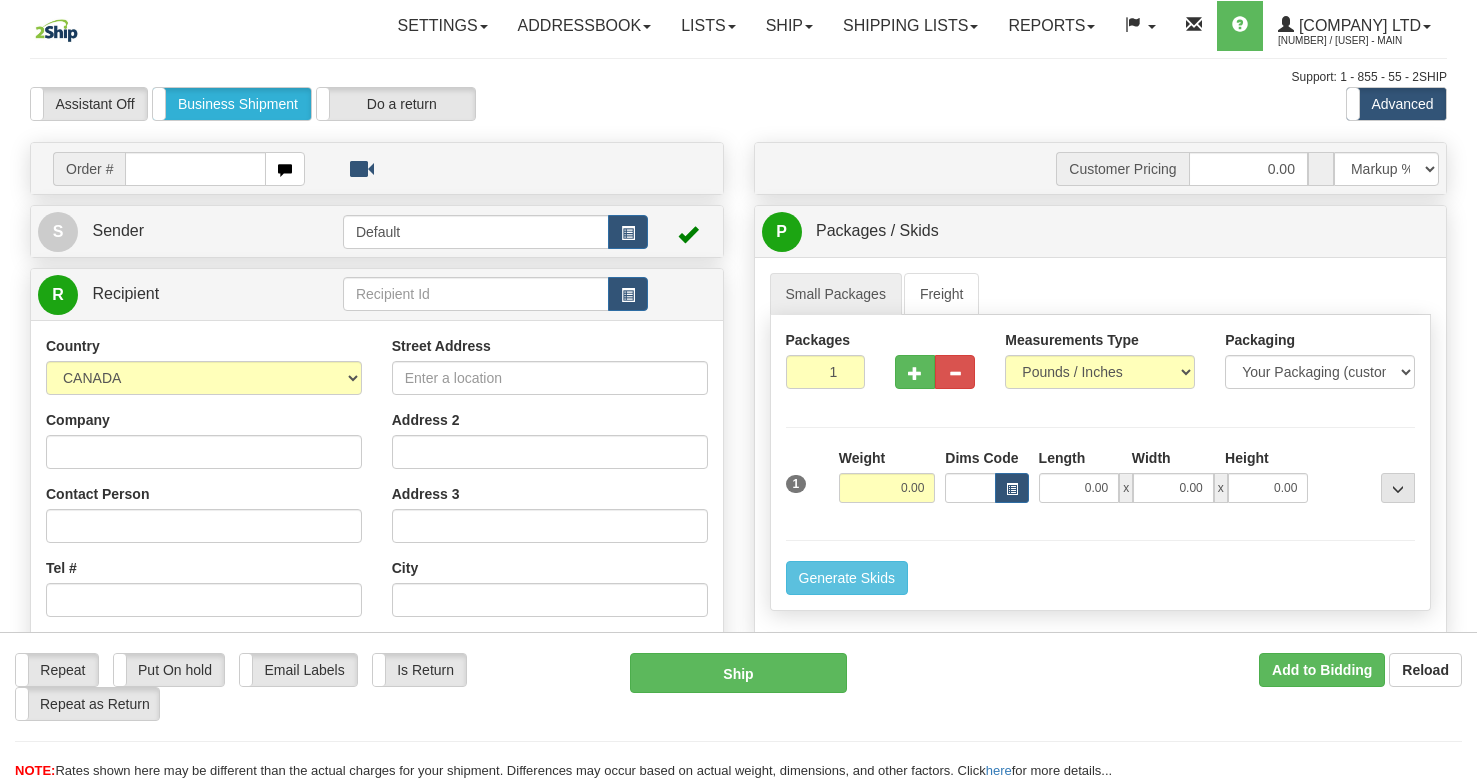 scroll, scrollTop: 0, scrollLeft: 0, axis: both 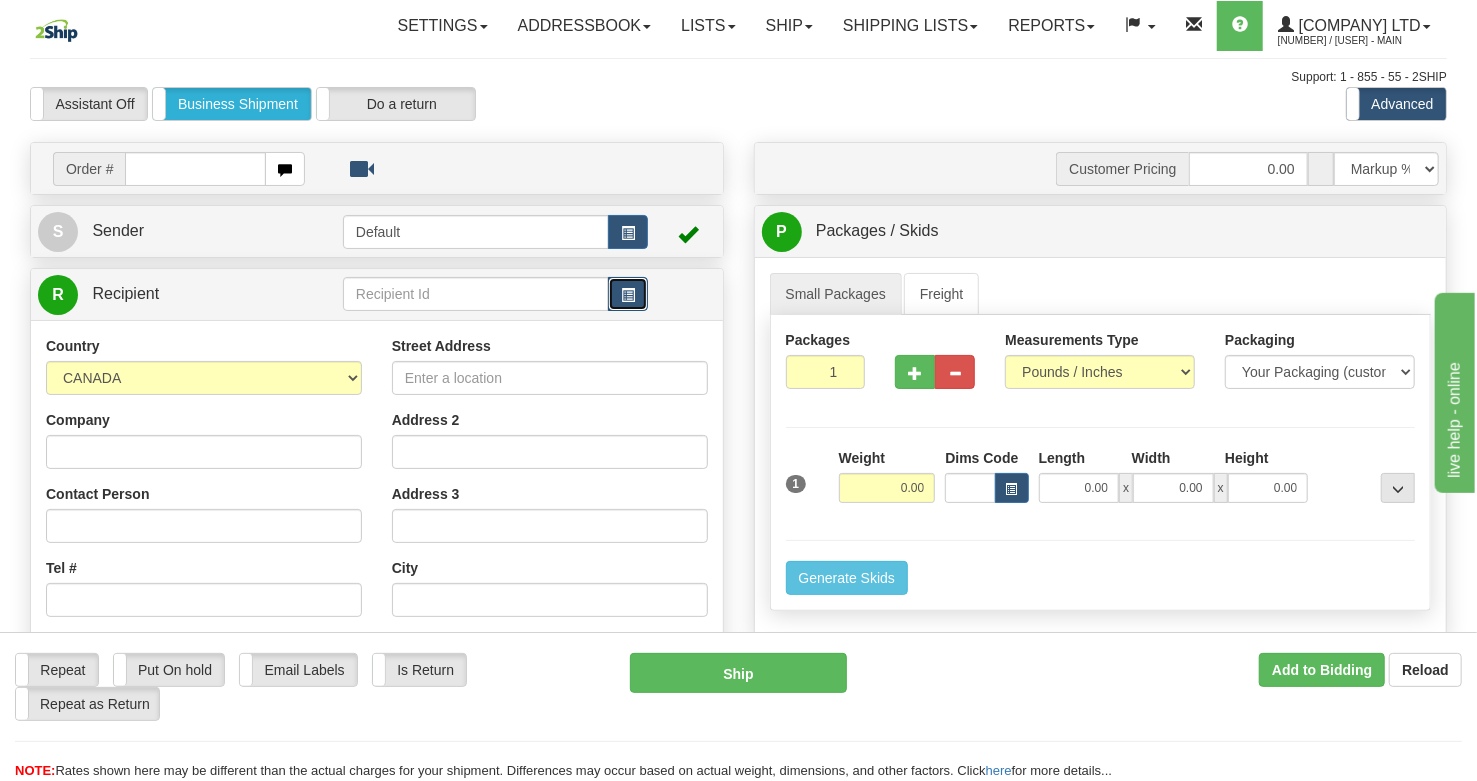 click at bounding box center (628, 294) 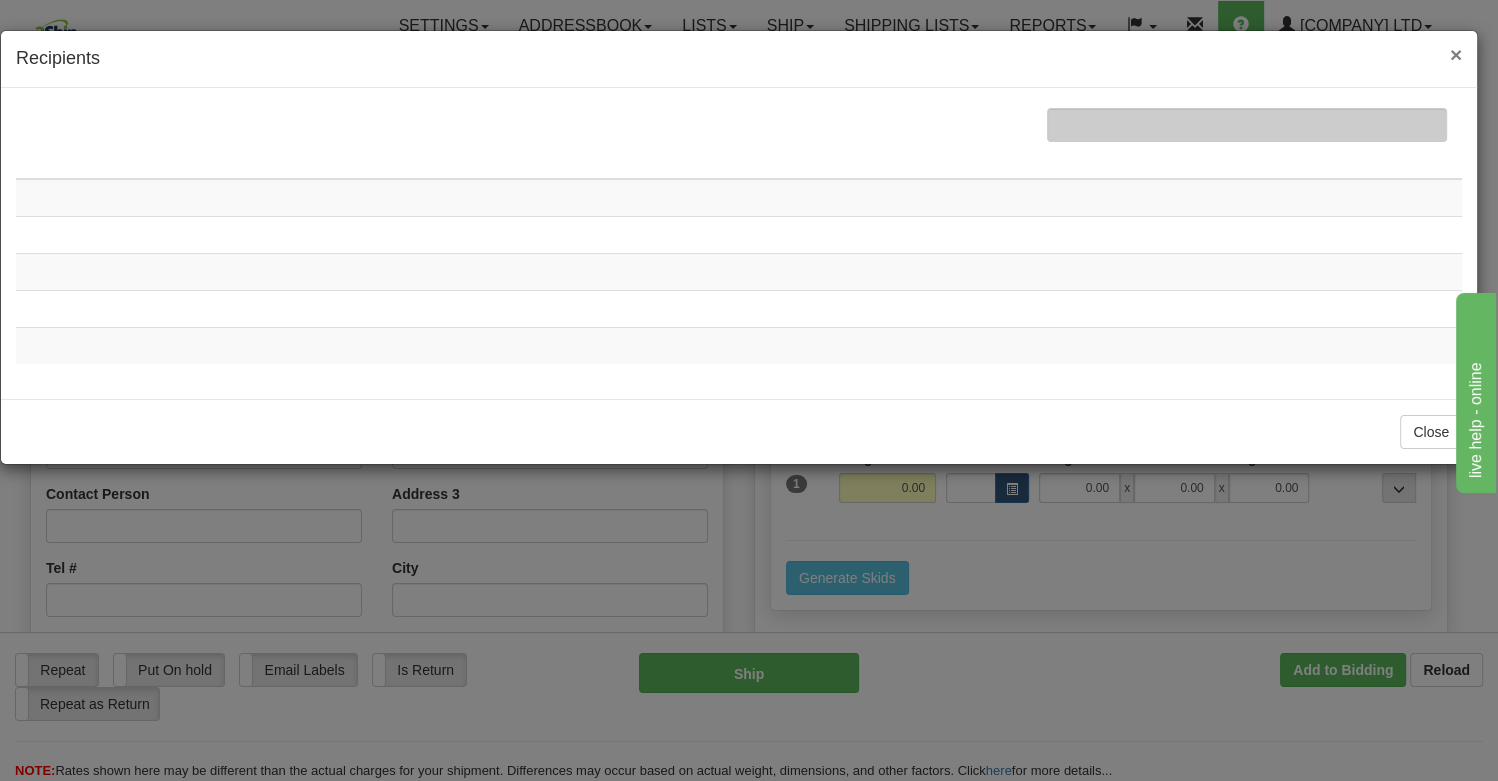 click on "×" at bounding box center (1456, 54) 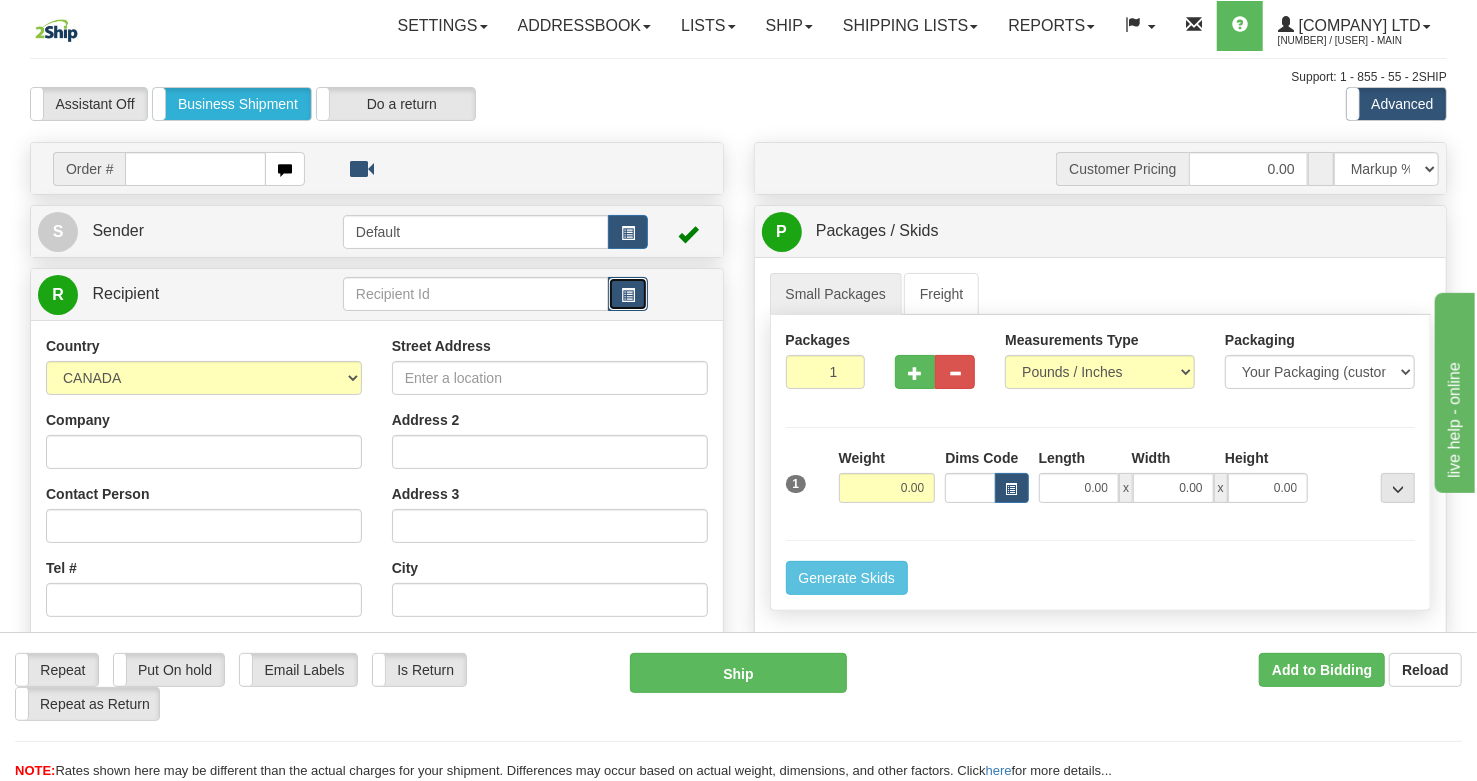 click at bounding box center [628, 295] 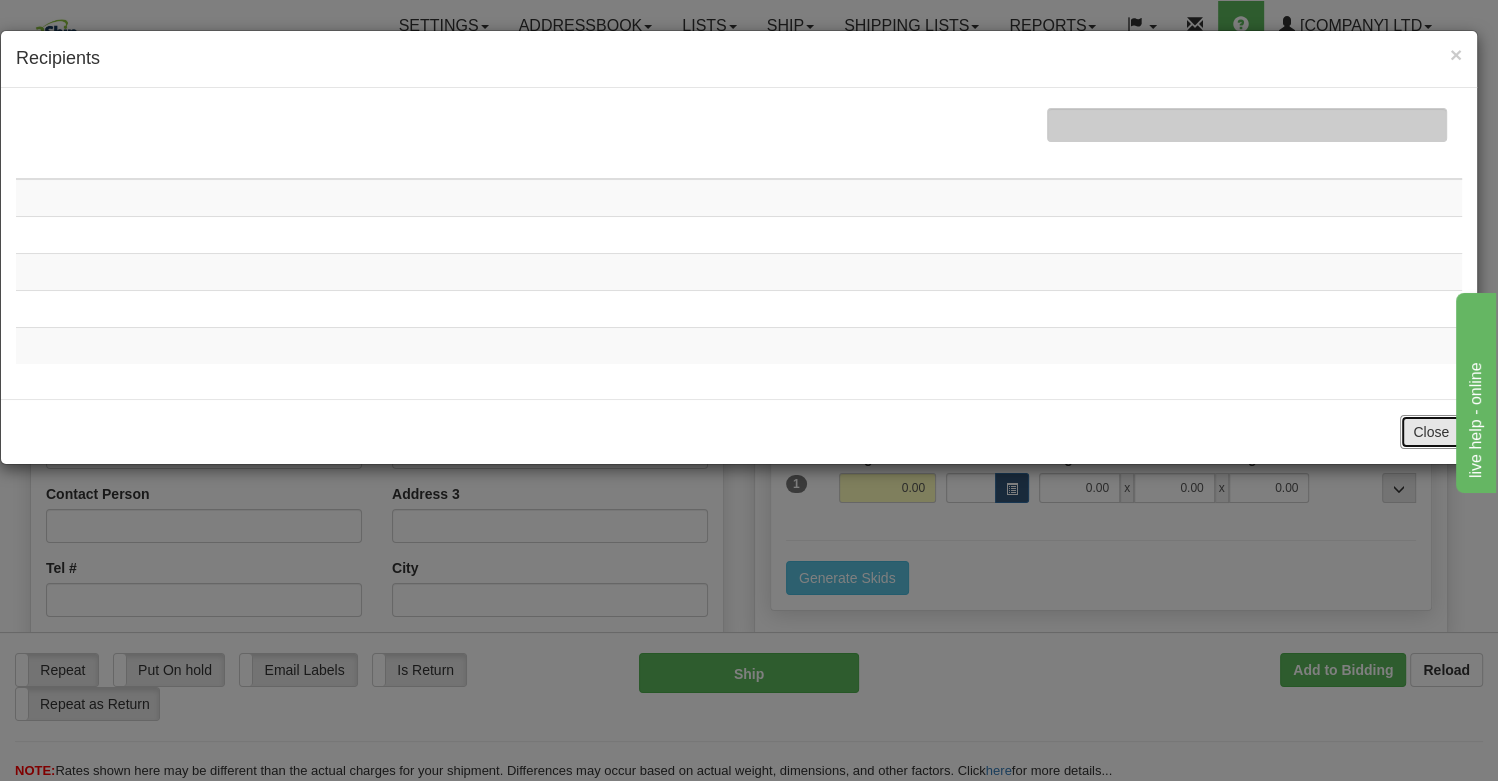 drag, startPoint x: 1428, startPoint y: 420, endPoint x: 1416, endPoint y: 428, distance: 14.422205 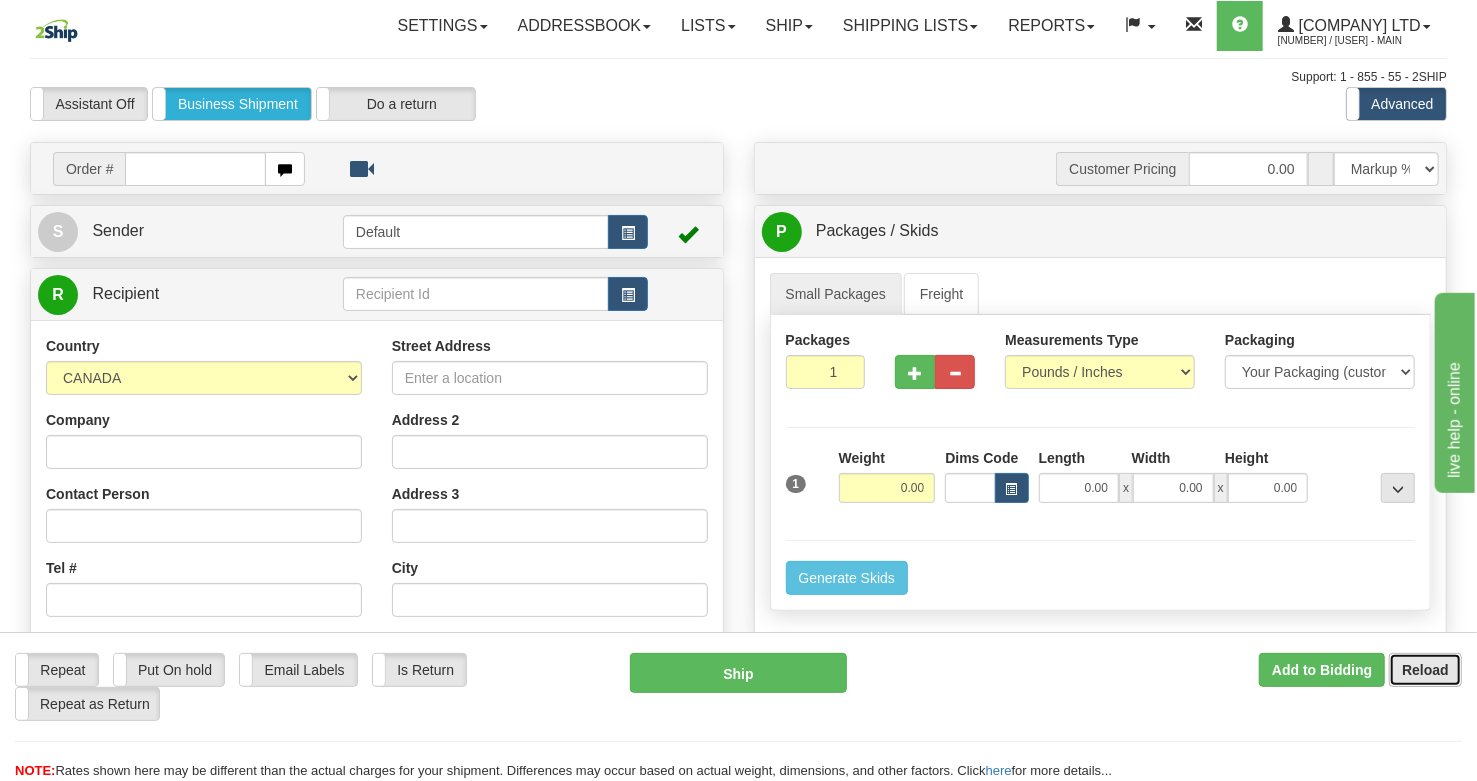 click on "Reload" at bounding box center [1425, 670] 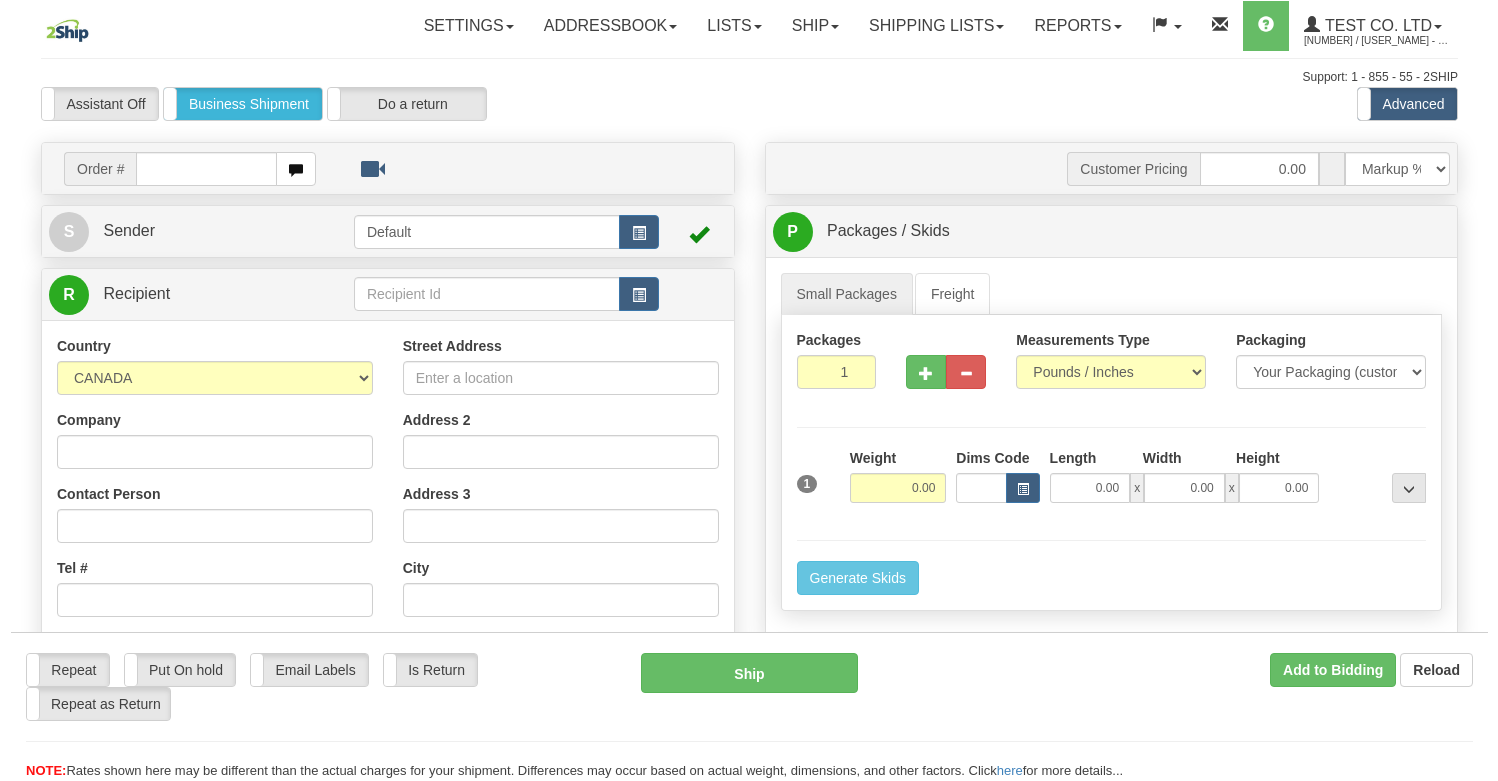 scroll, scrollTop: 0, scrollLeft: 0, axis: both 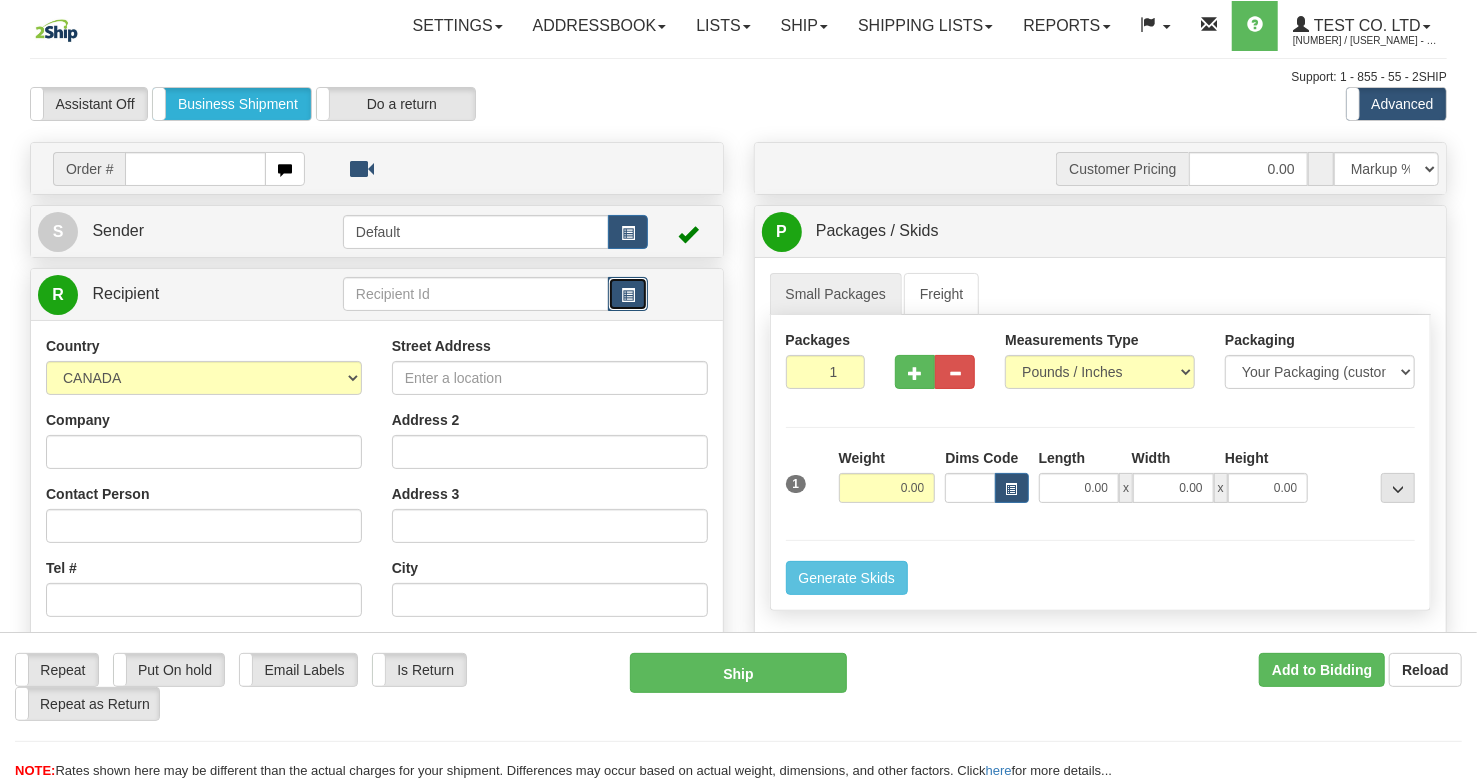 click at bounding box center (628, 295) 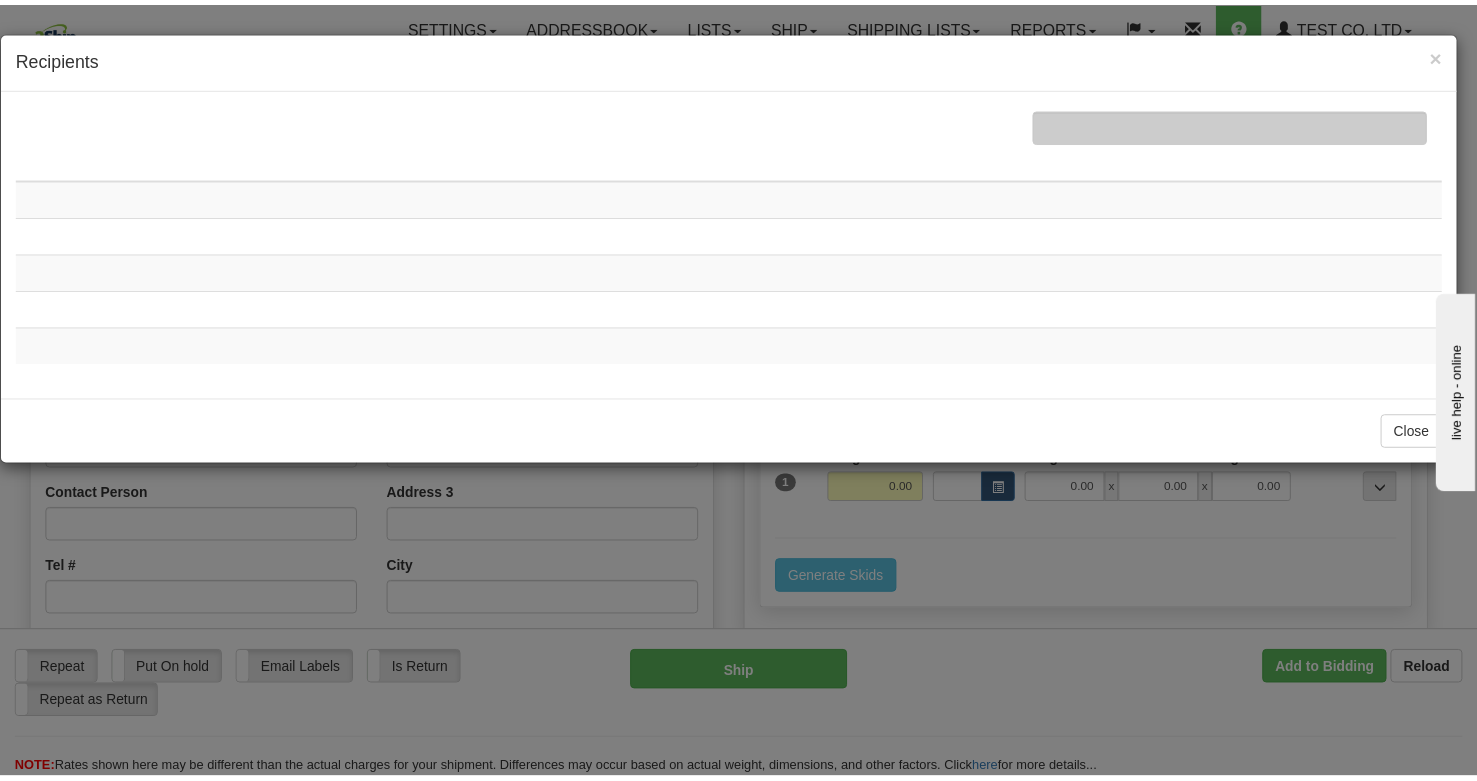 scroll, scrollTop: 0, scrollLeft: 0, axis: both 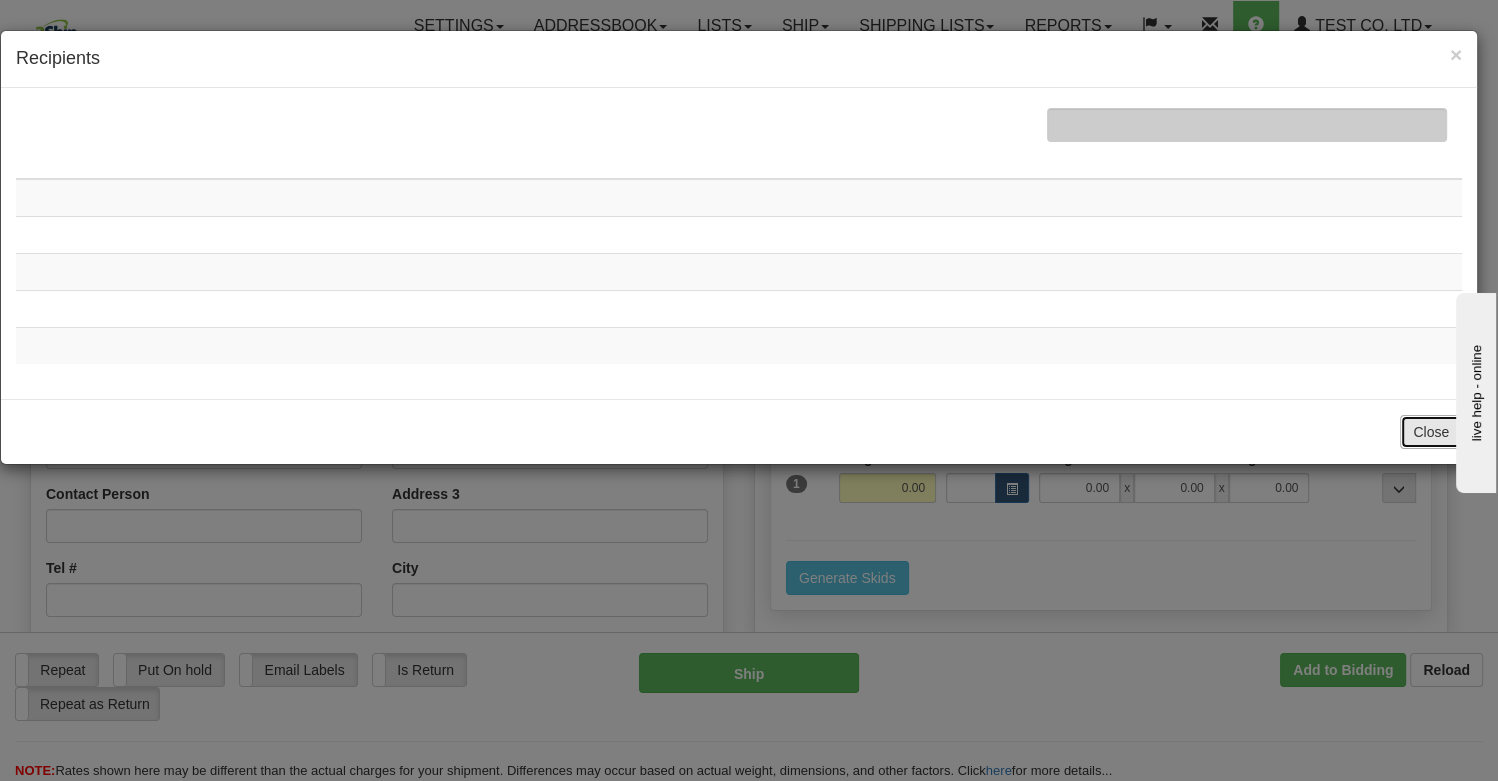 click on "Close" at bounding box center [1431, 432] 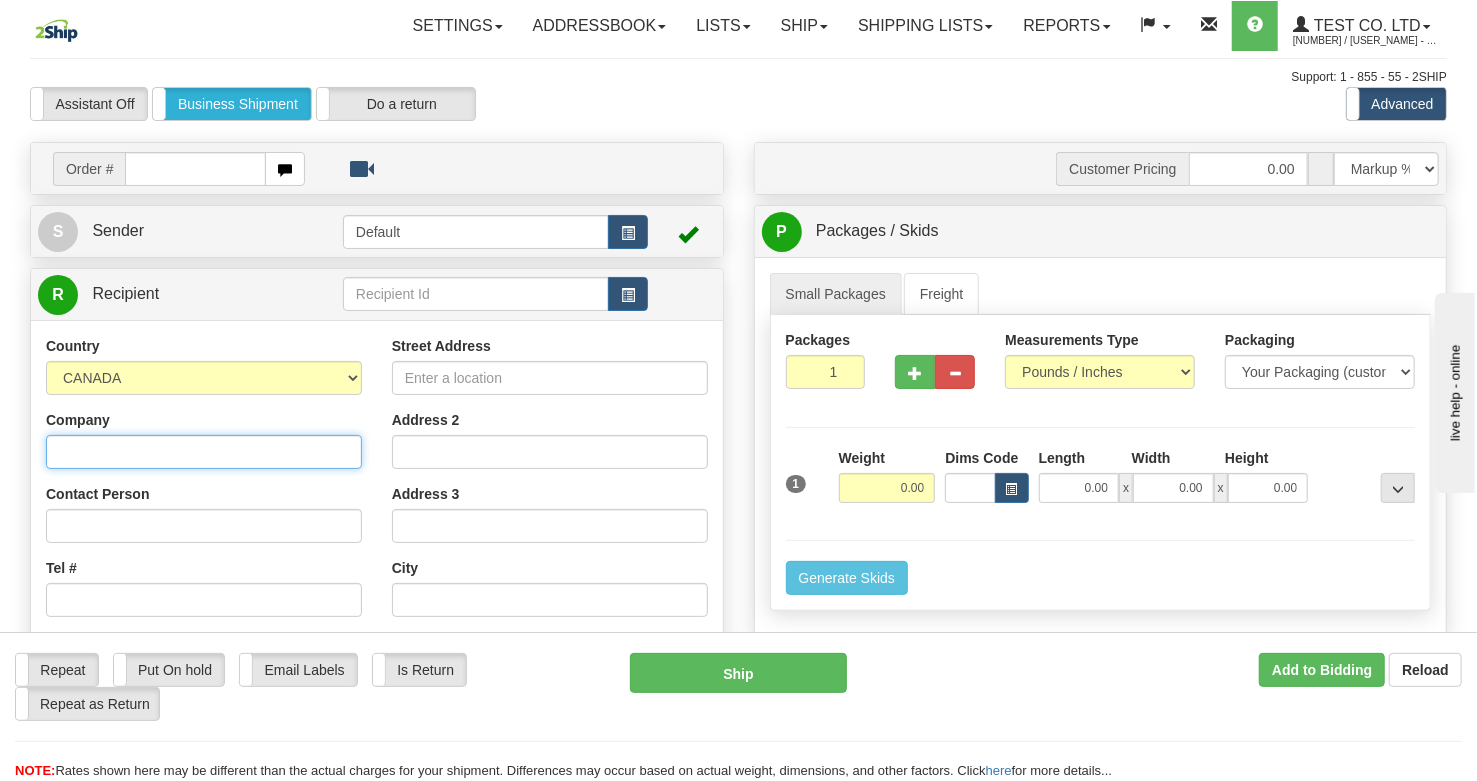 click on "Company" at bounding box center (204, 452) 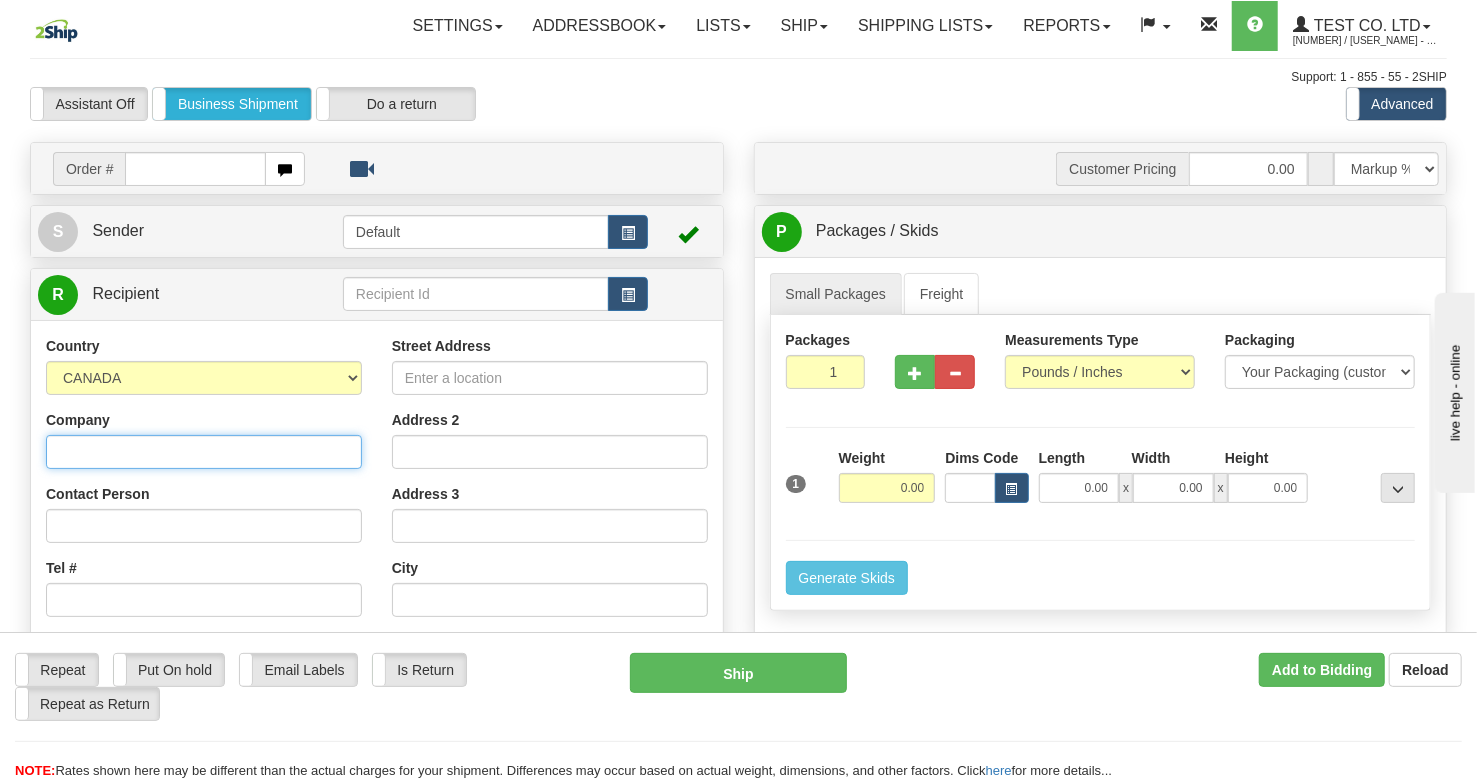 type on "Tracy Test Ltd" 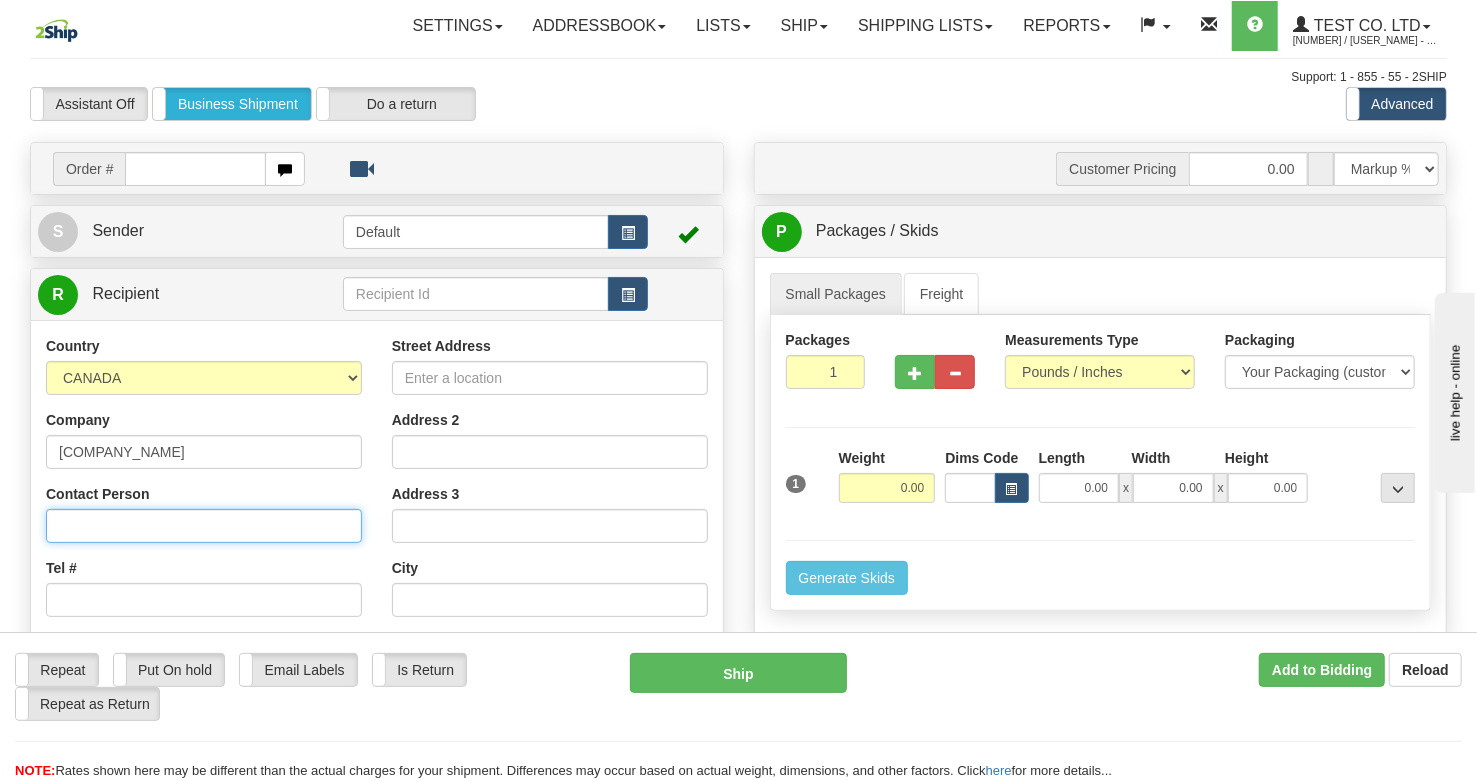 type on "[USER]" 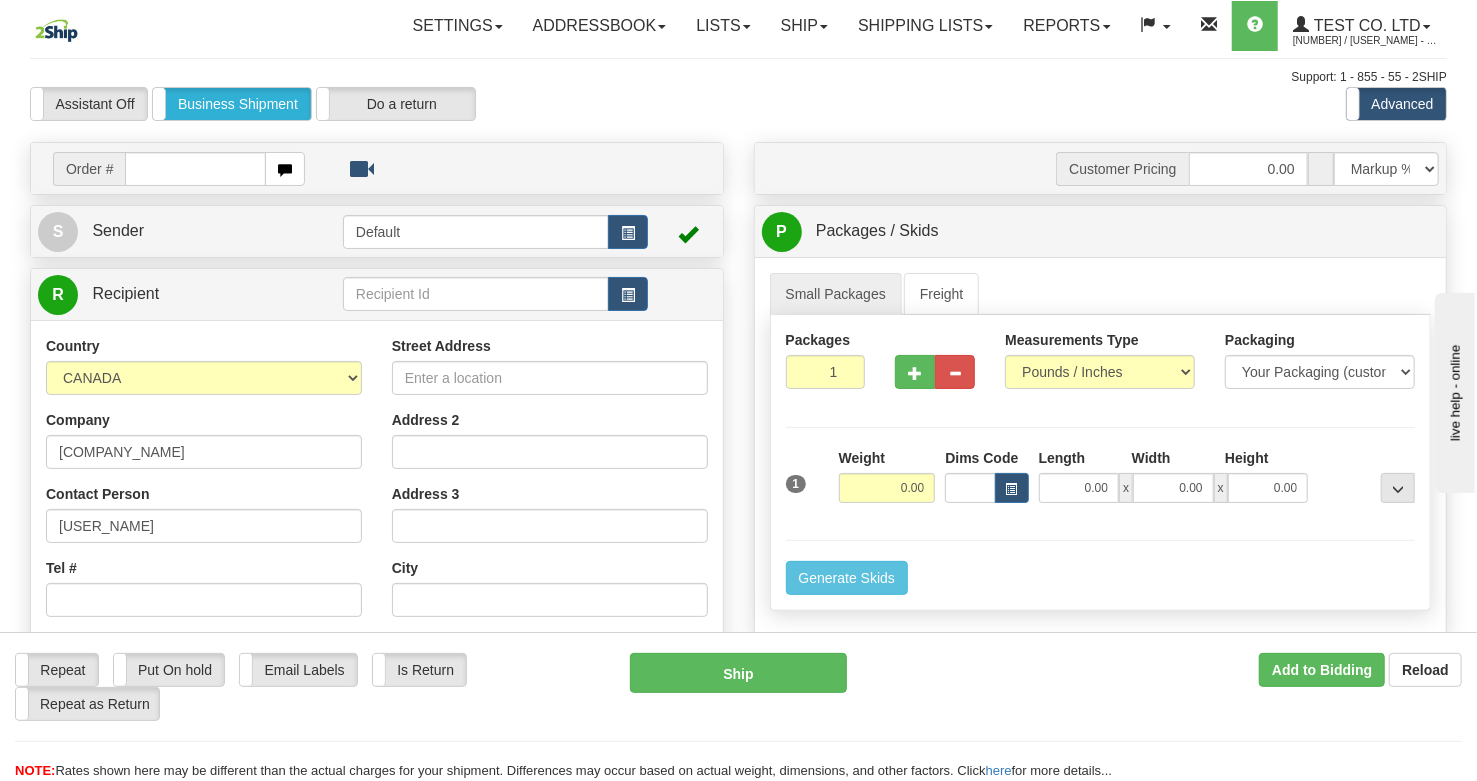type on "[PHONE]" 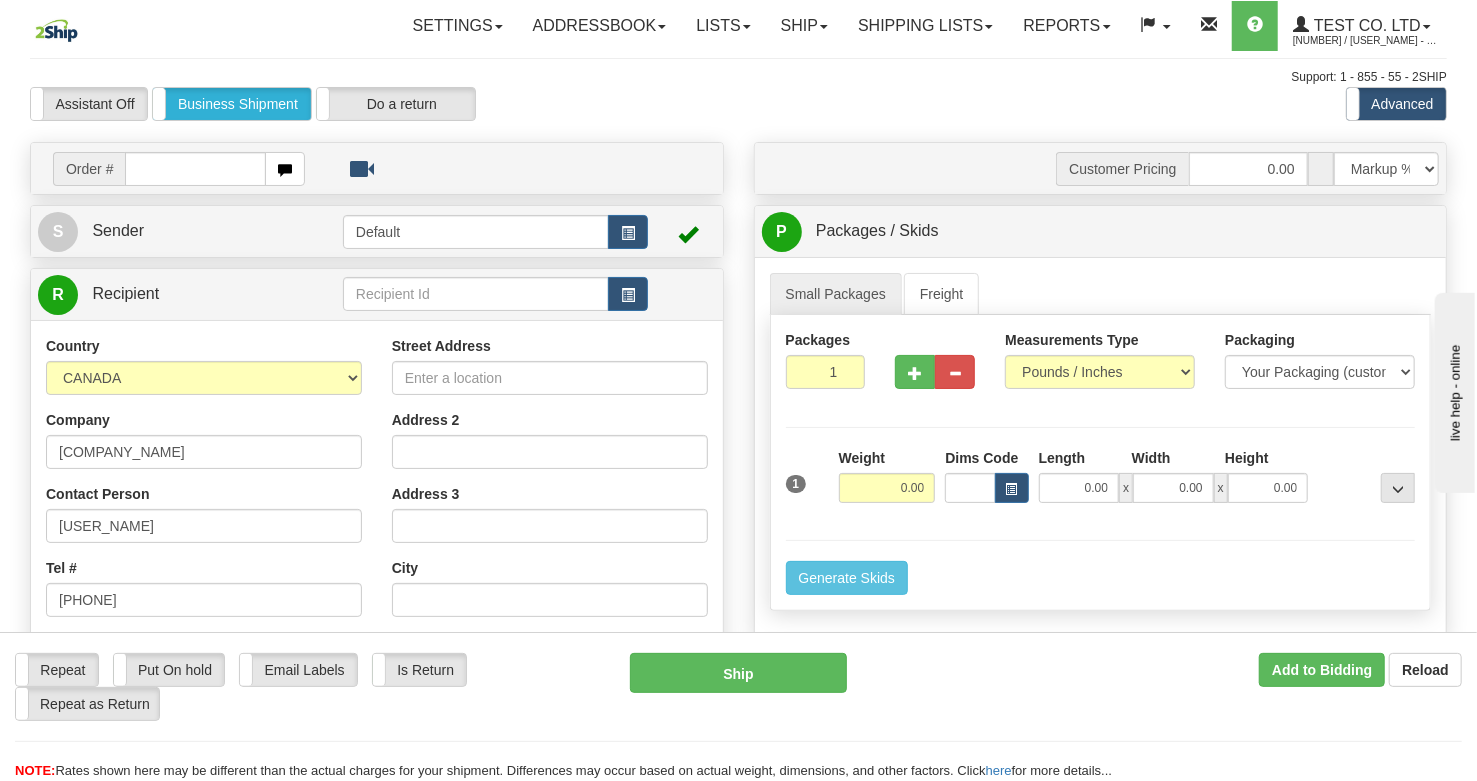 type on "[EMAIL]" 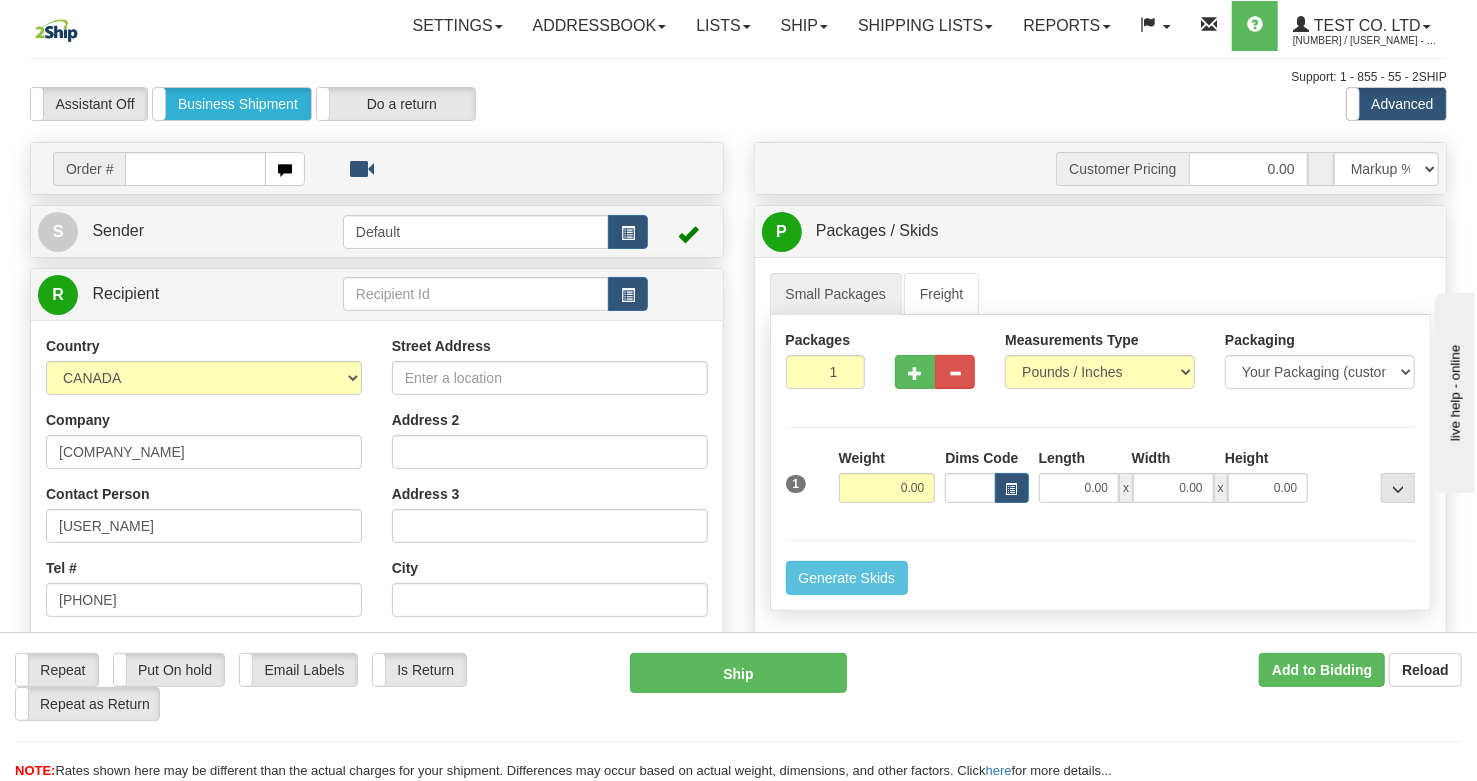 type on "[NUMBER] [STREET]" 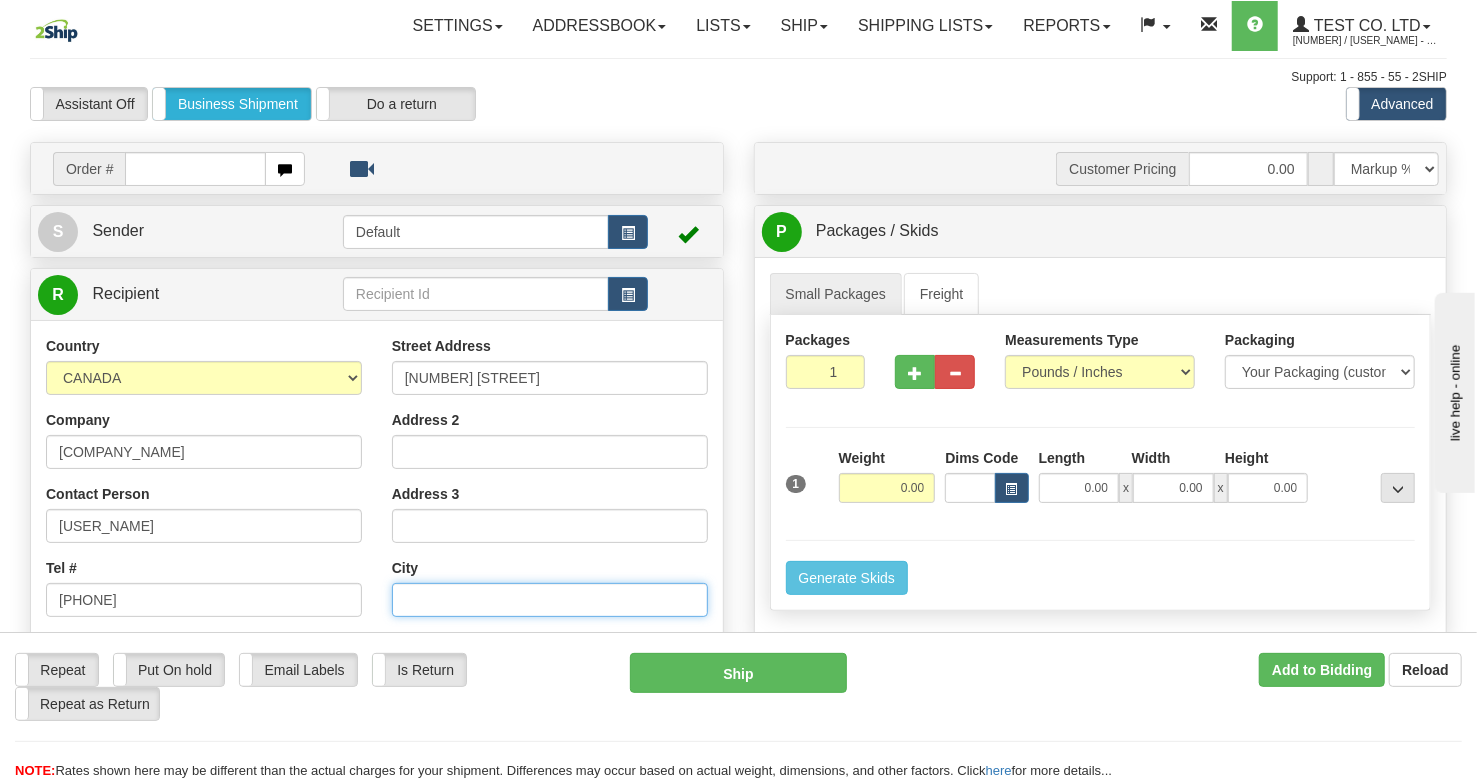 type on "Concord" 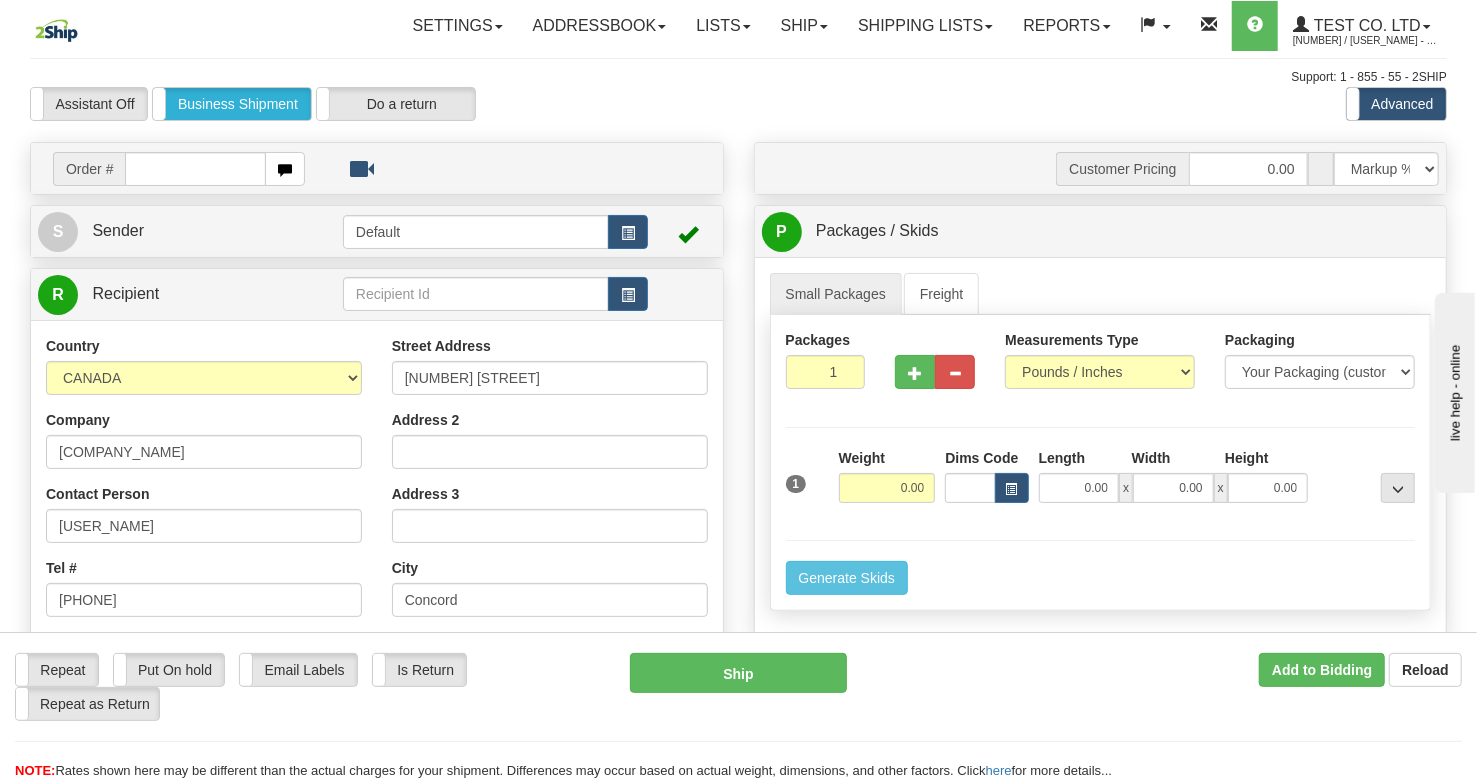 type on "[POSTAL_CODE]" 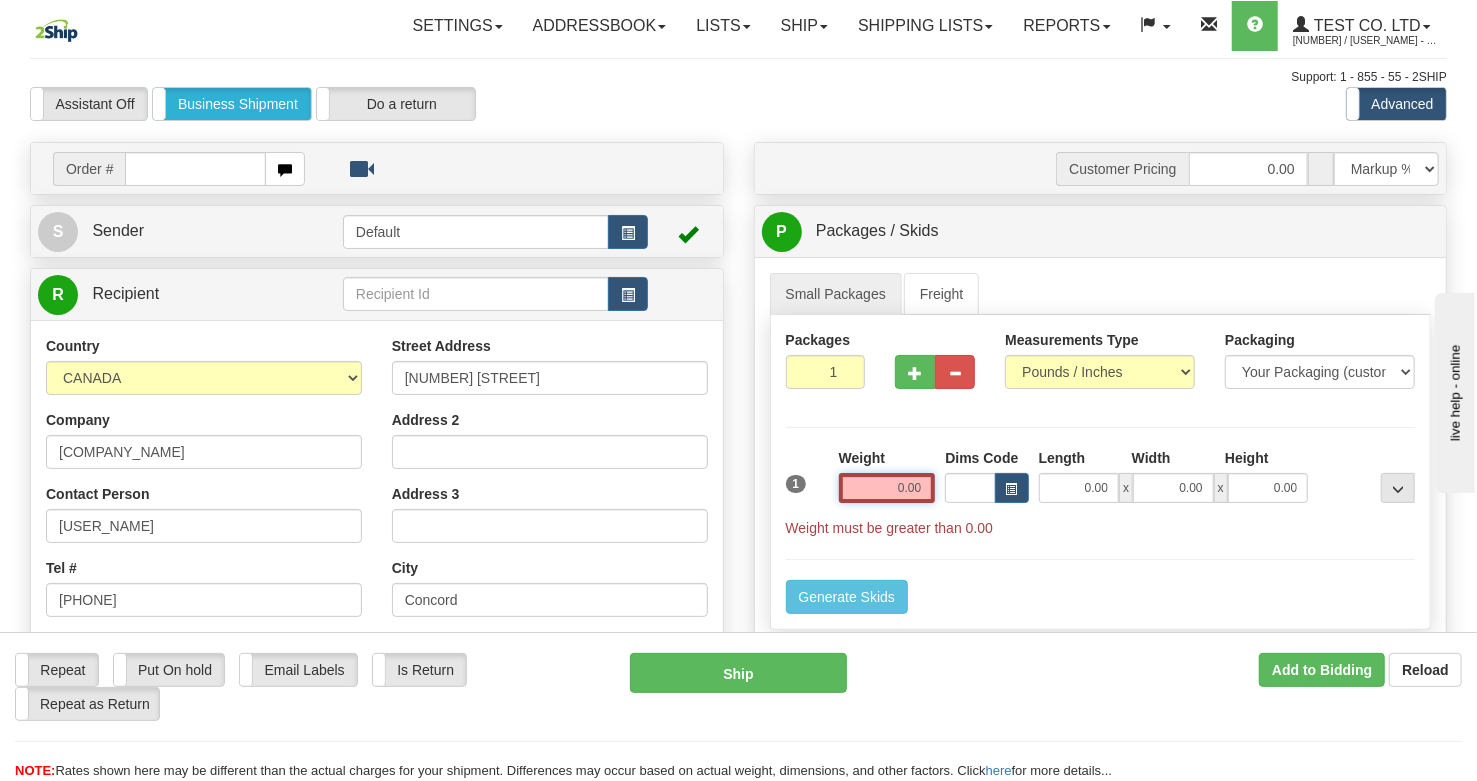 click on "0.00" at bounding box center [887, 488] 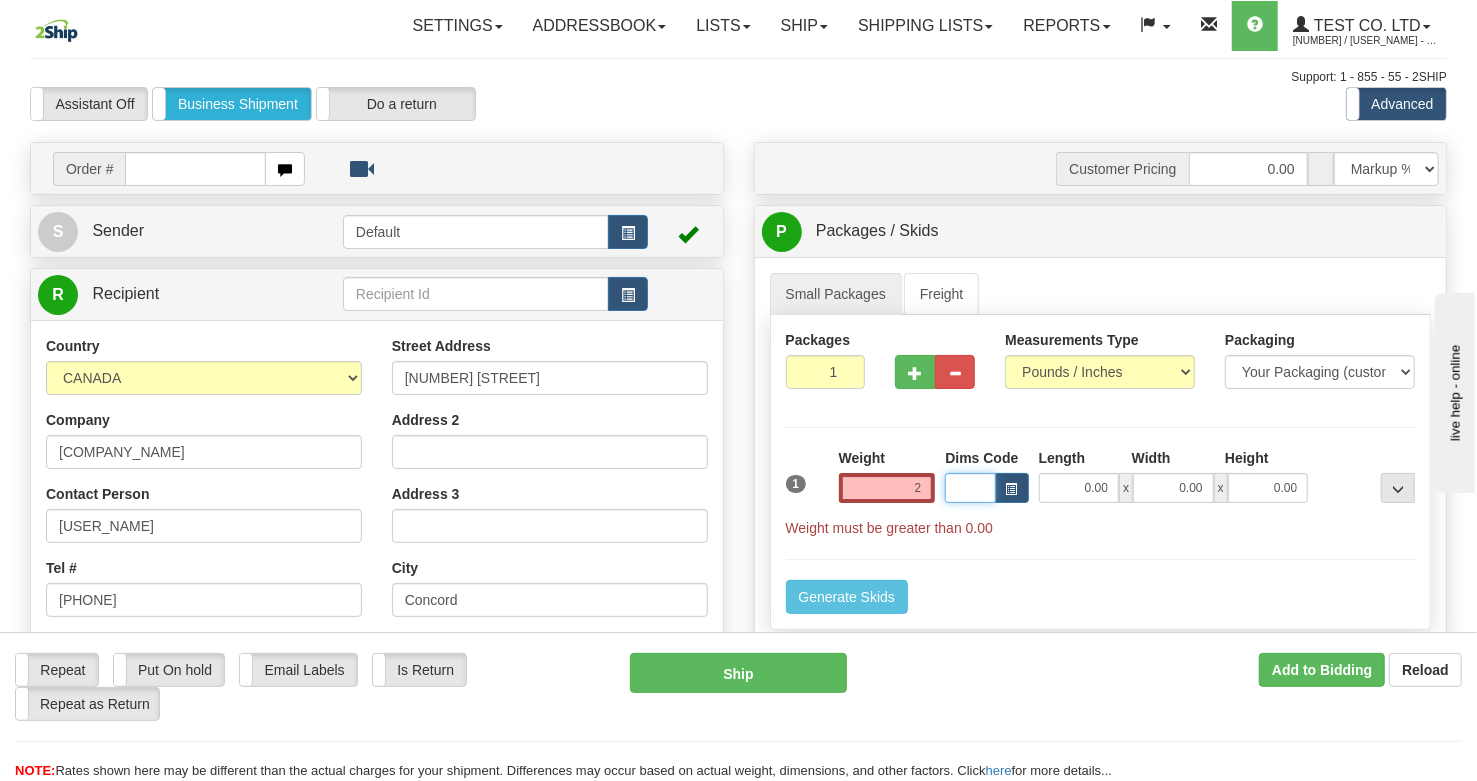 type on "2.00" 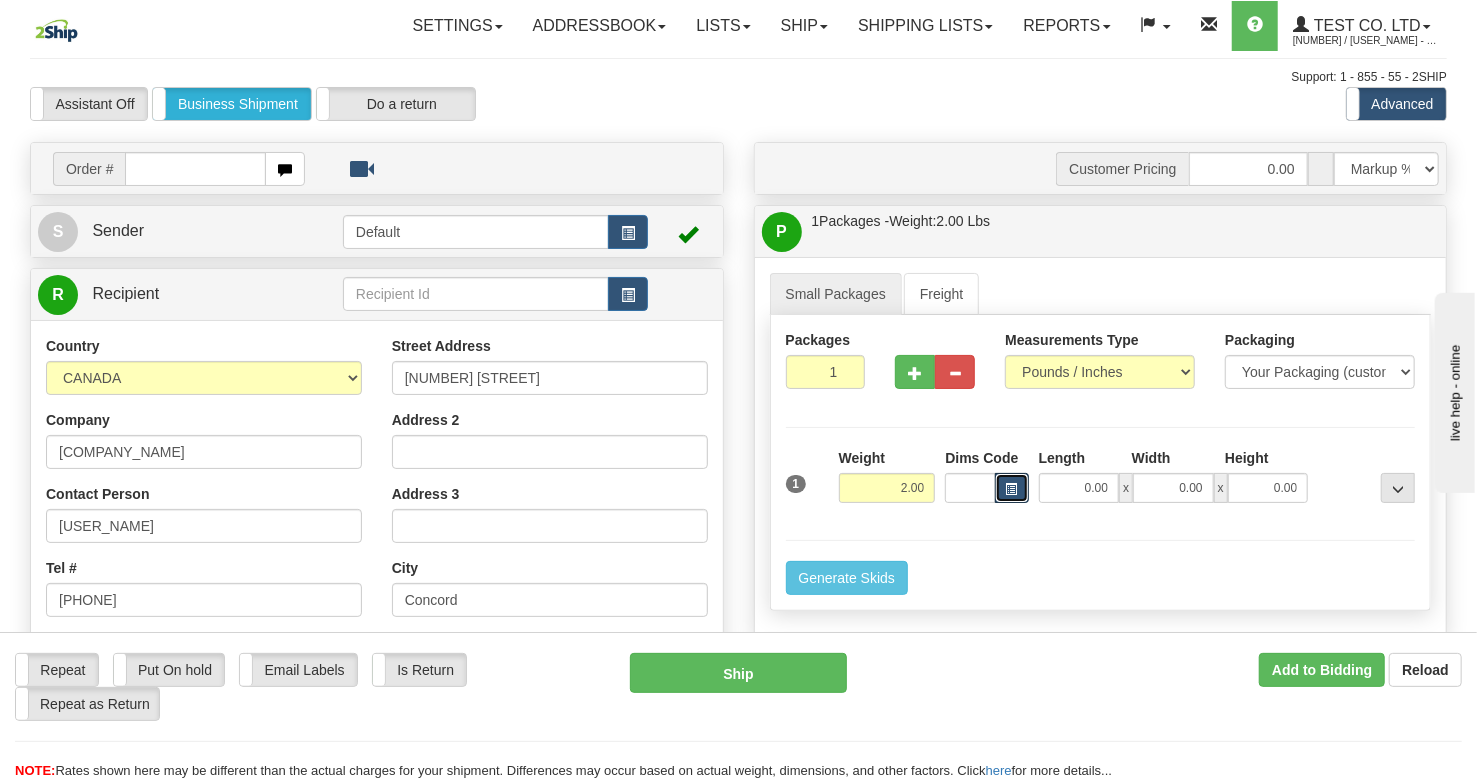 type 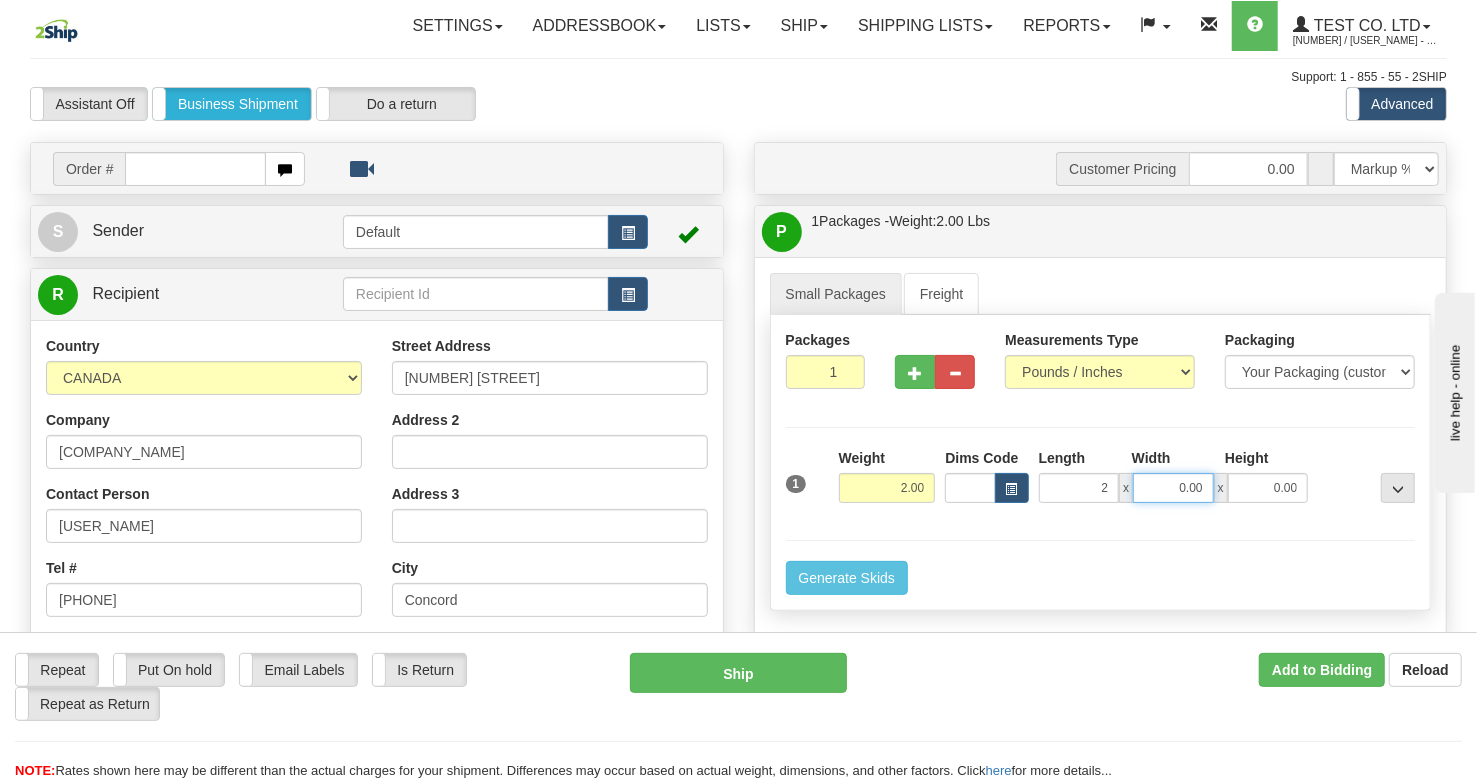type on "2.00" 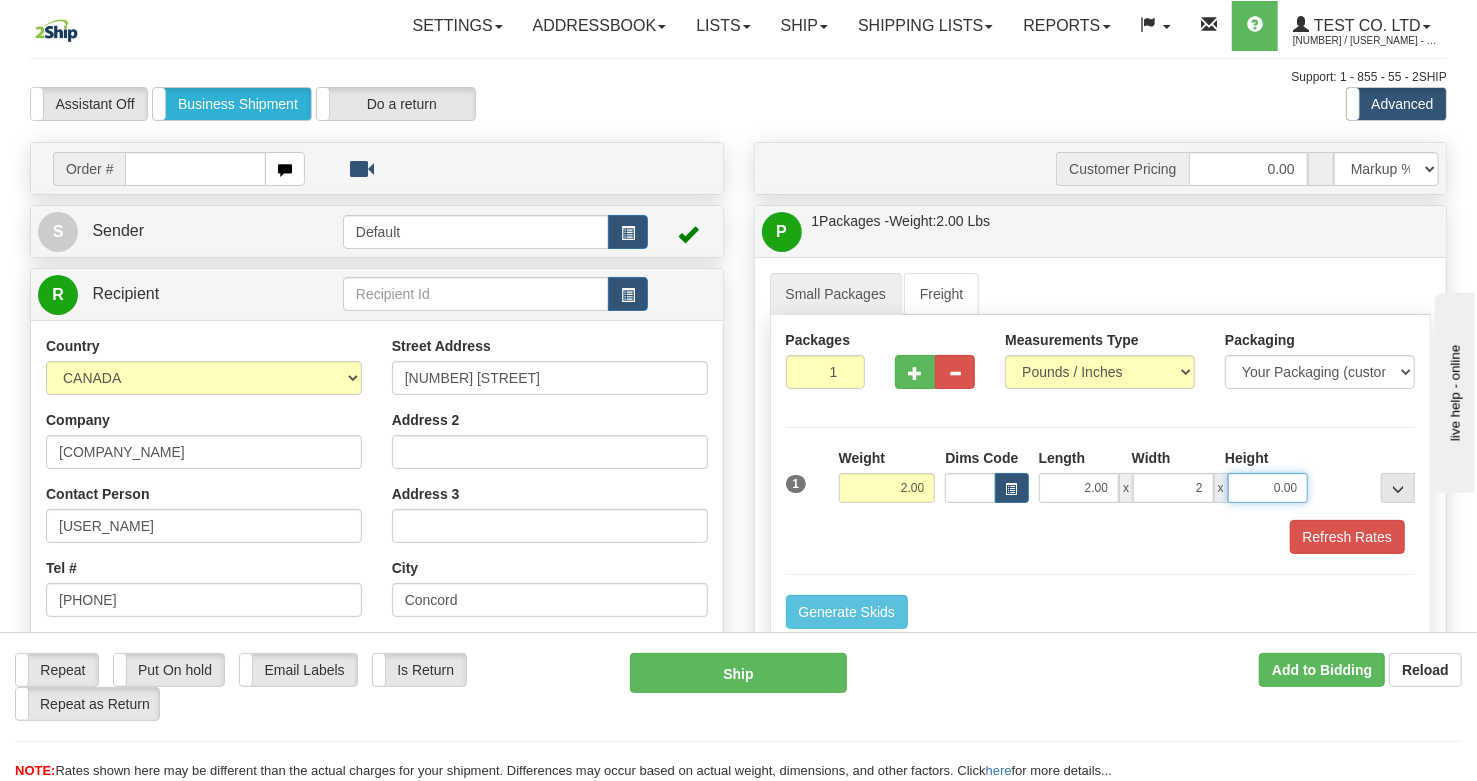 type on "2.00" 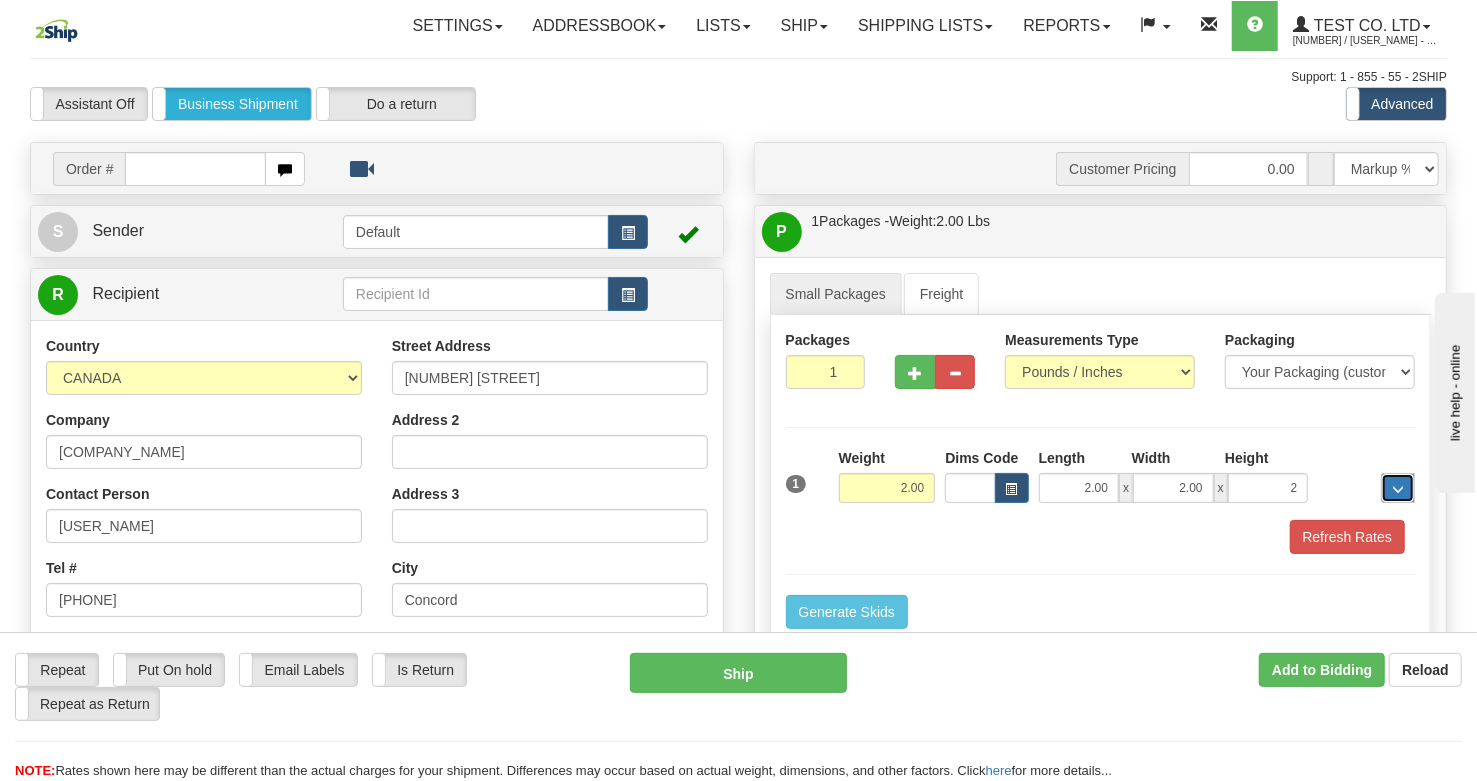 type on "2.00" 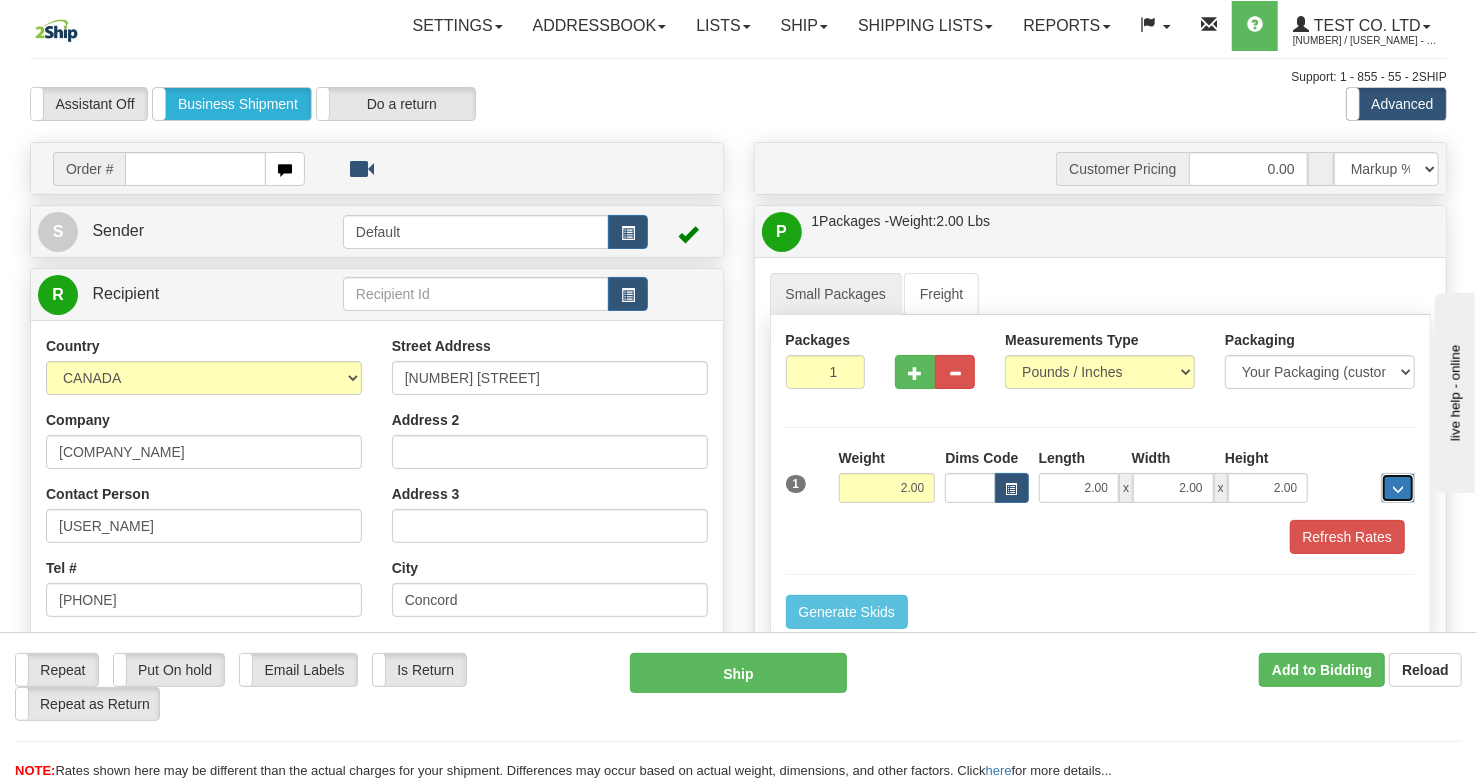 type 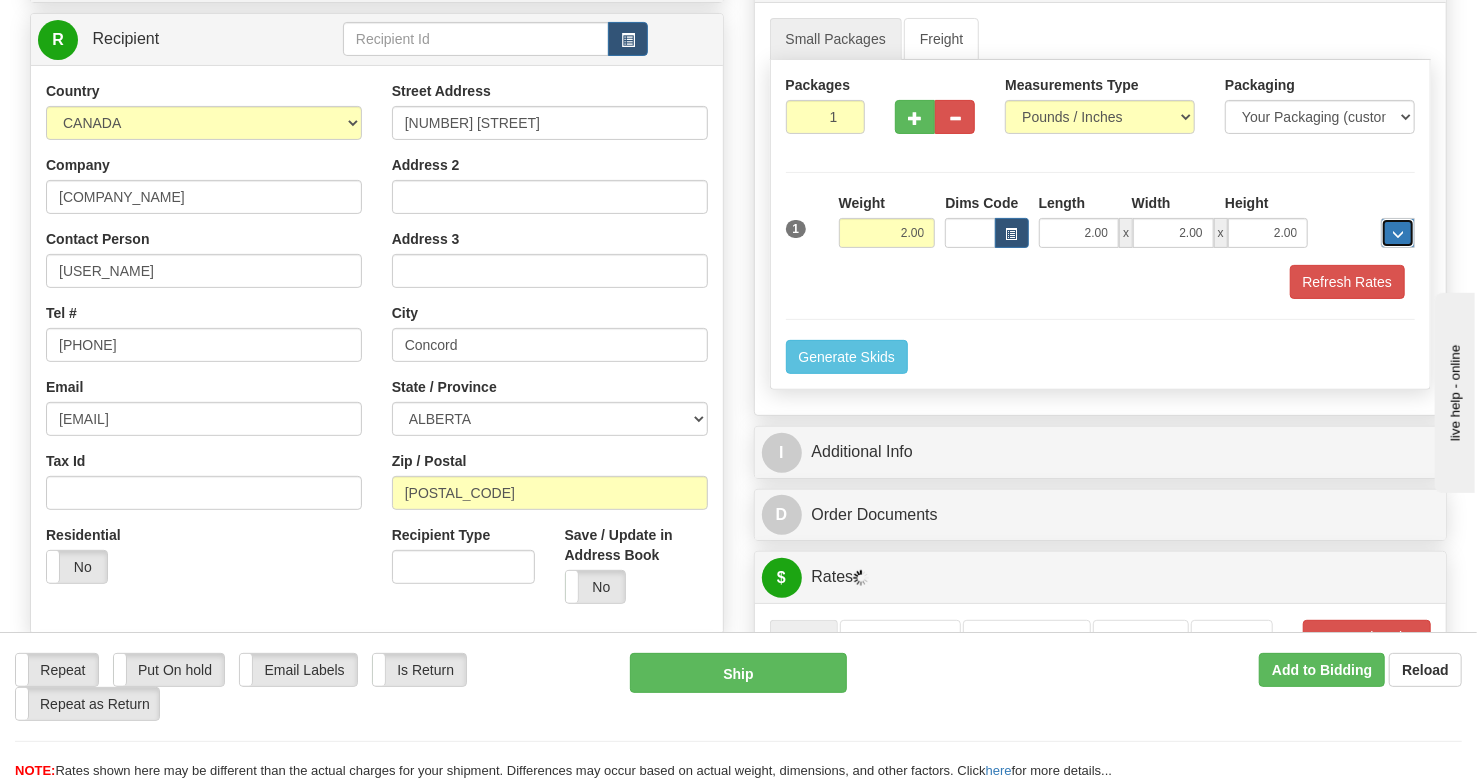 scroll, scrollTop: 266, scrollLeft: 0, axis: vertical 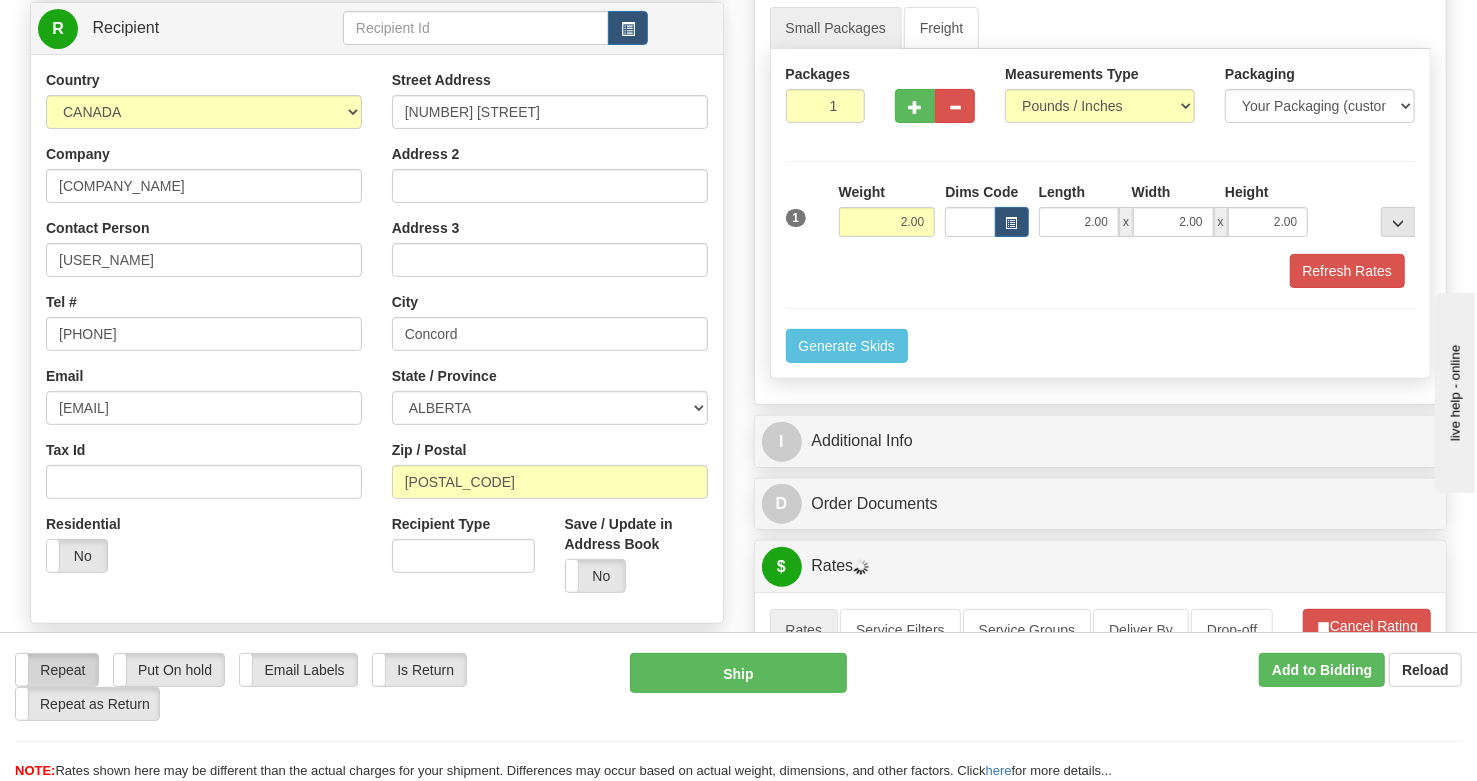 click on "Repeat" at bounding box center [57, 670] 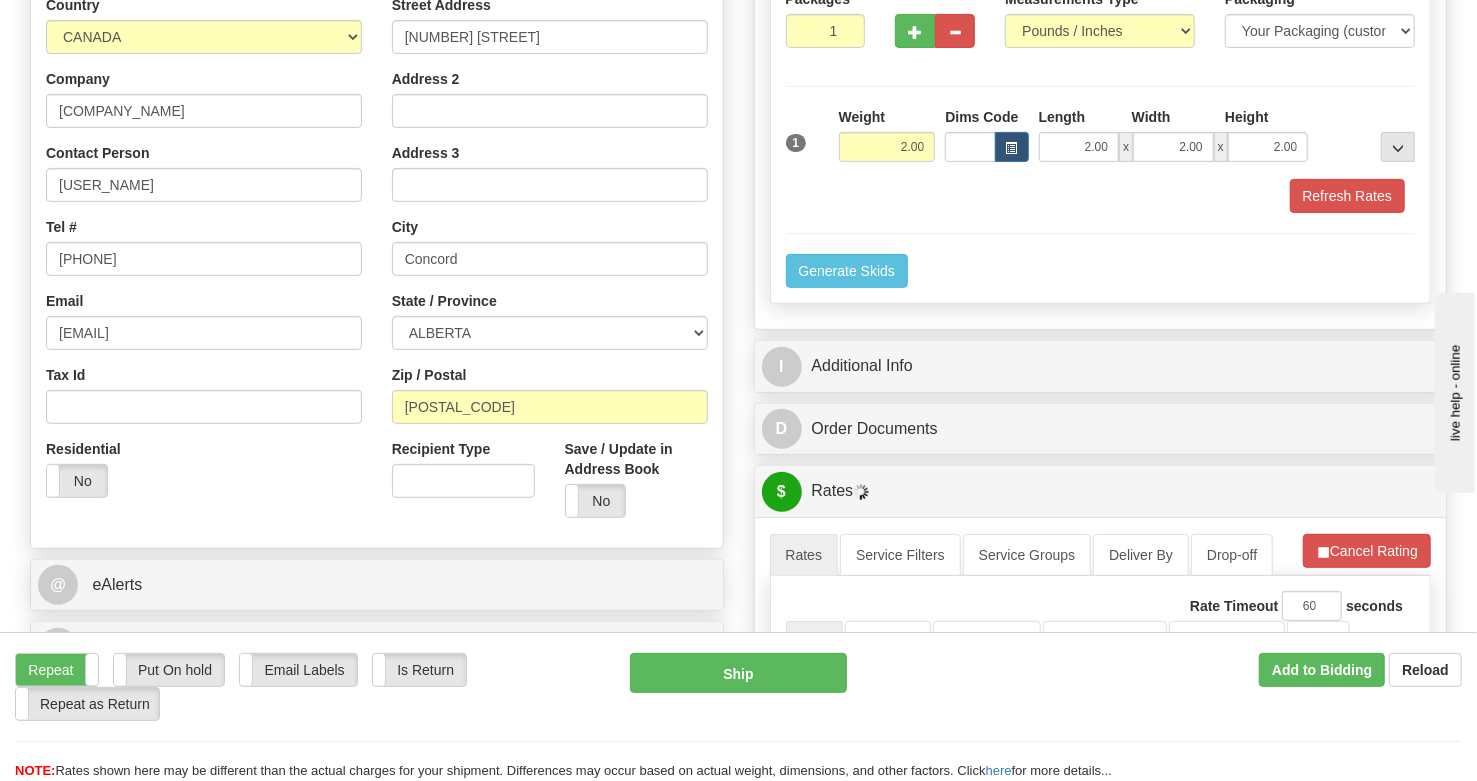 scroll, scrollTop: 533, scrollLeft: 0, axis: vertical 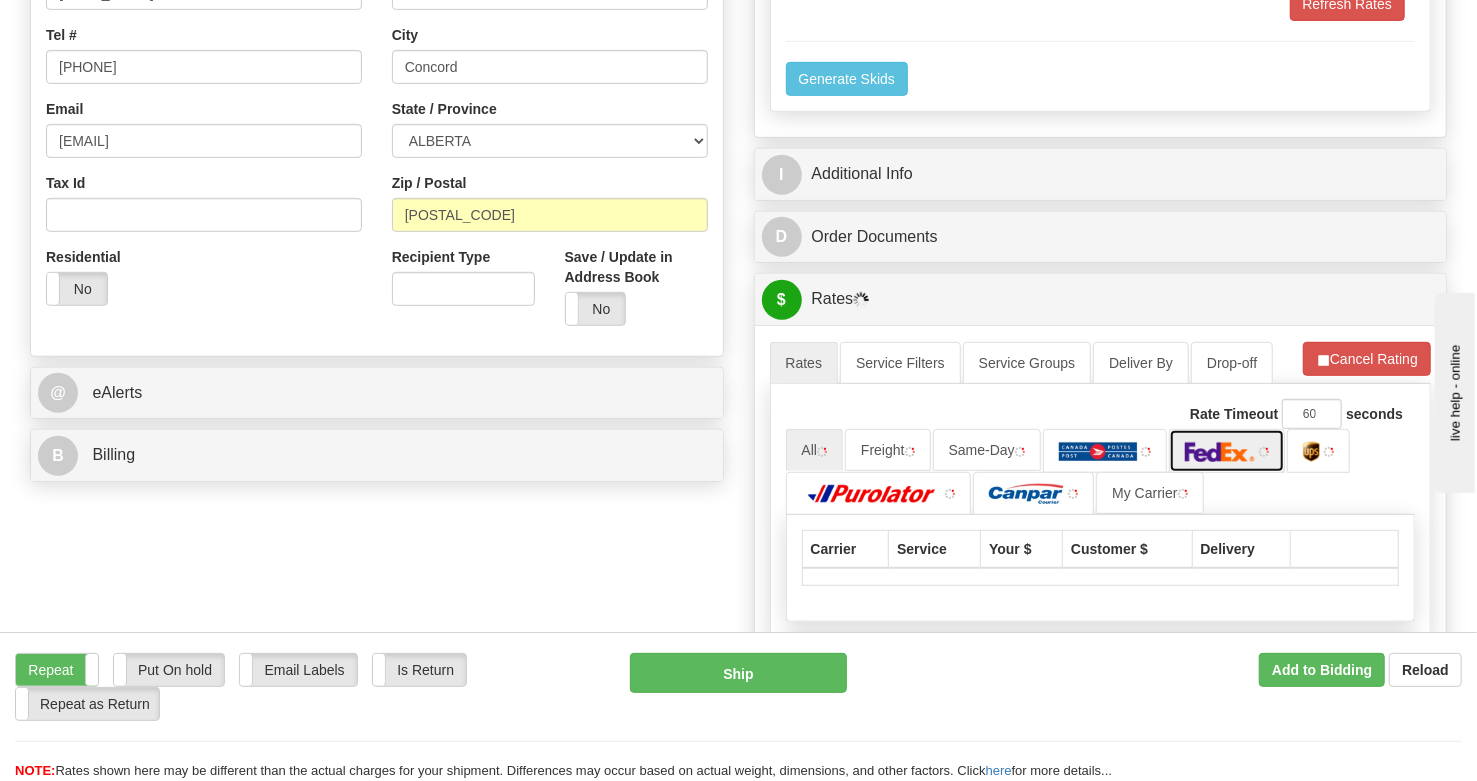 click at bounding box center (1220, 452) 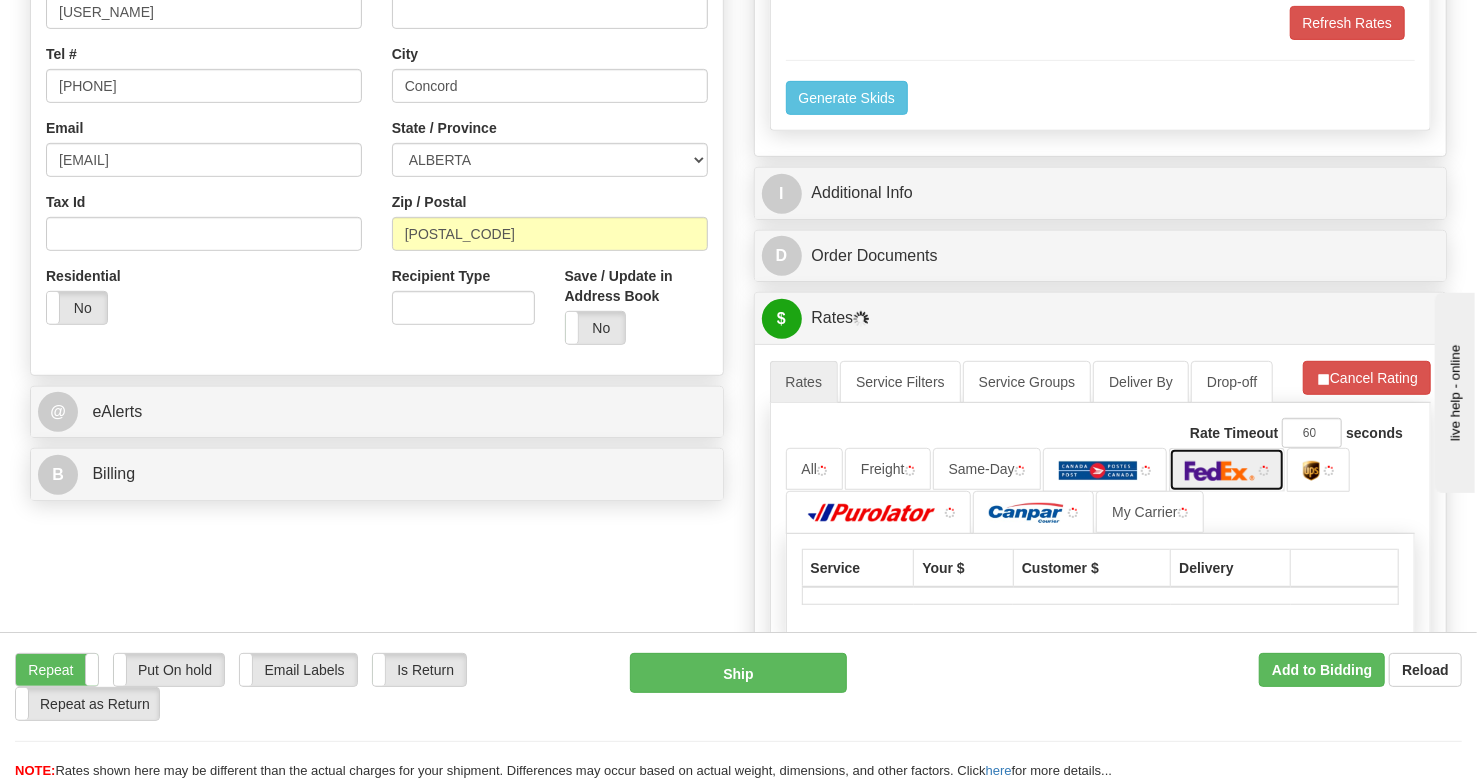 scroll, scrollTop: 400, scrollLeft: 0, axis: vertical 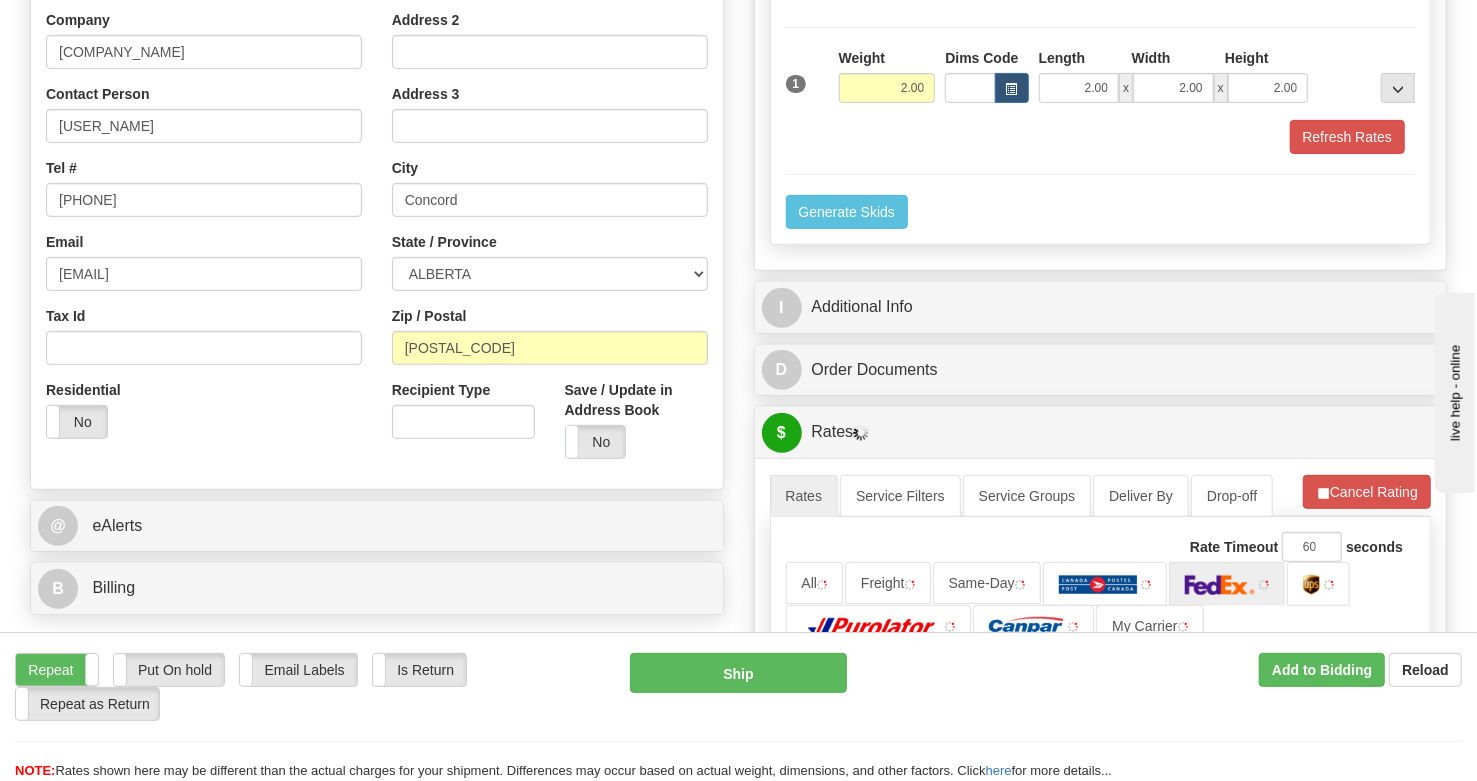 click on "Street Address
55 Administration Road
Address 2
Address 3
City
Concord
State / Province
ALBERTA BRITISH COLUMBIA MANITOBA NEW BRUNSWICK NEWFOUNDLAND NOVA SCOTIA NUNAVUT NW TERRITORIES ONTARIO PRINCE EDWARD ISLAND QUEBEC SASKATCHEWAN YUKON TERRITORY
Zip / Postal
L4K4G9
Recipient Type" at bounding box center (550, 205) 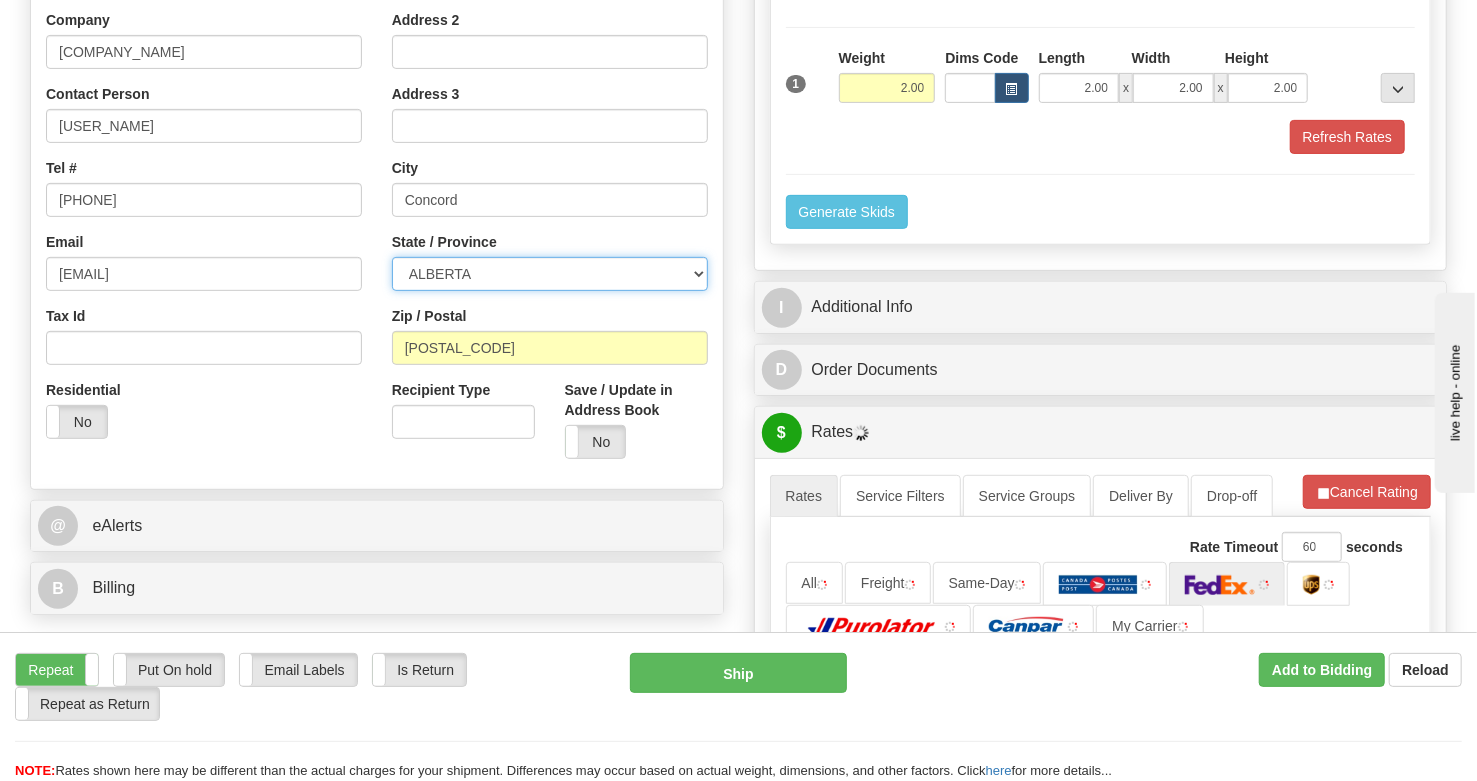 click on "ALBERTA BRITISH COLUMBIA MANITOBA NEW BRUNSWICK NEWFOUNDLAND NOVA SCOTIA NUNAVUT NW TERRITORIES ONTARIO PRINCE EDWARD ISLAND QUEBEC SASKATCHEWAN YUKON TERRITORY" at bounding box center [550, 274] 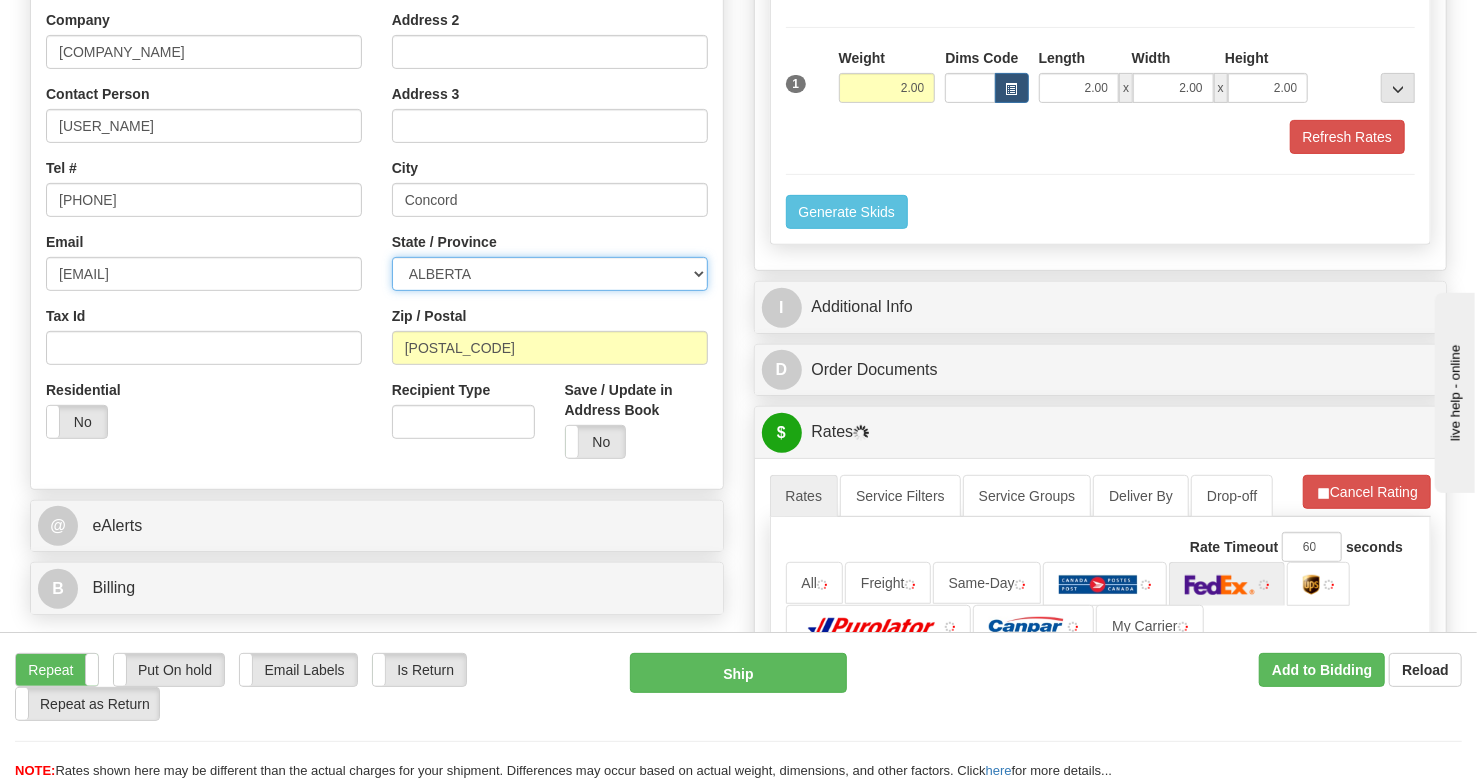 select on "ON" 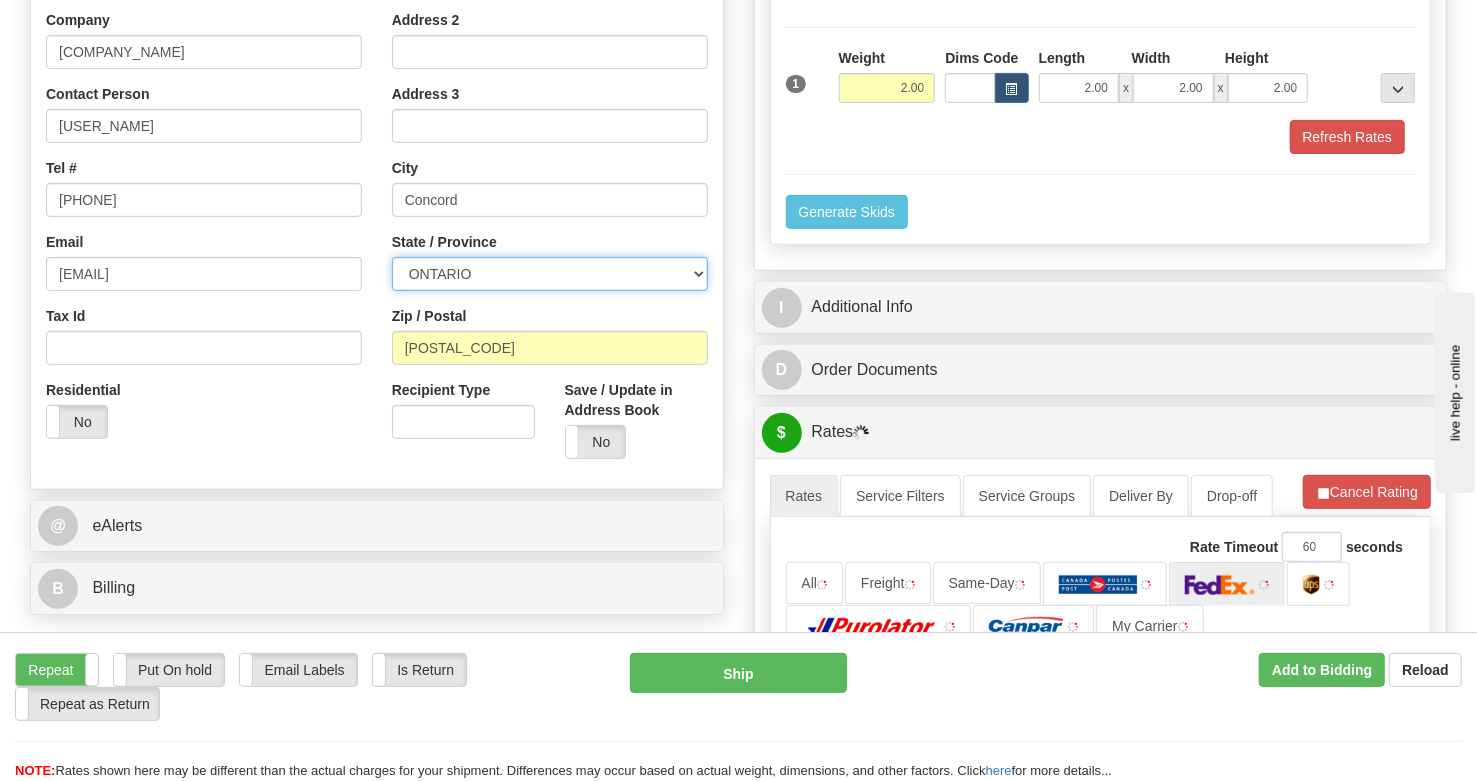 click on "ALBERTA BRITISH COLUMBIA MANITOBA NEW BRUNSWICK NEWFOUNDLAND NOVA SCOTIA NUNAVUT NW TERRITORIES ONTARIO PRINCE EDWARD ISLAND QUEBEC SASKATCHEWAN YUKON TERRITORY" at bounding box center [550, 274] 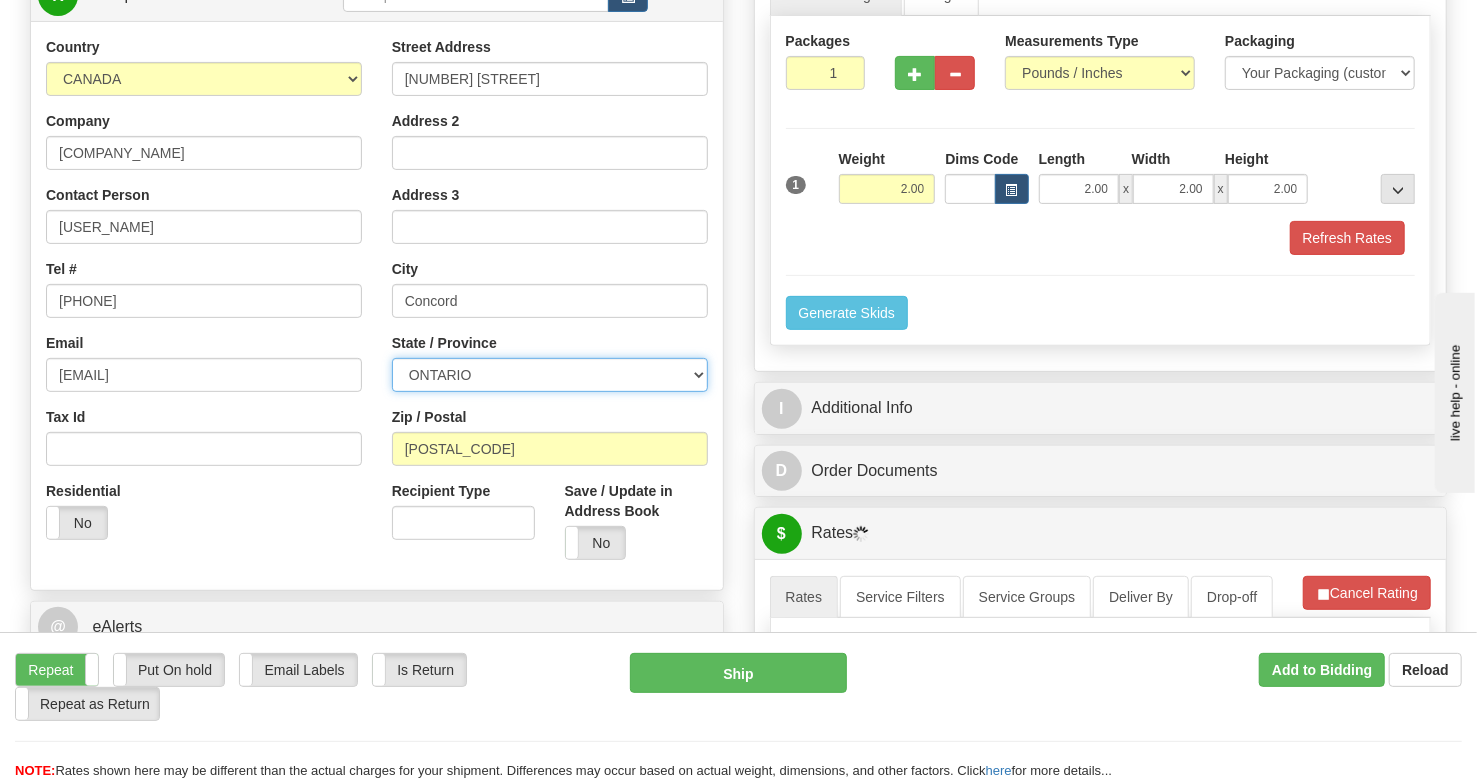 scroll, scrollTop: 0, scrollLeft: 0, axis: both 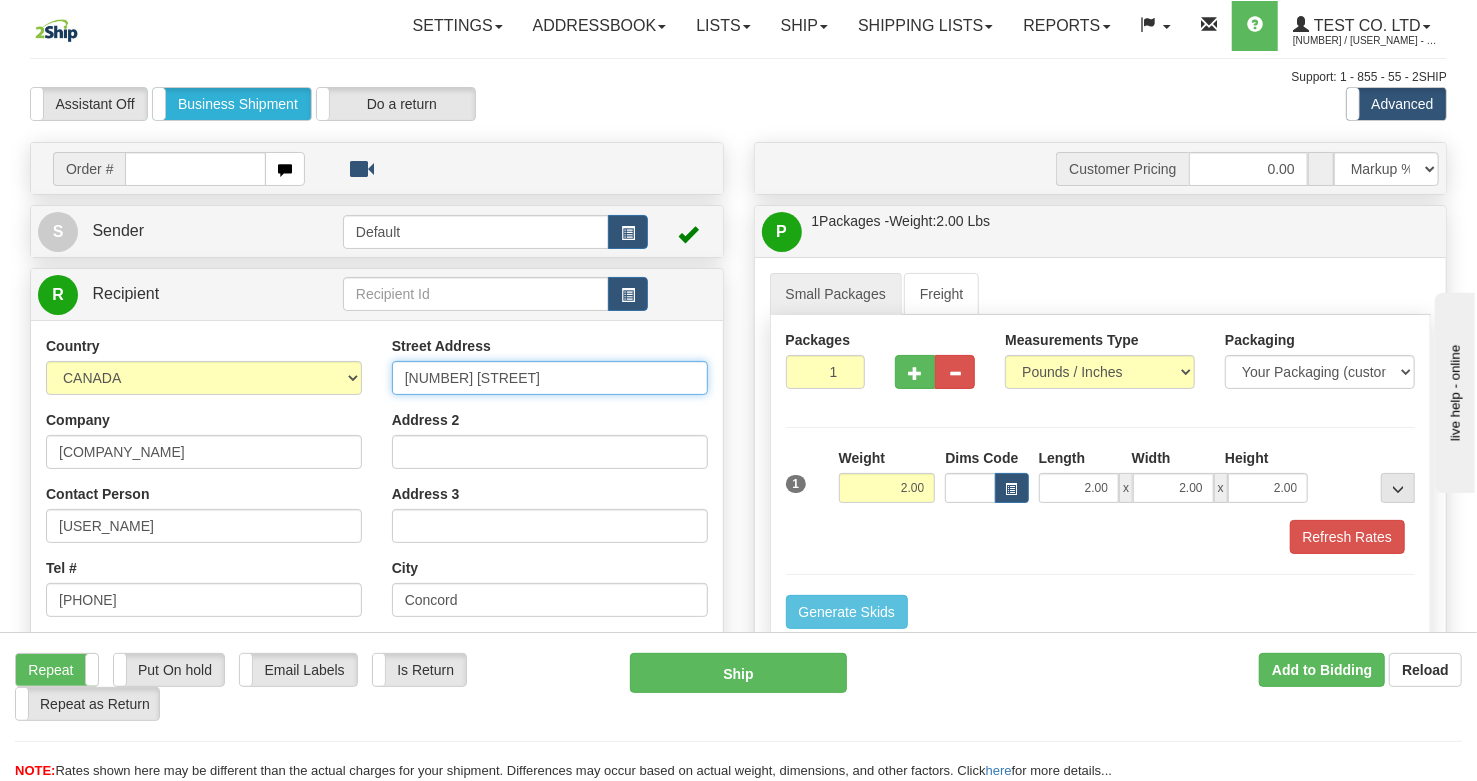 drag, startPoint x: 419, startPoint y: 372, endPoint x: 388, endPoint y: 373, distance: 31.016125 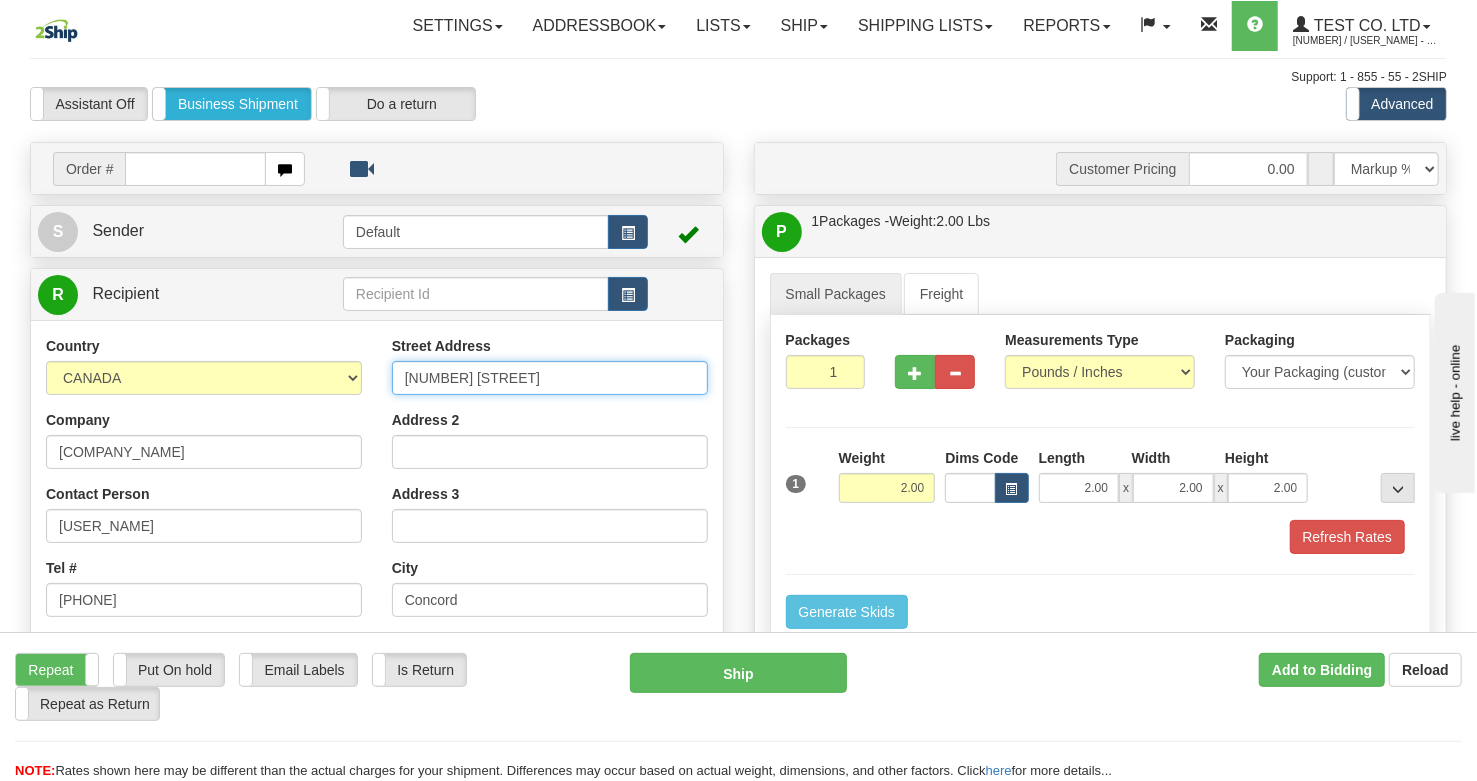 type on "[NUMBER] [STREET]" 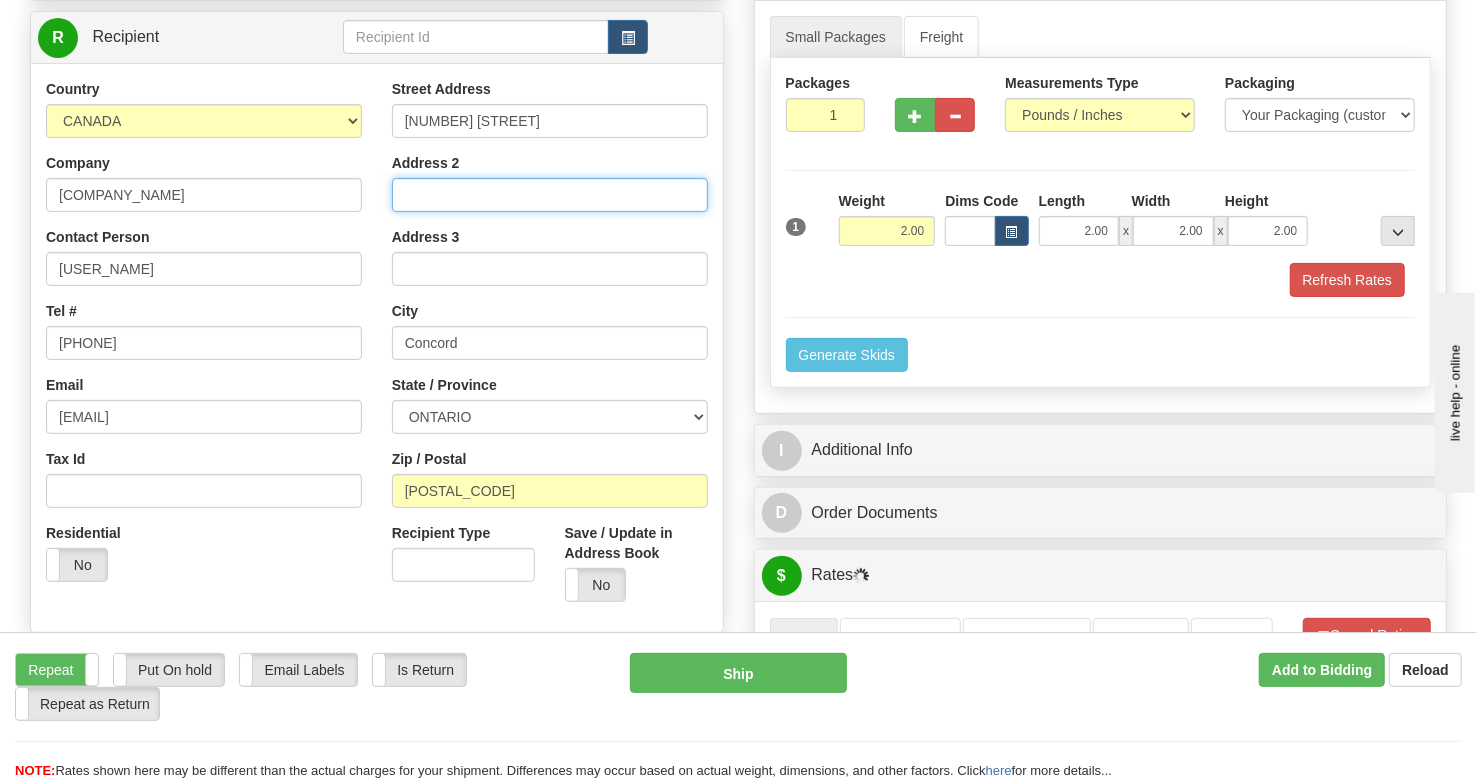 scroll, scrollTop: 266, scrollLeft: 0, axis: vertical 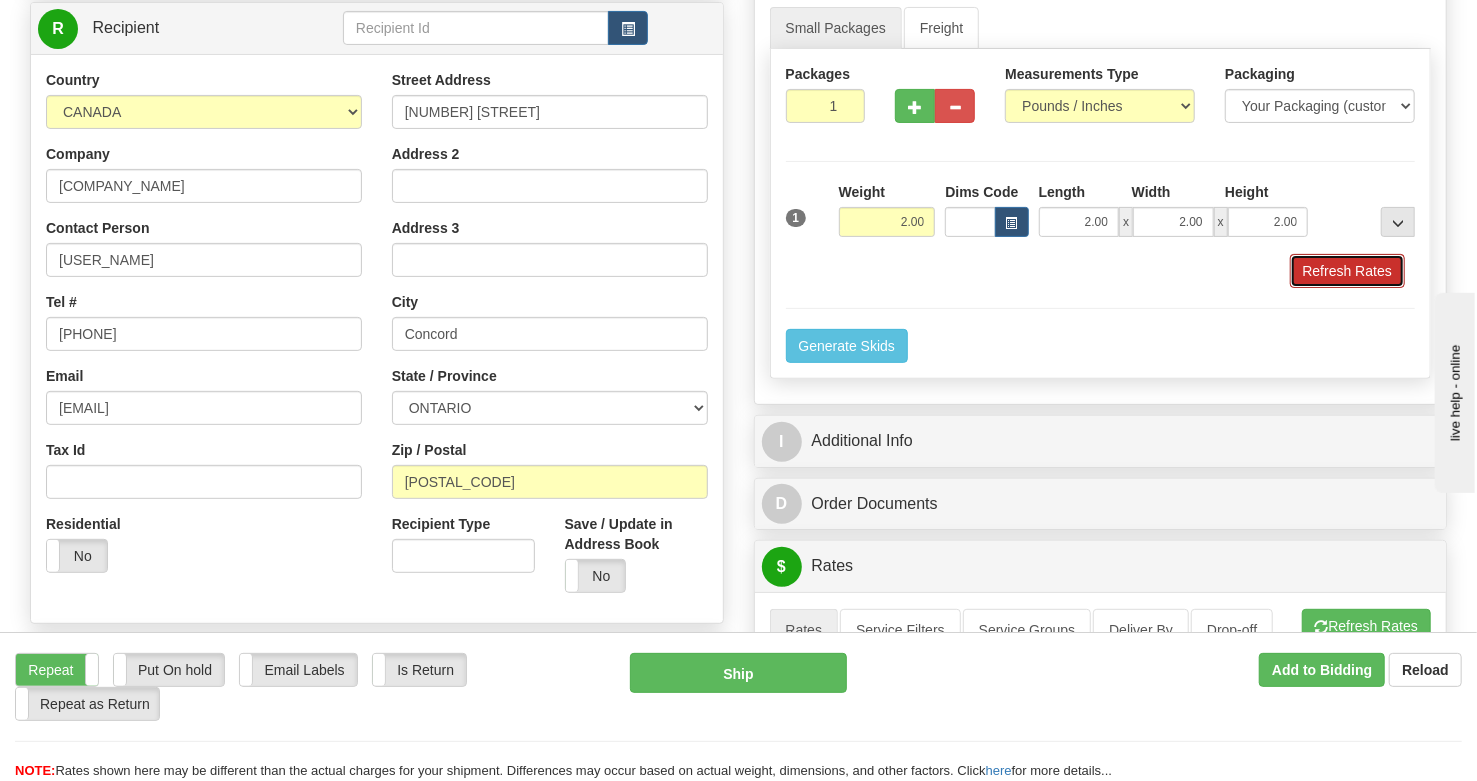 click on "Refresh Rates" at bounding box center (1347, 271) 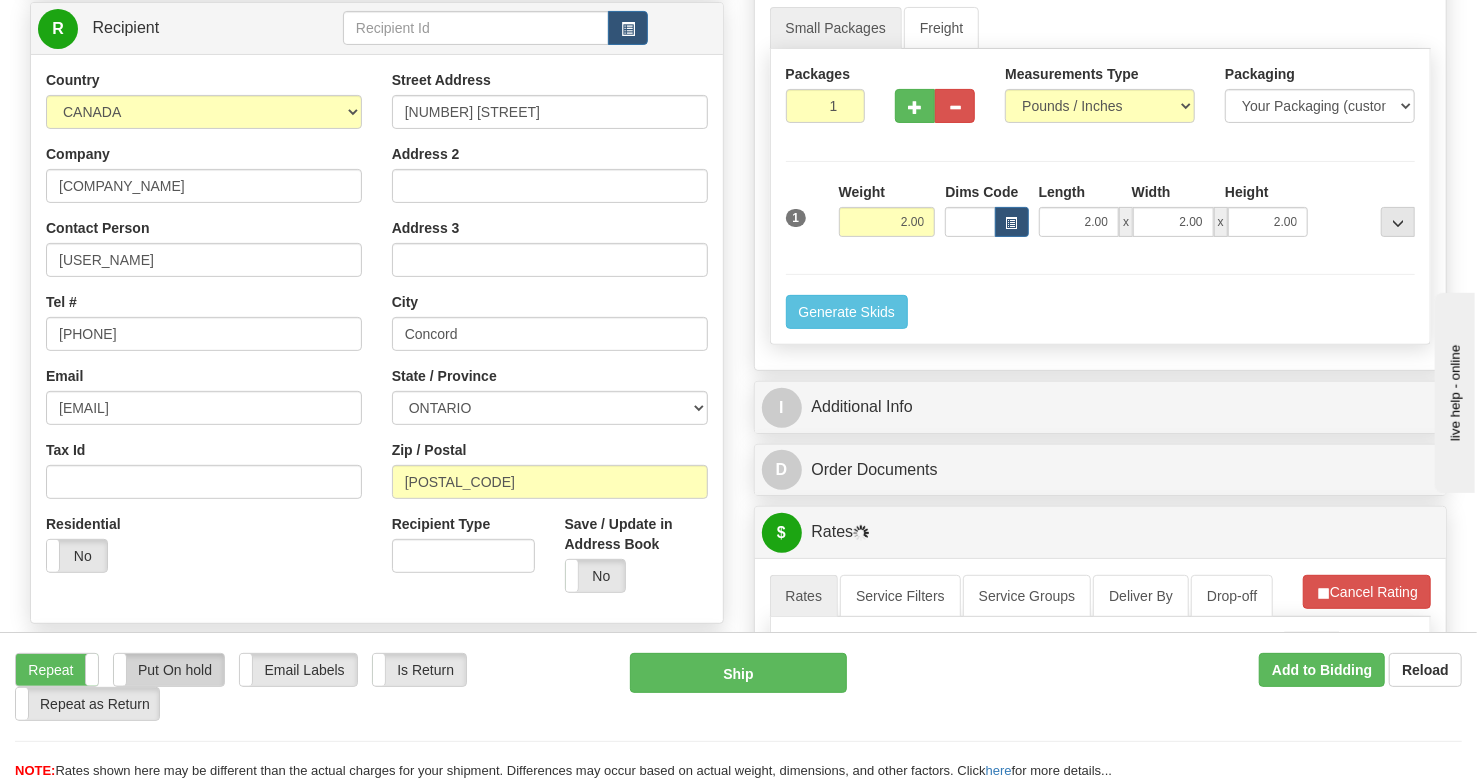 click on "Put On hold" at bounding box center (169, 670) 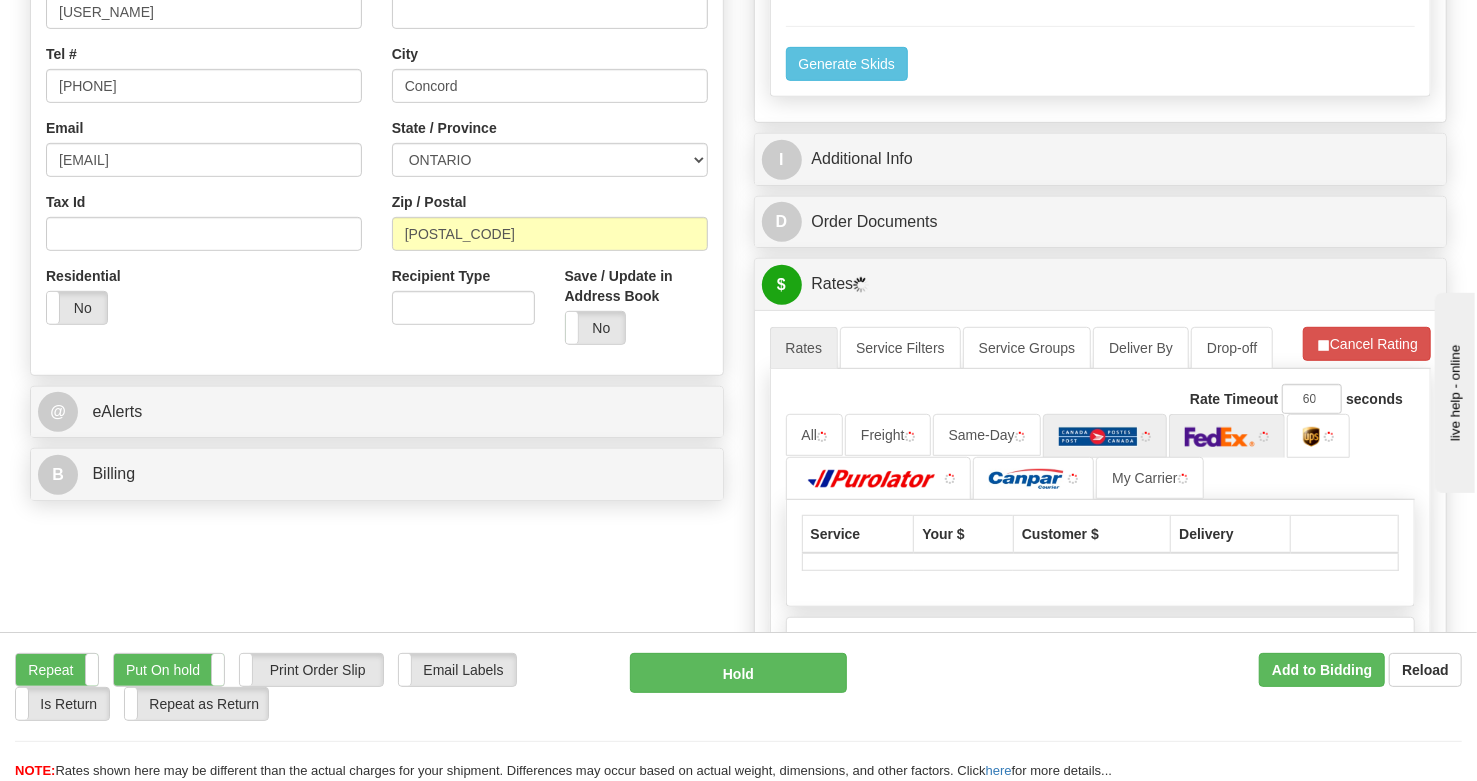 scroll, scrollTop: 533, scrollLeft: 0, axis: vertical 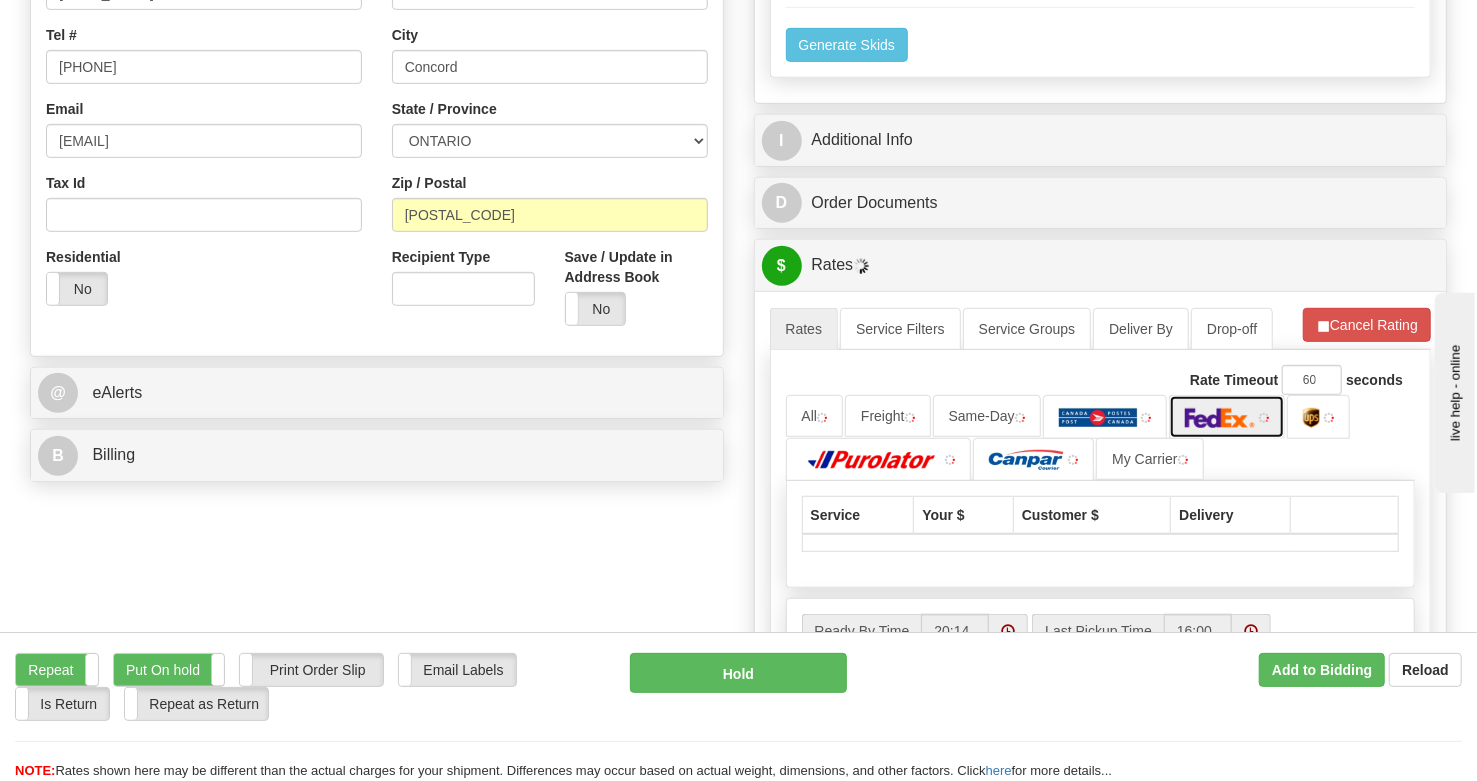 click at bounding box center [1220, 418] 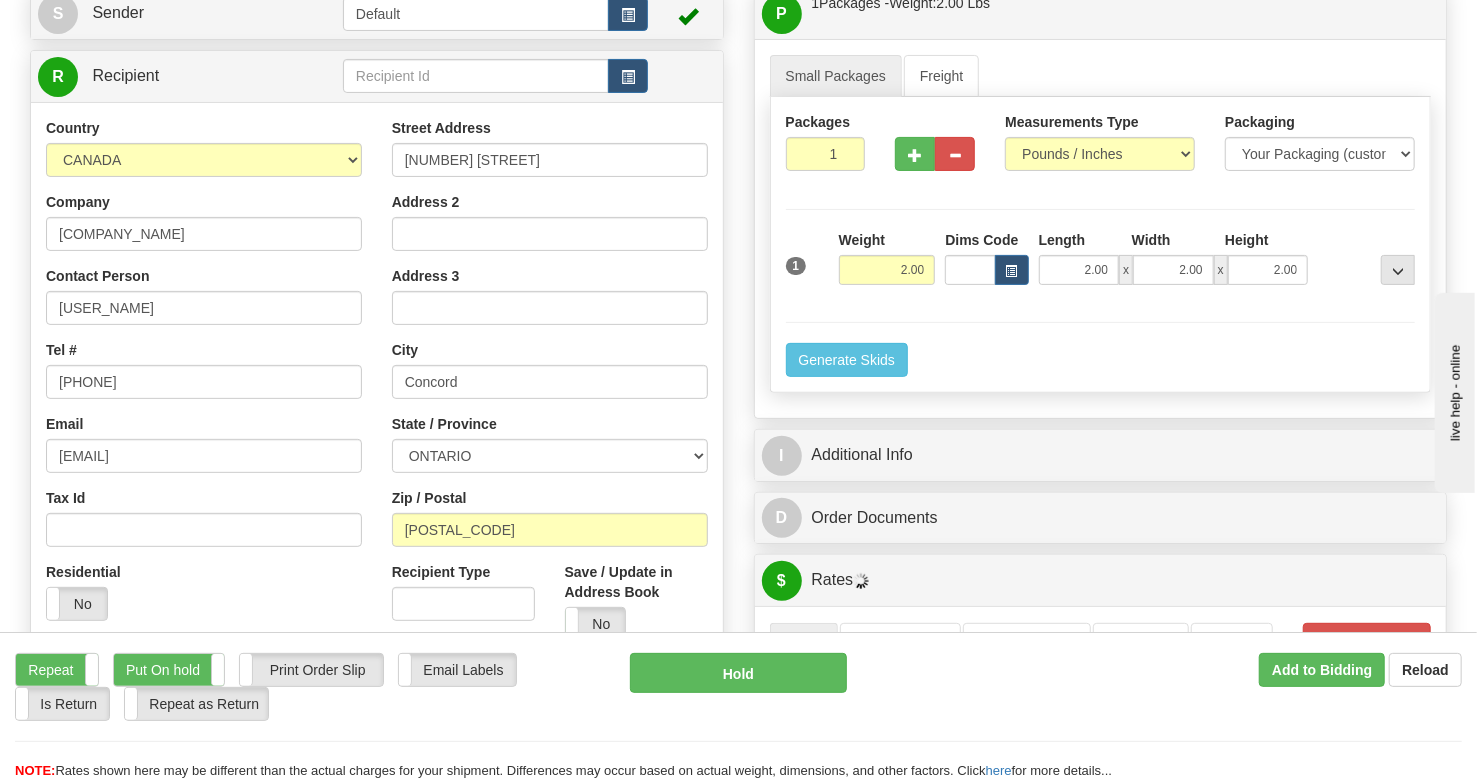 scroll, scrollTop: 400, scrollLeft: 0, axis: vertical 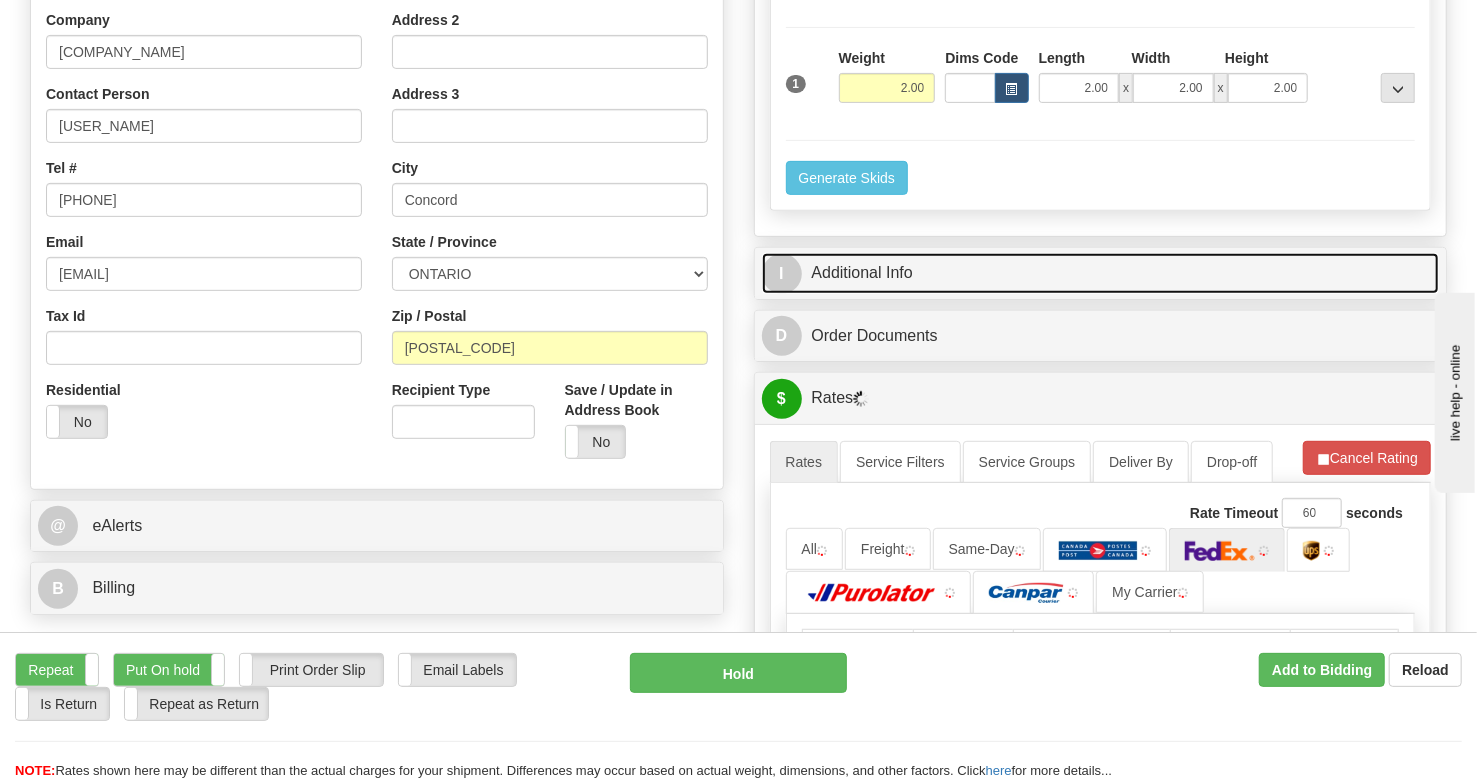 click on "I Additional Info" at bounding box center [1101, 273] 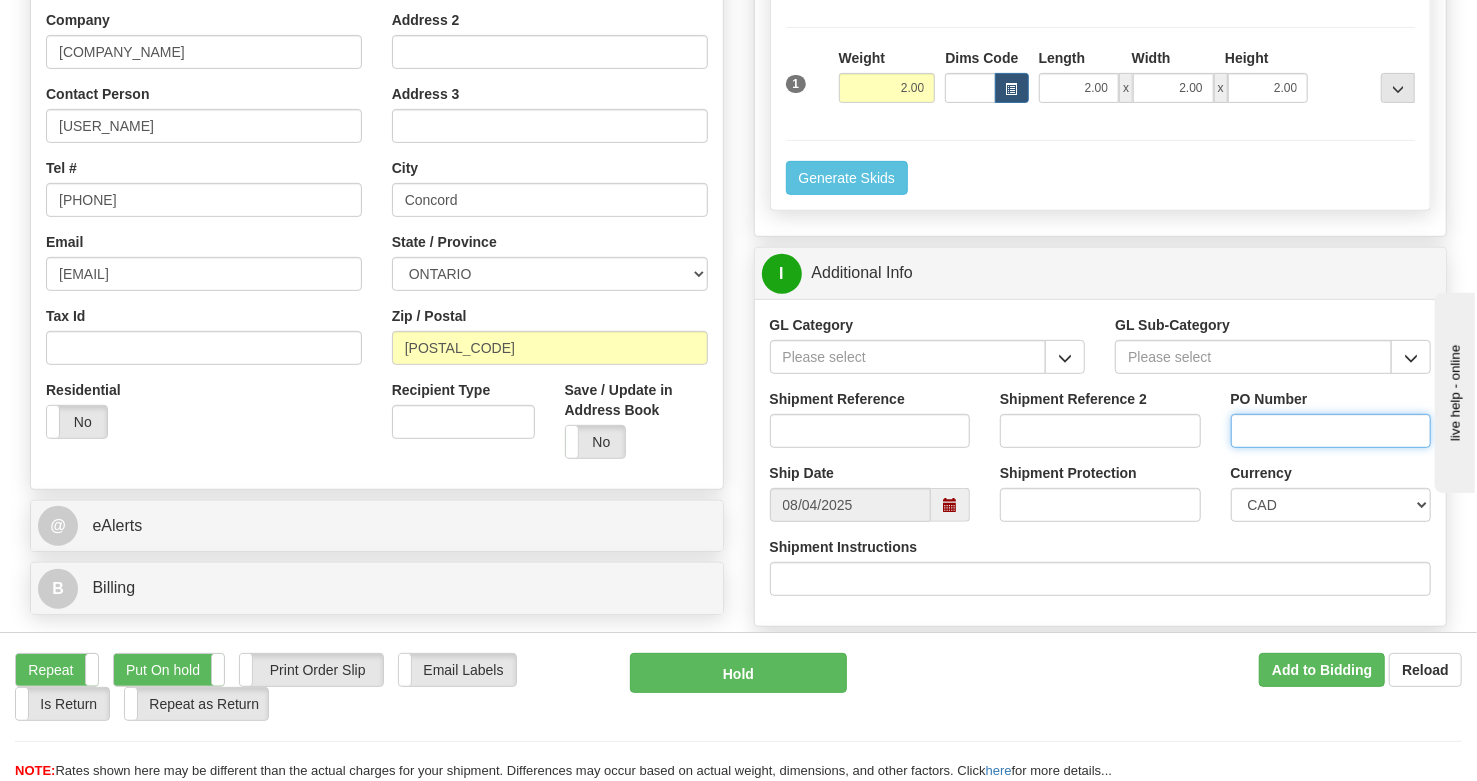 drag, startPoint x: 1242, startPoint y: 432, endPoint x: 1271, endPoint y: 436, distance: 29.274563 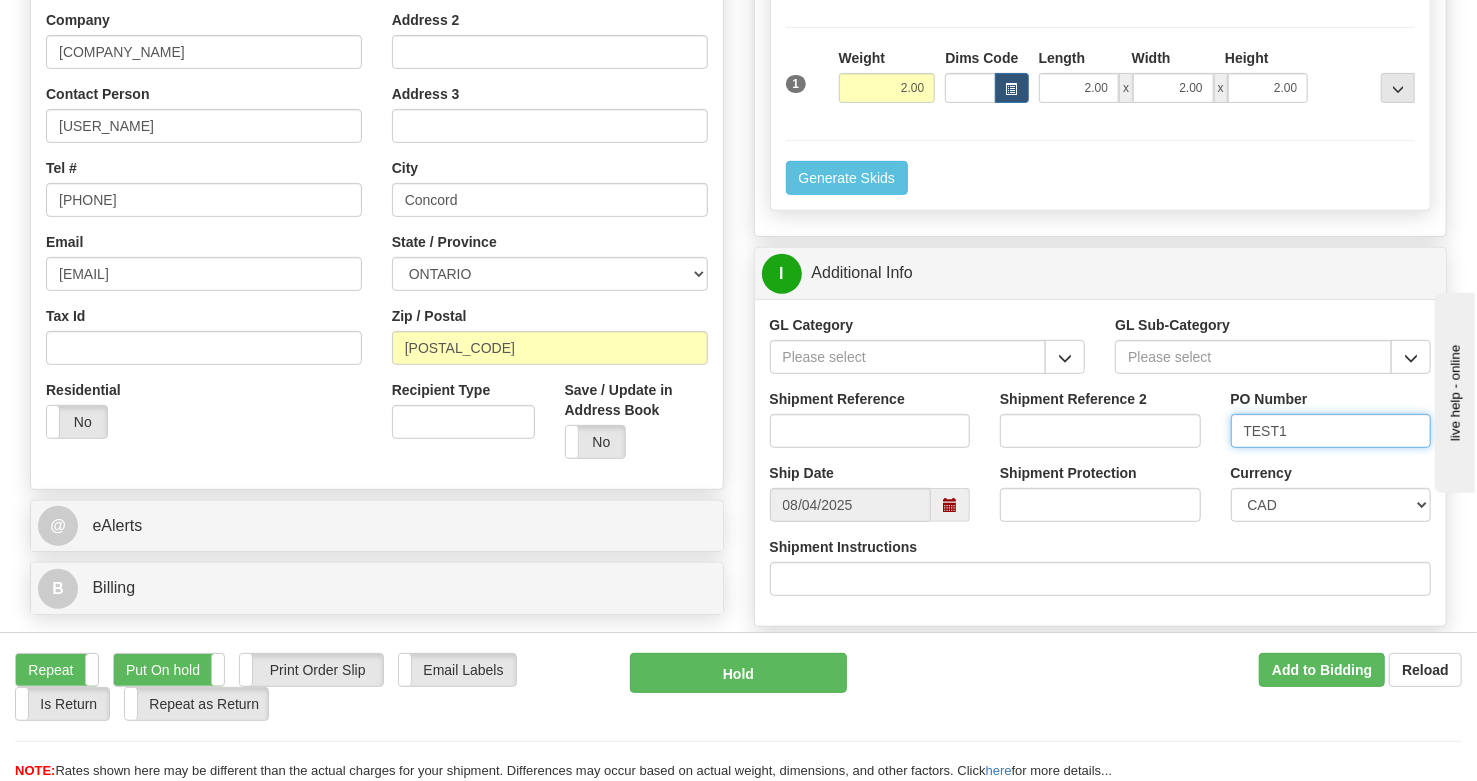 type on "TEST1" 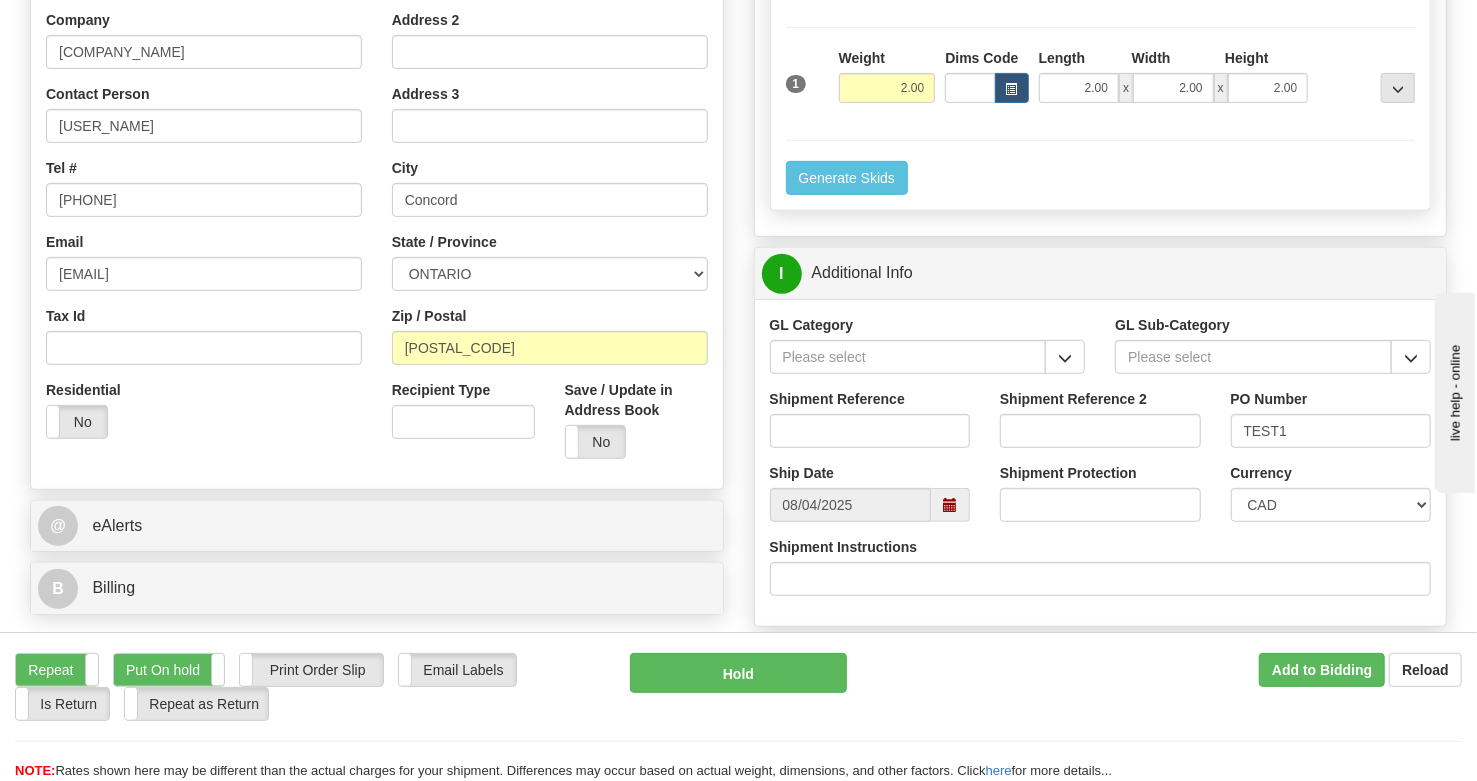 click on "I Additional Info
GL Category
GL Sub-Category
Shipment Reference" at bounding box center (1101, 437) 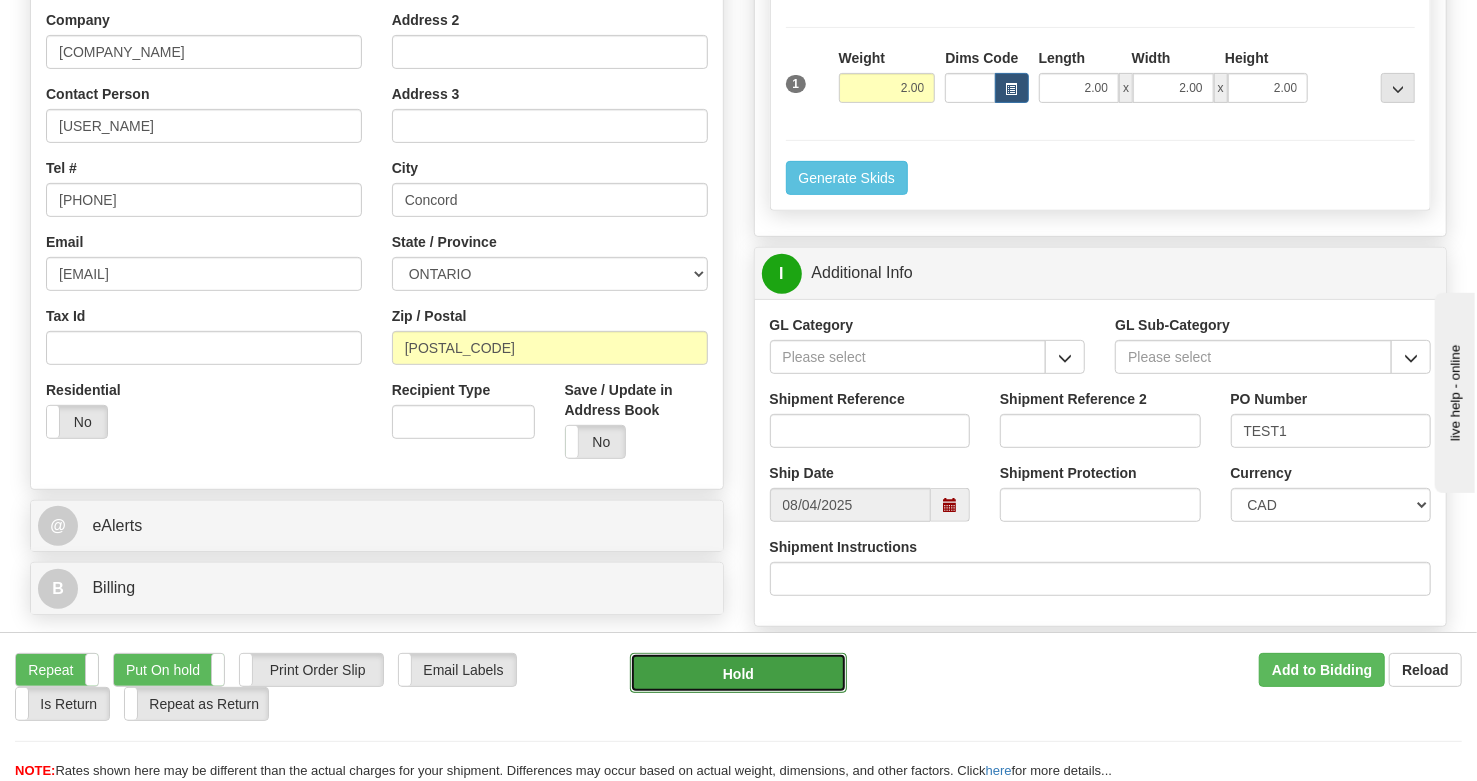 click on "Hold" at bounding box center (738, 673) 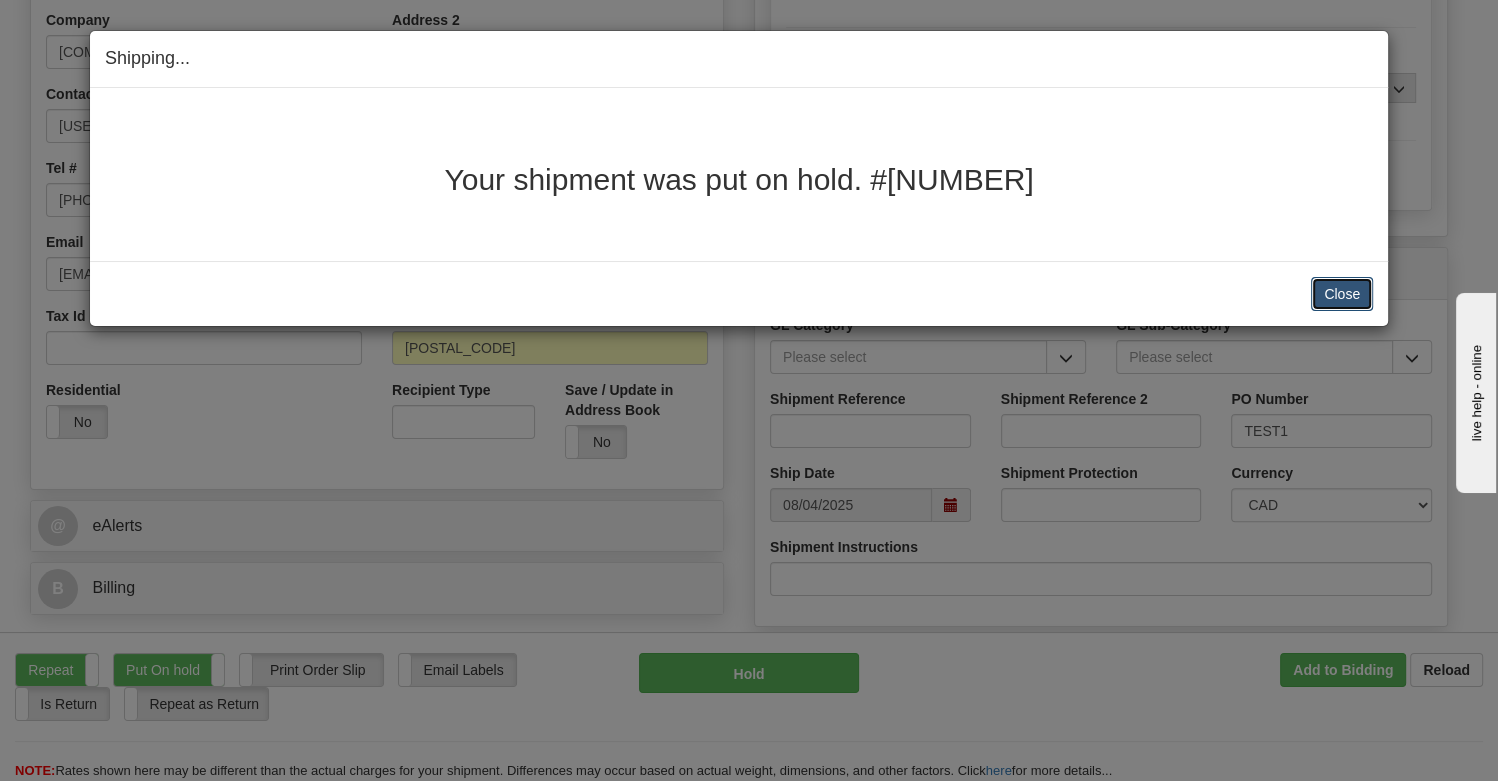 click on "Close" at bounding box center (1342, 294) 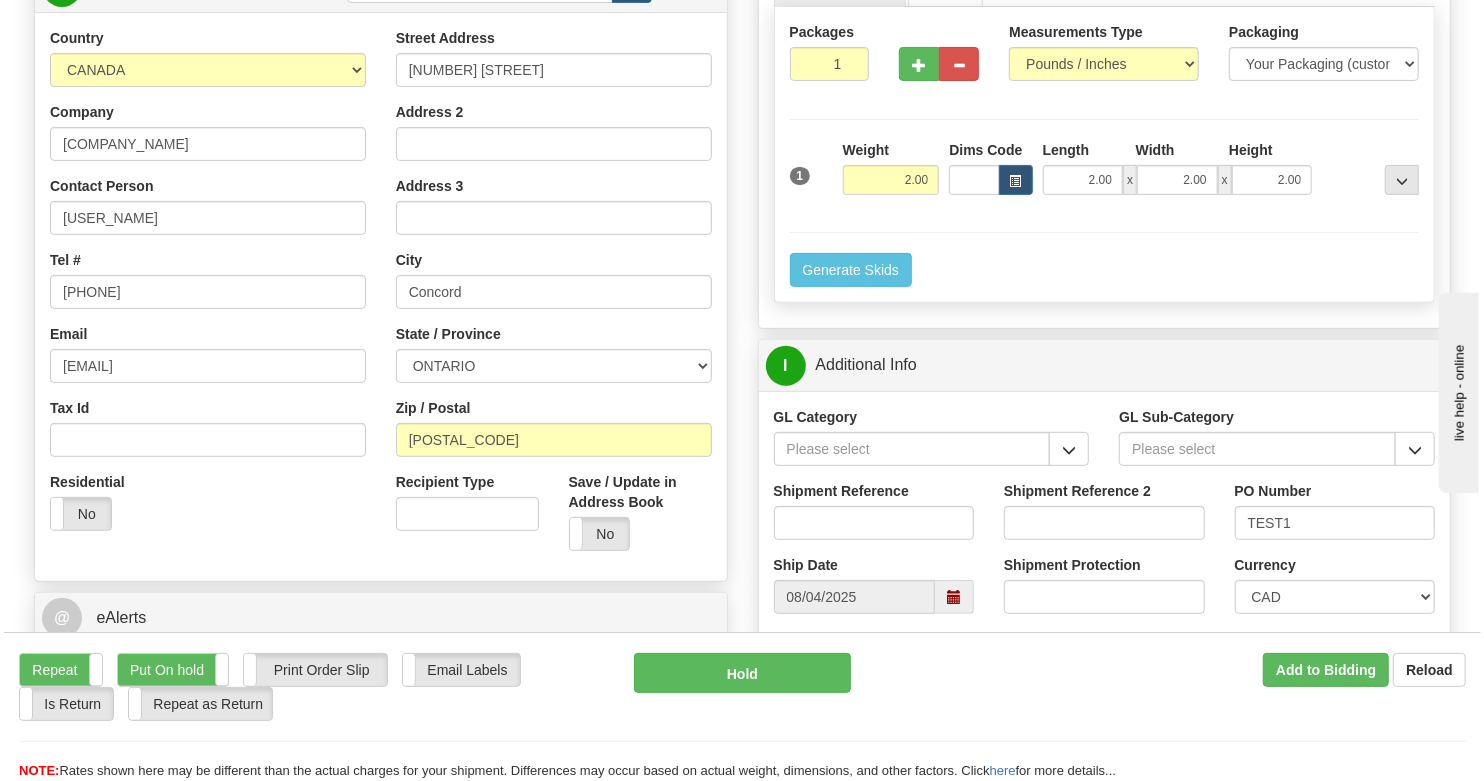 scroll, scrollTop: 266, scrollLeft: 0, axis: vertical 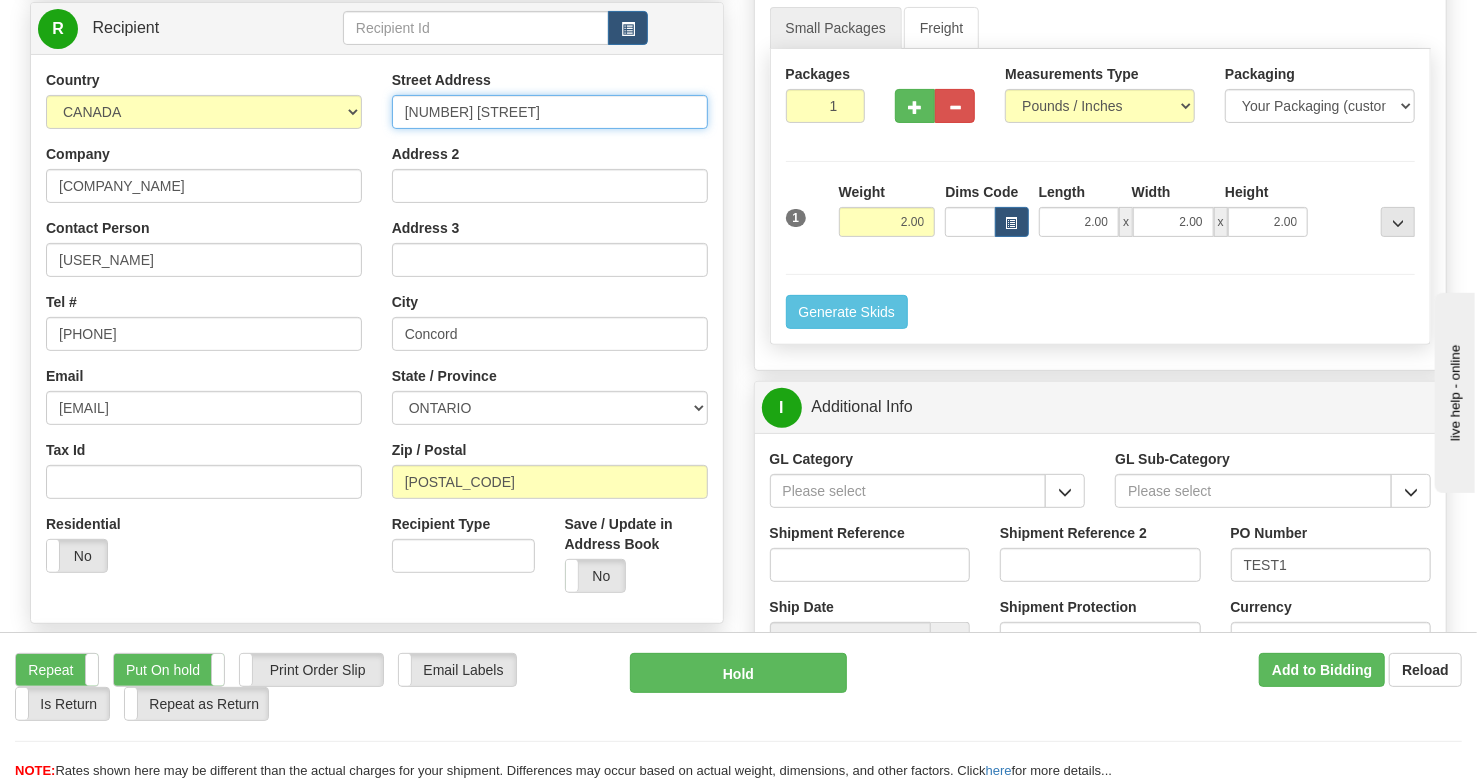 drag, startPoint x: 432, startPoint y: 111, endPoint x: 391, endPoint y: 108, distance: 41.109608 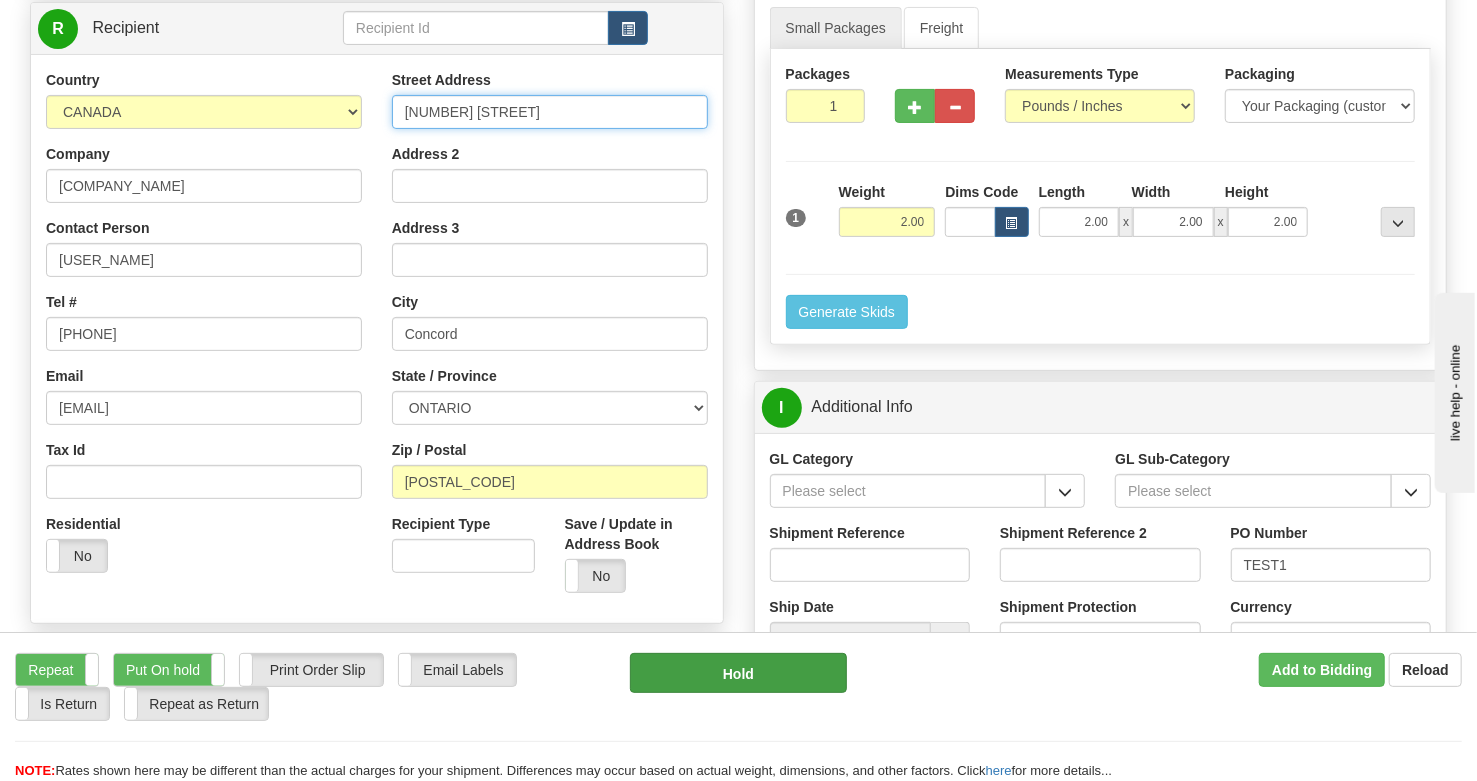 type on "[NUMBER] [STREET]" 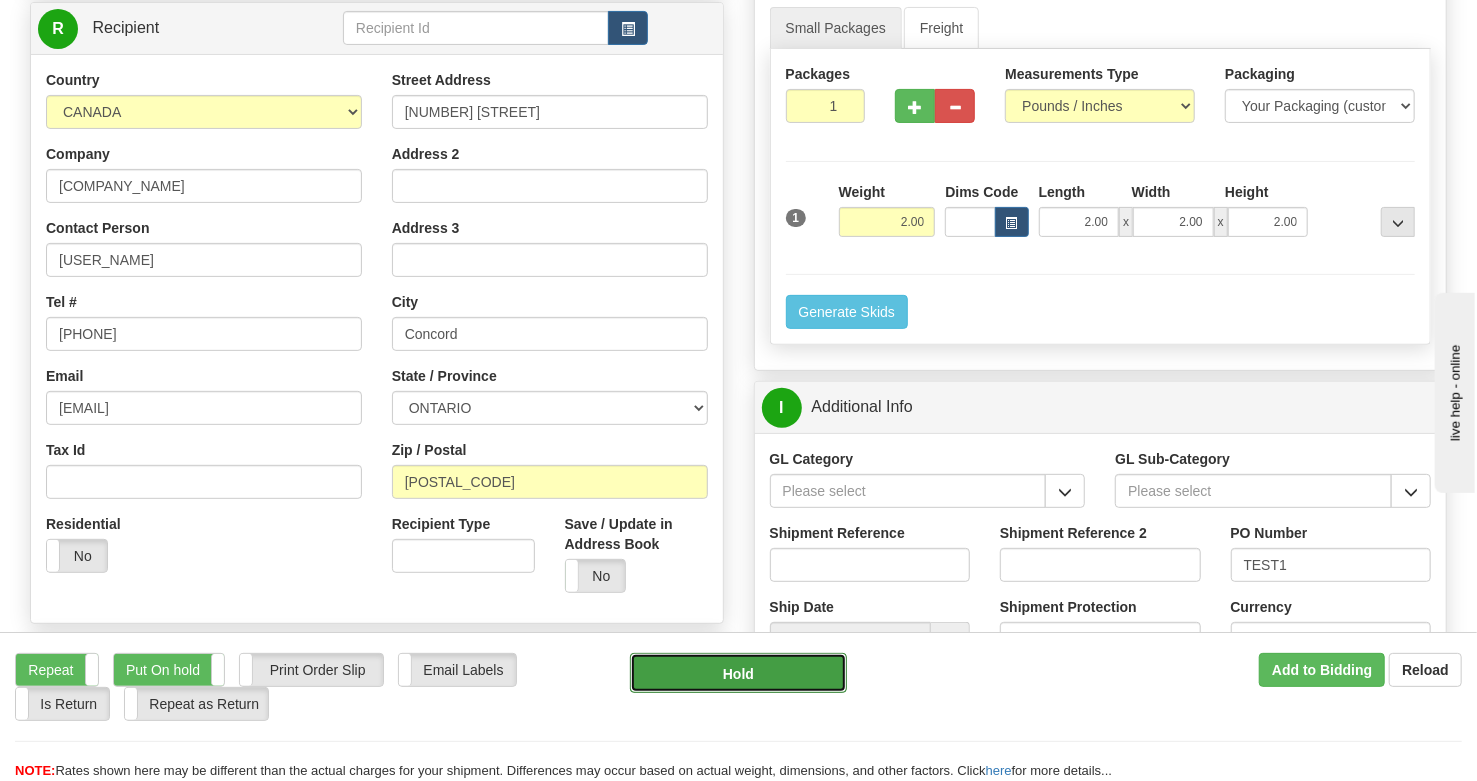 click on "Hold" at bounding box center (738, 673) 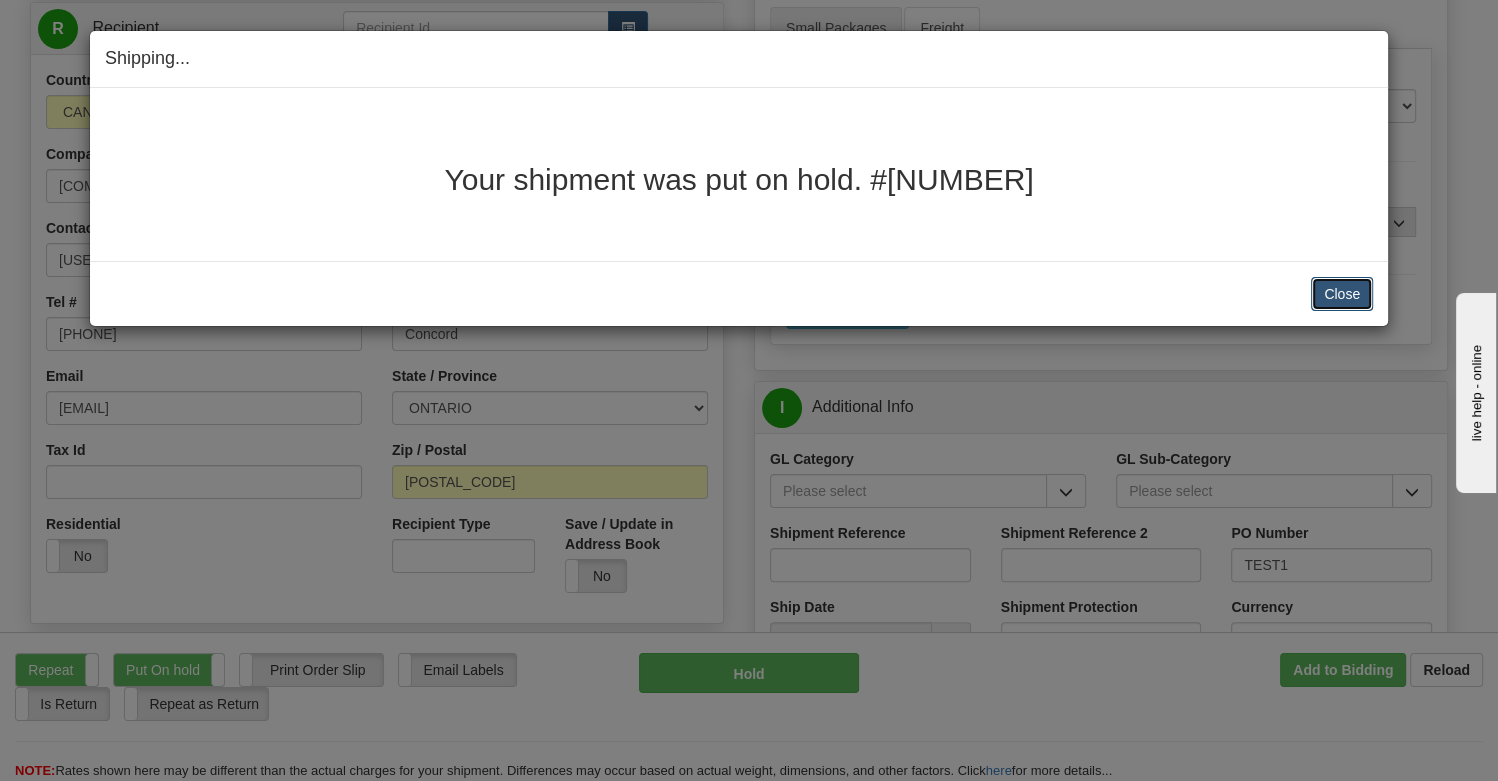 click on "Close" at bounding box center [1342, 294] 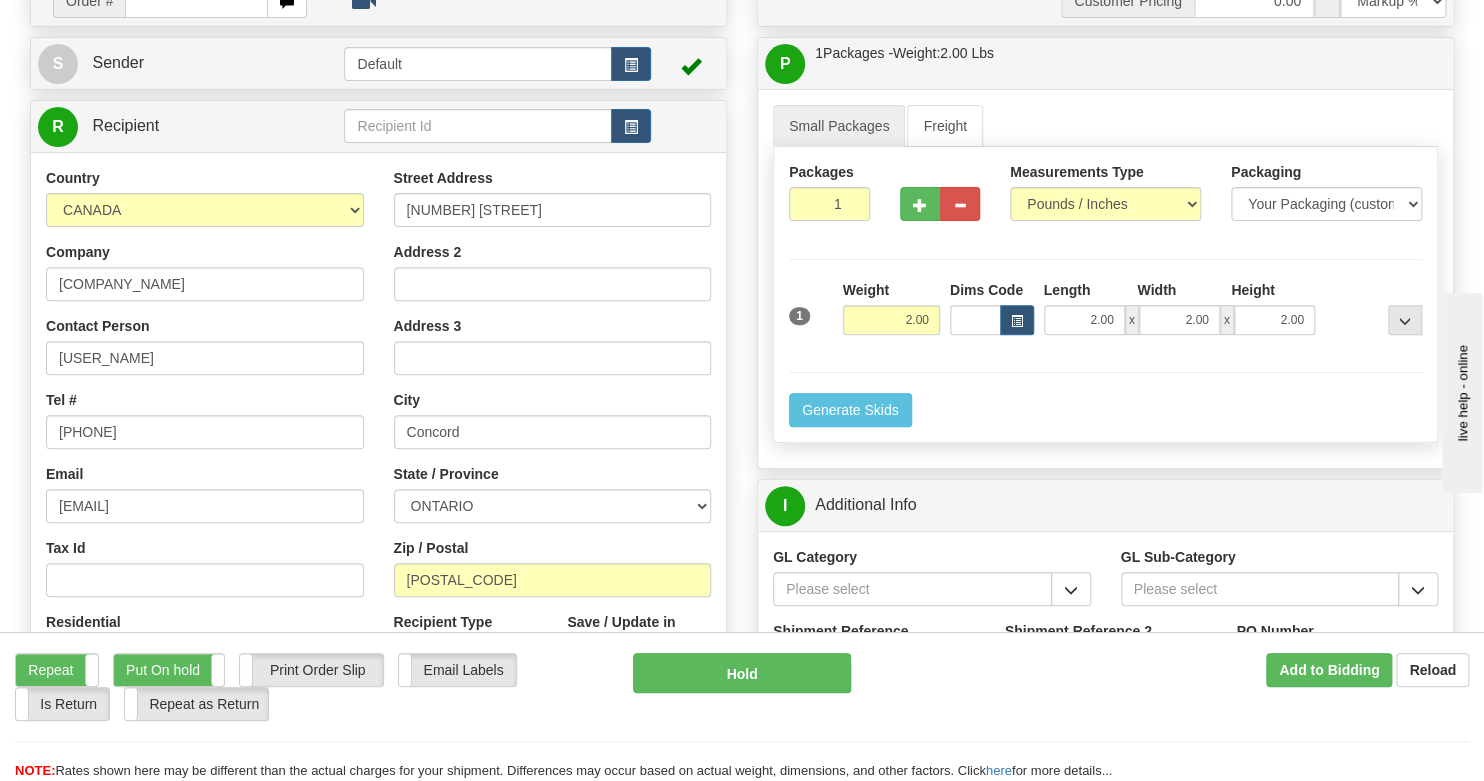 scroll, scrollTop: 0, scrollLeft: 0, axis: both 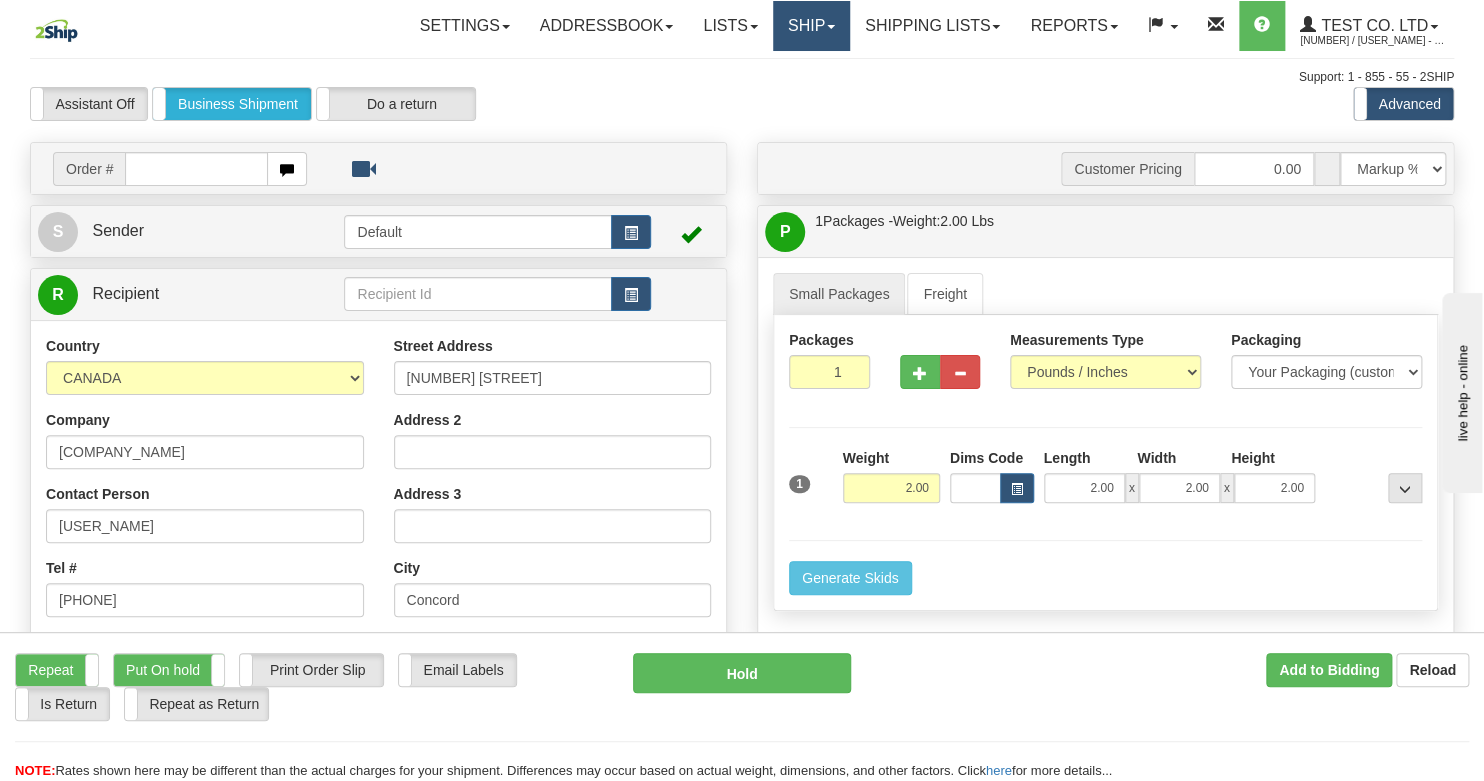 click on "Ship" at bounding box center [811, 26] 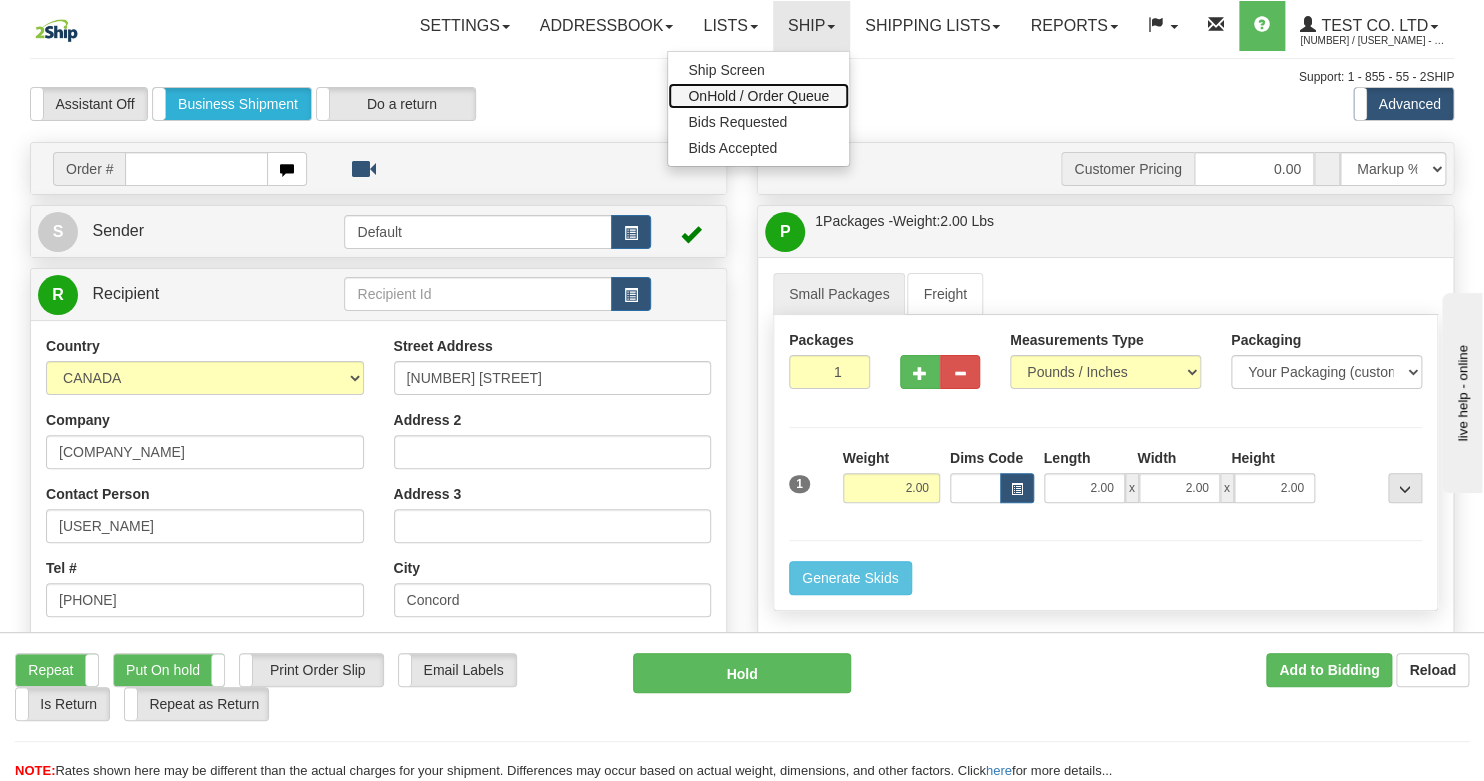 click on "OnHold / Order Queue" at bounding box center [758, 96] 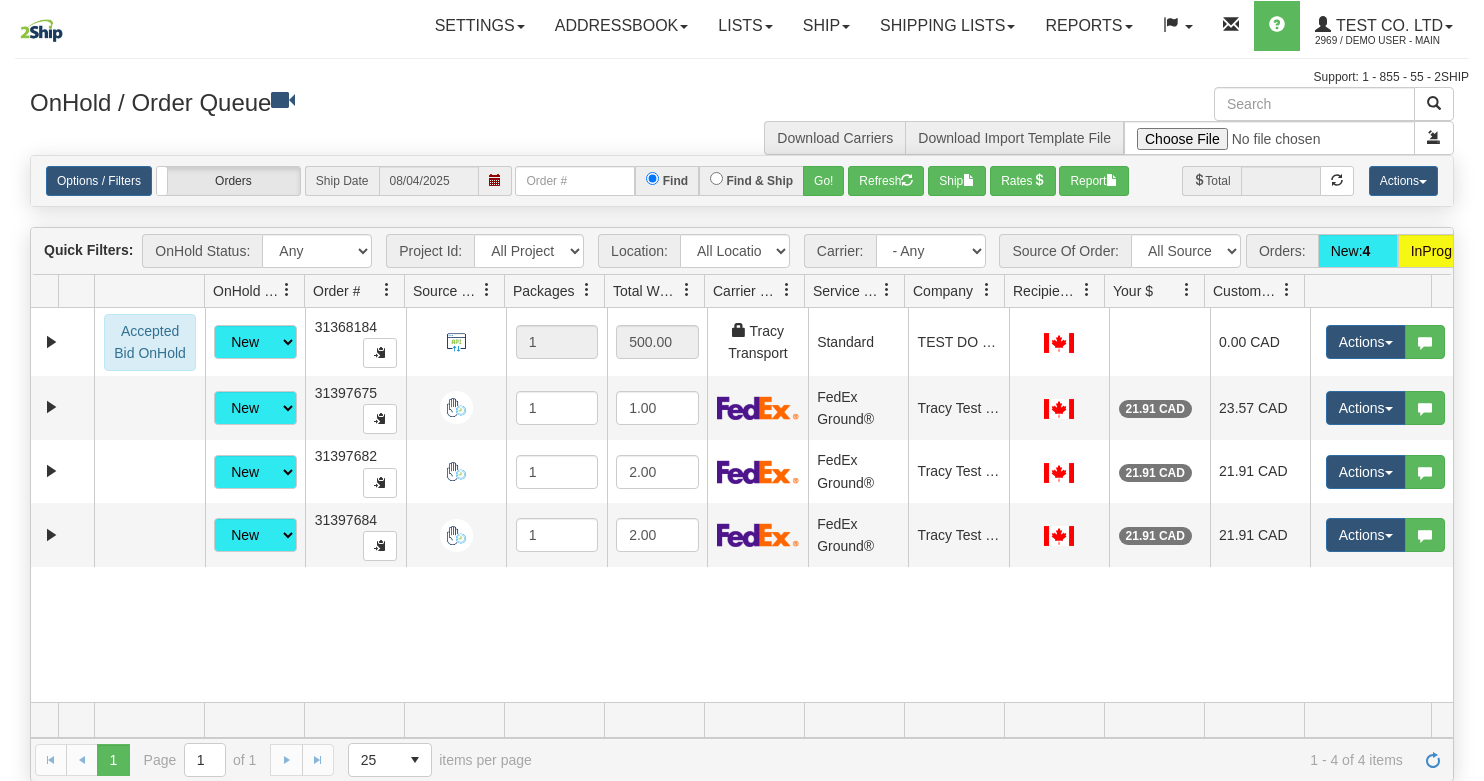 scroll, scrollTop: 0, scrollLeft: 0, axis: both 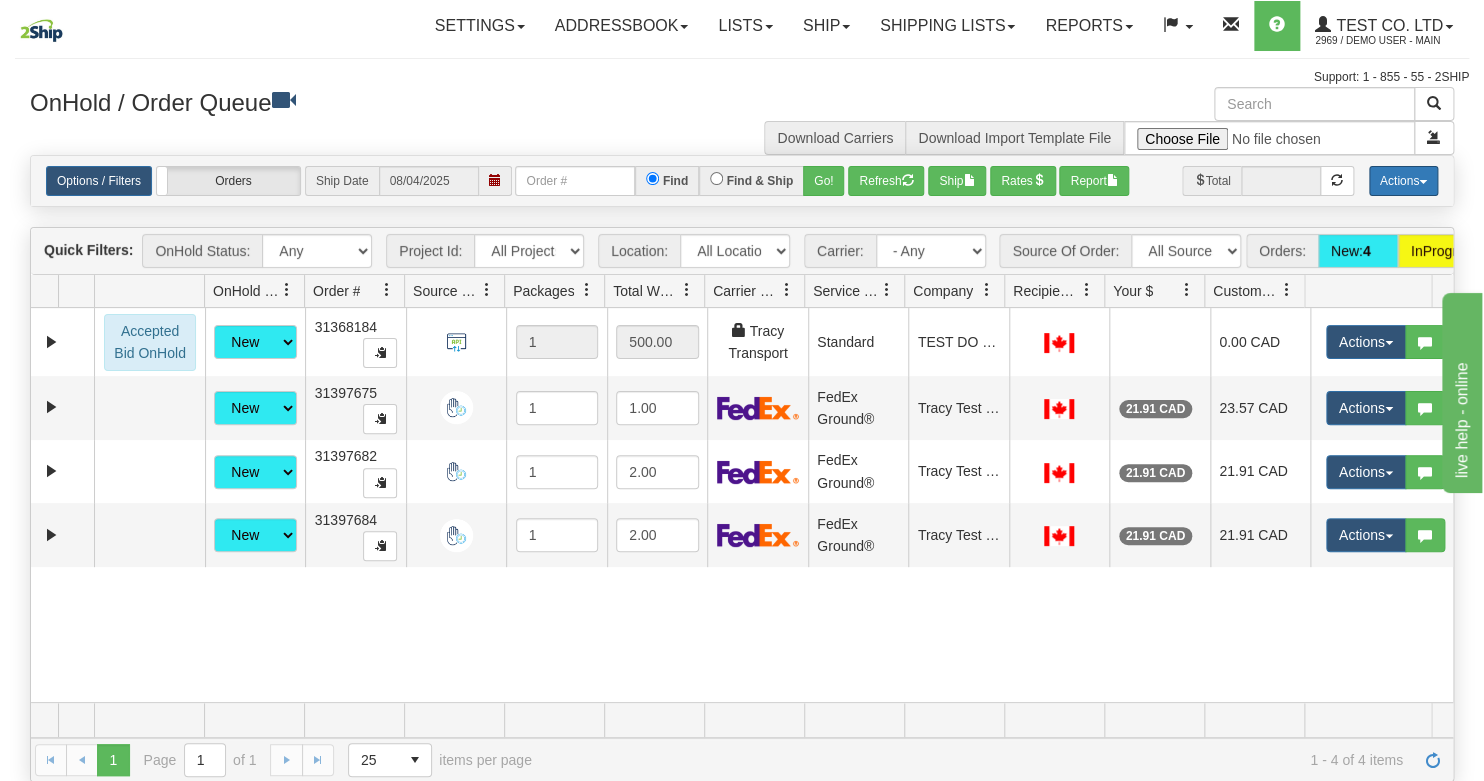 click on "Actions" at bounding box center (1403, 181) 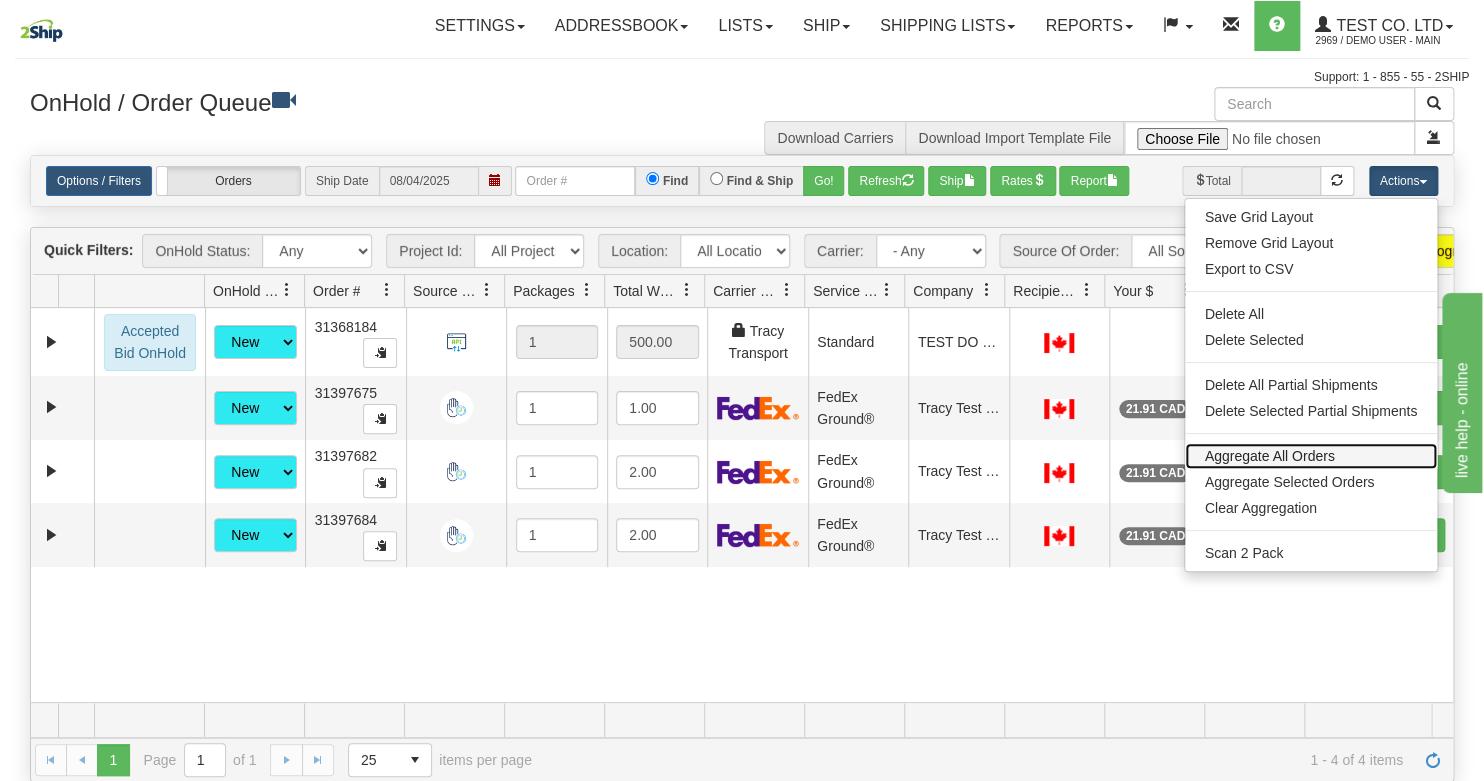 click on "Aggregate All Orders" at bounding box center (1311, 456) 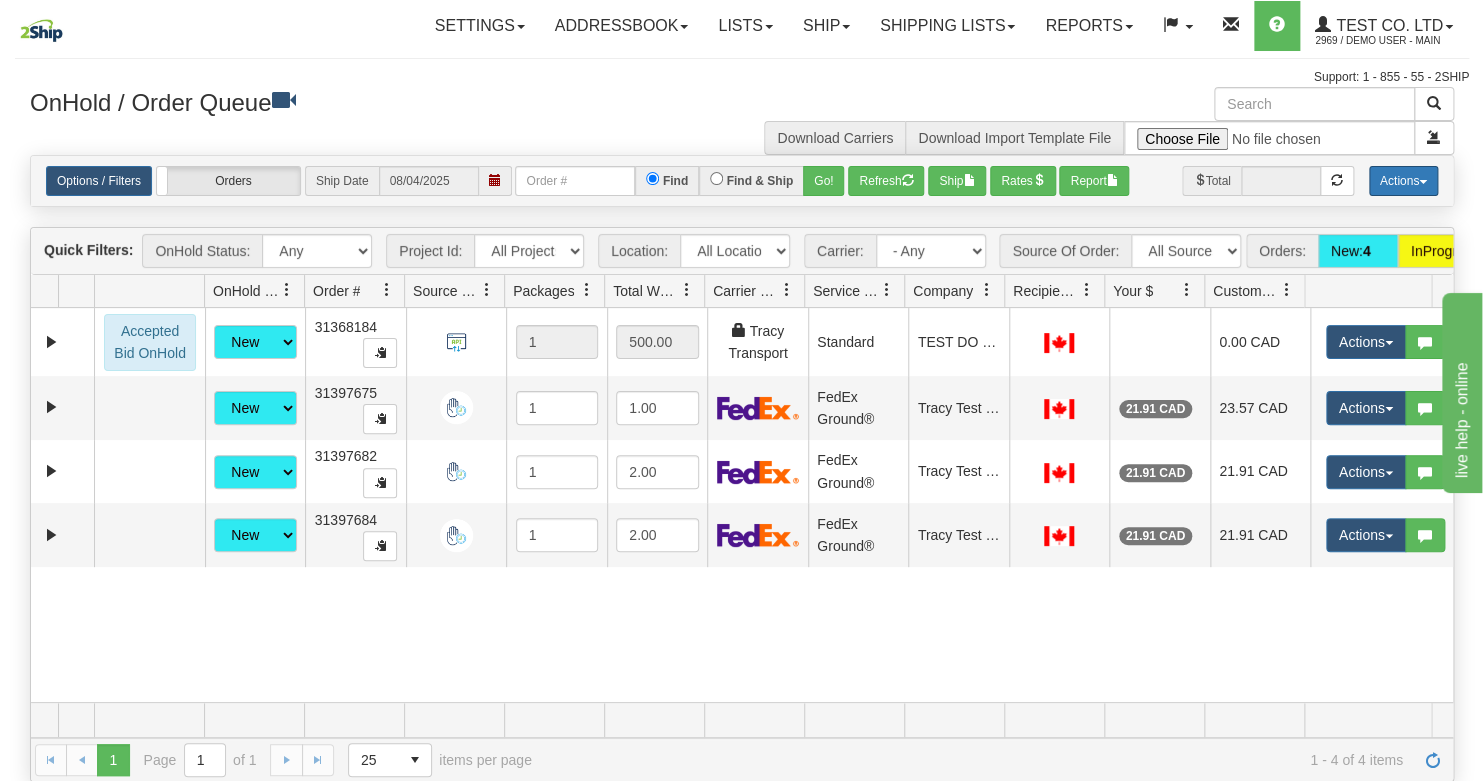 click on "Actions" at bounding box center (1403, 181) 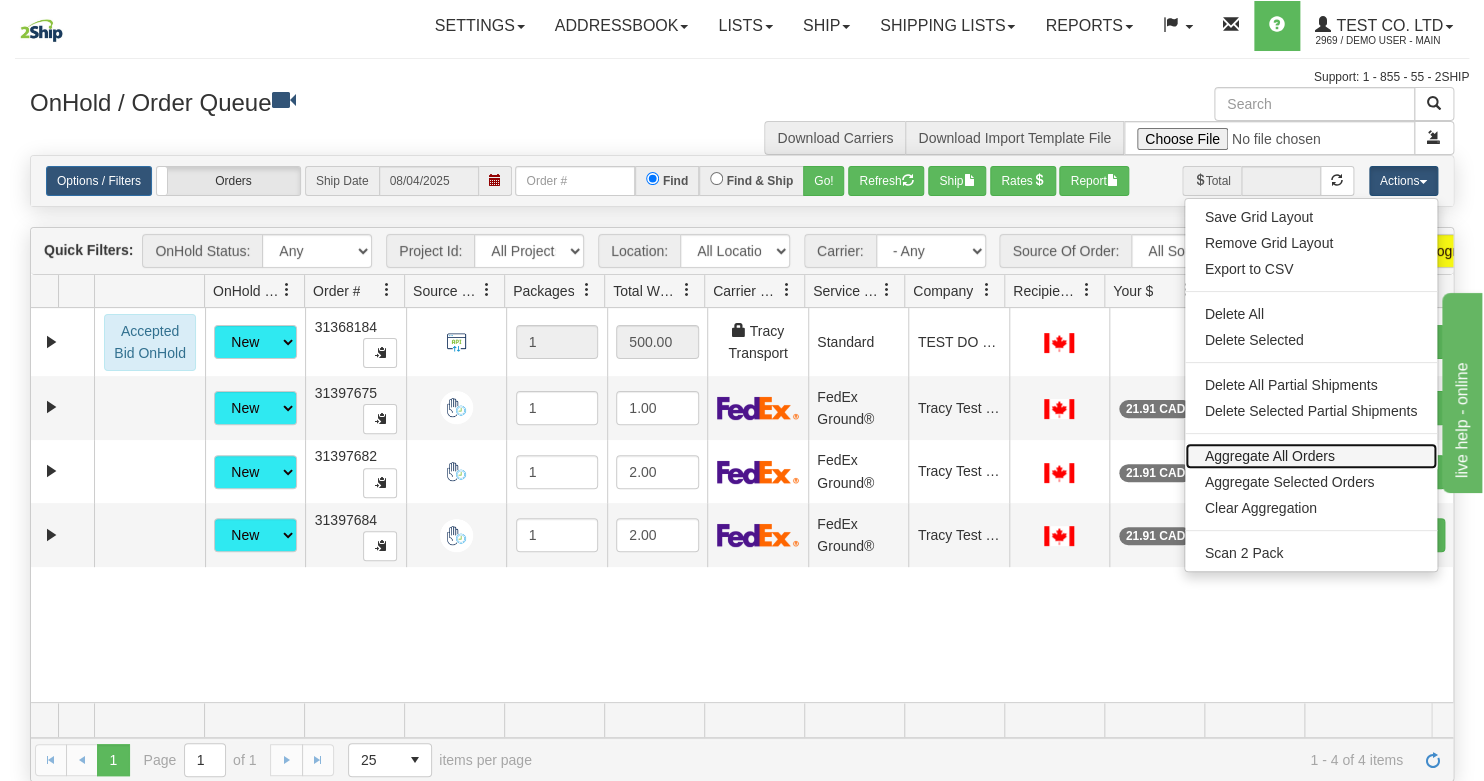 click on "Aggregate All Orders" at bounding box center [1311, 456] 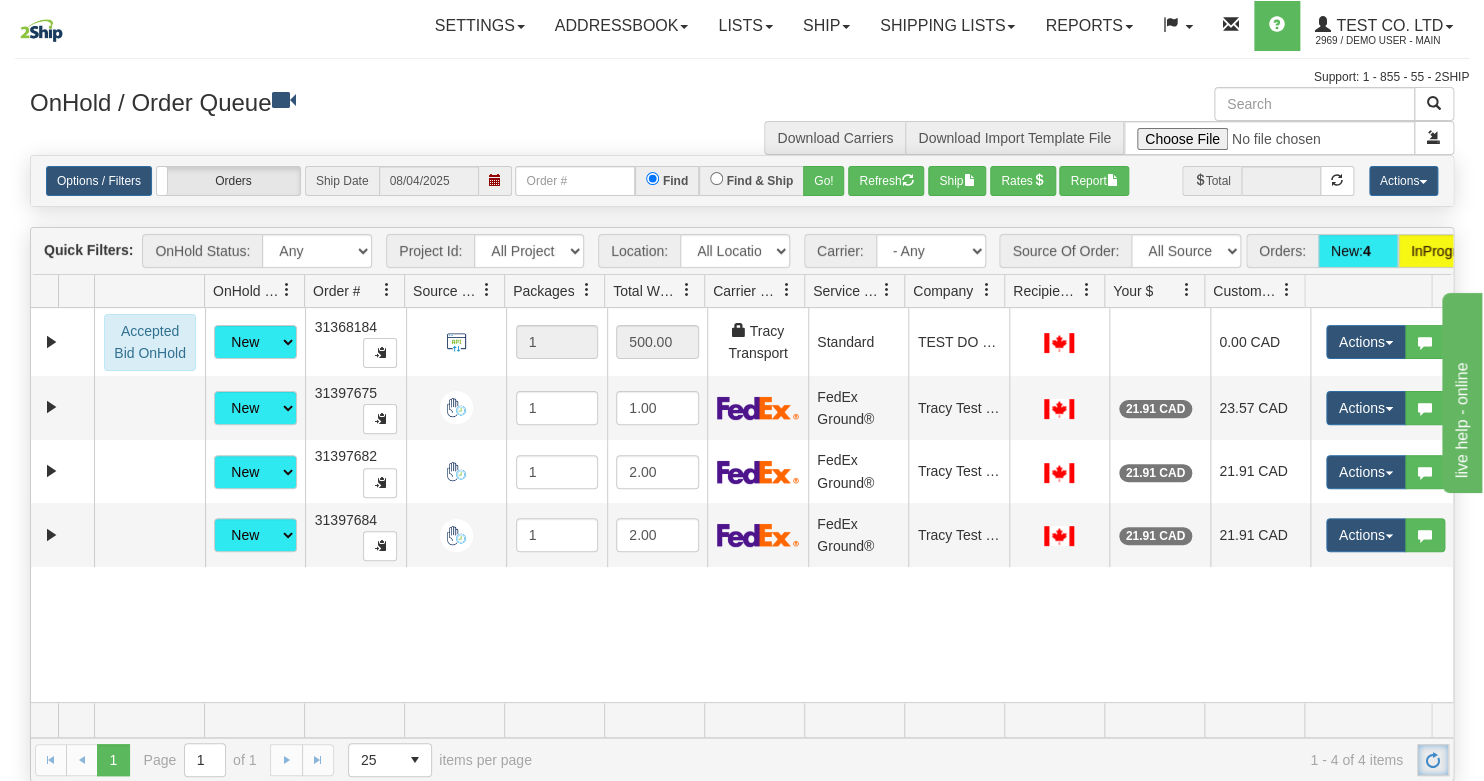 click at bounding box center [1433, 760] 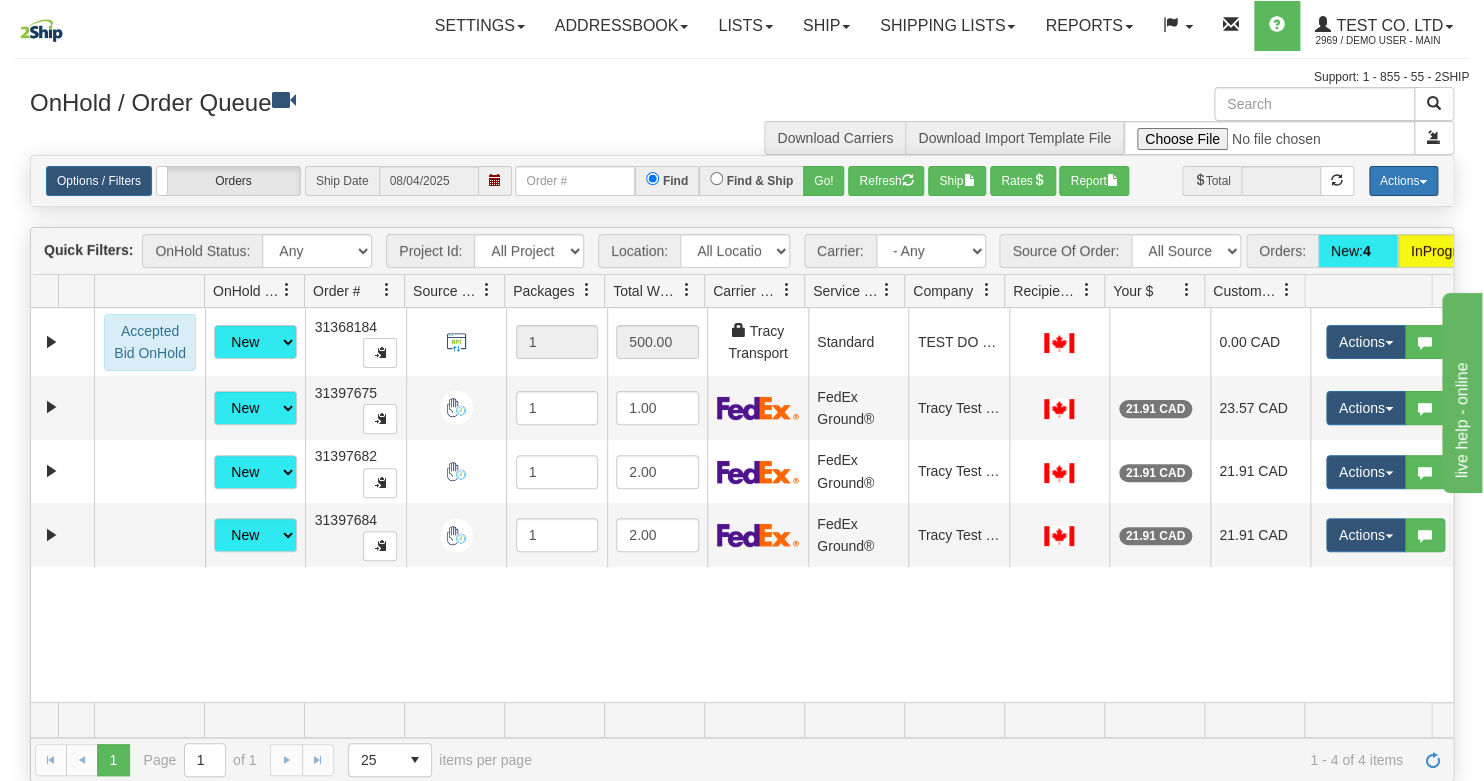 click on "Actions" at bounding box center (1403, 181) 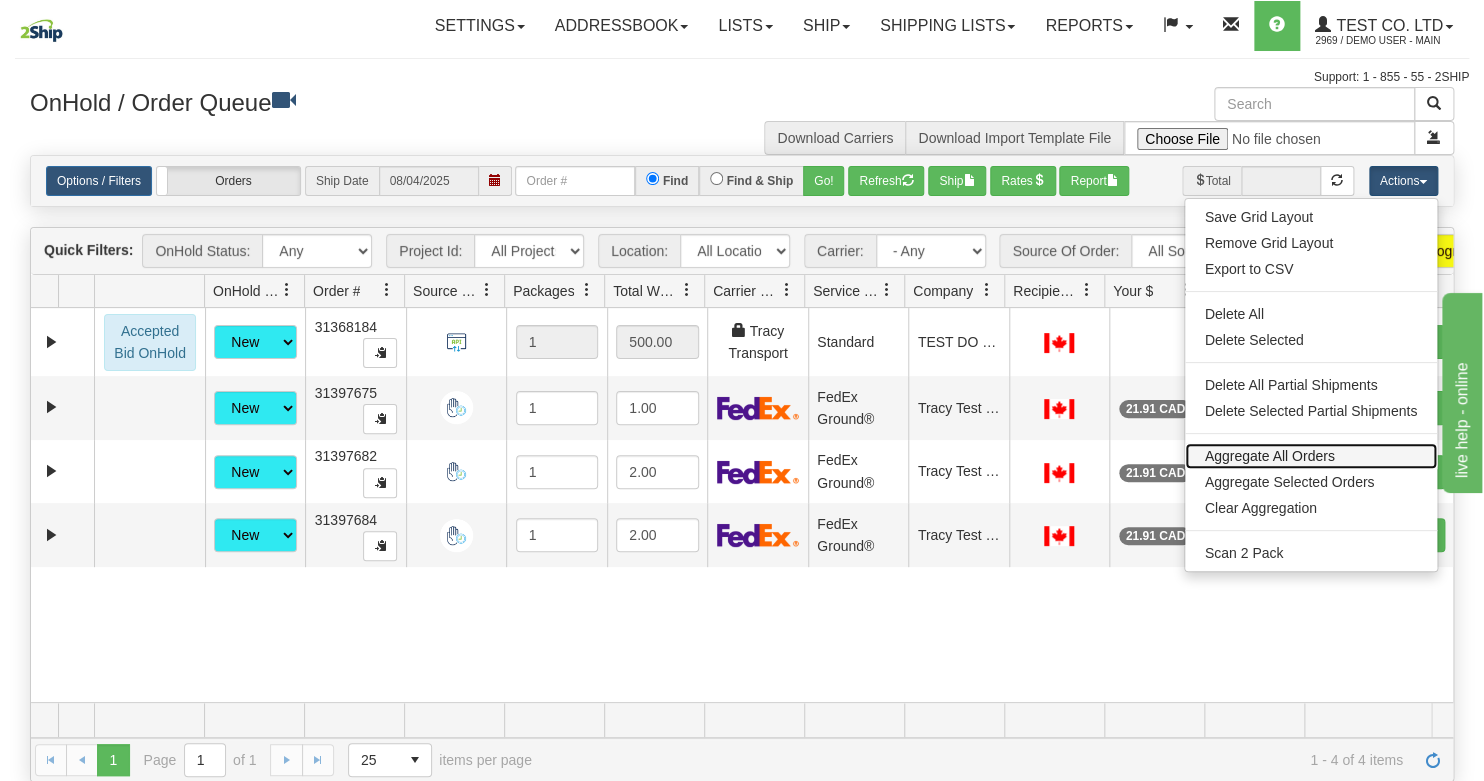click on "Aggregate All Orders" at bounding box center (1311, 456) 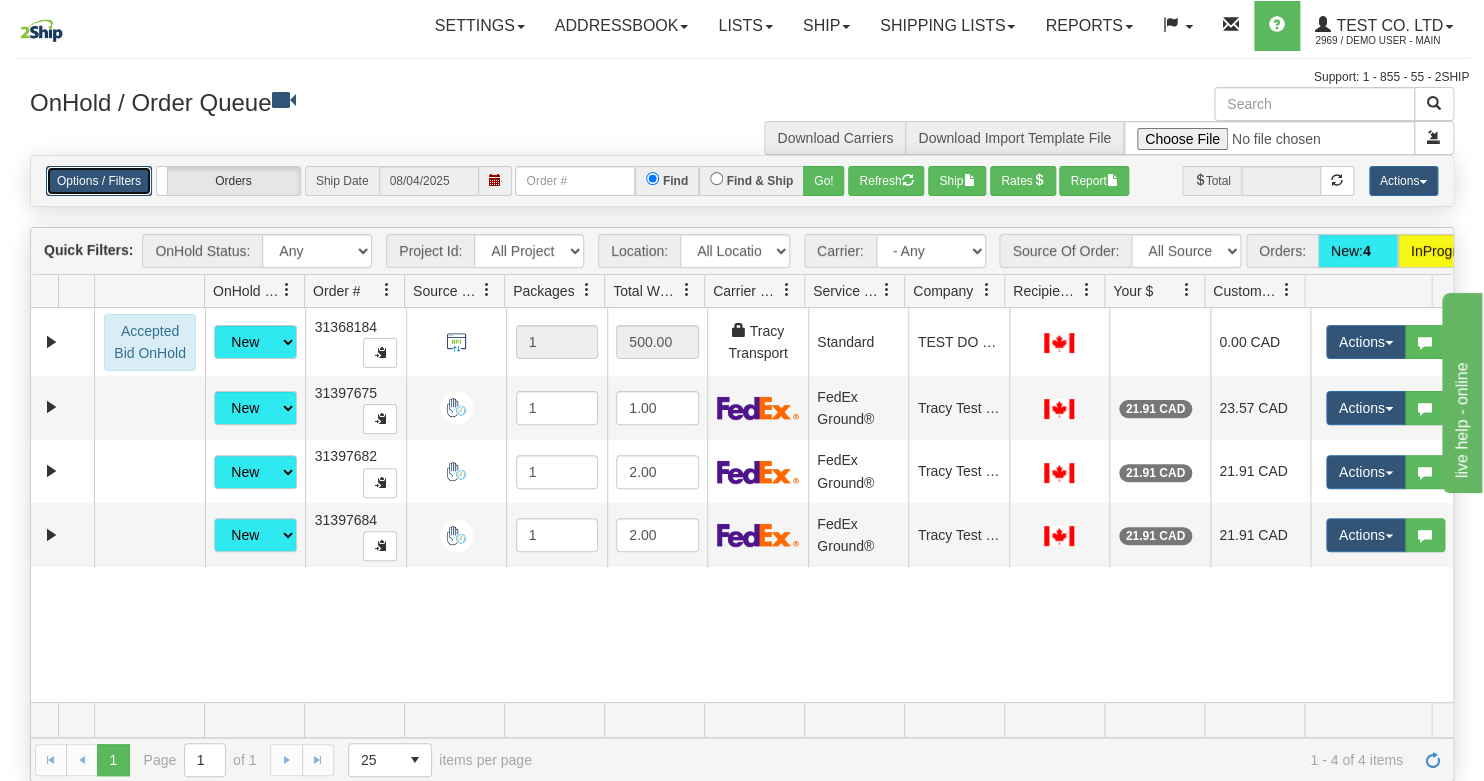 click on "Options / Filters" at bounding box center (99, 181) 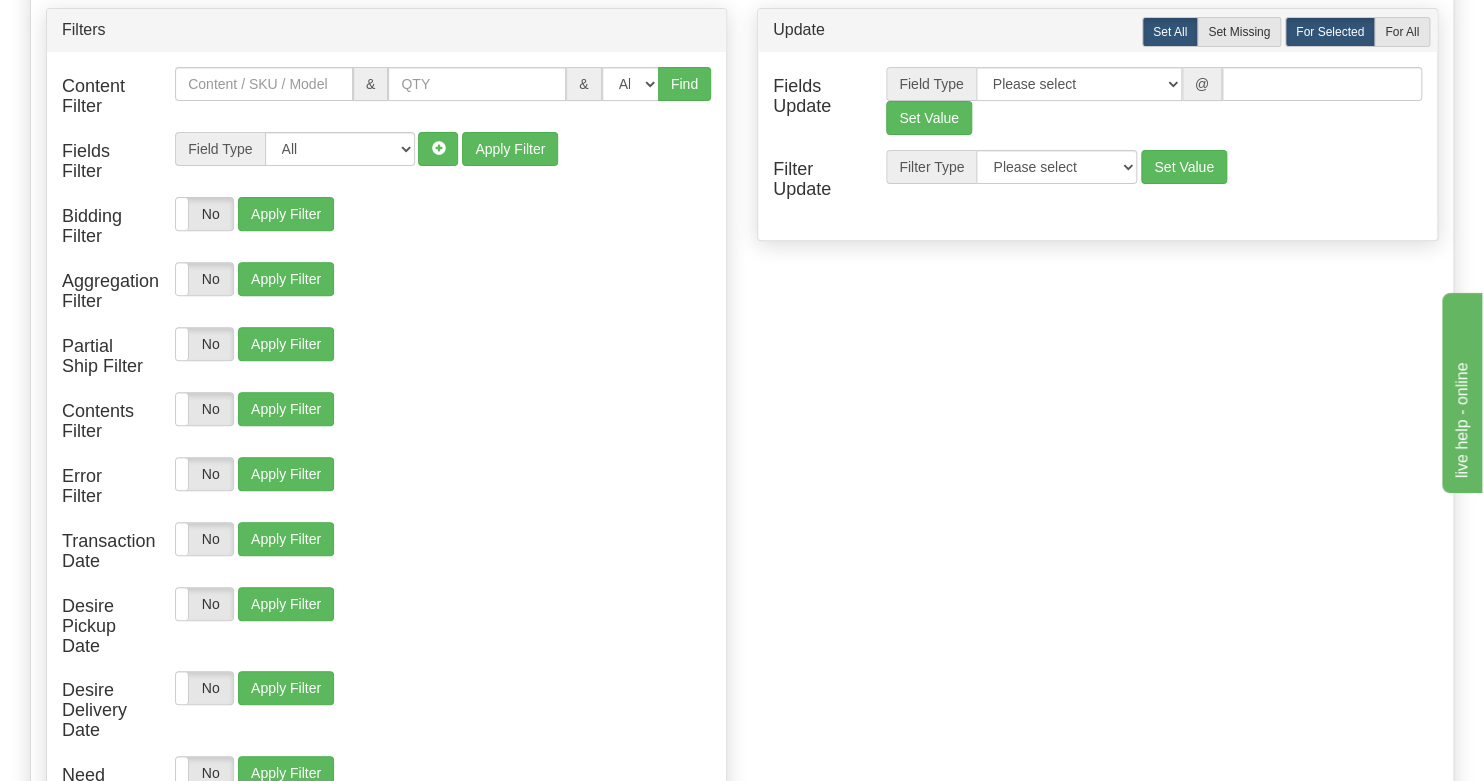 scroll, scrollTop: 266, scrollLeft: 0, axis: vertical 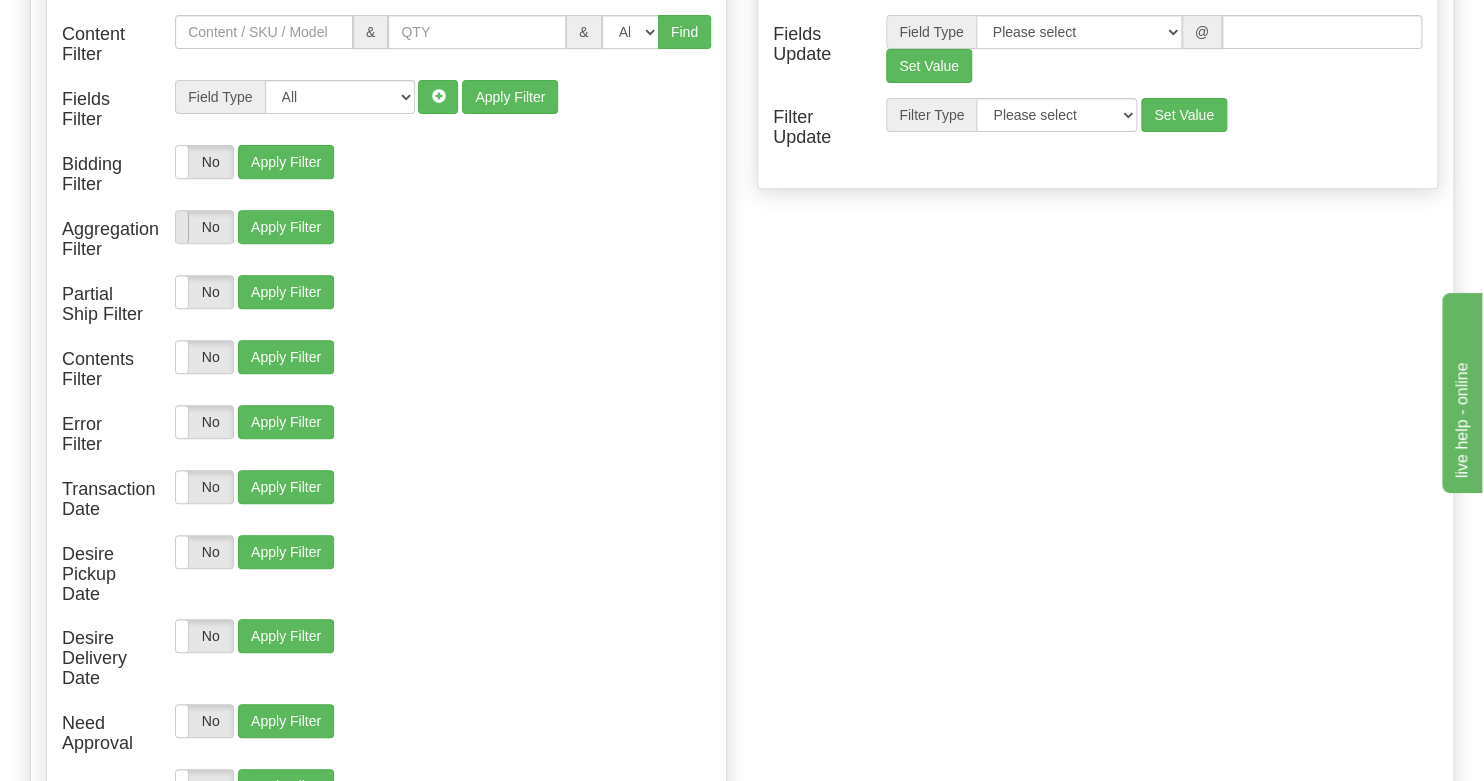 drag, startPoint x: 205, startPoint y: 214, endPoint x: 214, endPoint y: 228, distance: 16.643316 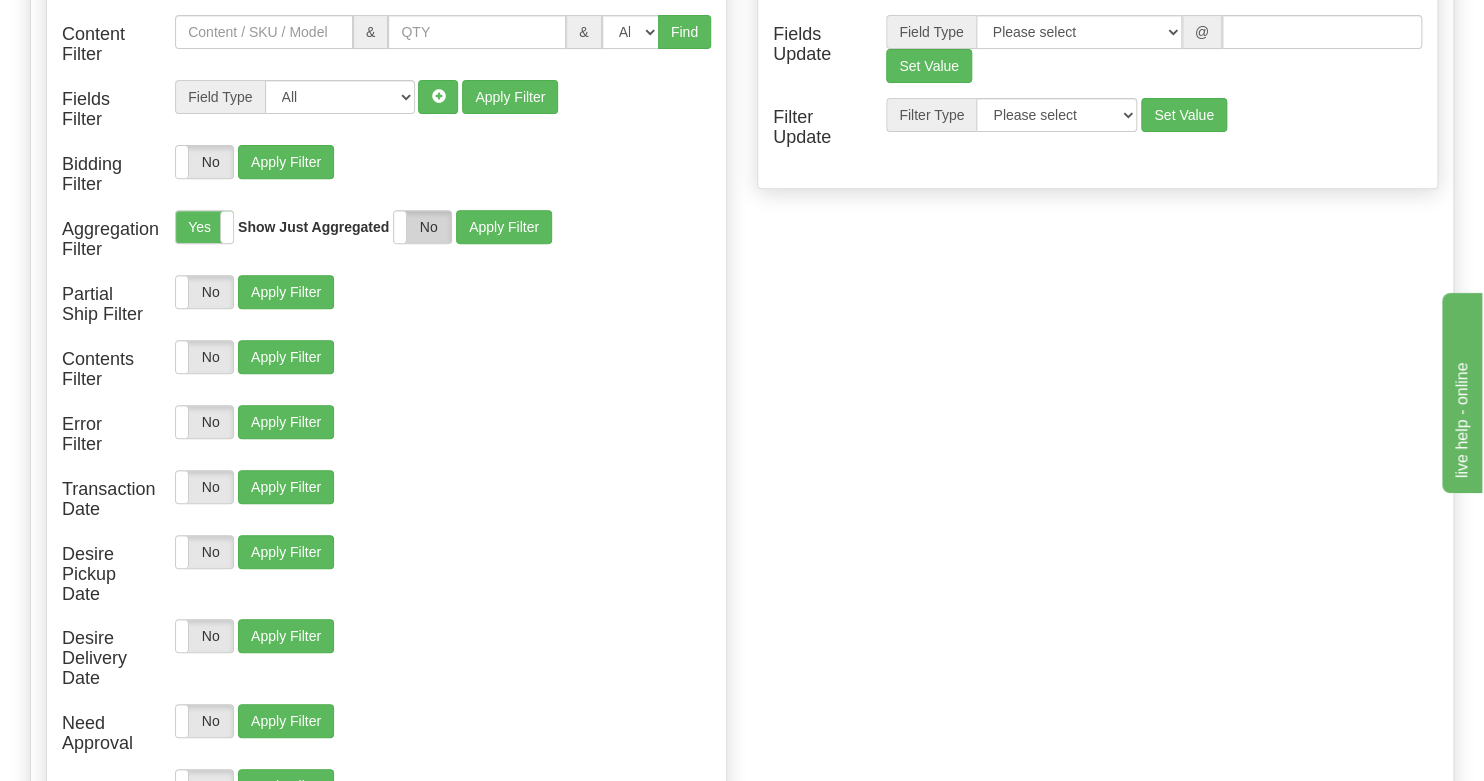 click on "No" at bounding box center (422, 227) 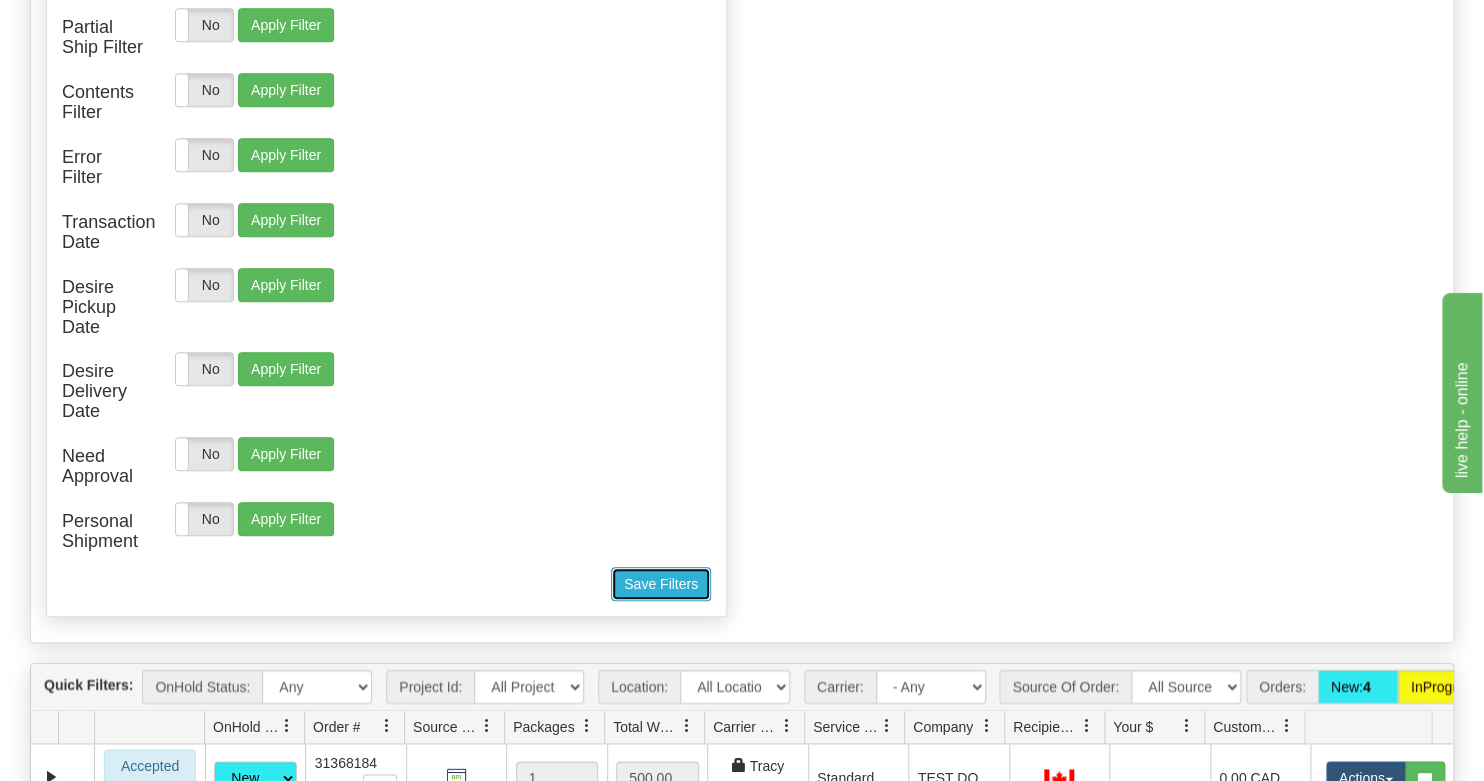 click on "Save Filters" at bounding box center [661, 584] 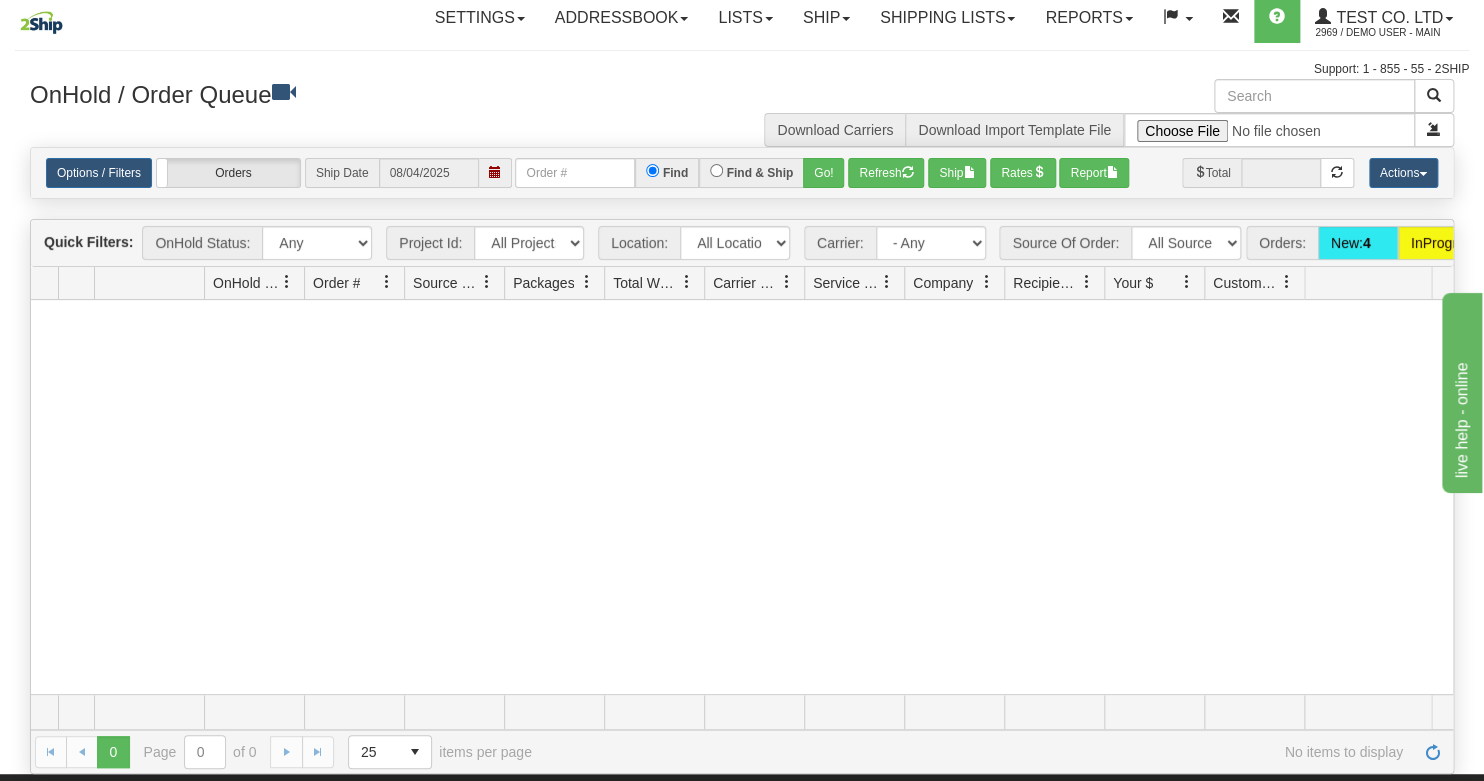 scroll, scrollTop: 0, scrollLeft: 0, axis: both 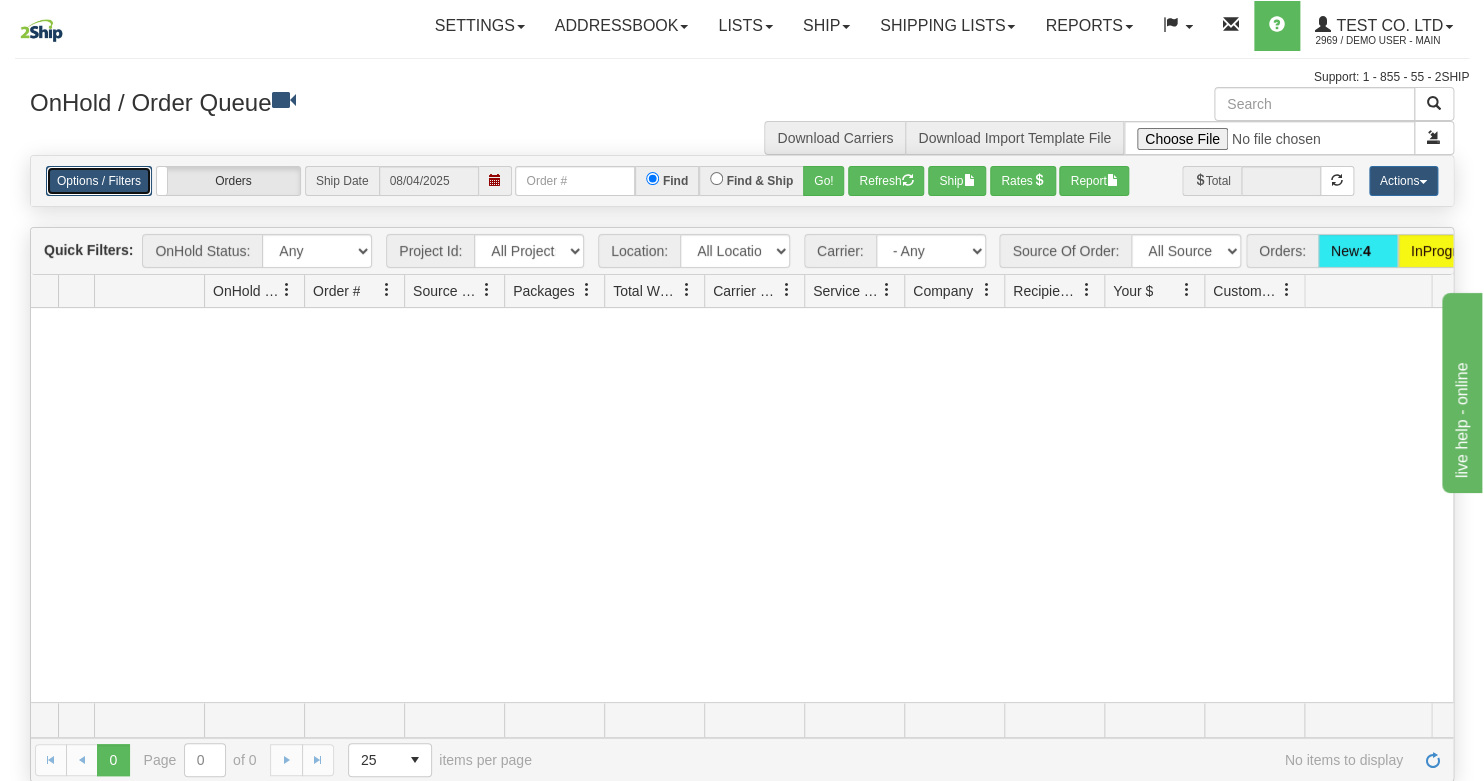 drag, startPoint x: 99, startPoint y: 176, endPoint x: 142, endPoint y: 192, distance: 45.88028 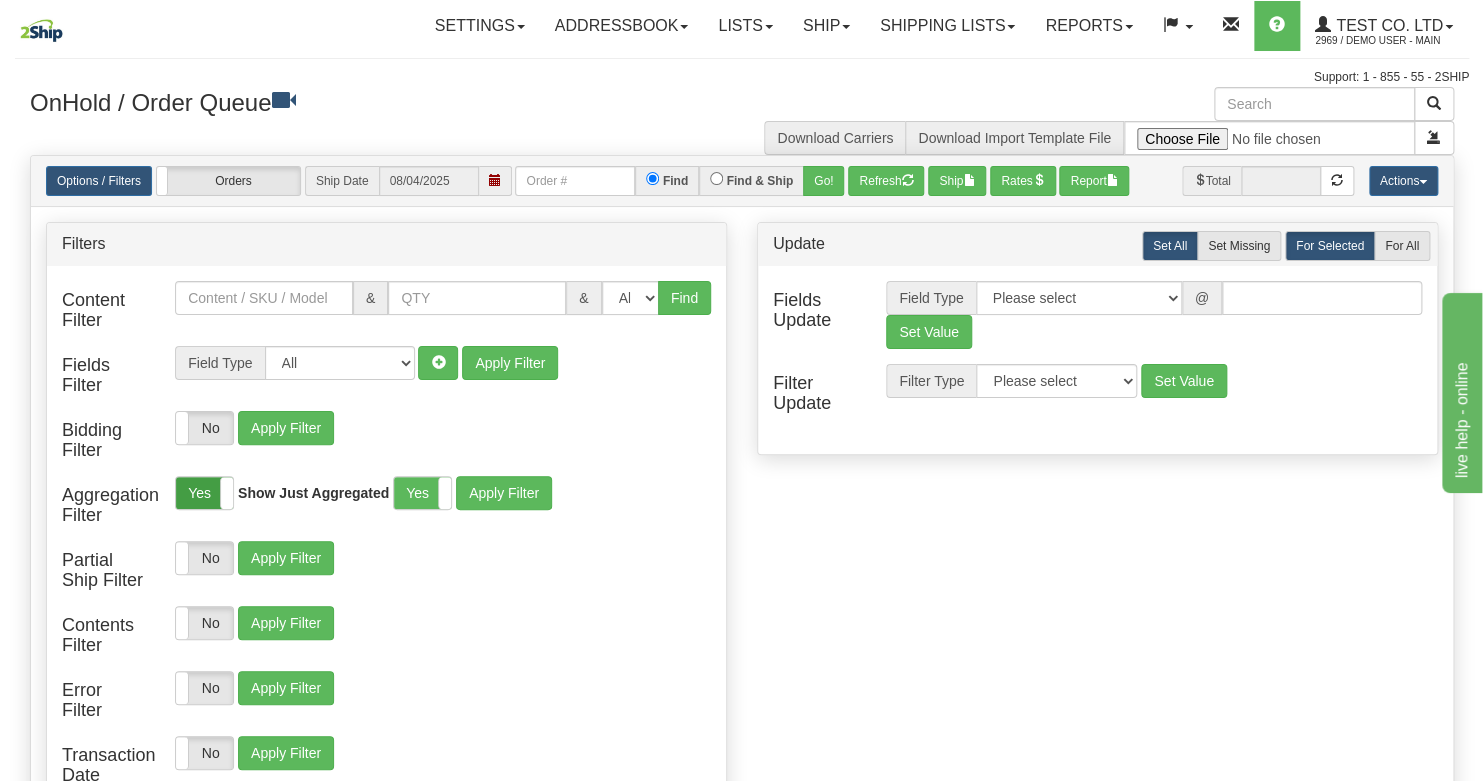 click on "Yes" at bounding box center [204, 493] 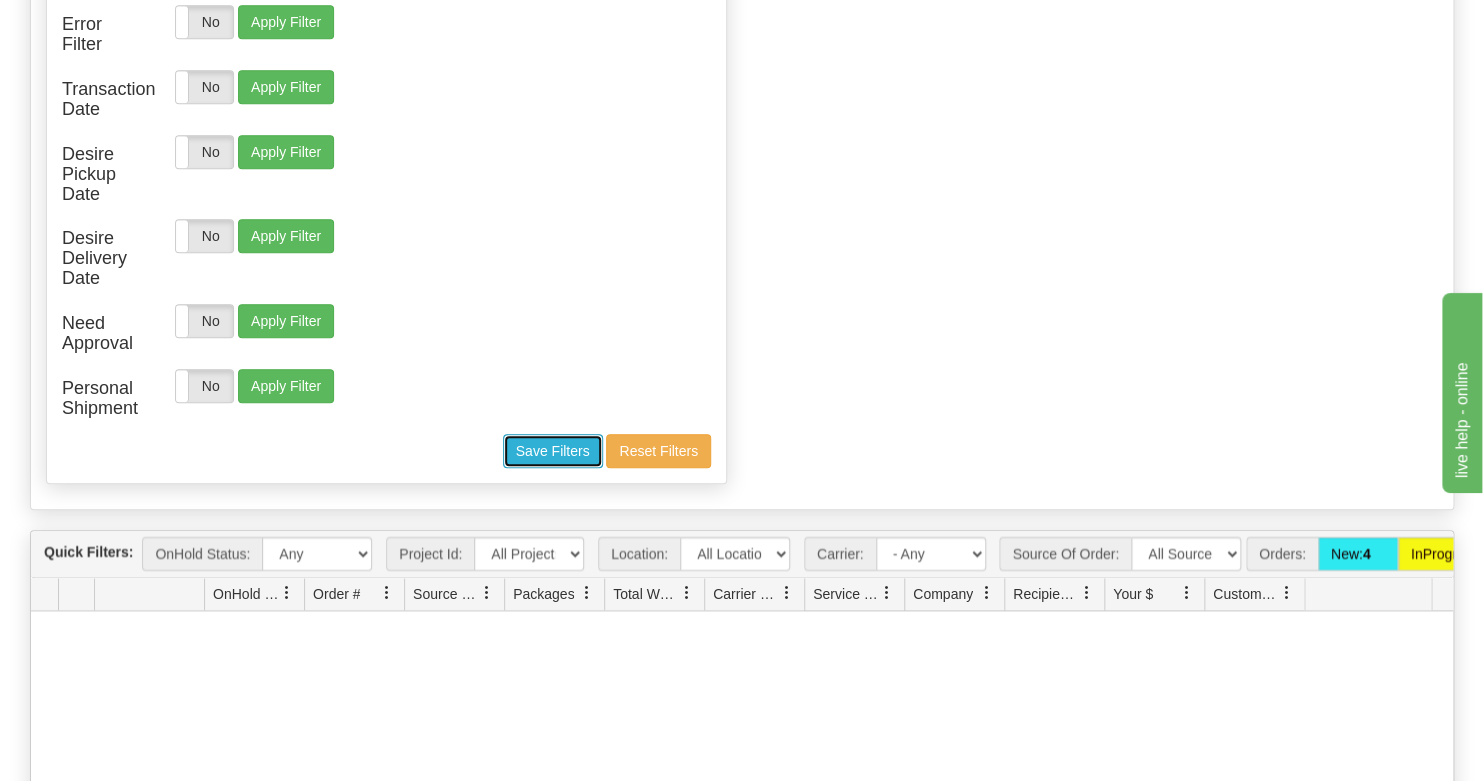 click on "Save Filters" at bounding box center [553, 451] 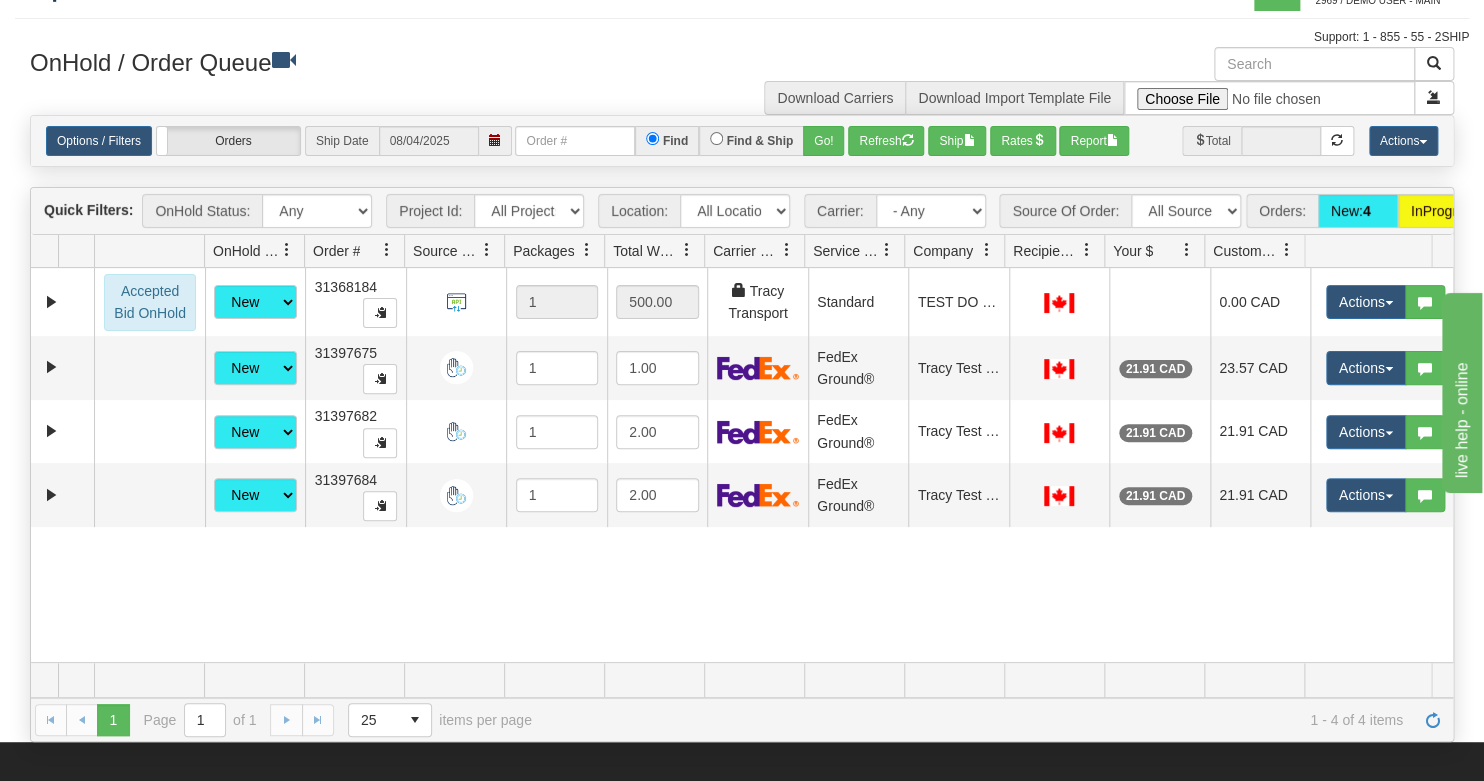 scroll, scrollTop: 37, scrollLeft: 0, axis: vertical 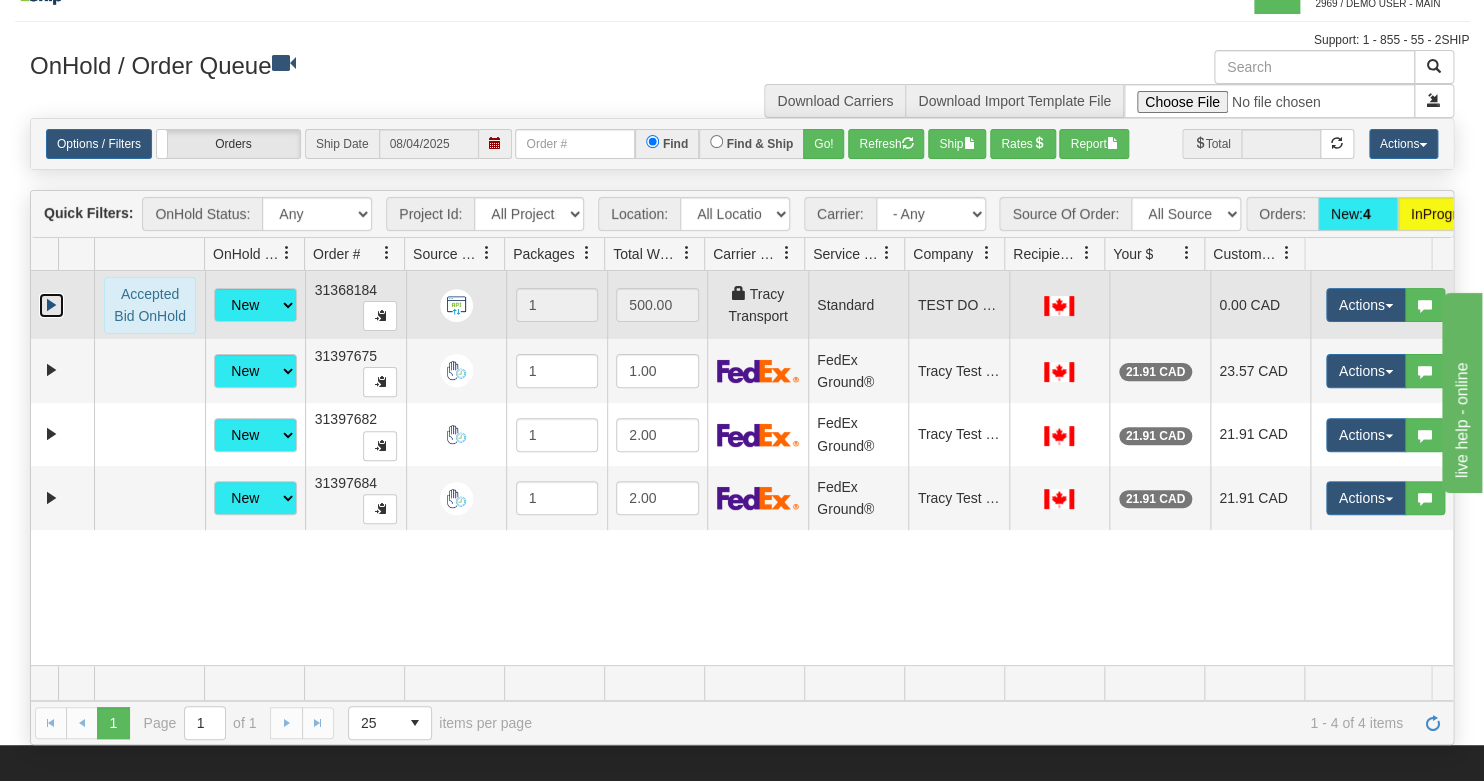 click at bounding box center [51, 305] 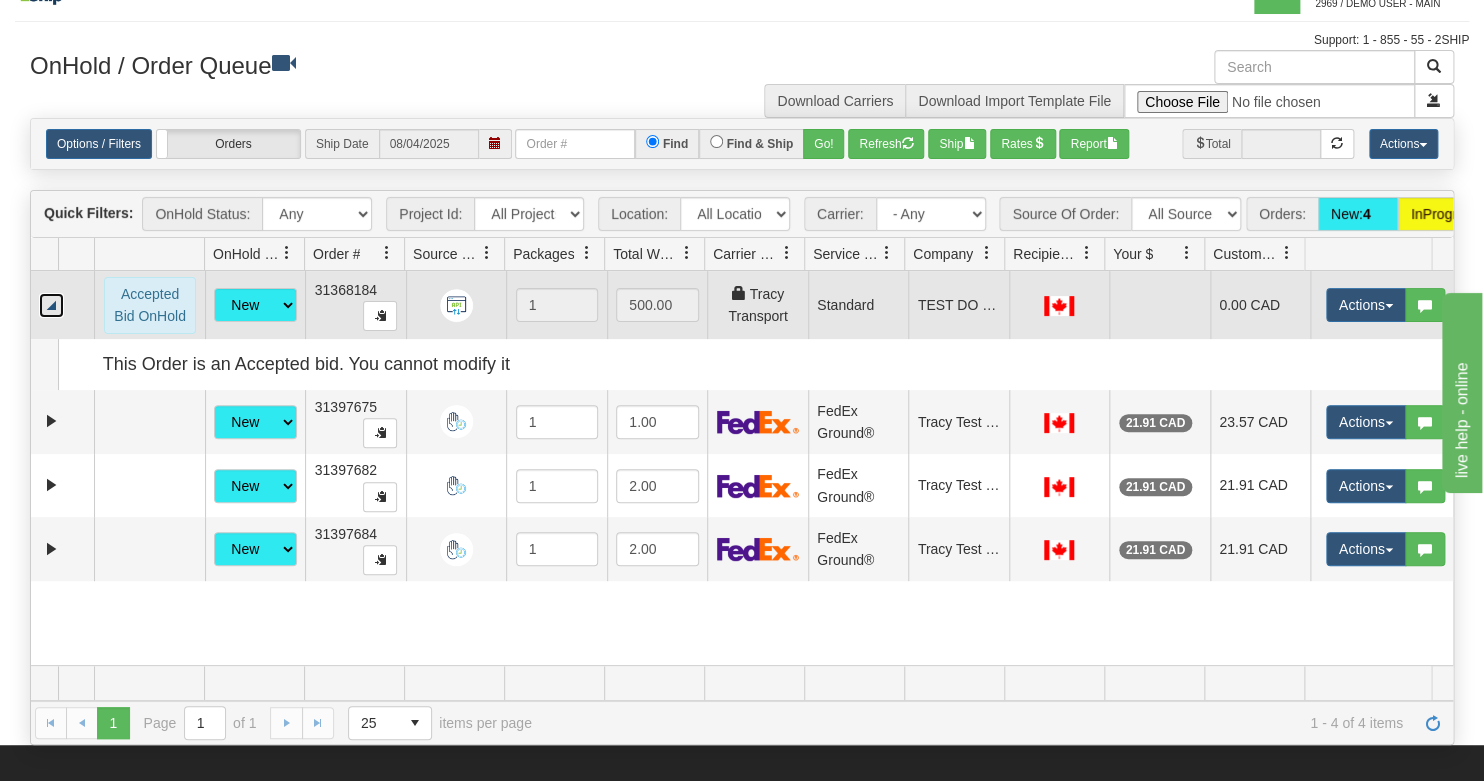 click at bounding box center (51, 305) 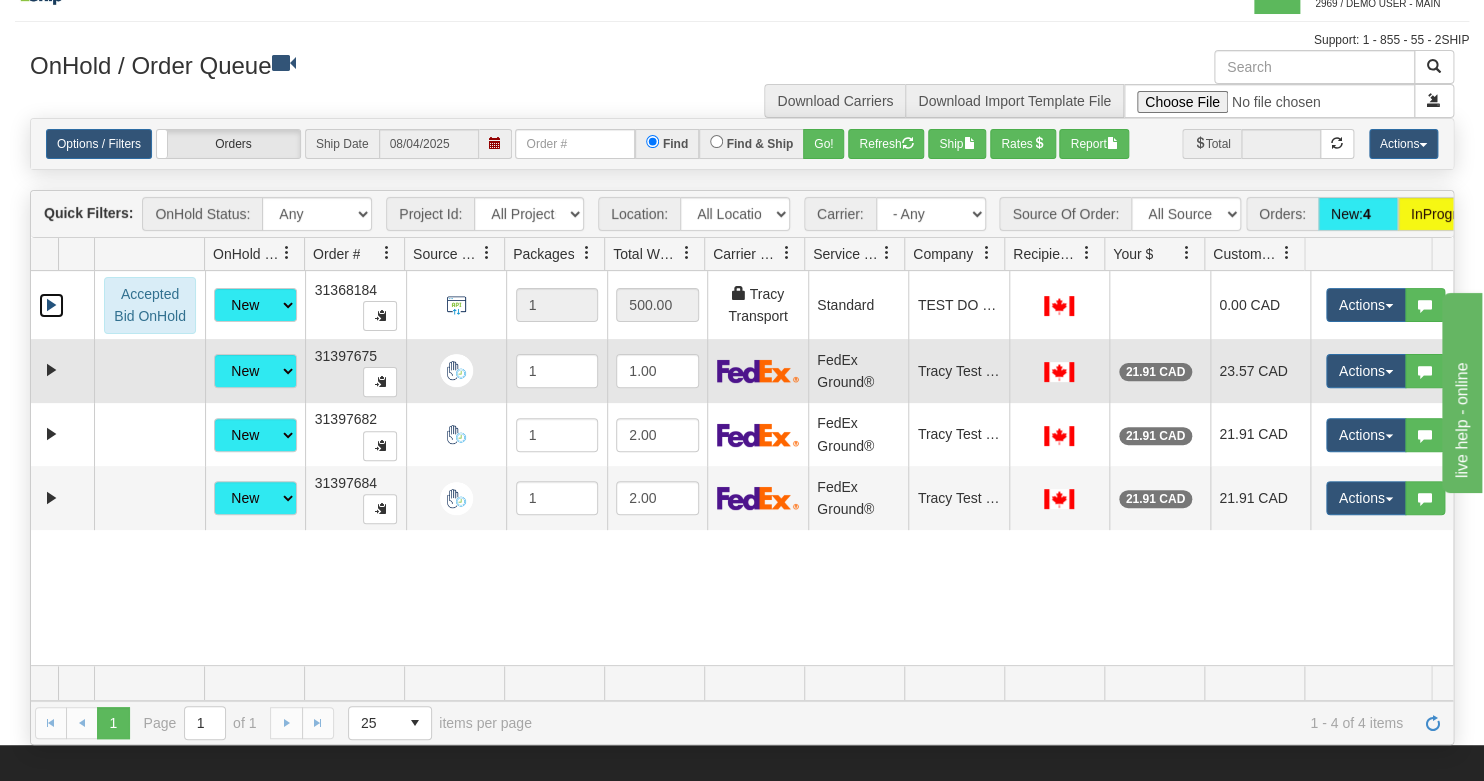 scroll, scrollTop: 0, scrollLeft: 0, axis: both 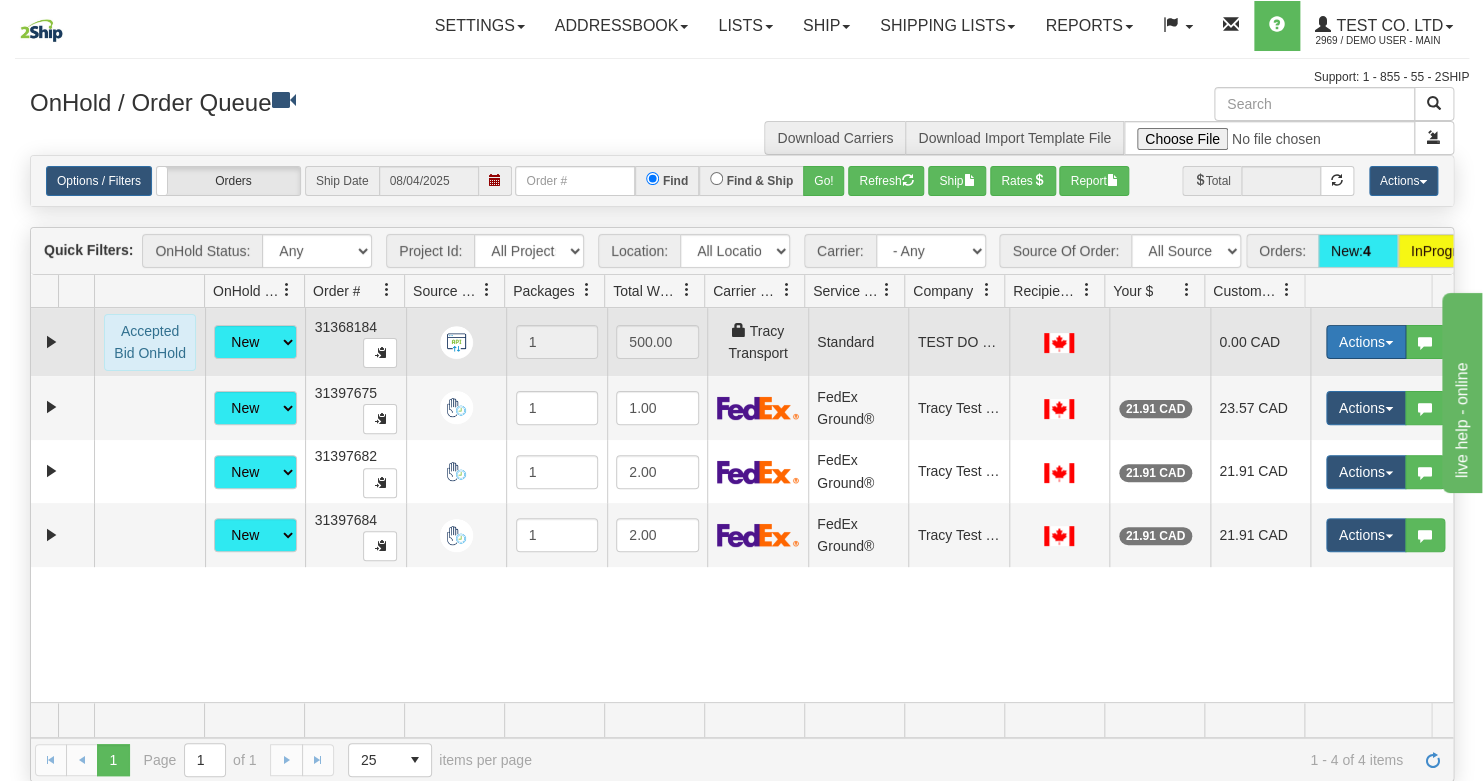 click on "Actions" at bounding box center [1366, 342] 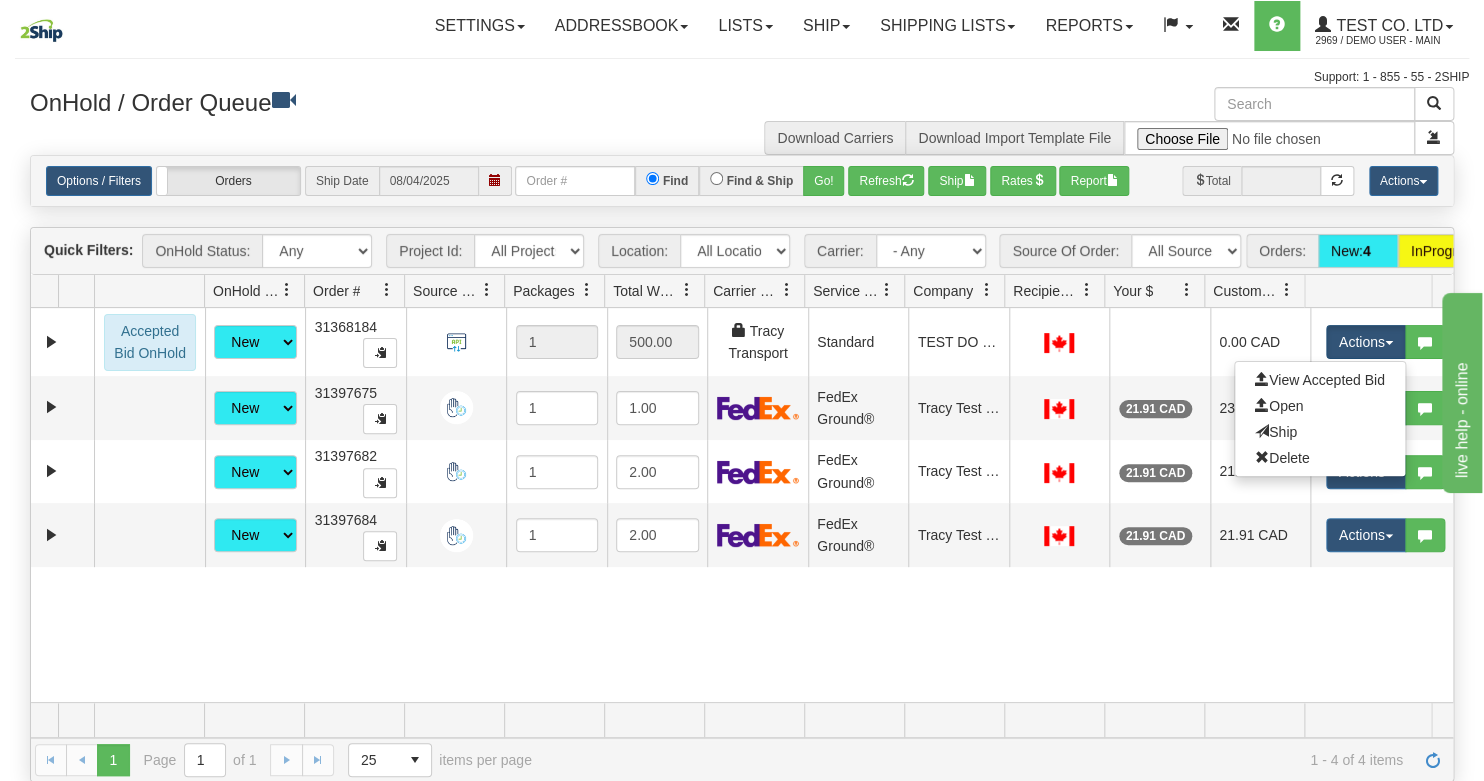 click on "Support: 1 - 855 - 55 - 2SHIP" at bounding box center [742, 77] 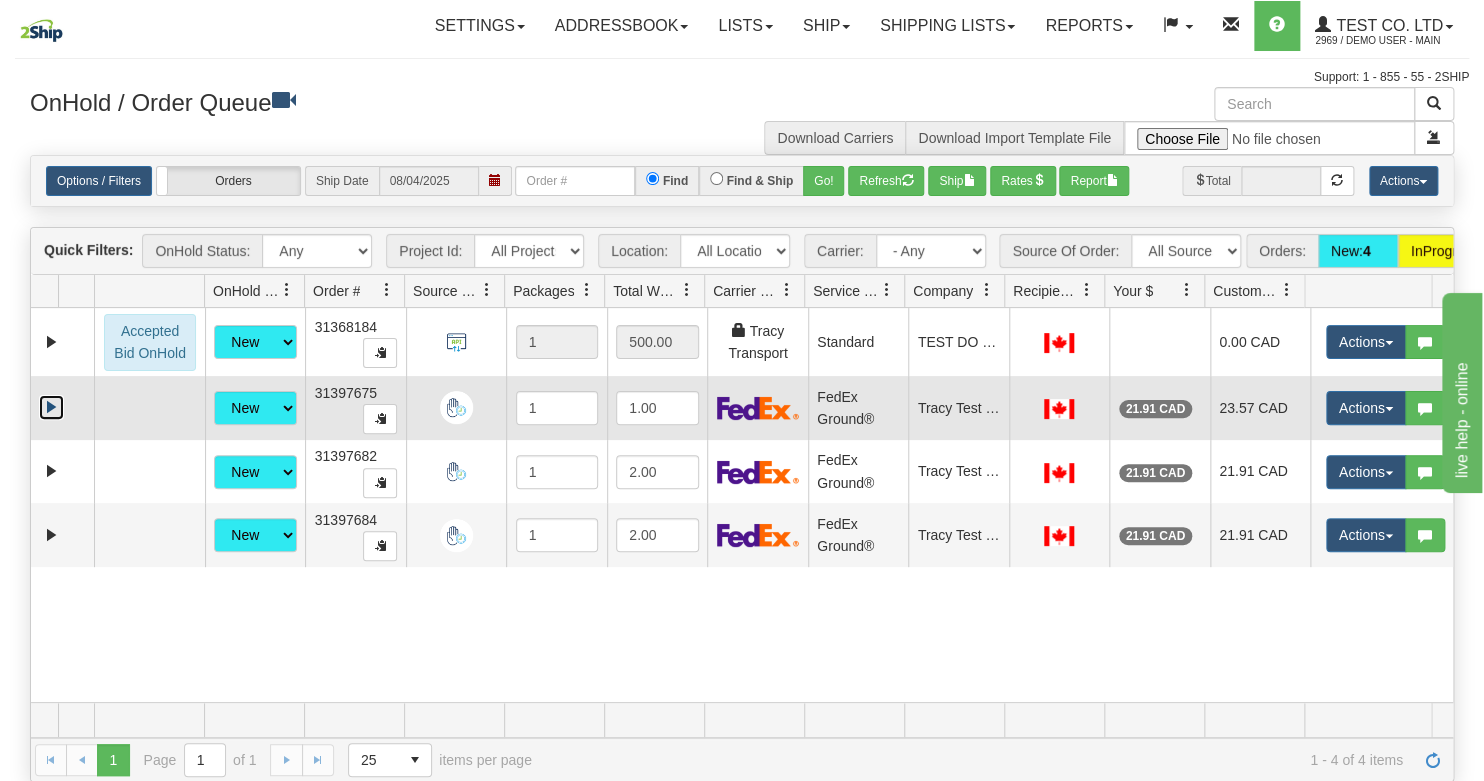 click at bounding box center (51, 407) 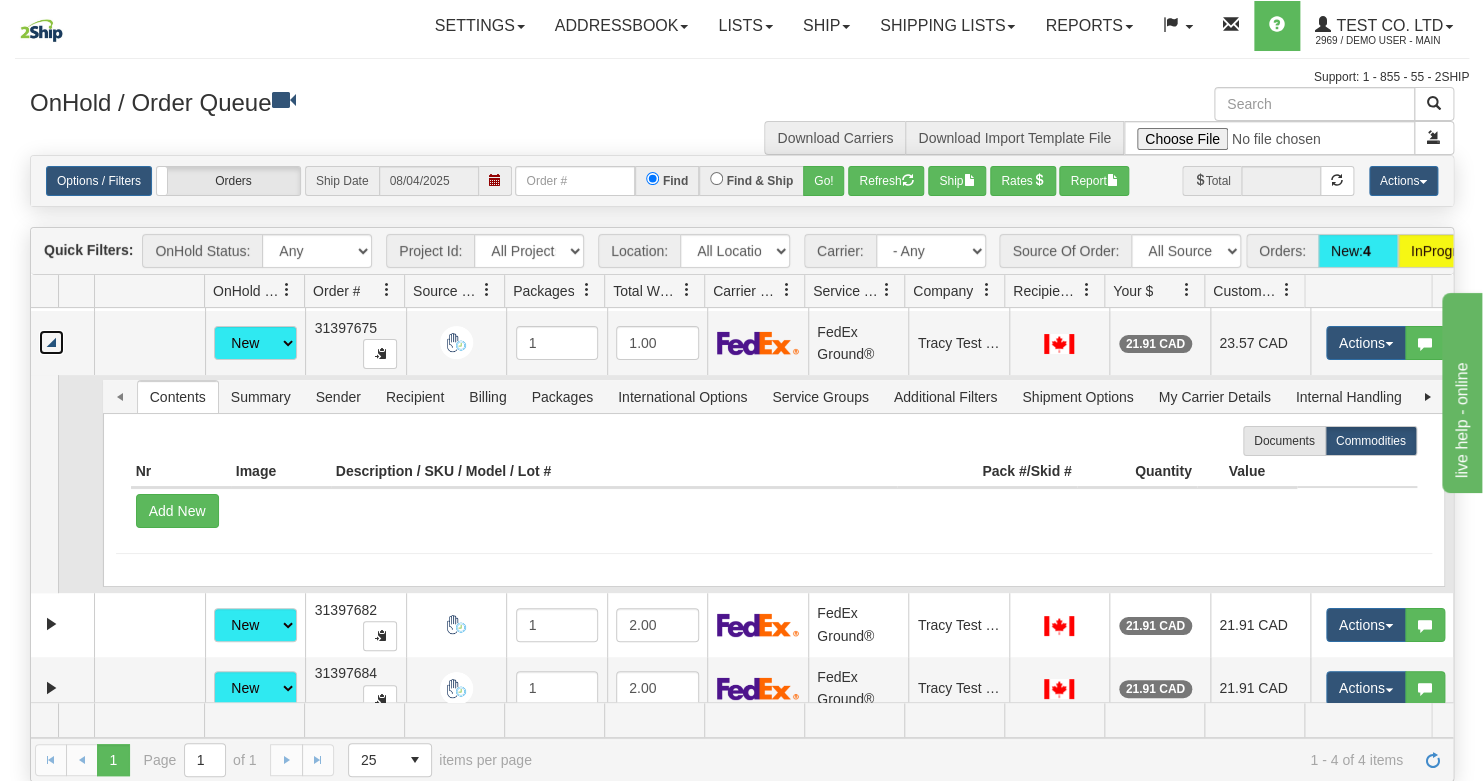 scroll, scrollTop: 100, scrollLeft: 0, axis: vertical 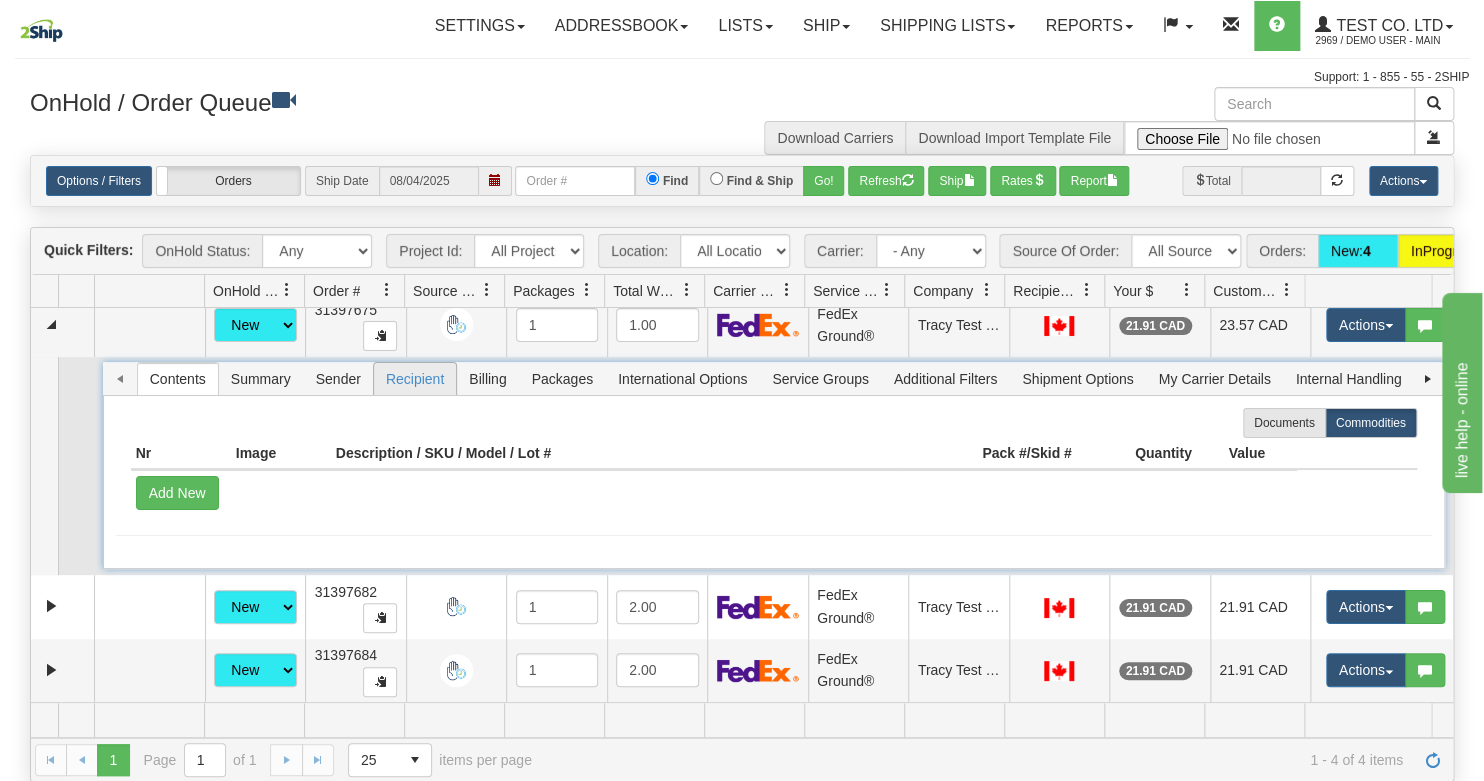 click on "Recipient" at bounding box center (415, 379) 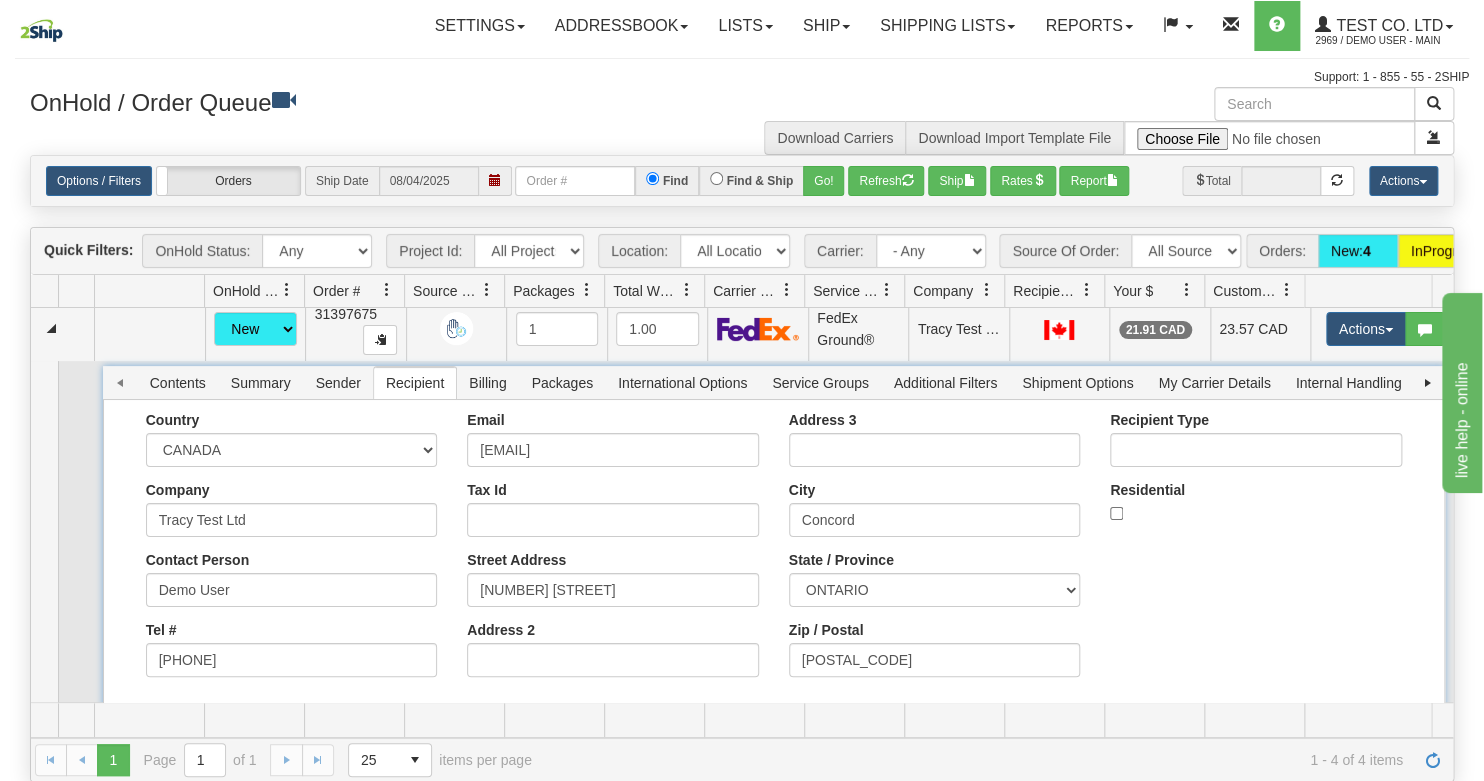 scroll, scrollTop: 133, scrollLeft: 0, axis: vertical 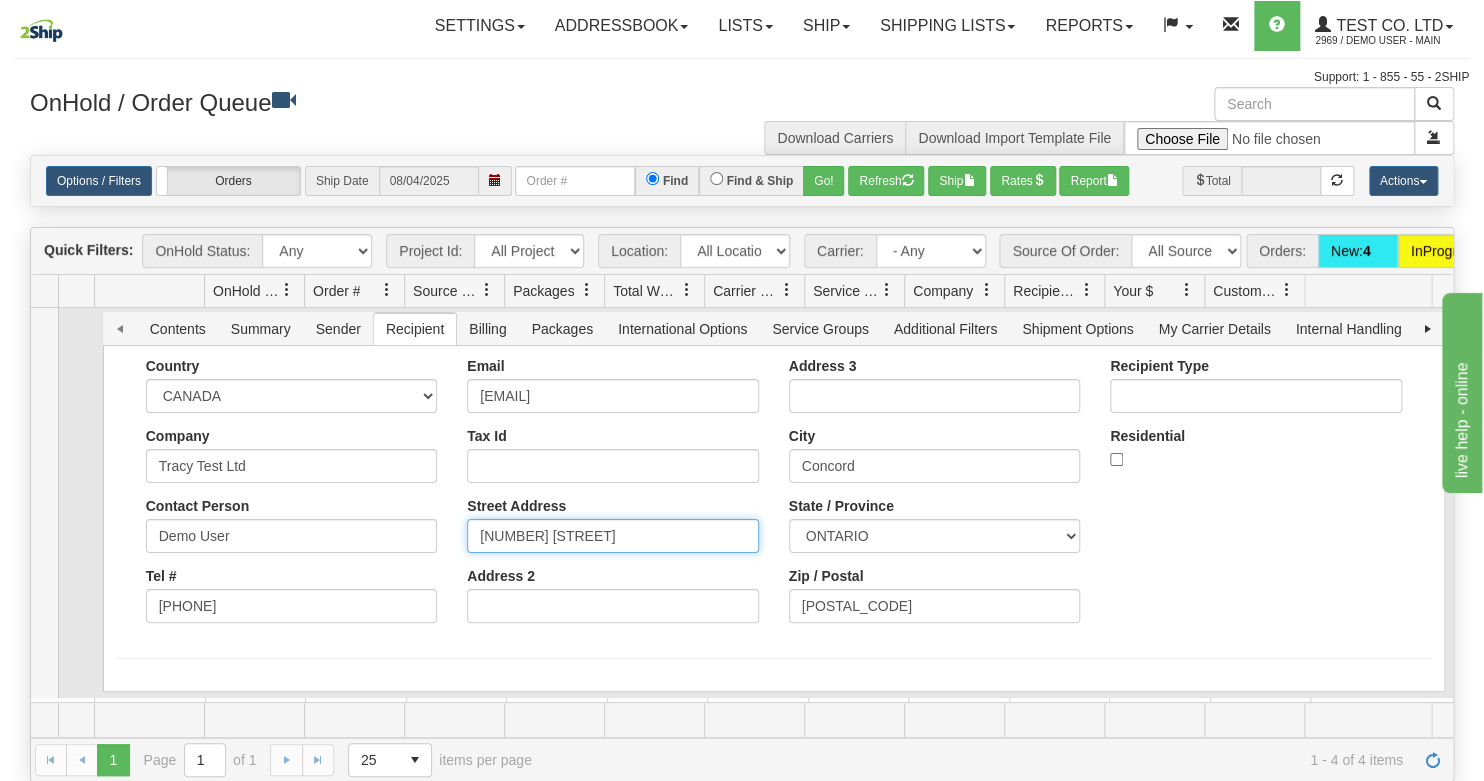 drag, startPoint x: 667, startPoint y: 562, endPoint x: 456, endPoint y: 547, distance: 211.5325 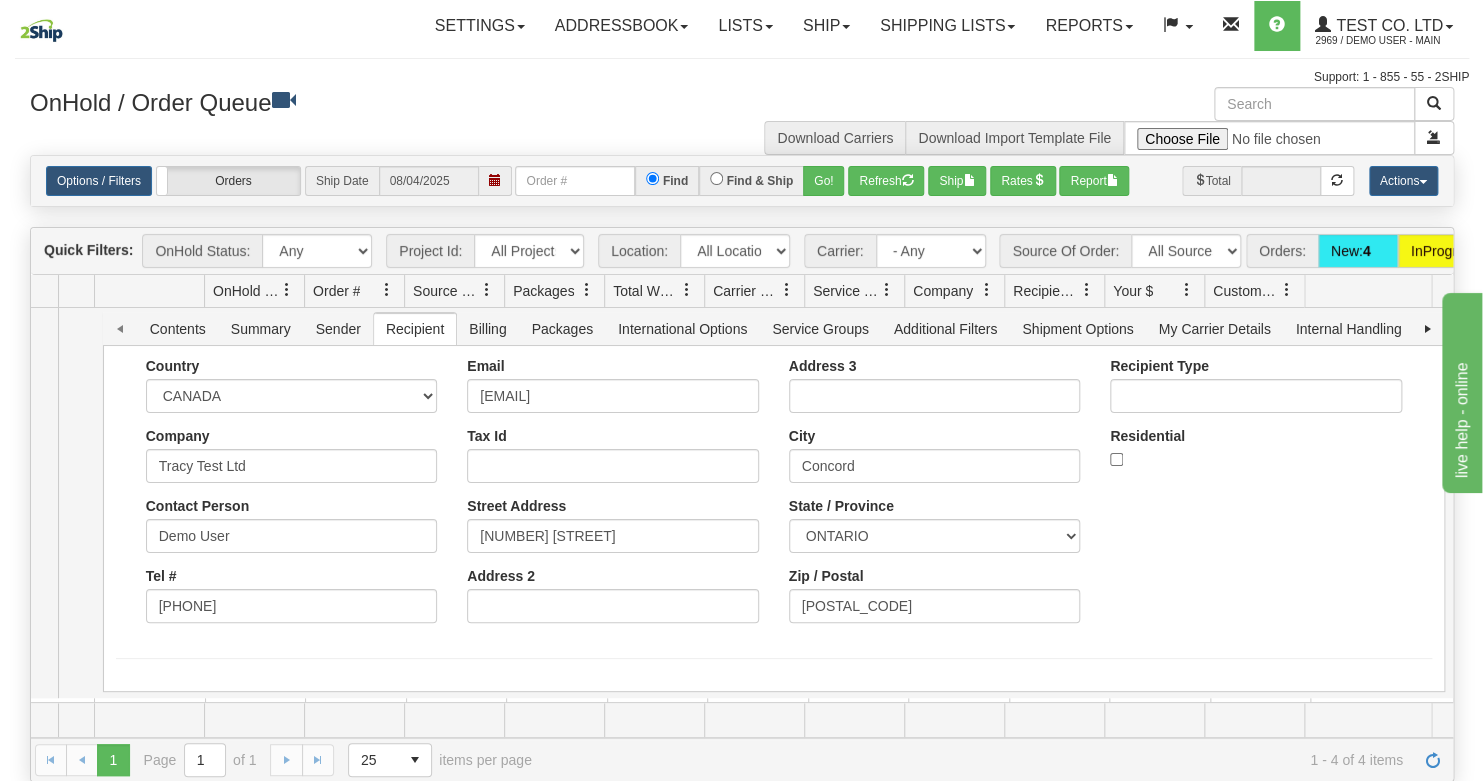 drag, startPoint x: 27, startPoint y: 371, endPoint x: 26, endPoint y: 340, distance: 31.016125 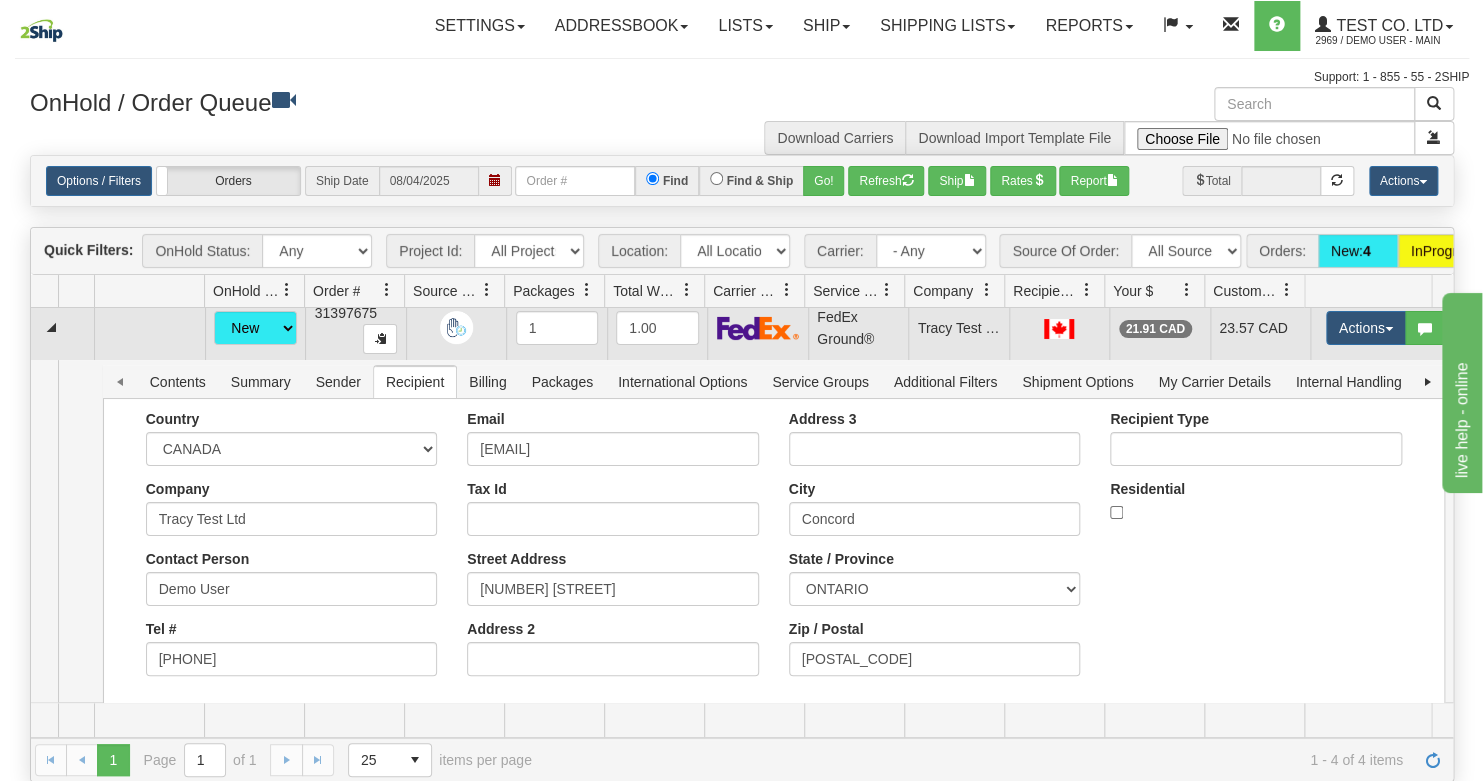 scroll, scrollTop: 0, scrollLeft: 0, axis: both 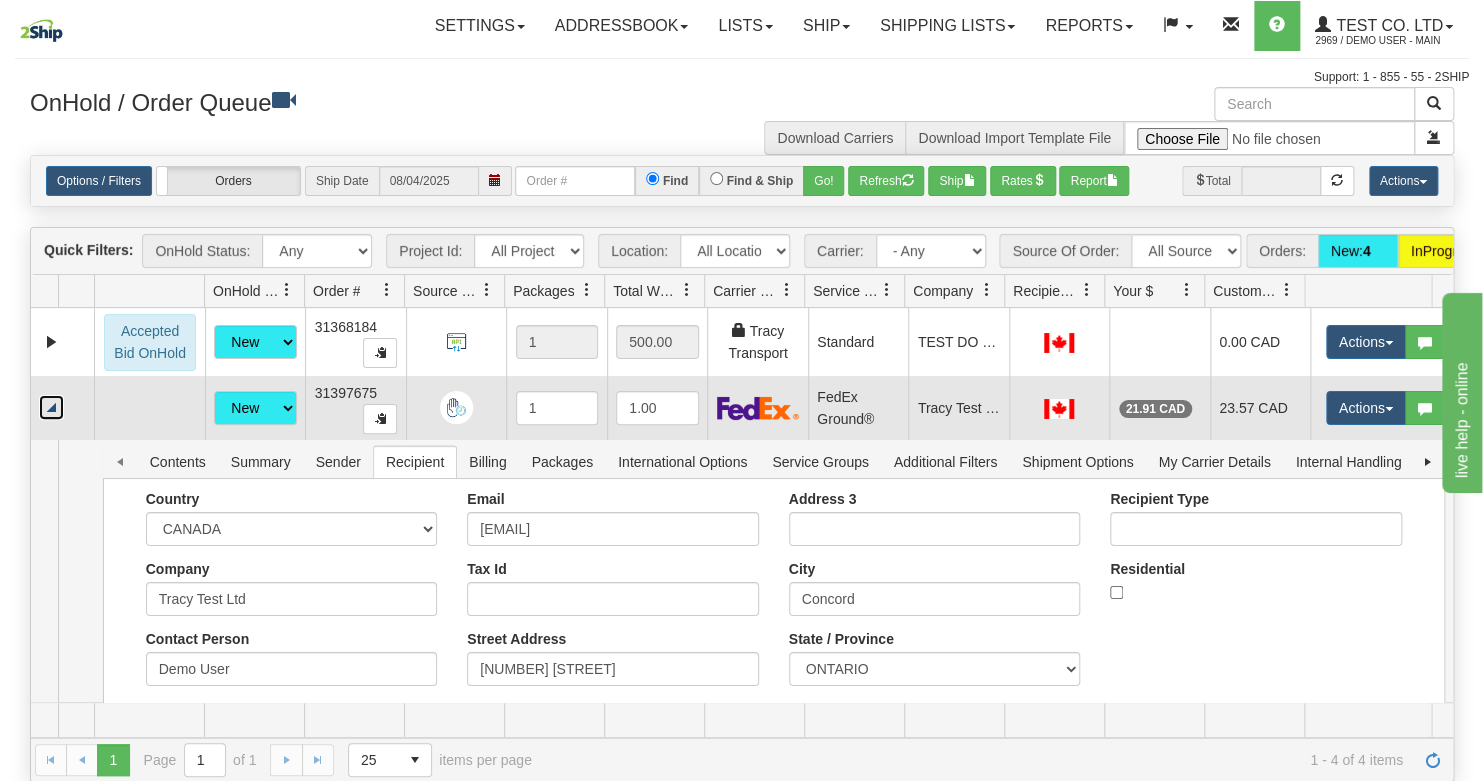 click at bounding box center [51, 407] 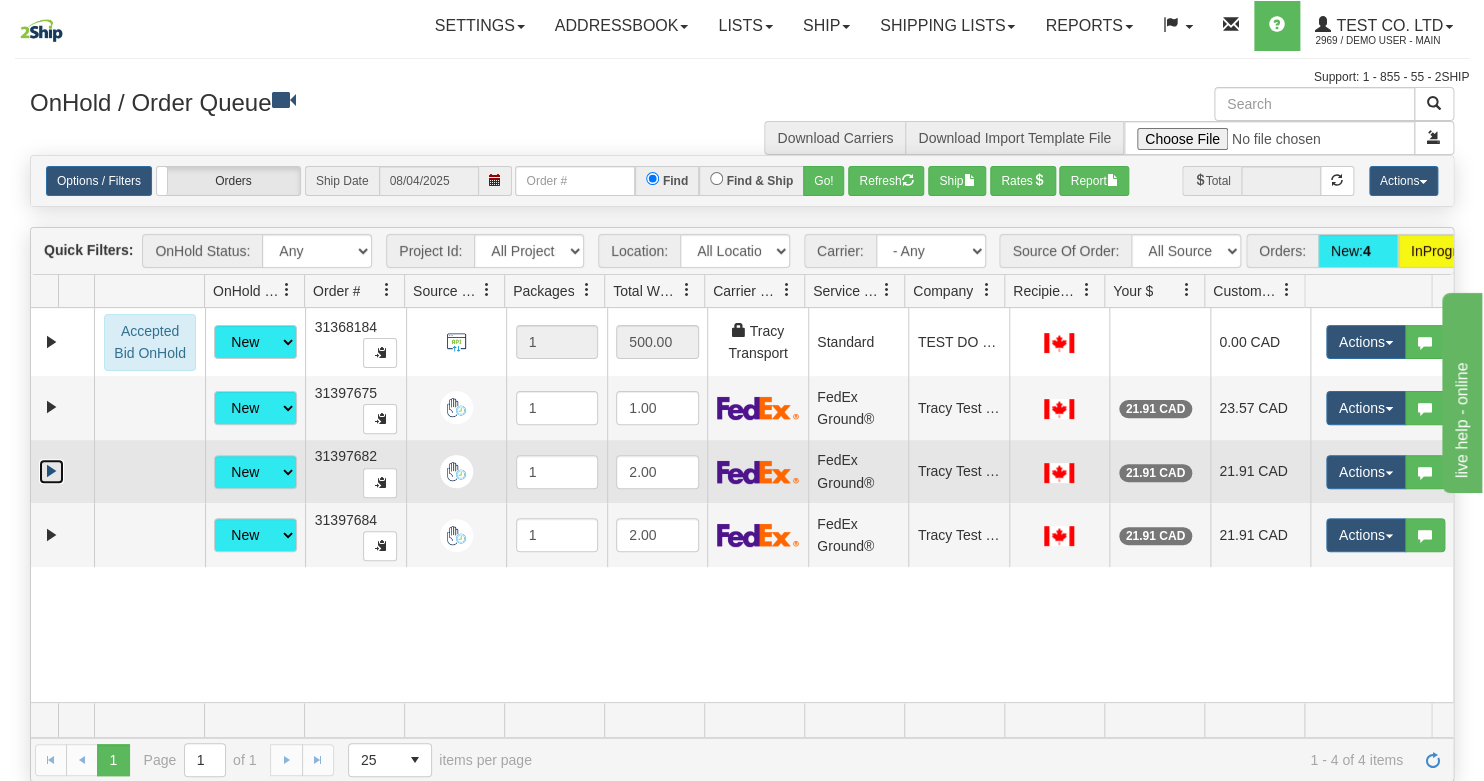 click at bounding box center [51, 471] 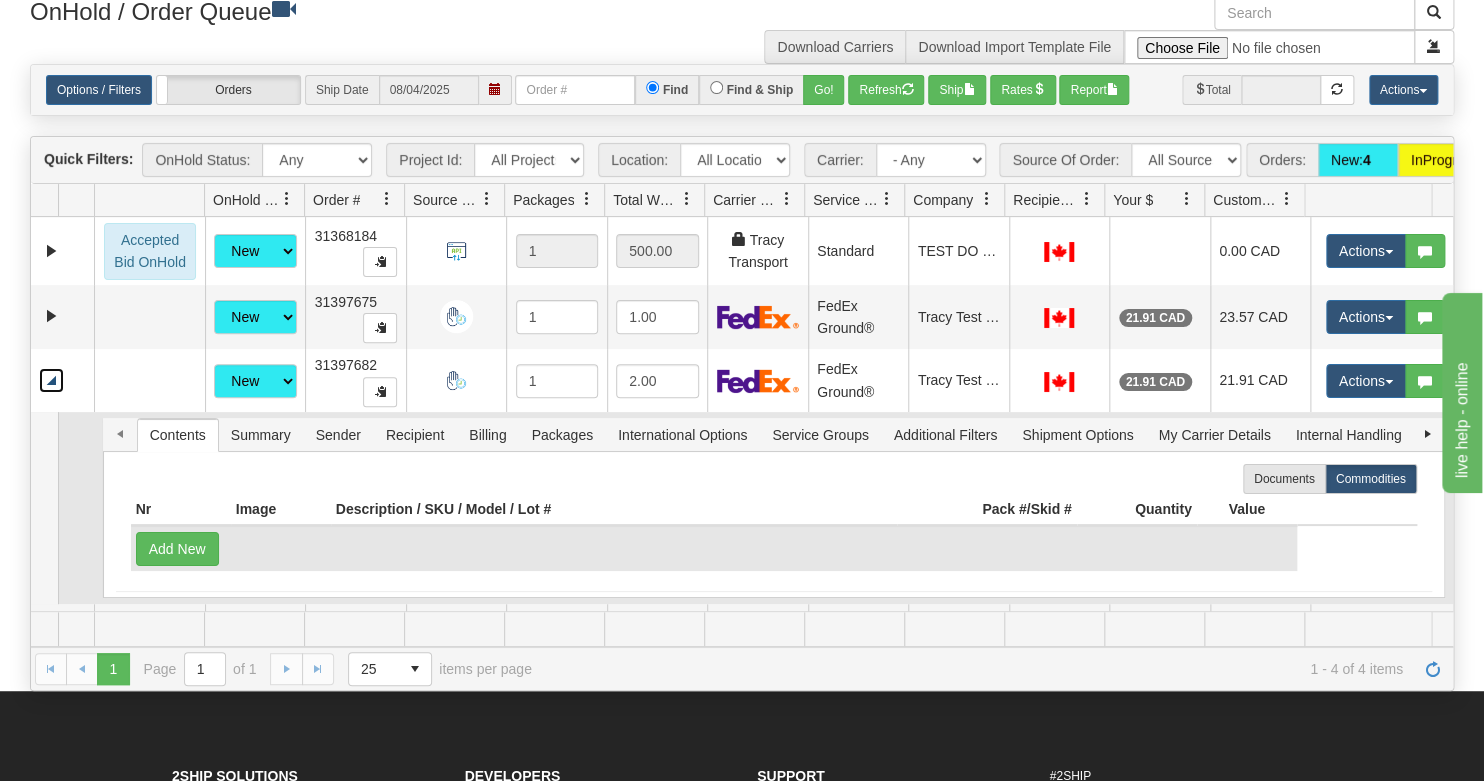 scroll, scrollTop: 133, scrollLeft: 0, axis: vertical 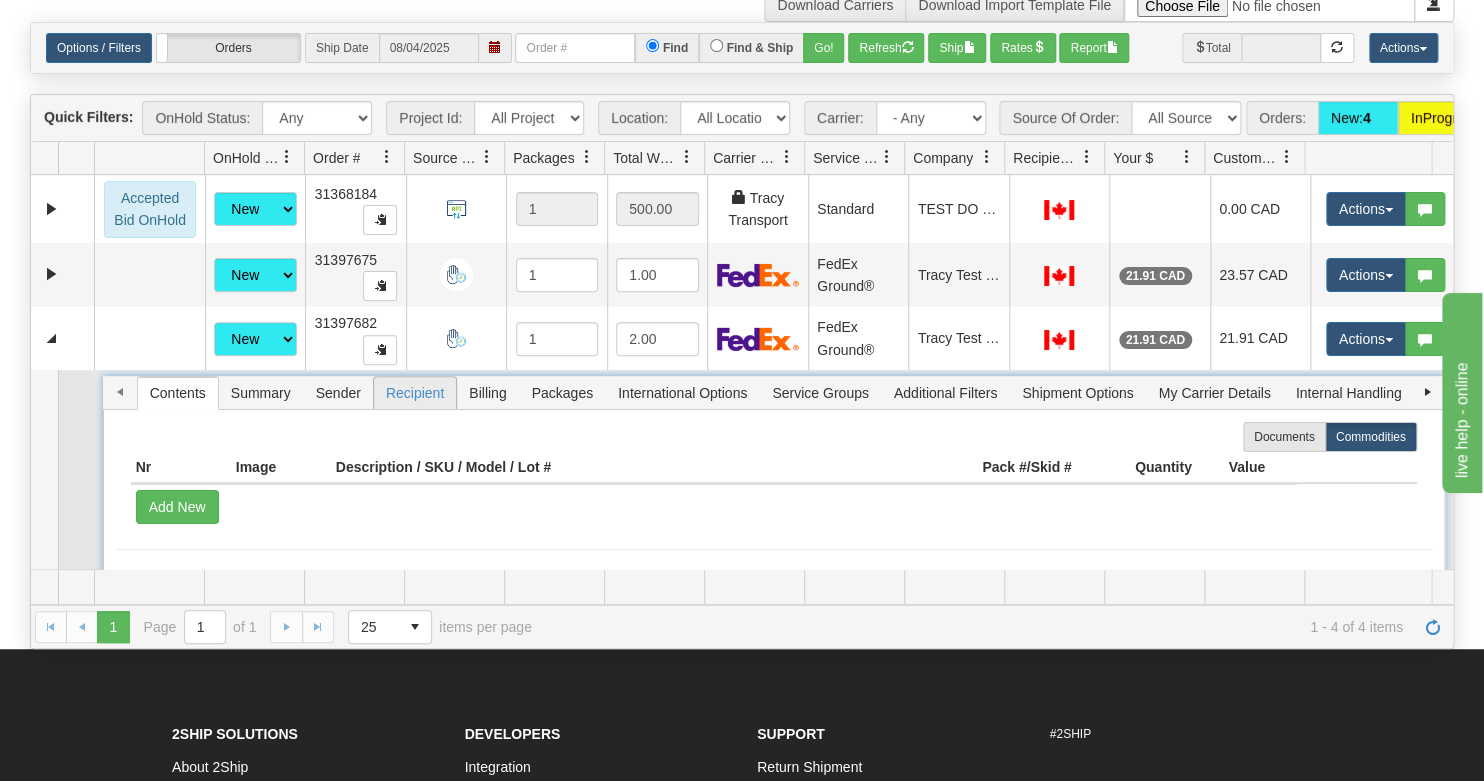 click on "Recipient" at bounding box center [415, 393] 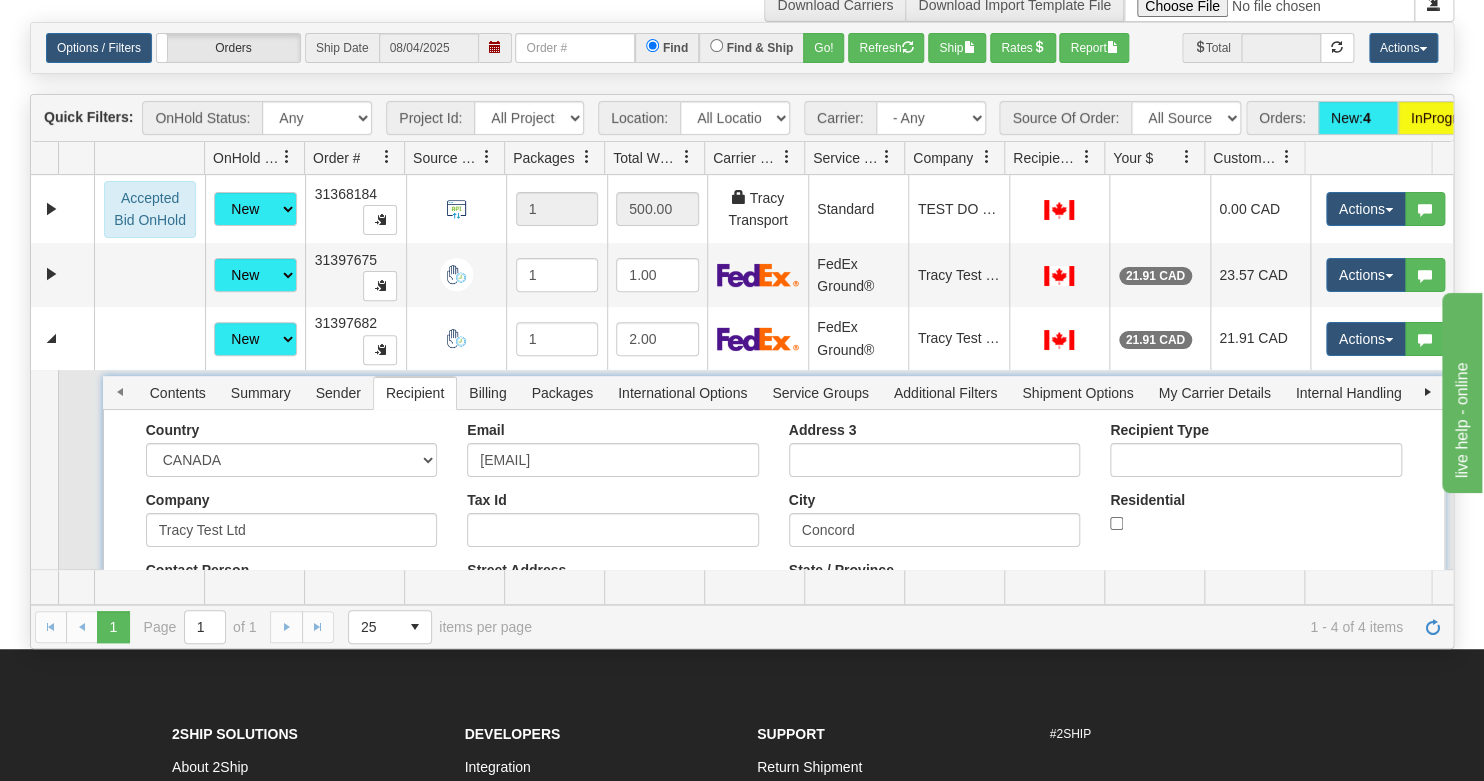scroll, scrollTop: 133, scrollLeft: 0, axis: vertical 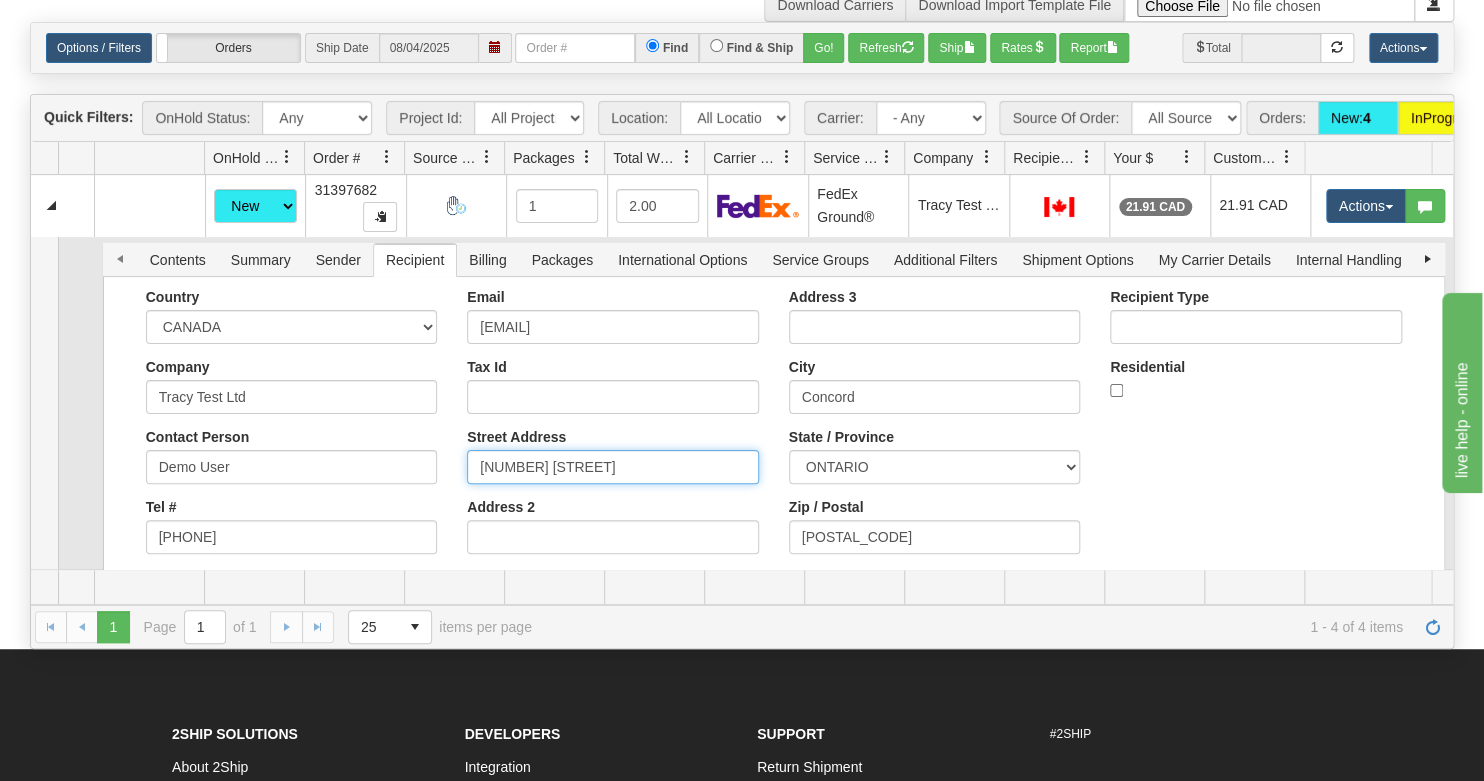 drag, startPoint x: 664, startPoint y: 486, endPoint x: 427, endPoint y: 474, distance: 237.3036 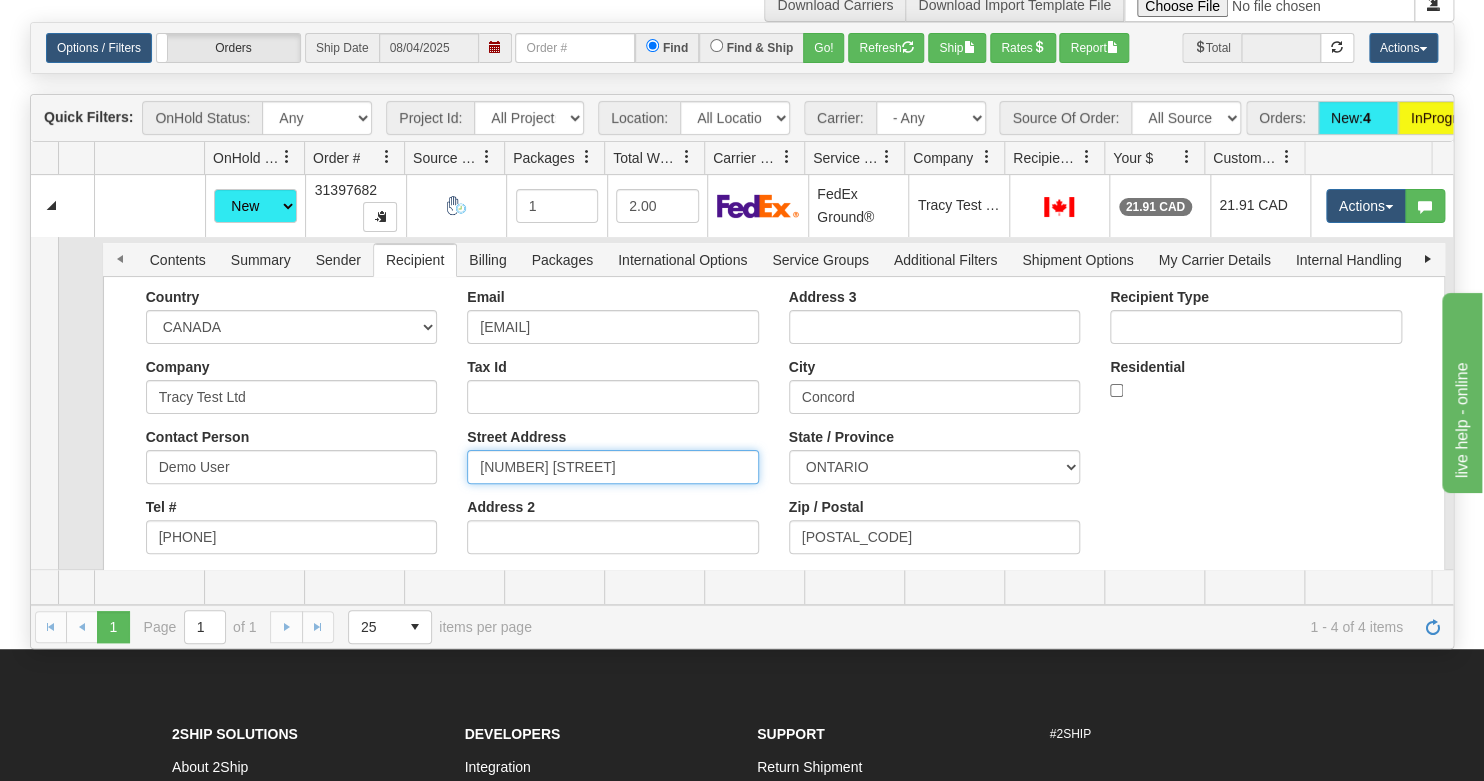 scroll, scrollTop: 274, scrollLeft: 0, axis: vertical 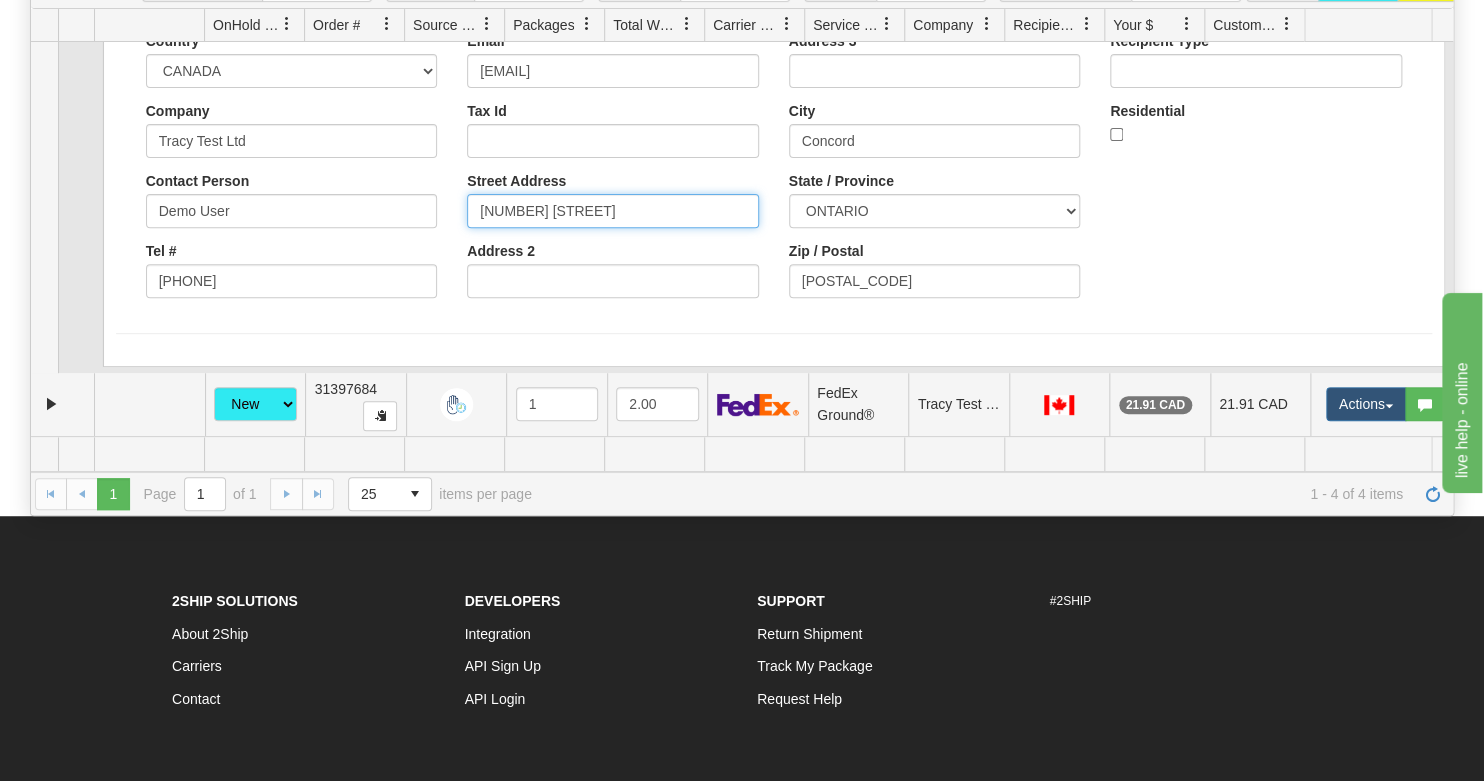 type on "[NUMBER] [STREET]" 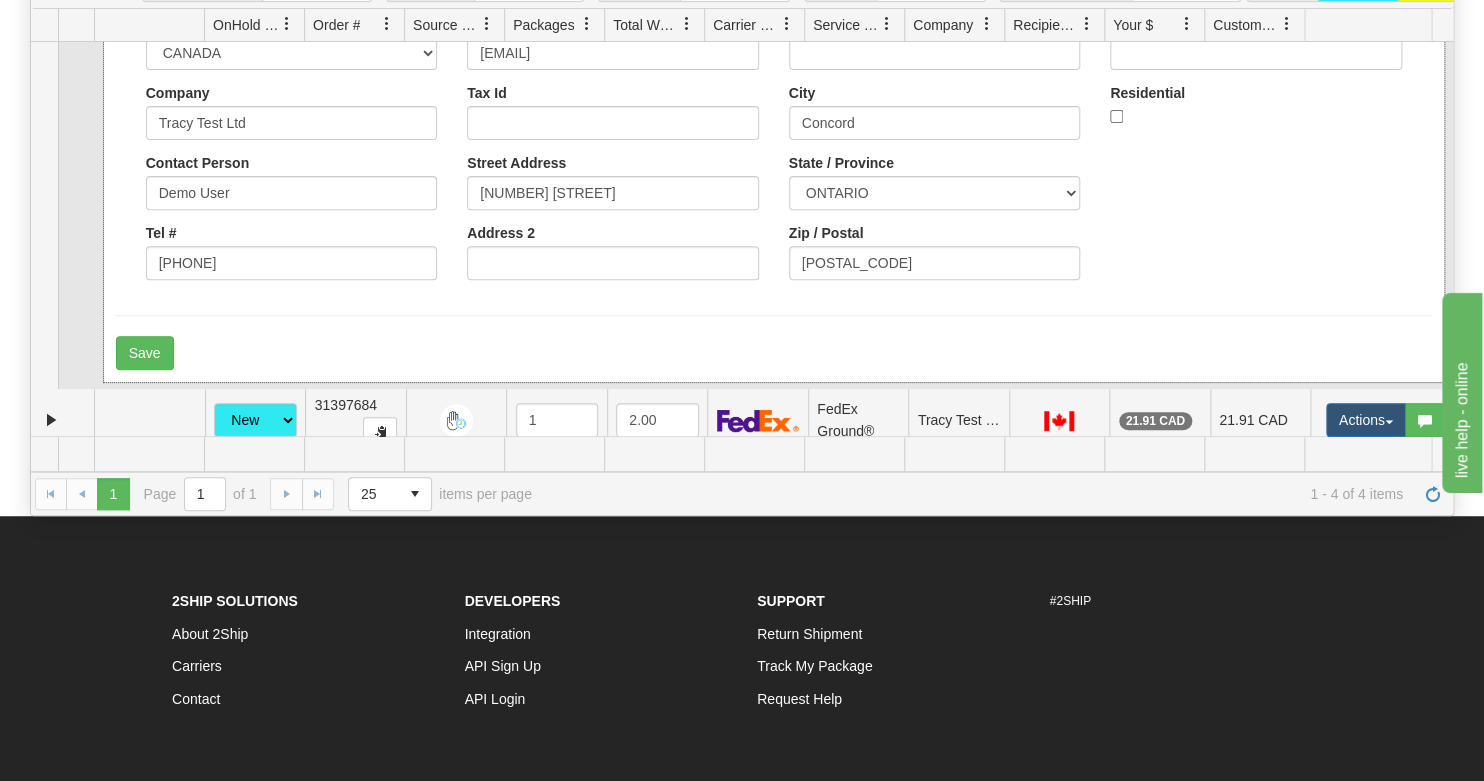 click on "Country
AFGHANISTAN
ALAND ISLANDS
ALBANIA
ALGERIA
AMERICAN SAMOA
ANDORRA
ANGOLA
ANGUILLA
ANTIGUA AND BARBUDA
ARGENTINA
ARMENIA
ARUBA
AUSTRALIA
AUSTRIA
AZERBAIJAN
AZORES
BAHAMAS
BAHRAIN
BANGLADESH
BARBADOS
BELARUS
BELGIUM
BELIZE
BENIN
BERMUDA
BHUTAN
BOLIVIA
BONAIRE, SAINT EUSTATIUS AND SABA
BOSNIA
BOTSWANA
BOUVET ISLAND
BRAZIL
BRITISH INDIAN OCEAN TERRITORY
BRITISH VIRGIN ISLANDS
BRUNEI
BULGARIA
BURKINA FASO
BURUNDI
CAMBODIA
CAMEROON
CANADA
CANARY ISLANDS
CAPE VERDE
CAYMAN ISLANDS
CENTRAL AFRICAN REPUBLIC
CHAD
CHILE
CHINA
CHRISTMAS ISLAND
COCOS (KEELING) ISLANDS
COLOMBIA
COMOROS
CONGO
CONGO, DEMOCRATIC REPUBLIC OF
COOK ISLANDS
COSTA RICA
CROATIA
CURAÇAO
CYPRUS
CZECH REPUBLIC
DENMARK
DJIBOUTI
DOMINICA
DOMINICAN REPUBLIC
EAST TIMOR
ECUADOR
EGYPT
EL SALVADOR
EQUATORIAL GUINEA
ERITREA" at bounding box center [774, 155] 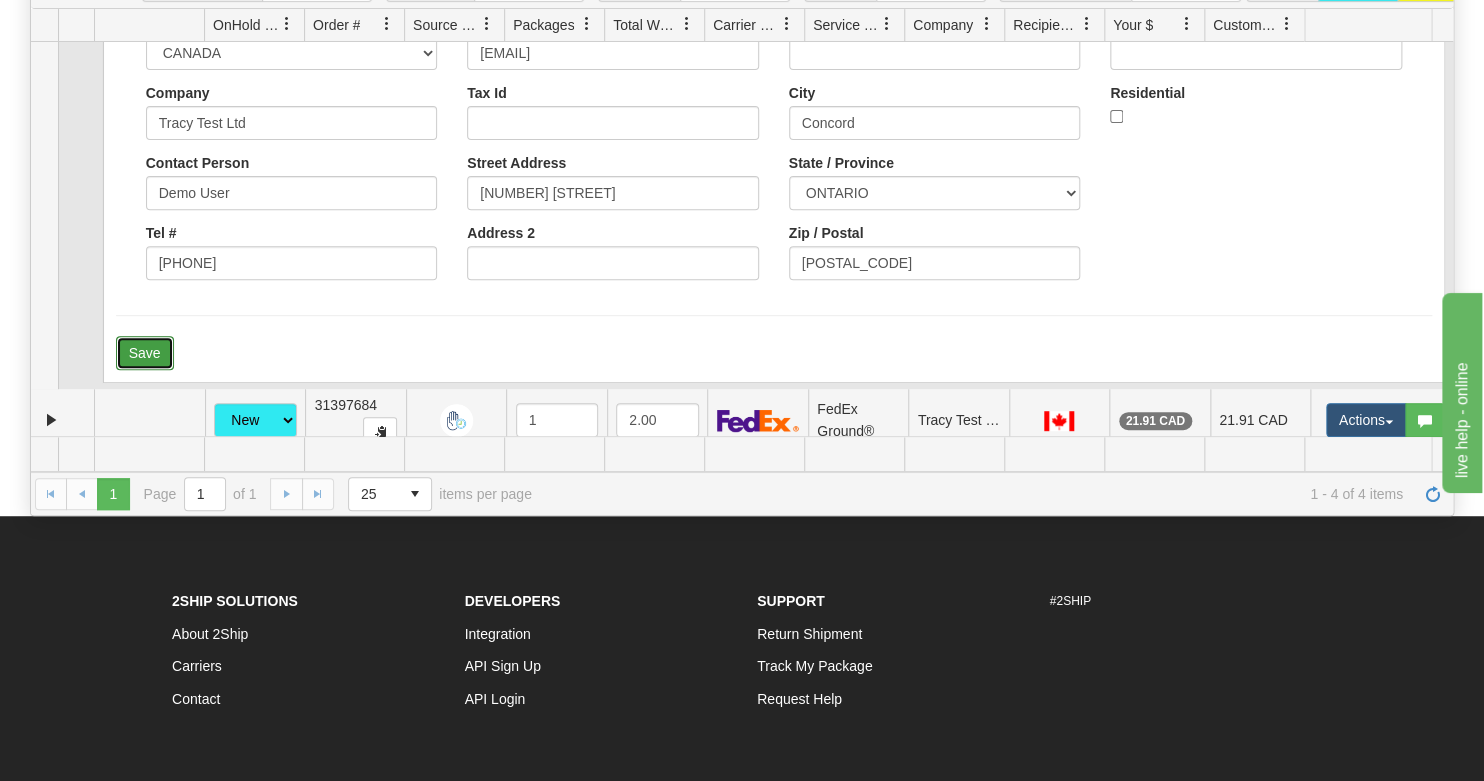 click on "Save" at bounding box center (145, 353) 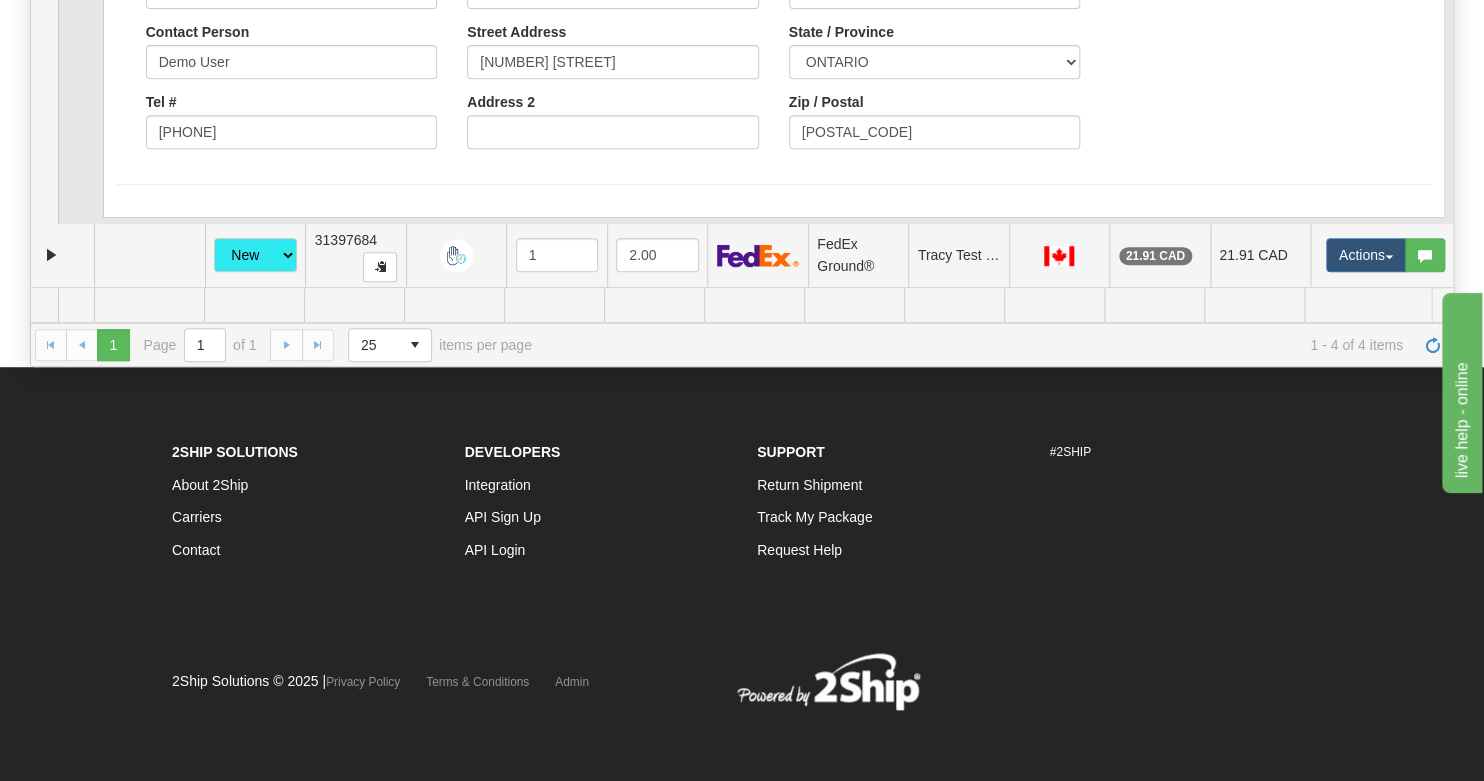 scroll, scrollTop: 433, scrollLeft: 0, axis: vertical 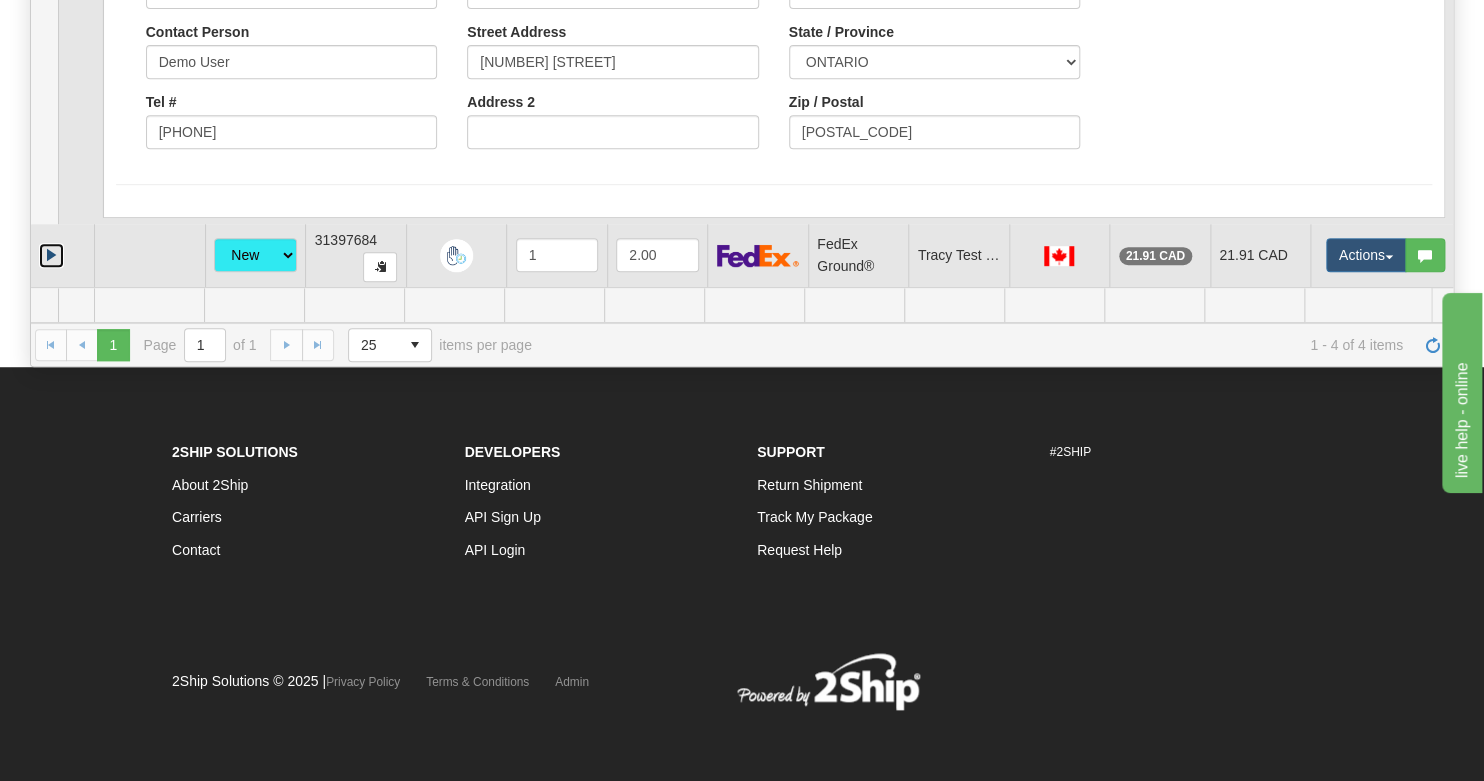click at bounding box center [51, 255] 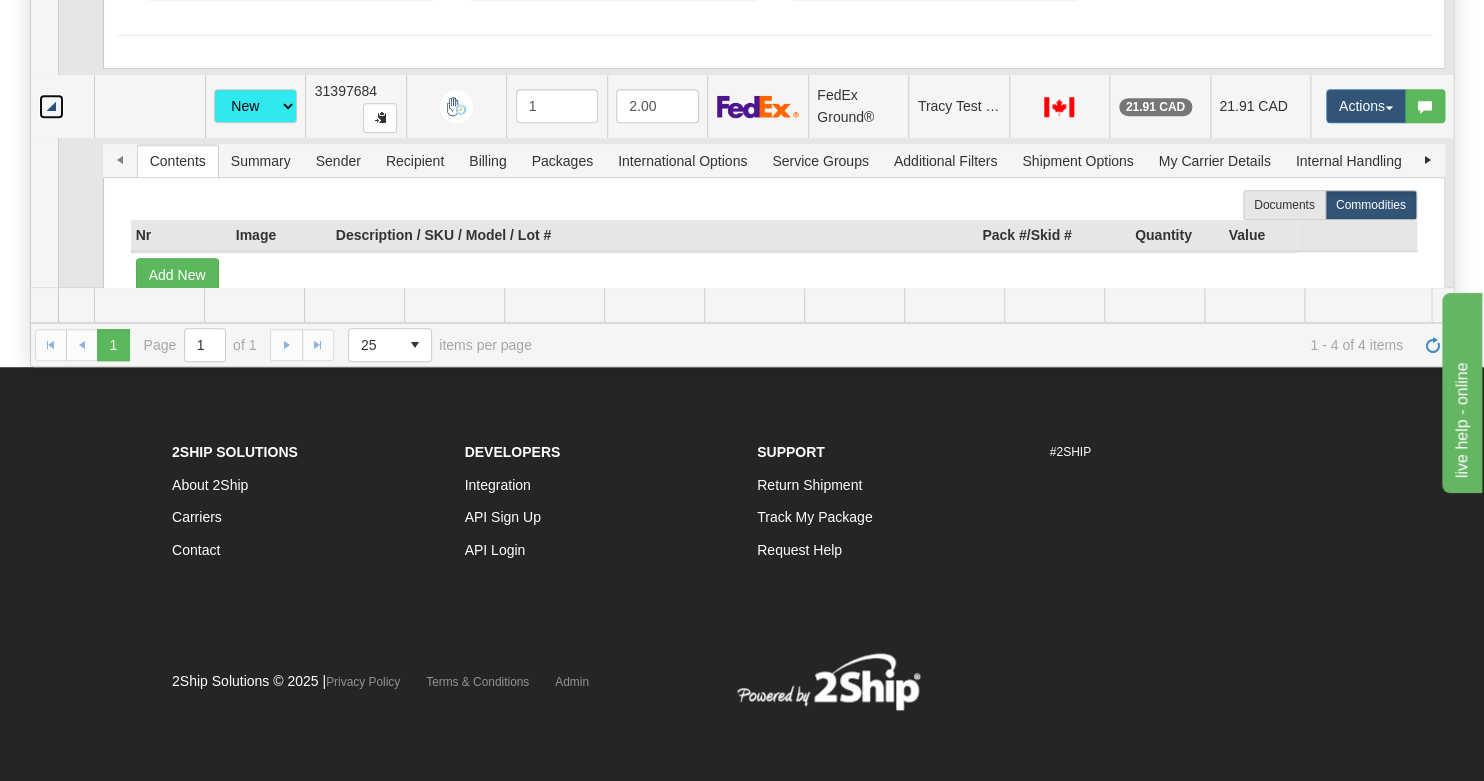 scroll, scrollTop: 491, scrollLeft: 0, axis: vertical 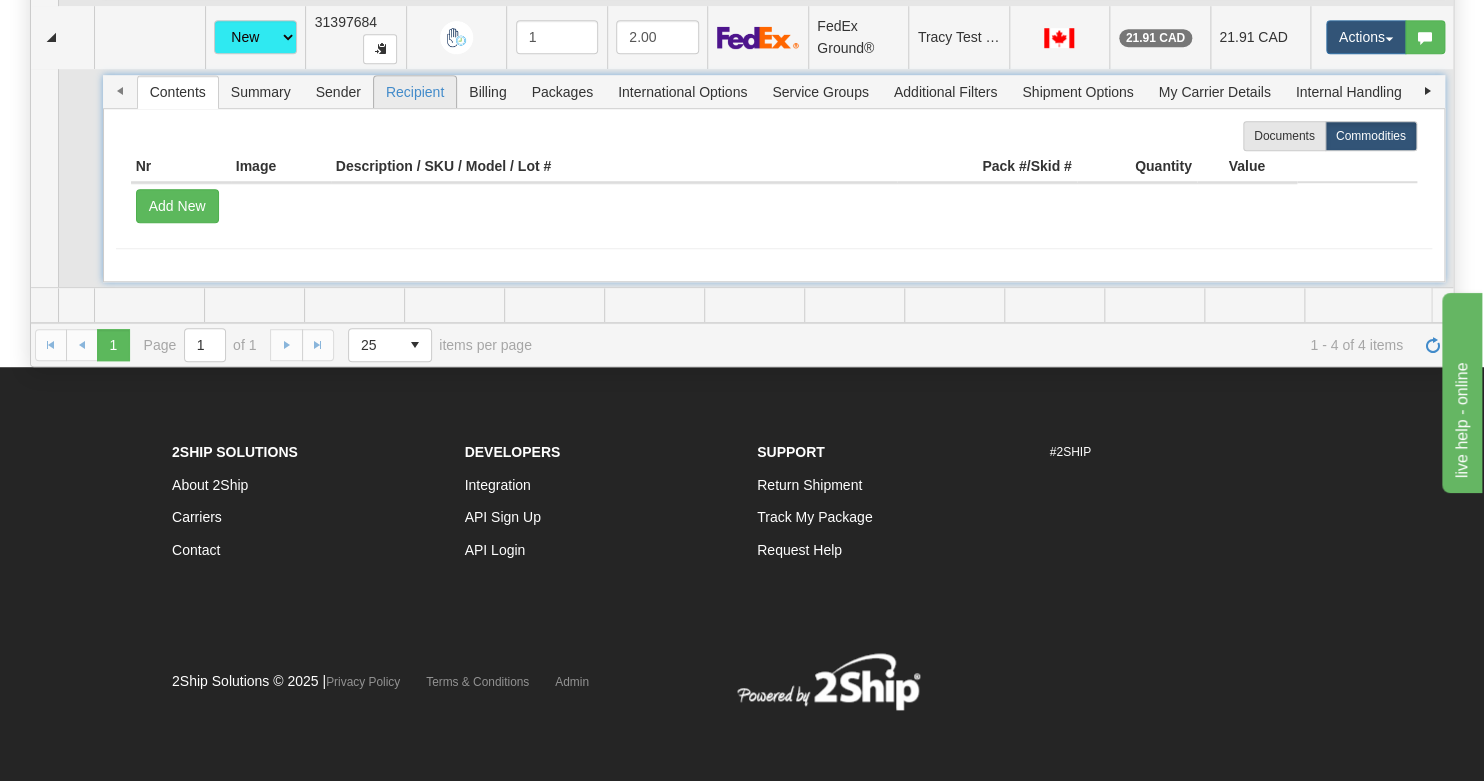 click on "Recipient" at bounding box center (415, 92) 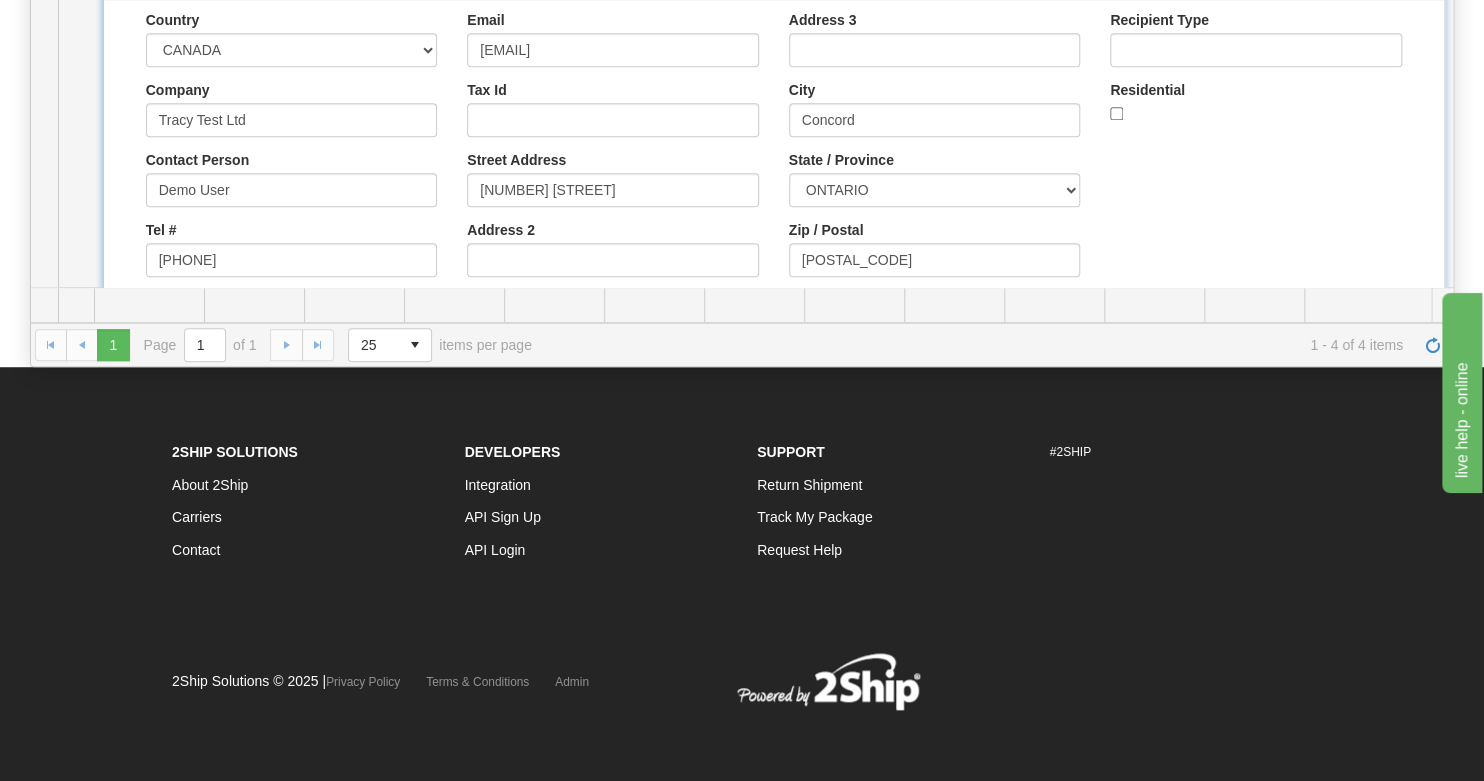 scroll, scrollTop: 664, scrollLeft: 0, axis: vertical 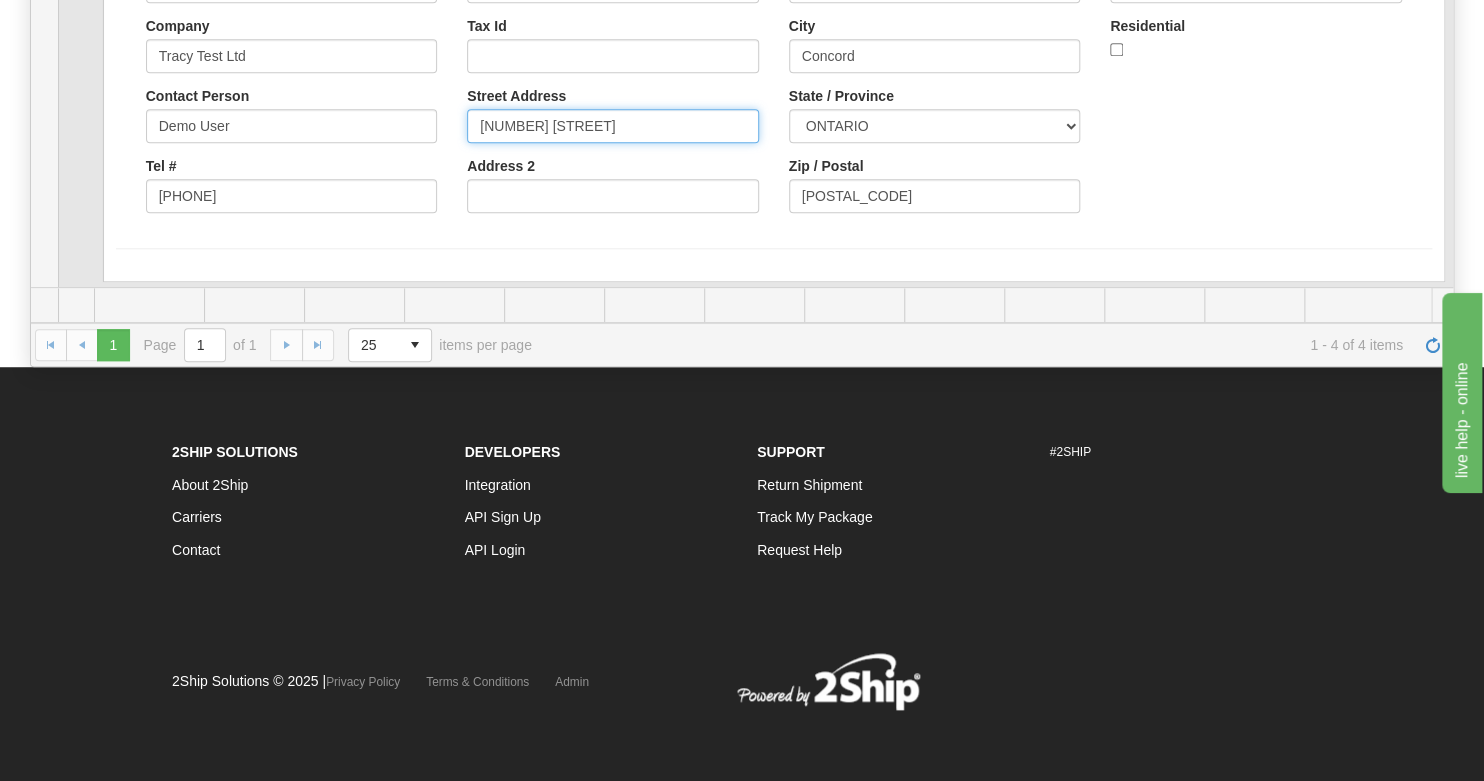 drag, startPoint x: 664, startPoint y: 108, endPoint x: 454, endPoint y: 109, distance: 210.00238 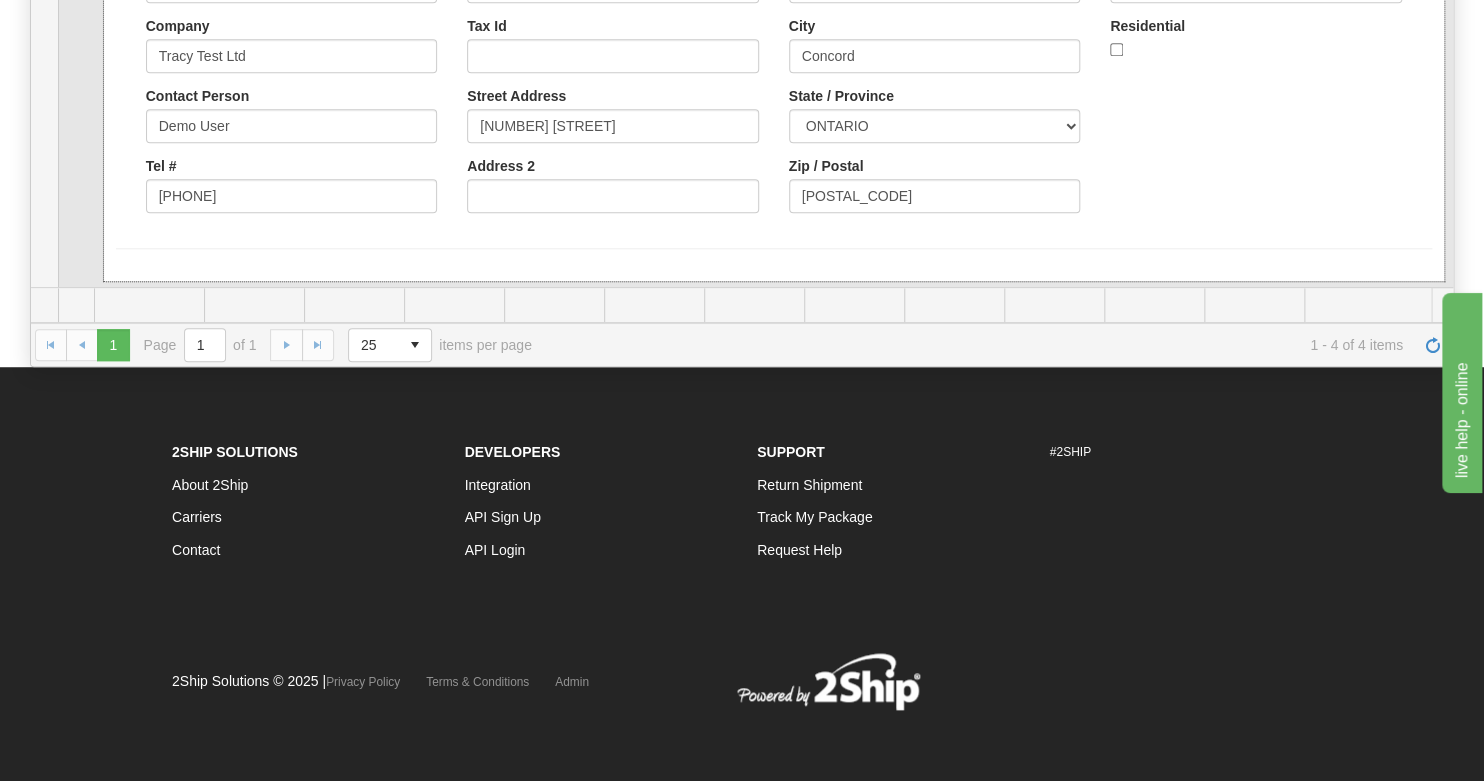 drag, startPoint x: 1234, startPoint y: 132, endPoint x: 1171, endPoint y: 133, distance: 63.007935 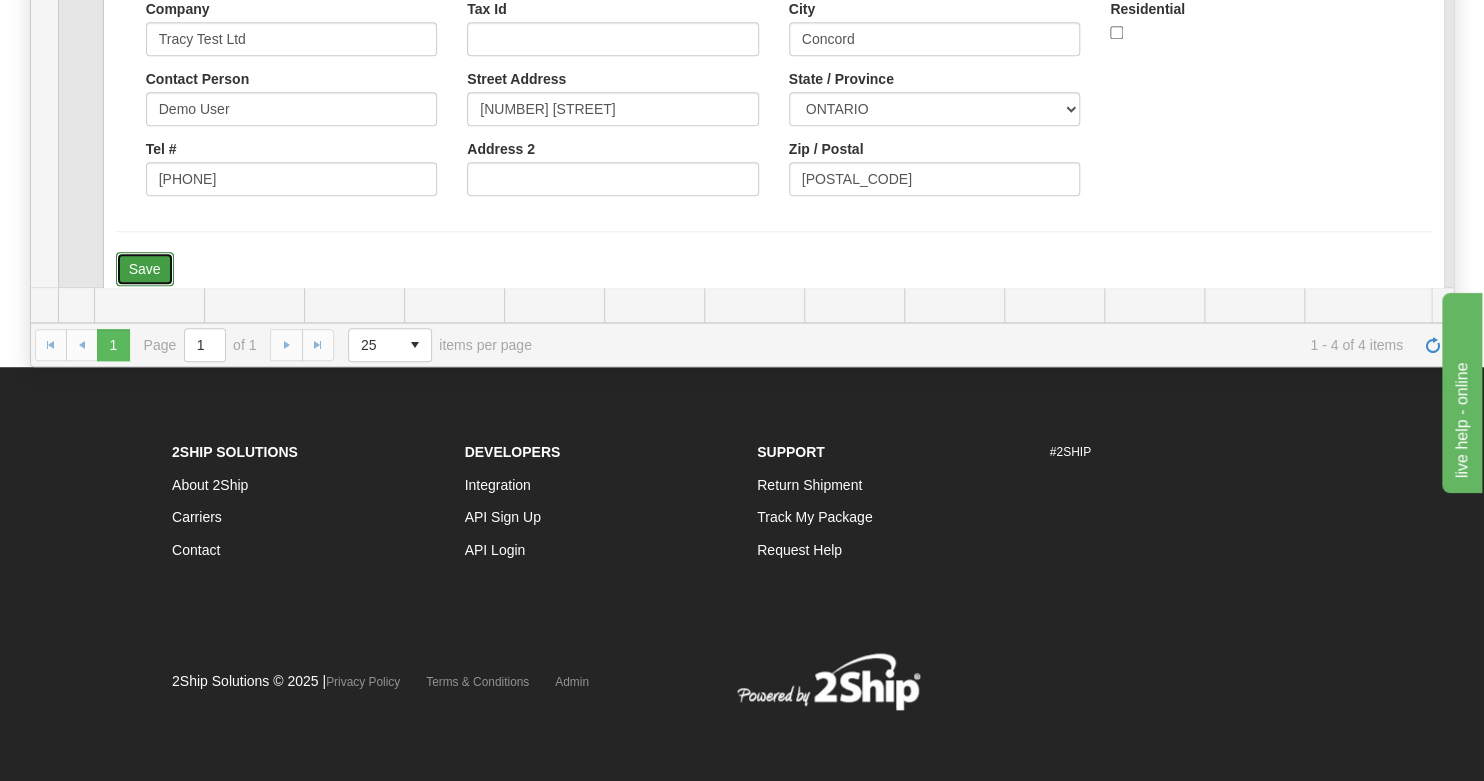 click on "Save" at bounding box center [145, 269] 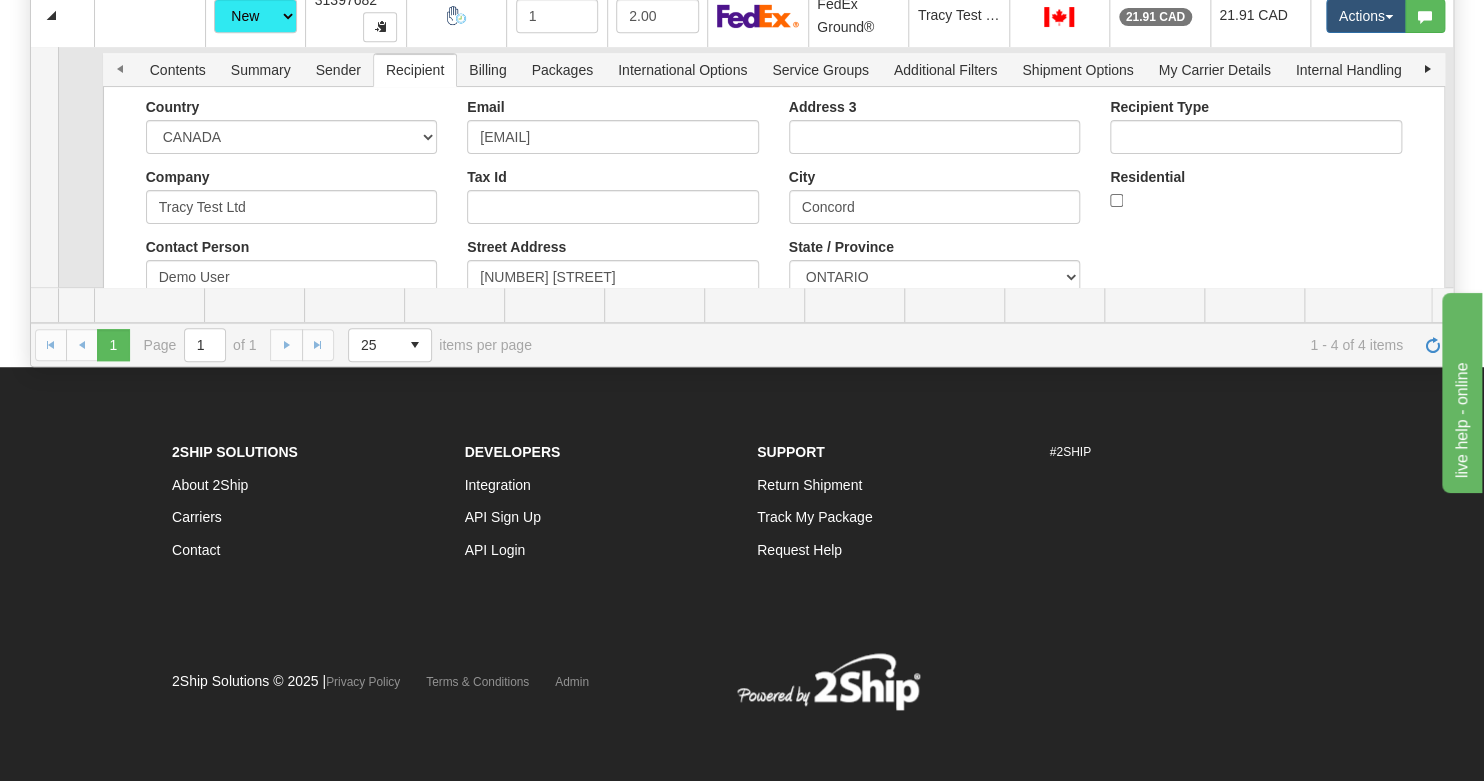 scroll, scrollTop: 0, scrollLeft: 0, axis: both 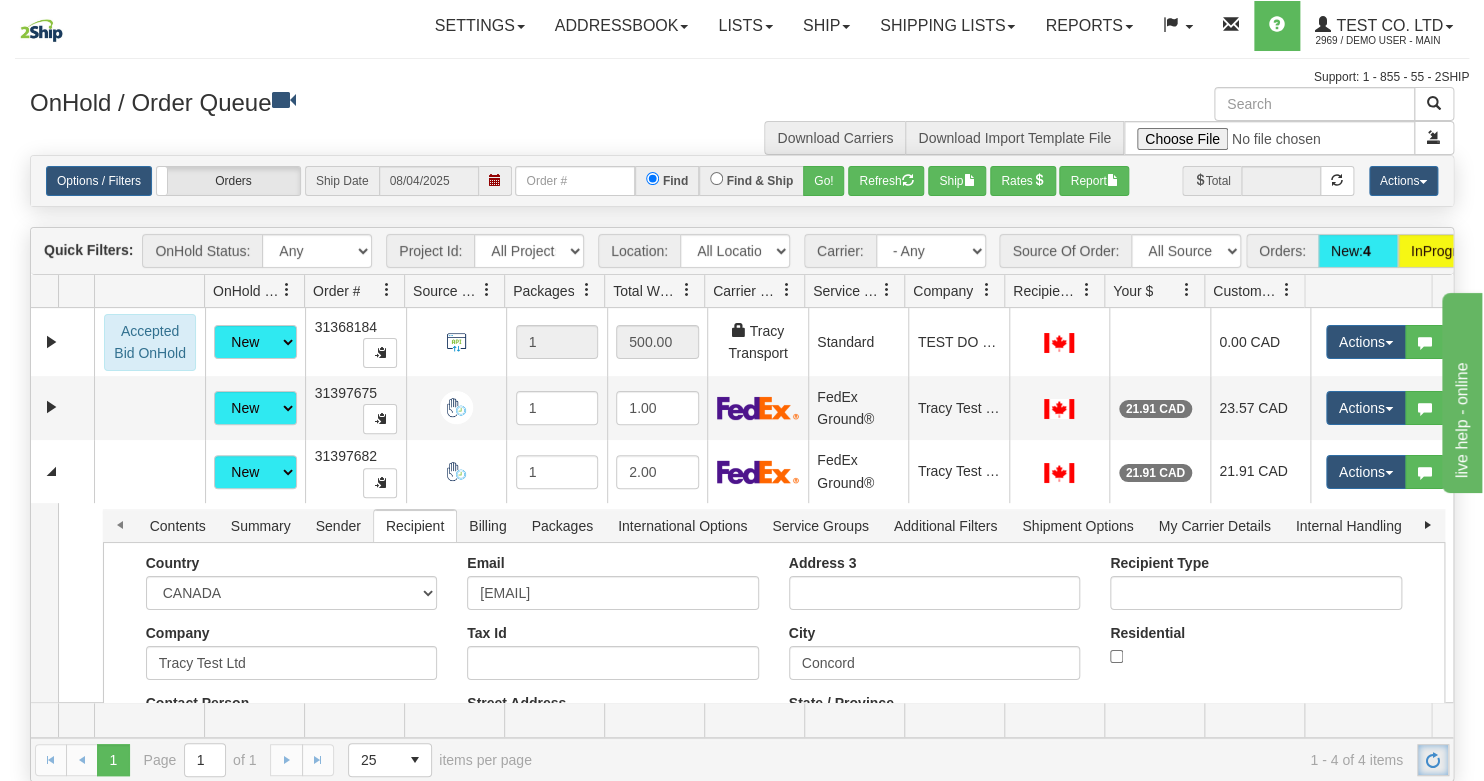 click at bounding box center [1433, 760] 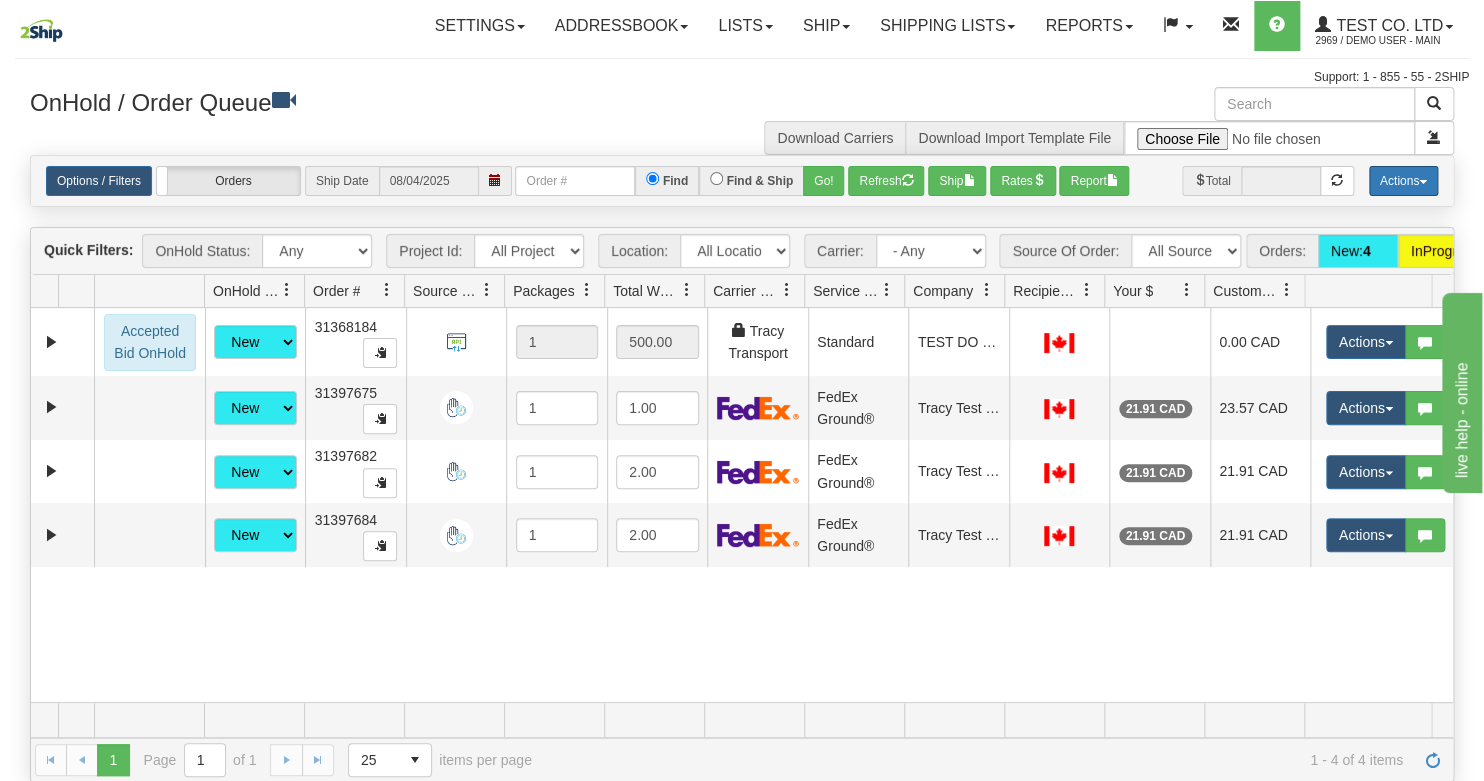 click on "Actions" at bounding box center (1403, 181) 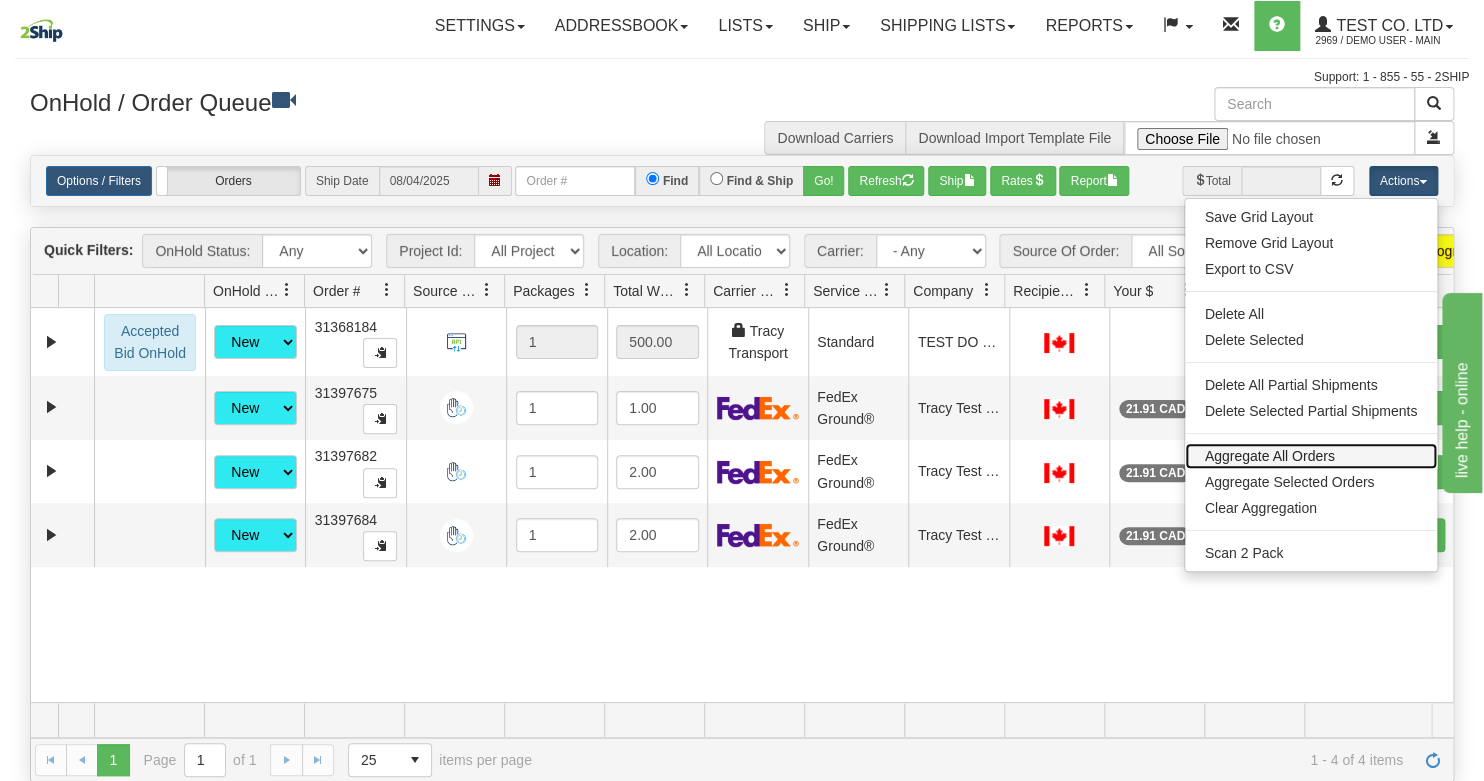 click on "Aggregate All Orders" at bounding box center [1311, 456] 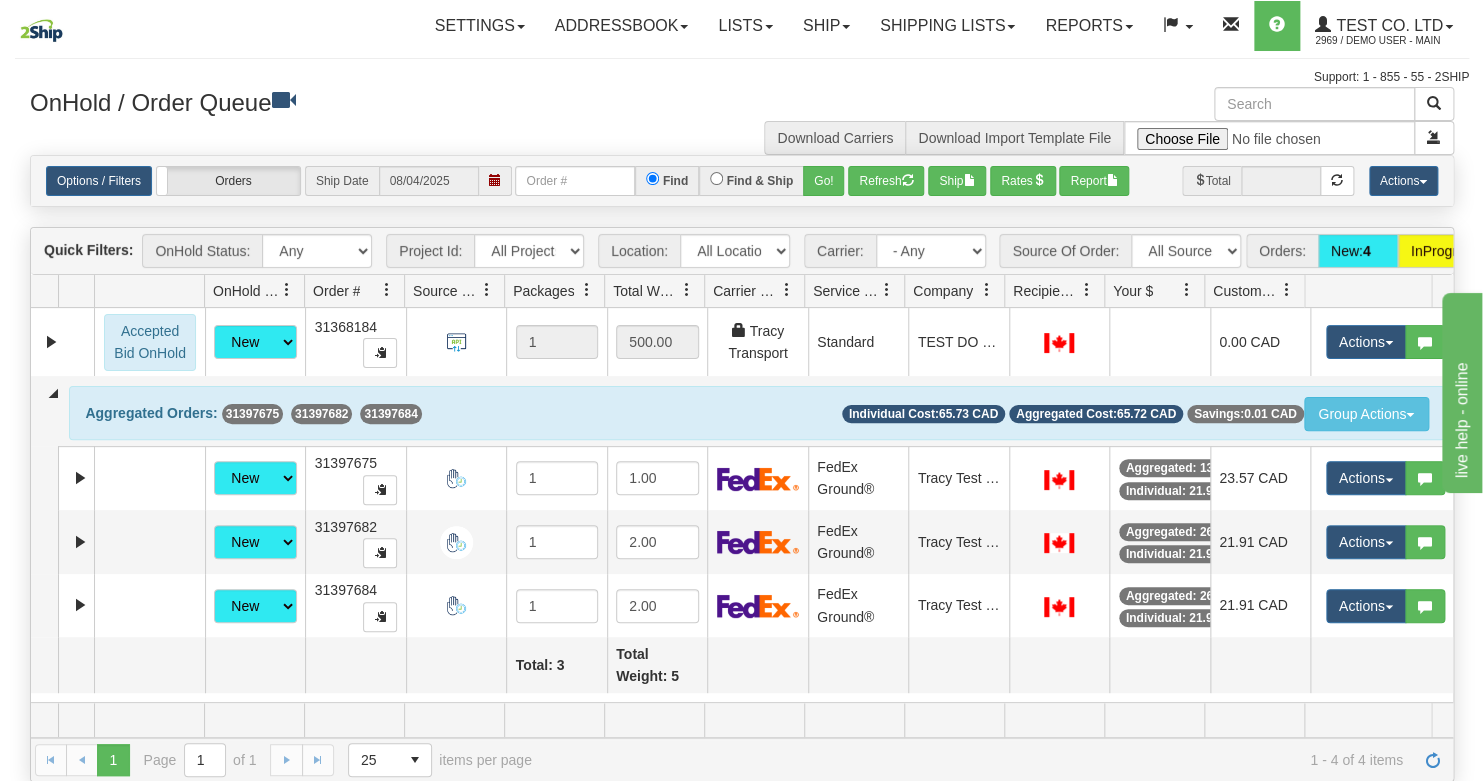 scroll, scrollTop: 0, scrollLeft: 13, axis: horizontal 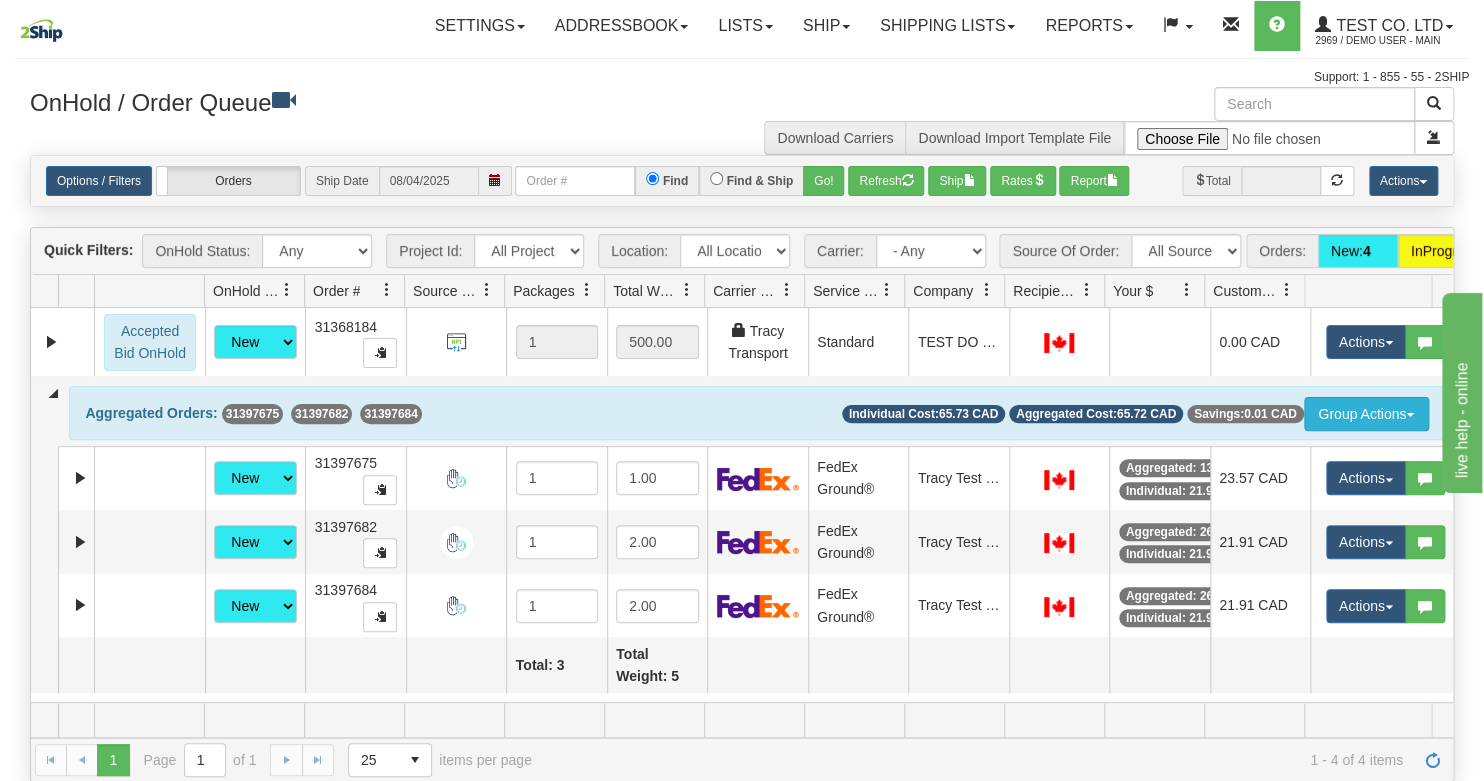 click on "Group Actions" at bounding box center (1366, 414) 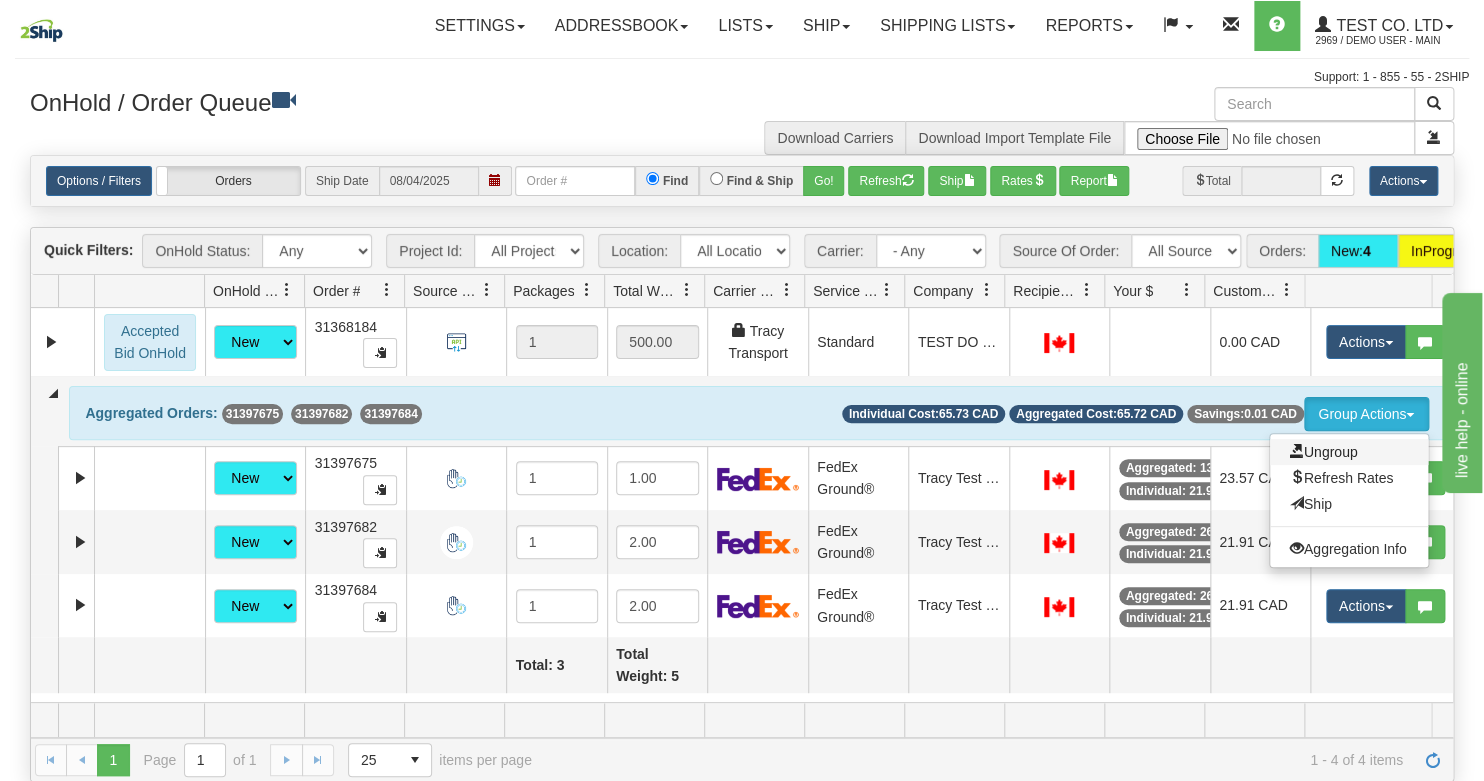 click on "Ungroup" at bounding box center (1349, 452) 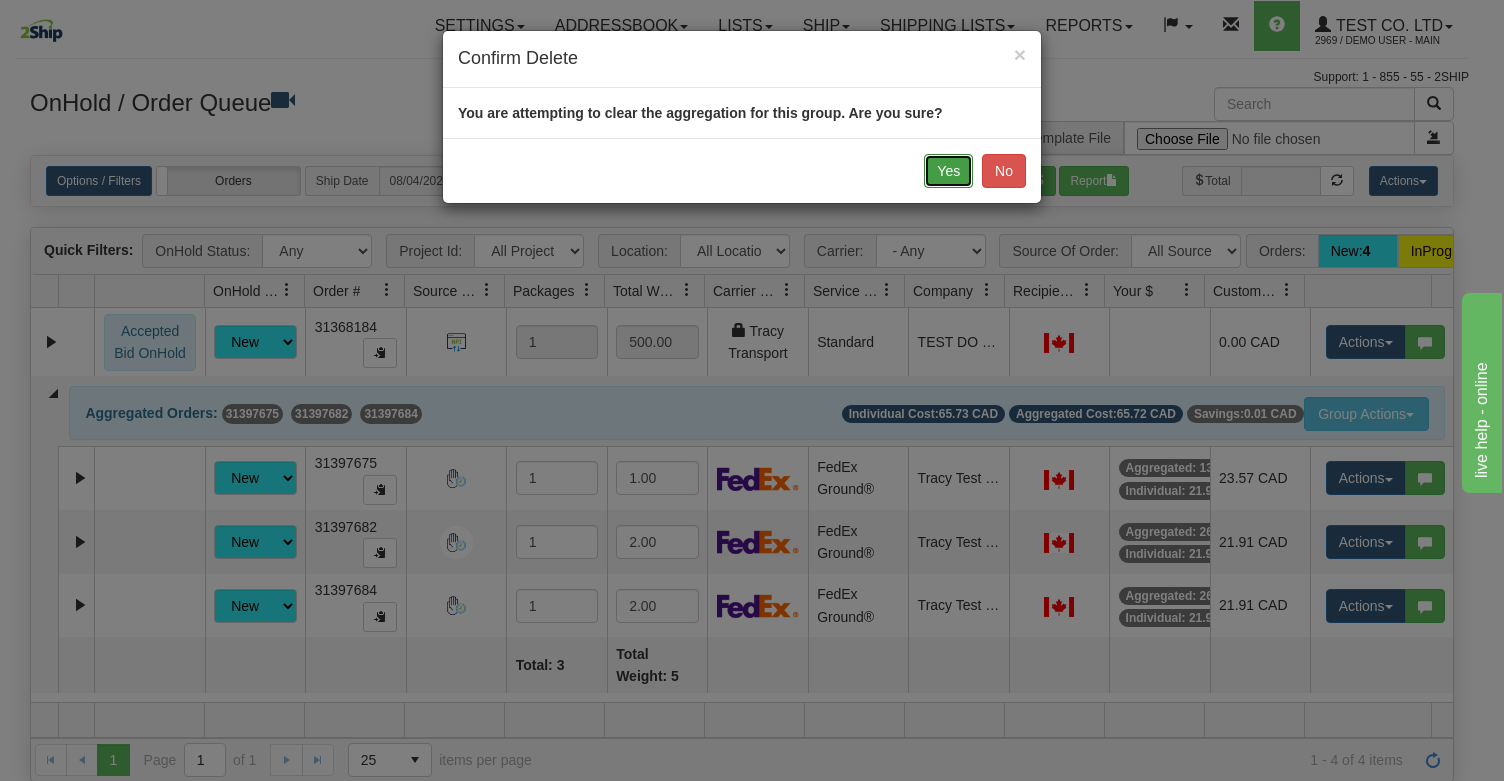 click on "Yes" at bounding box center [948, 171] 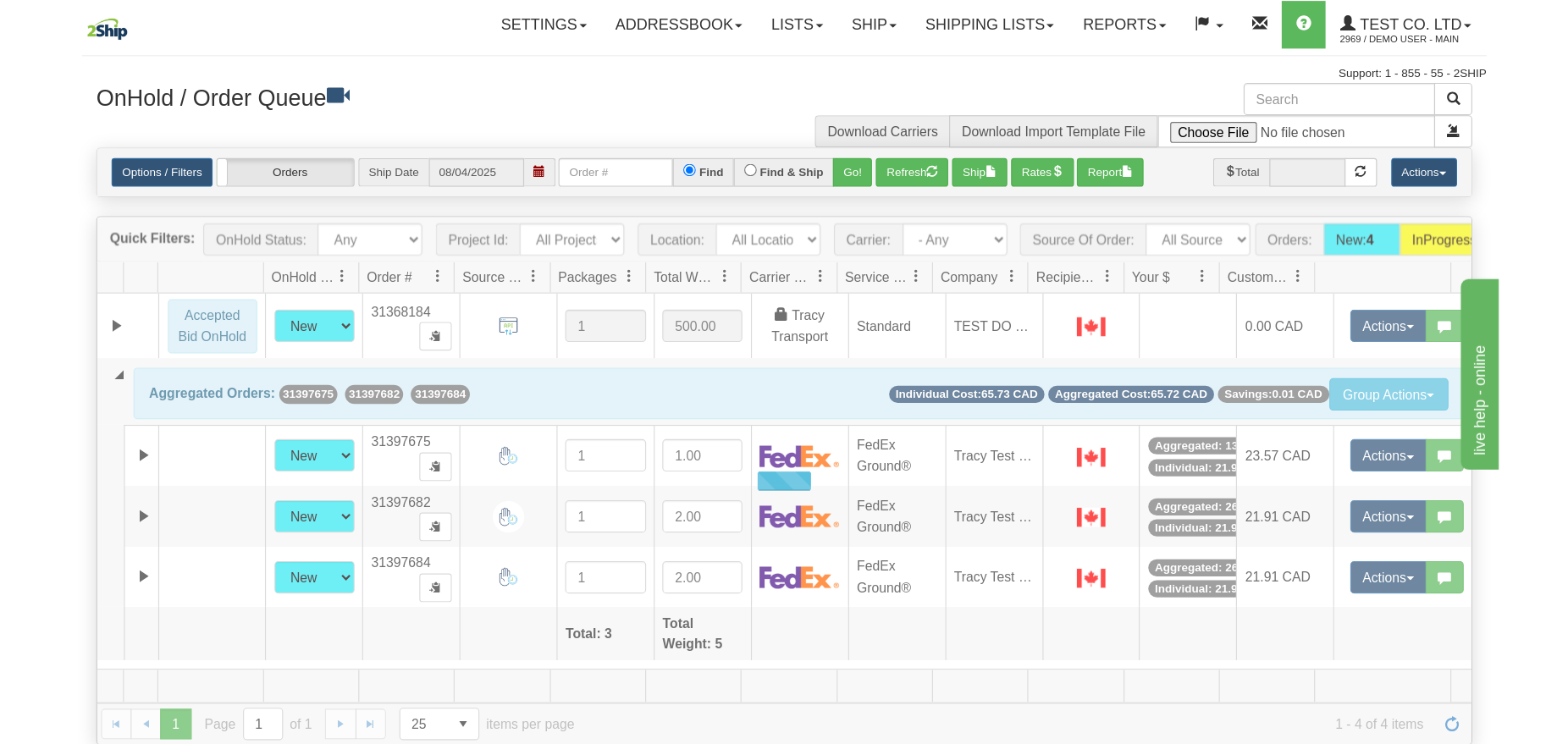 scroll, scrollTop: 0, scrollLeft: 0, axis: both 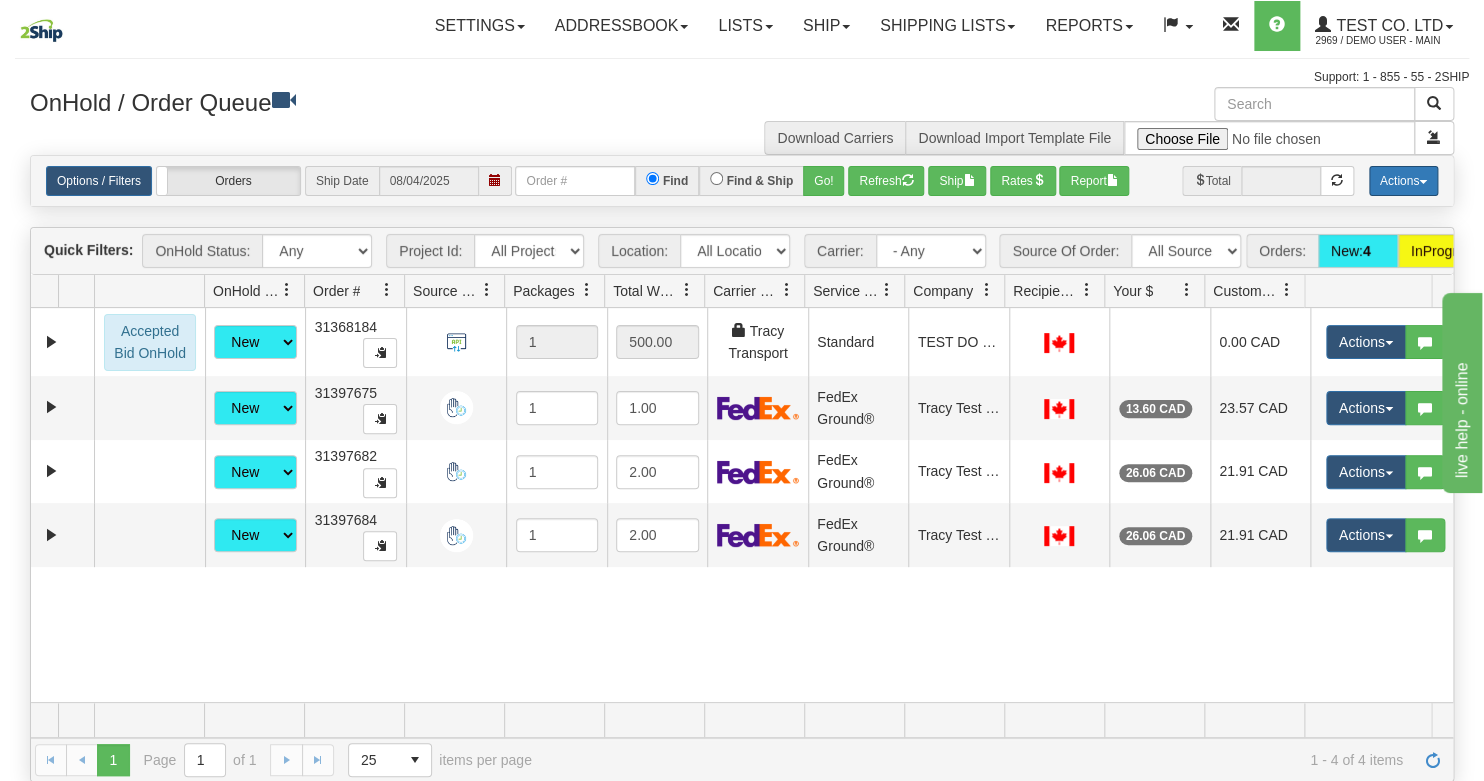 click on "Actions" at bounding box center [1403, 181] 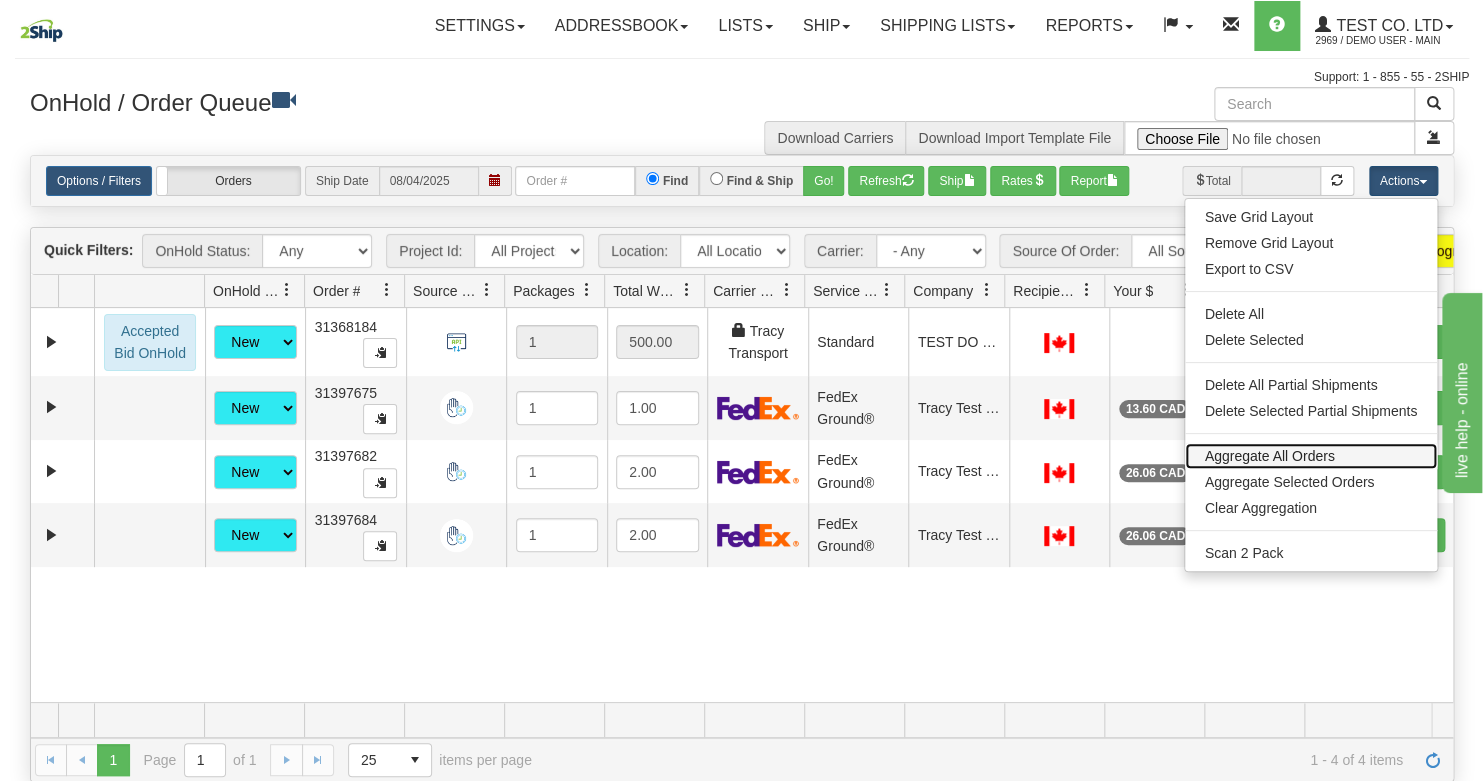 click on "Aggregate All Orders" at bounding box center [1311, 456] 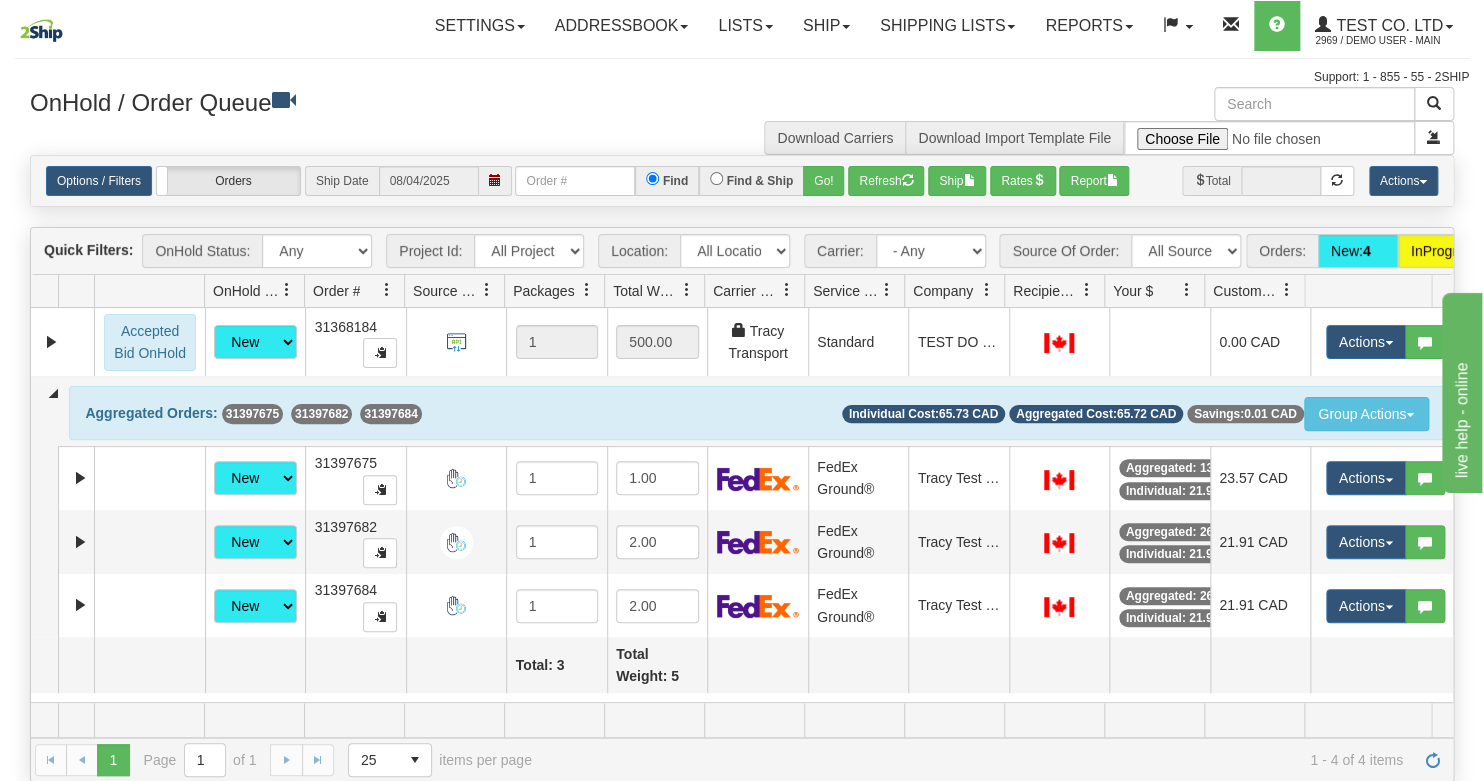 click on "31397675" at bounding box center (252, 414) 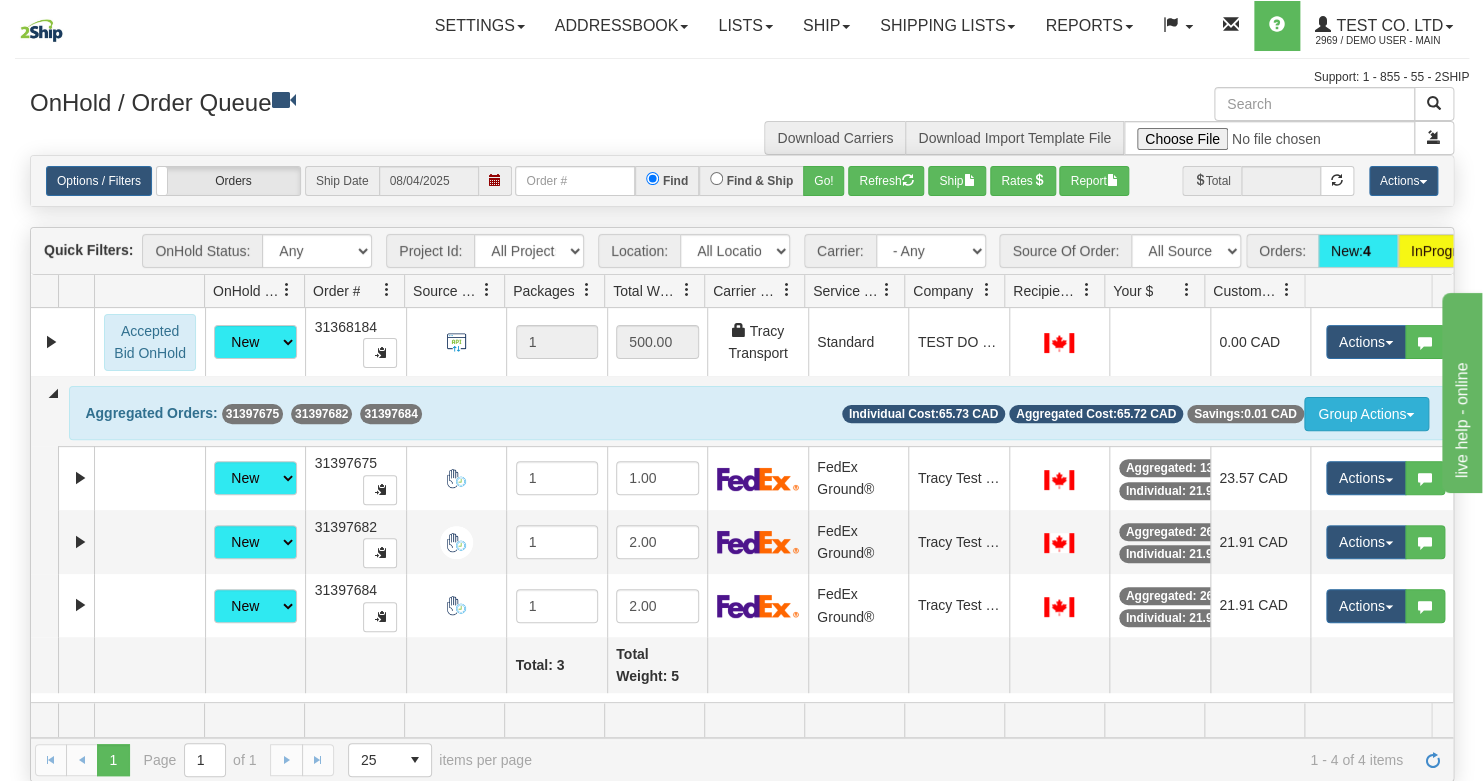 click on "Group Actions" at bounding box center [1366, 414] 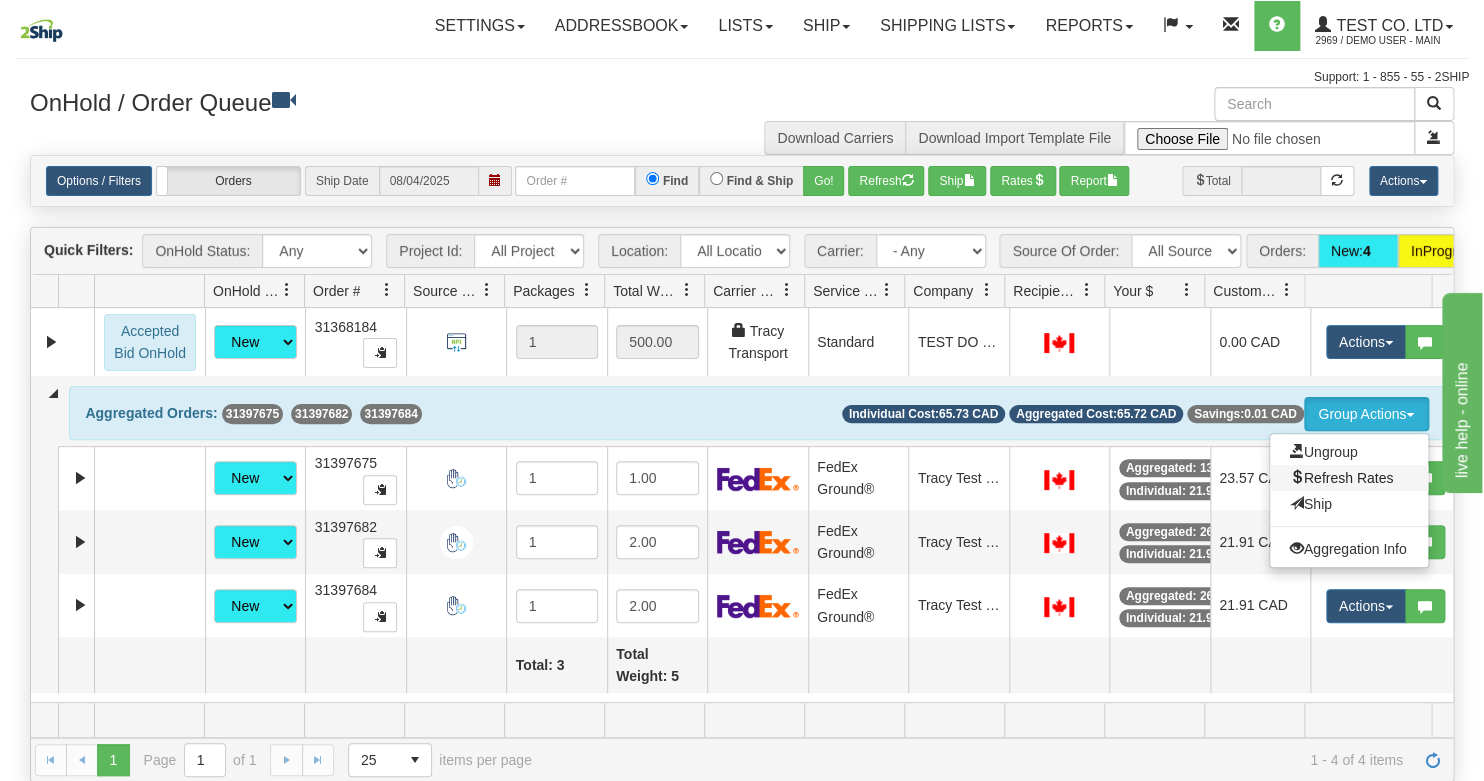 click on "Refresh Rates" at bounding box center (1349, 478) 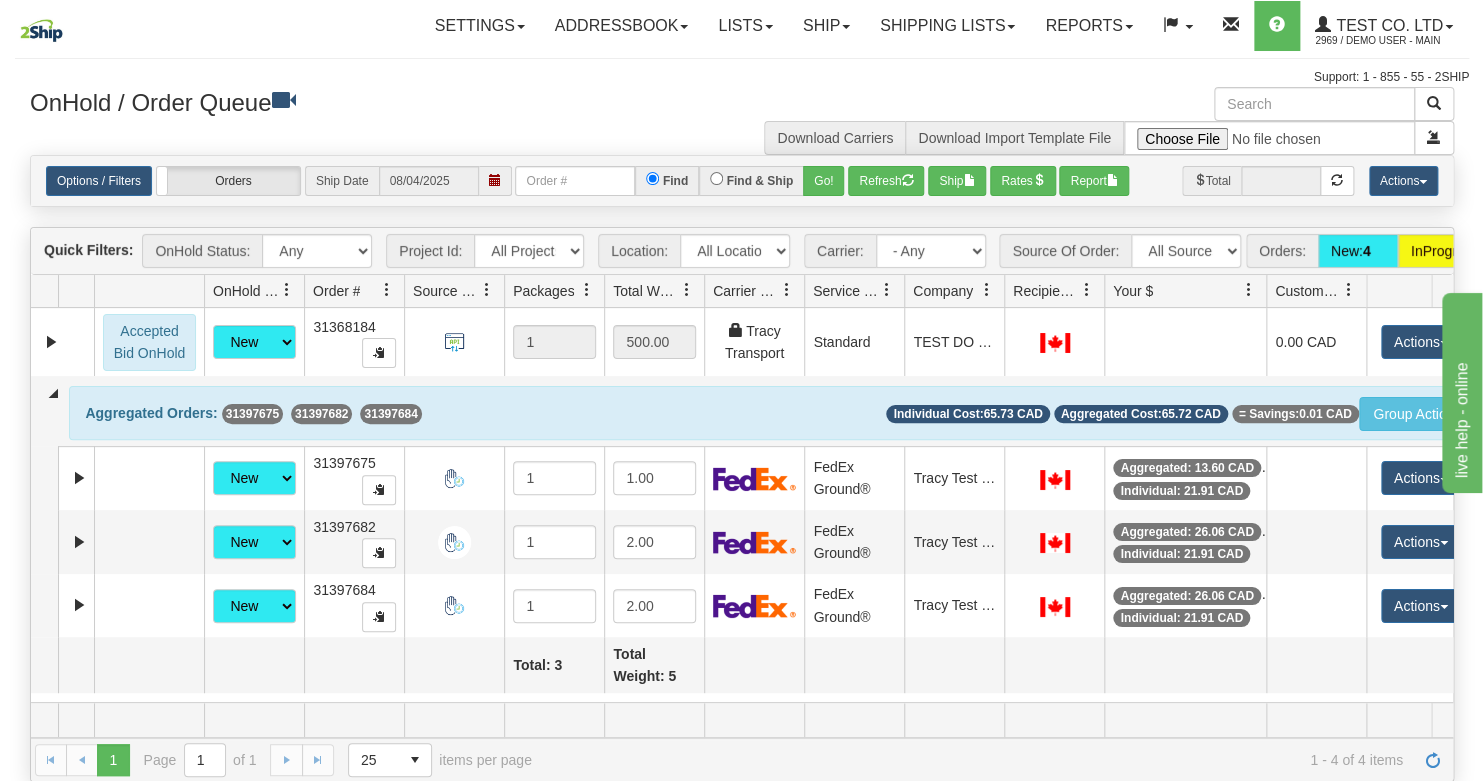 drag, startPoint x: 1200, startPoint y: 310, endPoint x: 1264, endPoint y: 316, distance: 64.28063 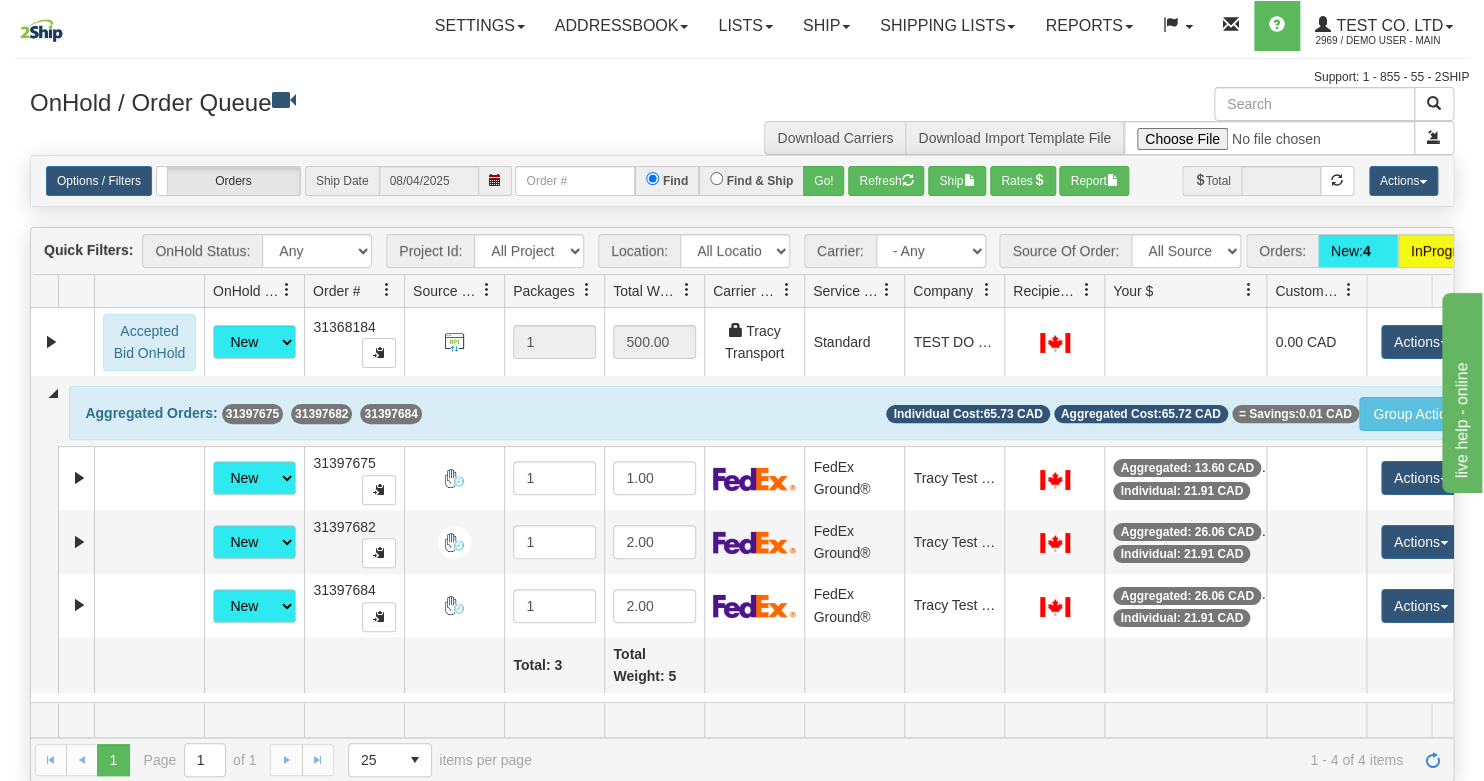 click on "Aggregation Group Id  Id Location Request Id Reply Id OnHold Status Order # Source Of Order Packages Total Weight Carrier Name Service Name By User Company Contact Person Origin Country Origin Country State / Province City Street Address Zip / Postal Email Tel # Company Contact Person Recipient Country Recipient Country State / Province City Street Address Zip / Postal Email Tel # Shipment Reference PO Number Master SKU Order Value Method Of Payment High fiscal risk goods Collect on Delivery Transaction Date List $ Your $ Customer $ Delivery Pre-print Ship Docs. Shipping Documents Total Commodity Customs Desire Pickup Date Desire Delivery Date Custom 1 Custom 2 Custom 3 Custom 4" at bounding box center [731, 291] 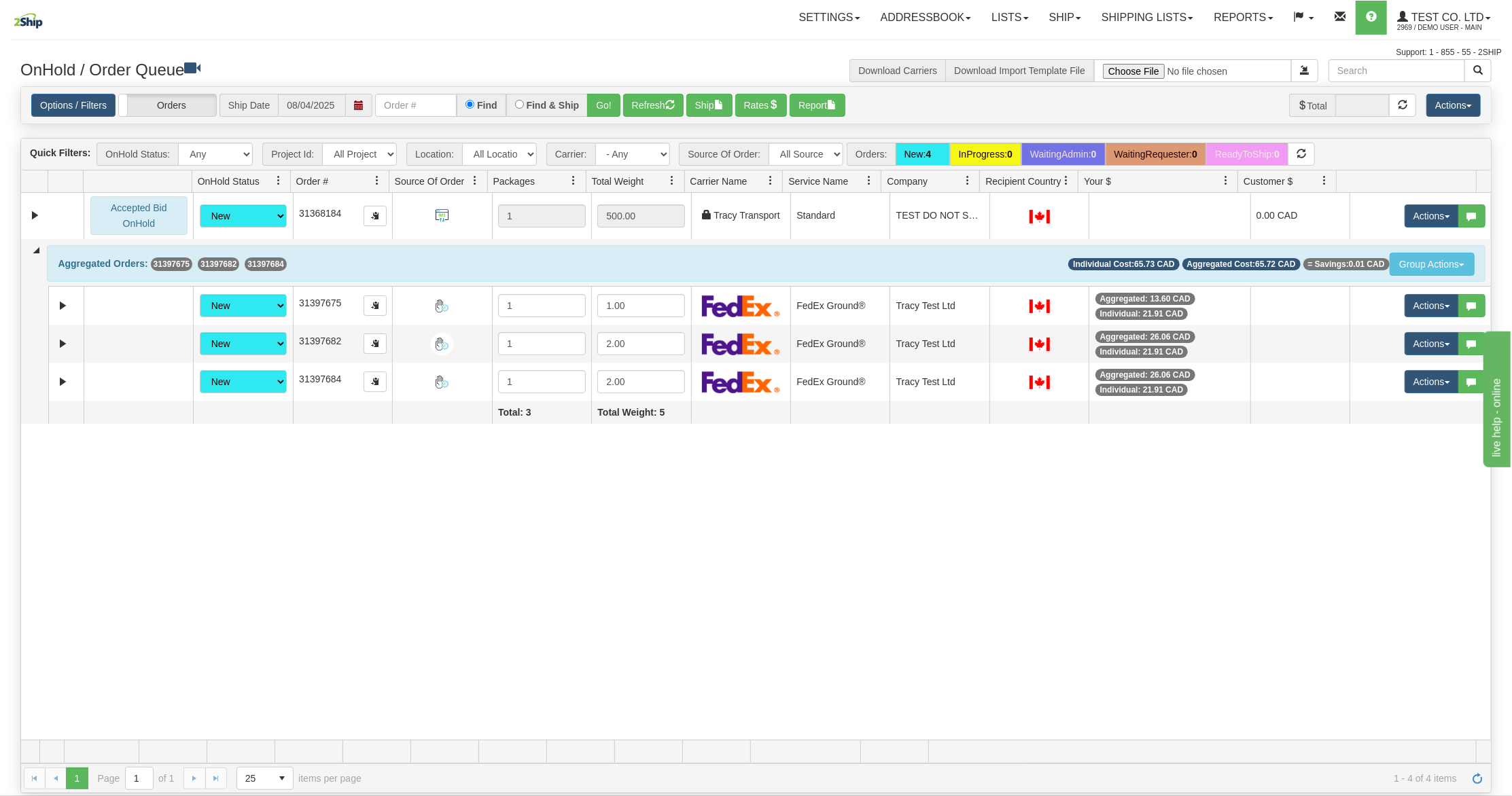 click at bounding box center [673, 181] 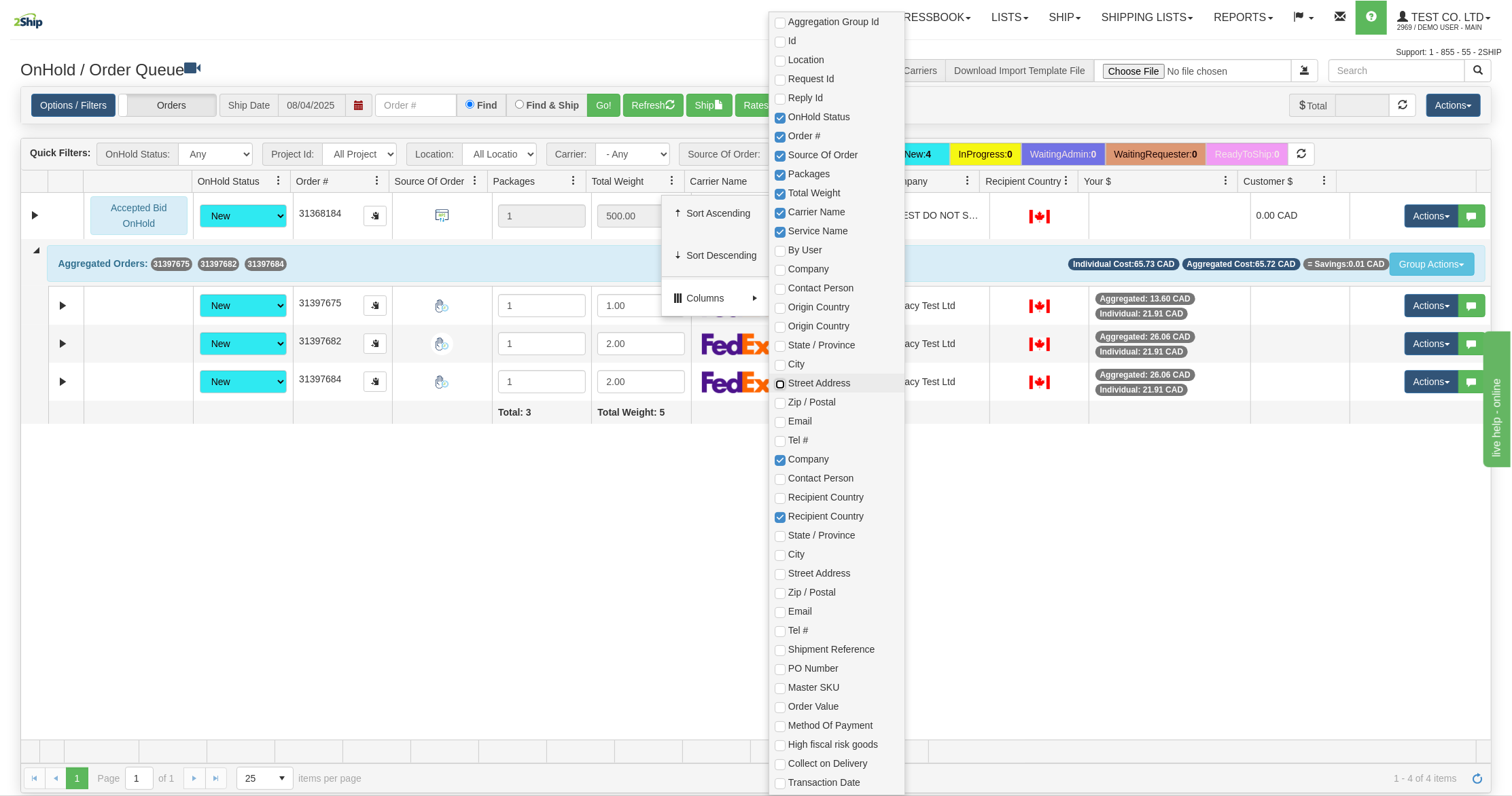 click at bounding box center (780, 384) 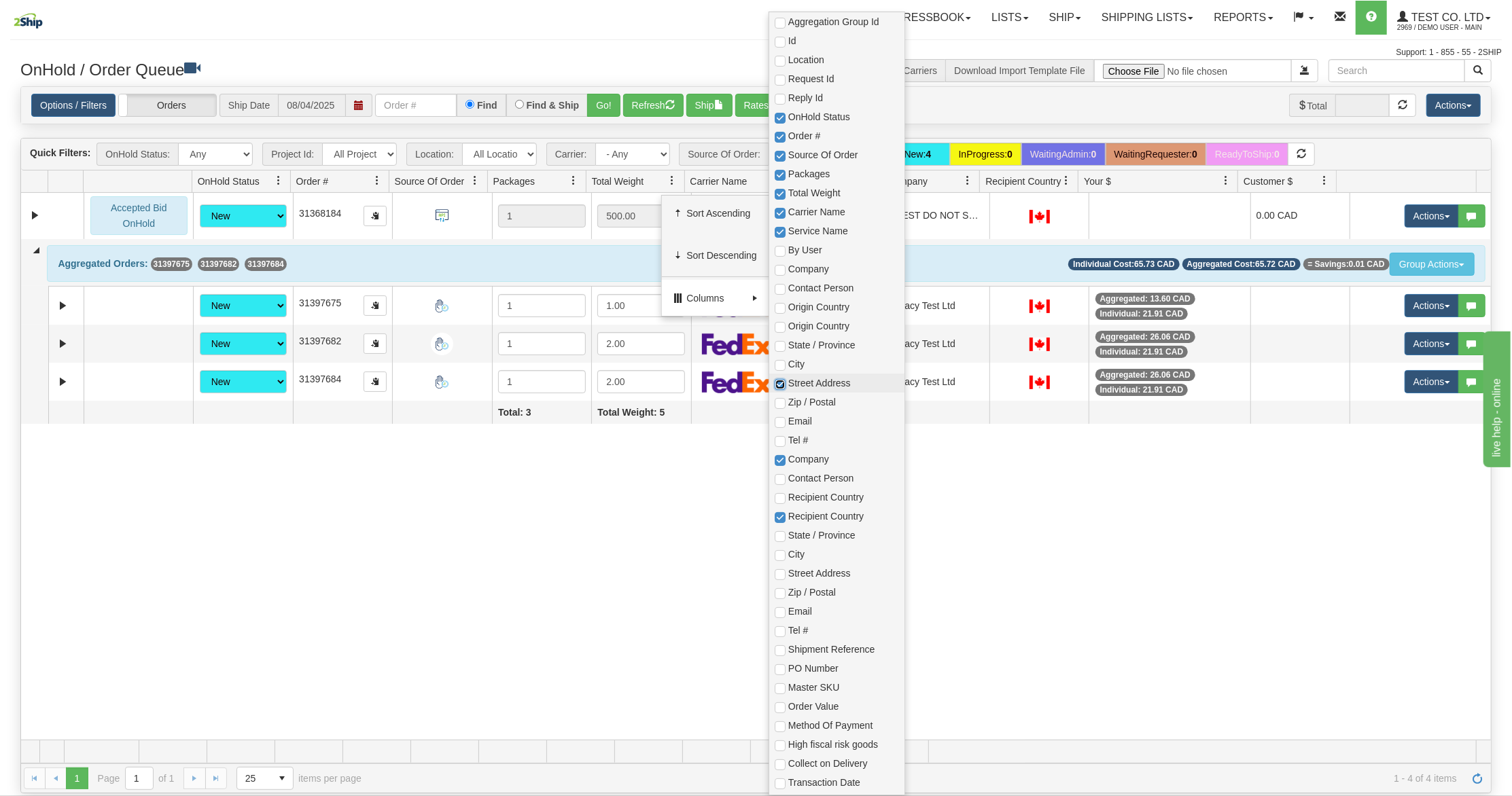 checkbox on "true" 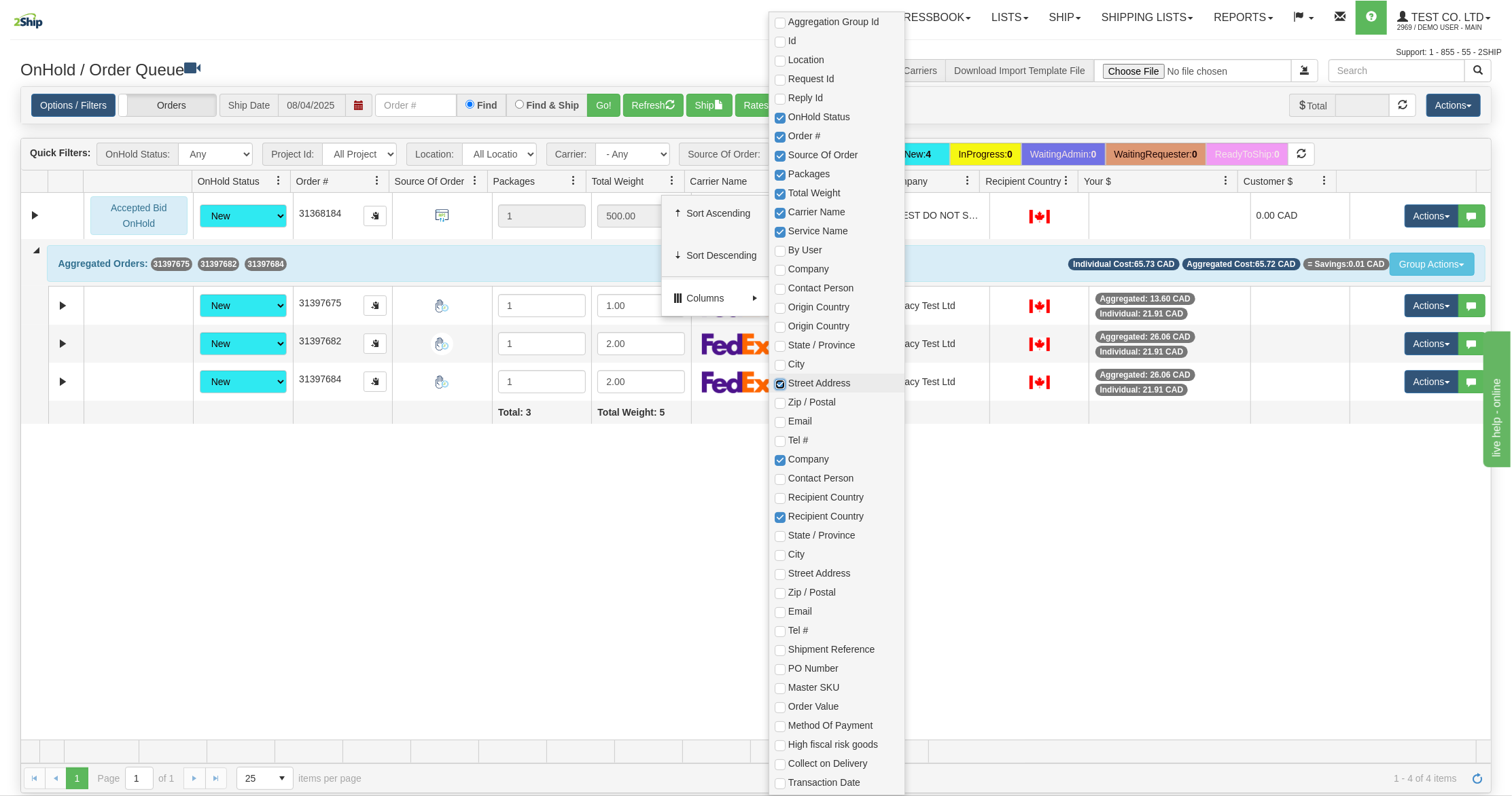 checkbox on "true" 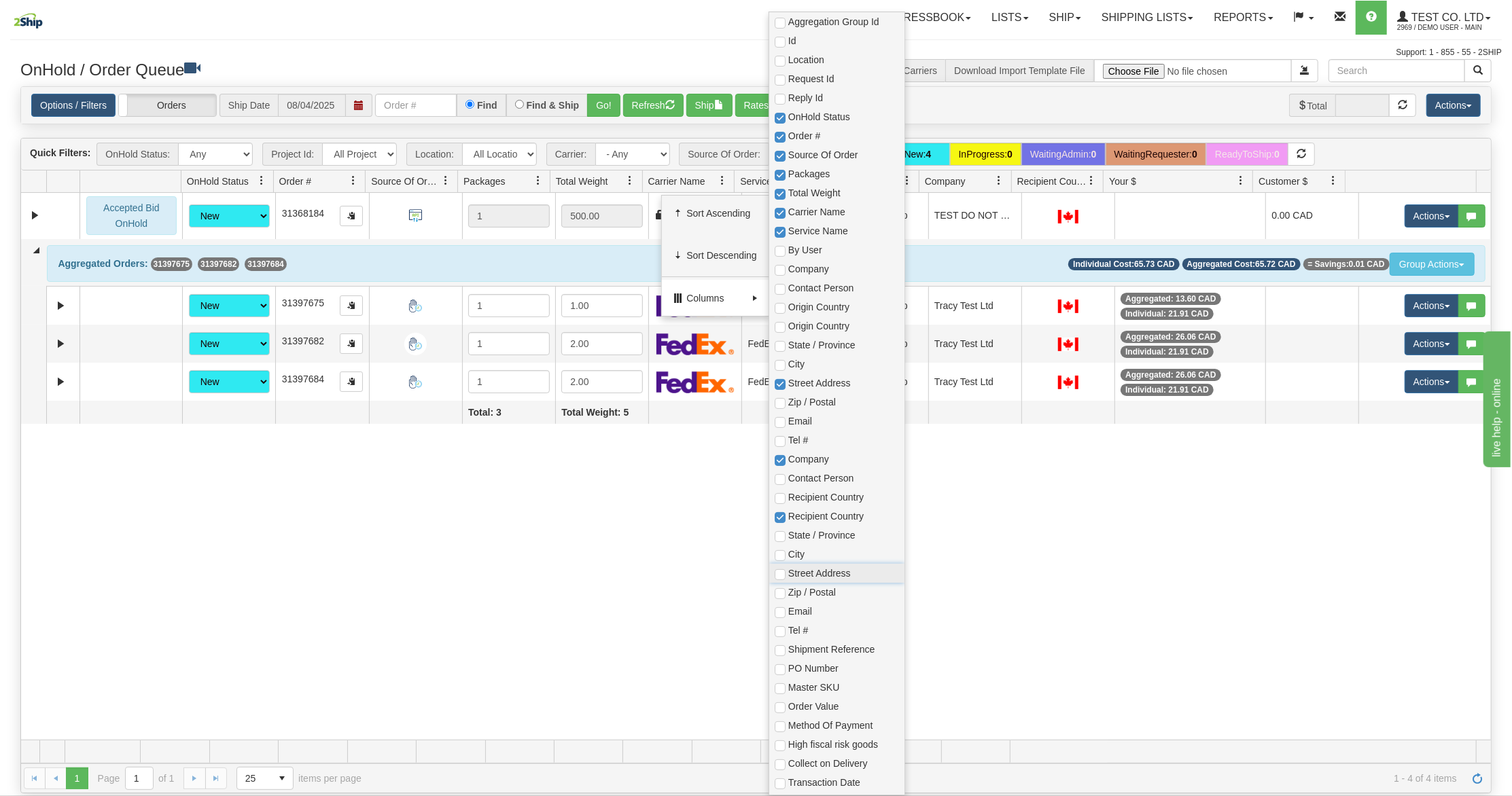 click on "Street Address" at bounding box center [837, 573] 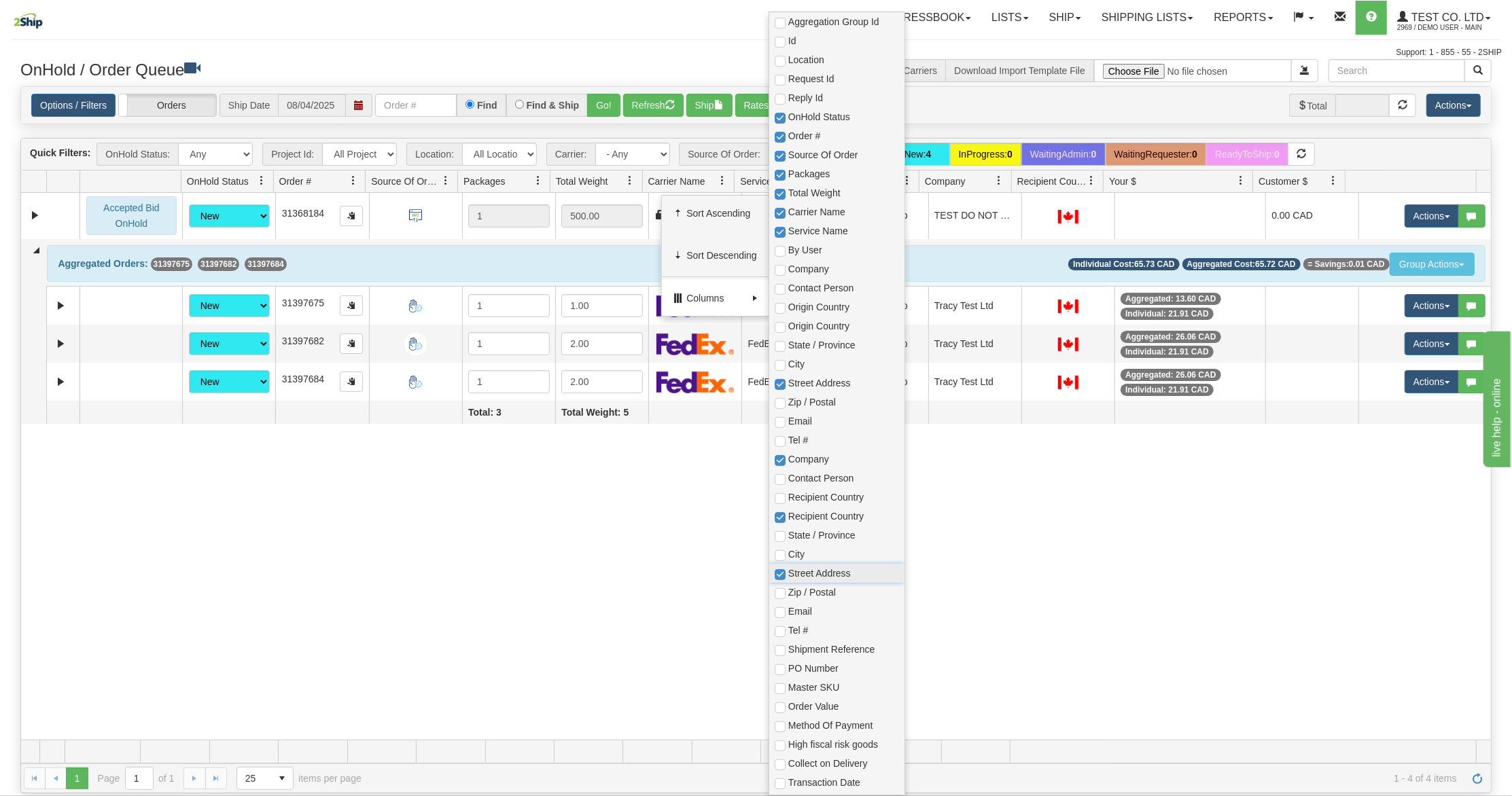 checkbox on "true" 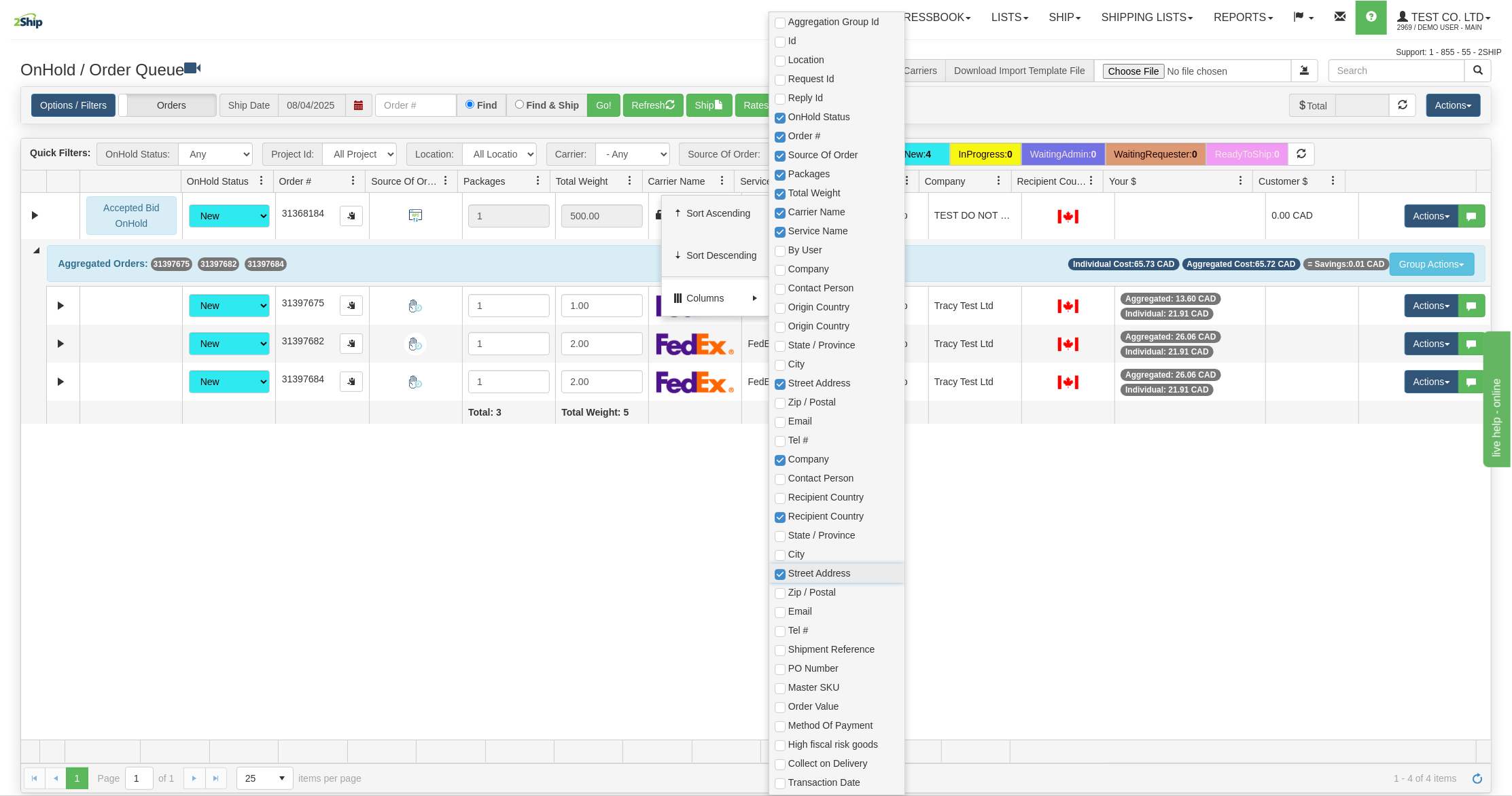 checkbox on "true" 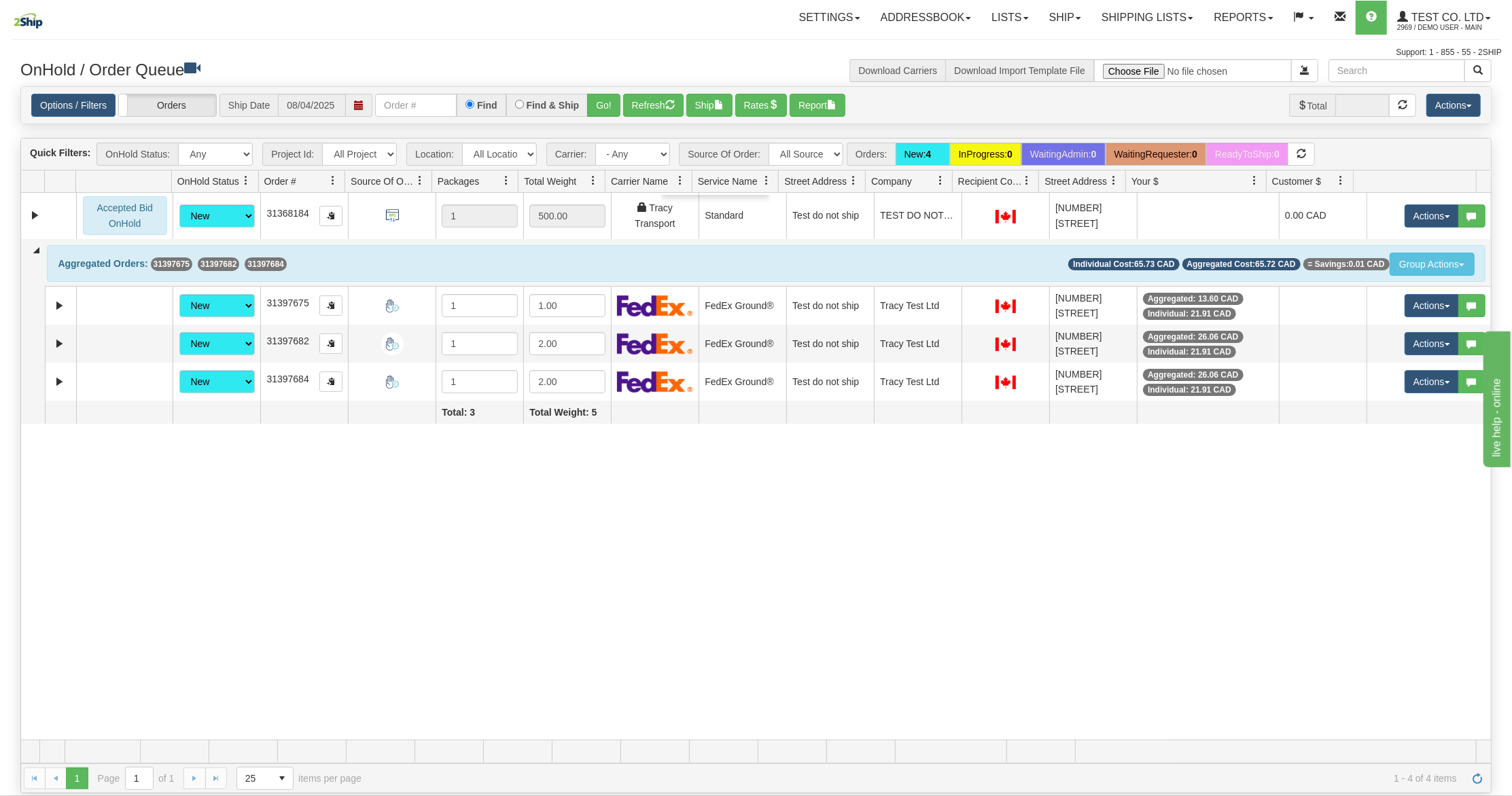 click on "Accepted Bid OnHold [ORDER_ID] Default [SHIPMENT_ID] [SHIPMENT_ID] New InProgress WaitingAdmin WaitingRequester ReadyToShip [ORDER_ID]    1     500.00     Tracy Transport Standard Demo User - MAIN Tracy Test Ltd Demo User  CA ON Concord Test do not ship [POSTAL_CODE] [EMAIL] [PHONE] TEST DO NOT SHIP TEST CA ON Concord [NUMBER] [STREET] [POSTAL_CODE] [PHONE]  07/28/2025 09:13:40 PM   0.00 CAD 0  07/30/2025 06:00  08/04/2025 06:00       Actions                    View Accepted Bid            Open            Ship            Delete                        Aggregated Orders: [ORDER_ID] [ORDER_ID] [ORDER_ID]       Group Actions                    Ungroup            Refresh Rates            Ship                     Aggregation Info         Shipping Documents      Individual Cost:  65.73 CAD       Aggregated Cost:  65.72 CAD              = Savings:0.01 CAD         [ORDER_ID]-[HASH] [ORDER_ID] Default [SHIPMENT_ID] [SHIPMENT_ID] New InProgress WaitingAdmin ReadyToShip" at bounding box center (756, 466) 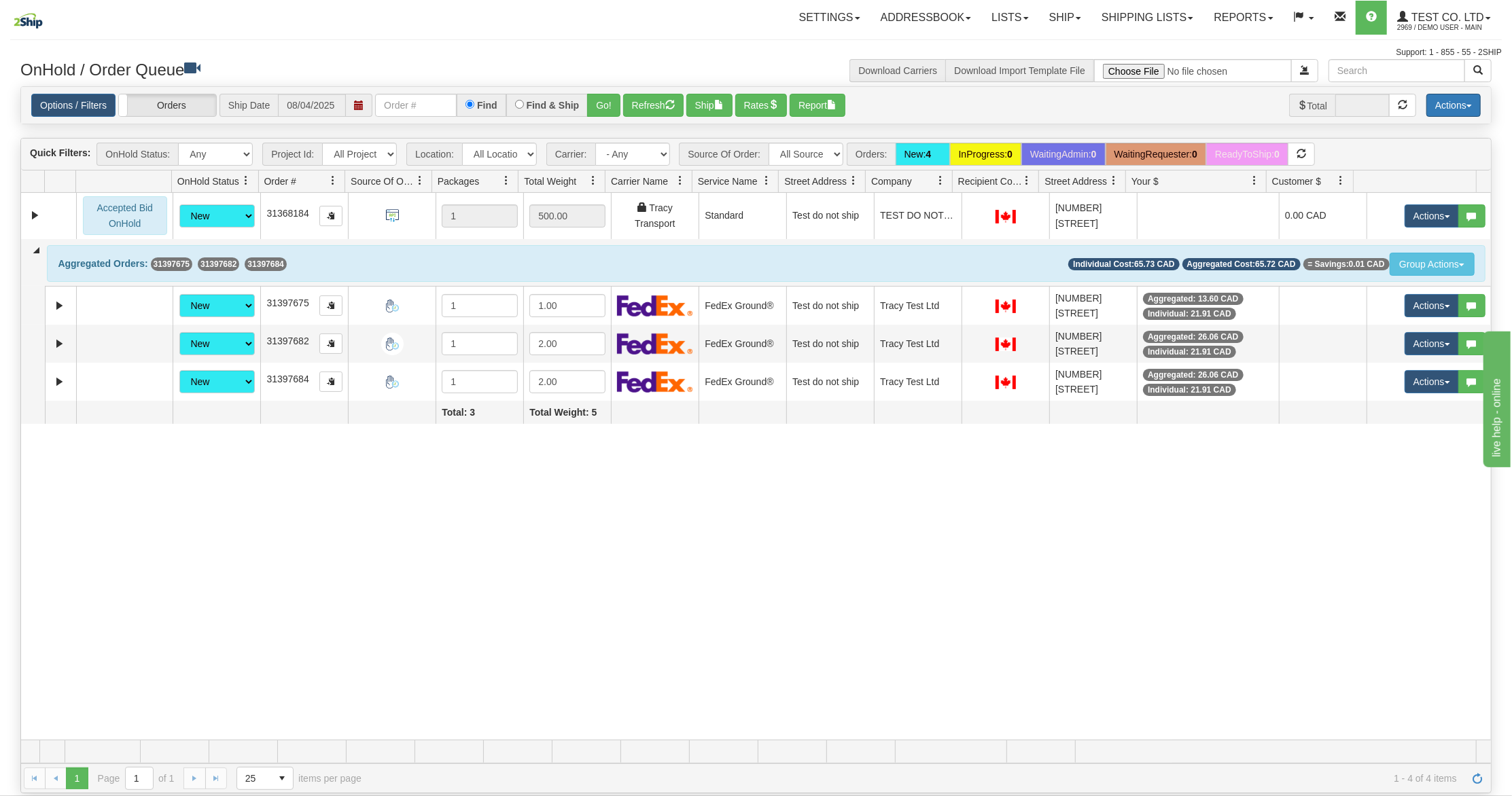 click on "Actions" at bounding box center (1454, 105) 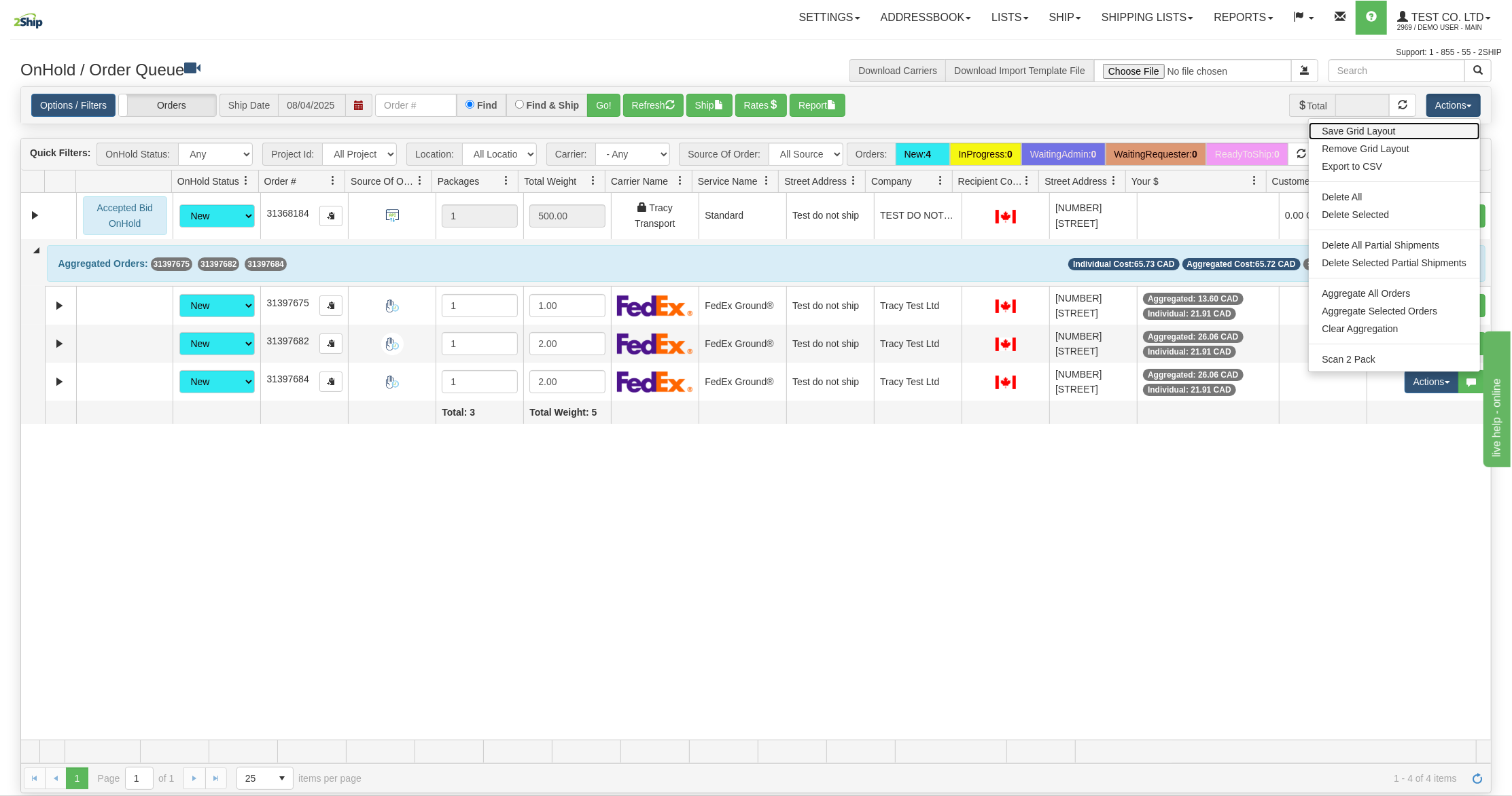 click on "Save Grid Layout" at bounding box center (1394, 131) 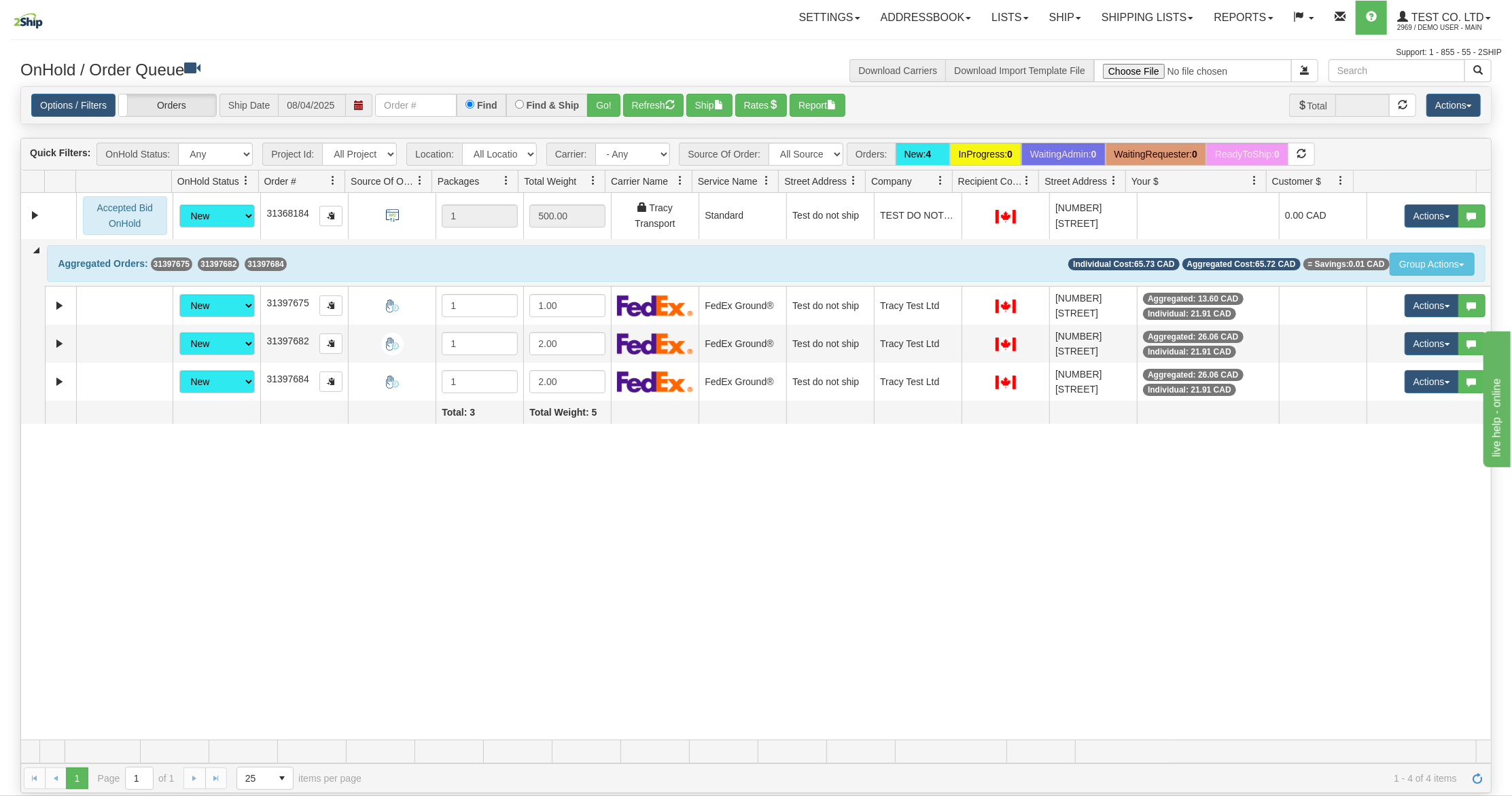 click on "Accepted Bid OnHold [ORDER_ID] Default [SHIPMENT_ID] [SHIPMENT_ID] New InProgress WaitingAdmin WaitingRequester ReadyToShip [ORDER_ID]    1     500.00     Tracy Transport Standard Demo User - MAIN Tracy Test Ltd Demo User  CA ON Concord Test do not ship [POSTAL_CODE] [EMAIL] [PHONE] TEST DO NOT SHIP TEST CA ON Concord [NUMBER] [STREET] [POSTAL_CODE] [PHONE]  07/28/2025 09:13:40 PM   0.00 CAD 0  07/30/2025 06:00  08/04/2025 06:00       Actions                    View Accepted Bid            Open            Ship            Delete                        Aggregated Orders: [ORDER_ID] [ORDER_ID] [ORDER_ID]       Group Actions                    Ungroup            Refresh Rates            Ship                     Aggregation Info         Shipping Documents      Individual Cost:  65.73 CAD       Aggregated Cost:  65.72 CAD              = Savings:0.01 CAD         [ORDER_ID]-[HASH] [ORDER_ID] Default [SHIPMENT_ID] [SHIPMENT_ID] New InProgress WaitingAdmin ReadyToShip" at bounding box center (756, 466) 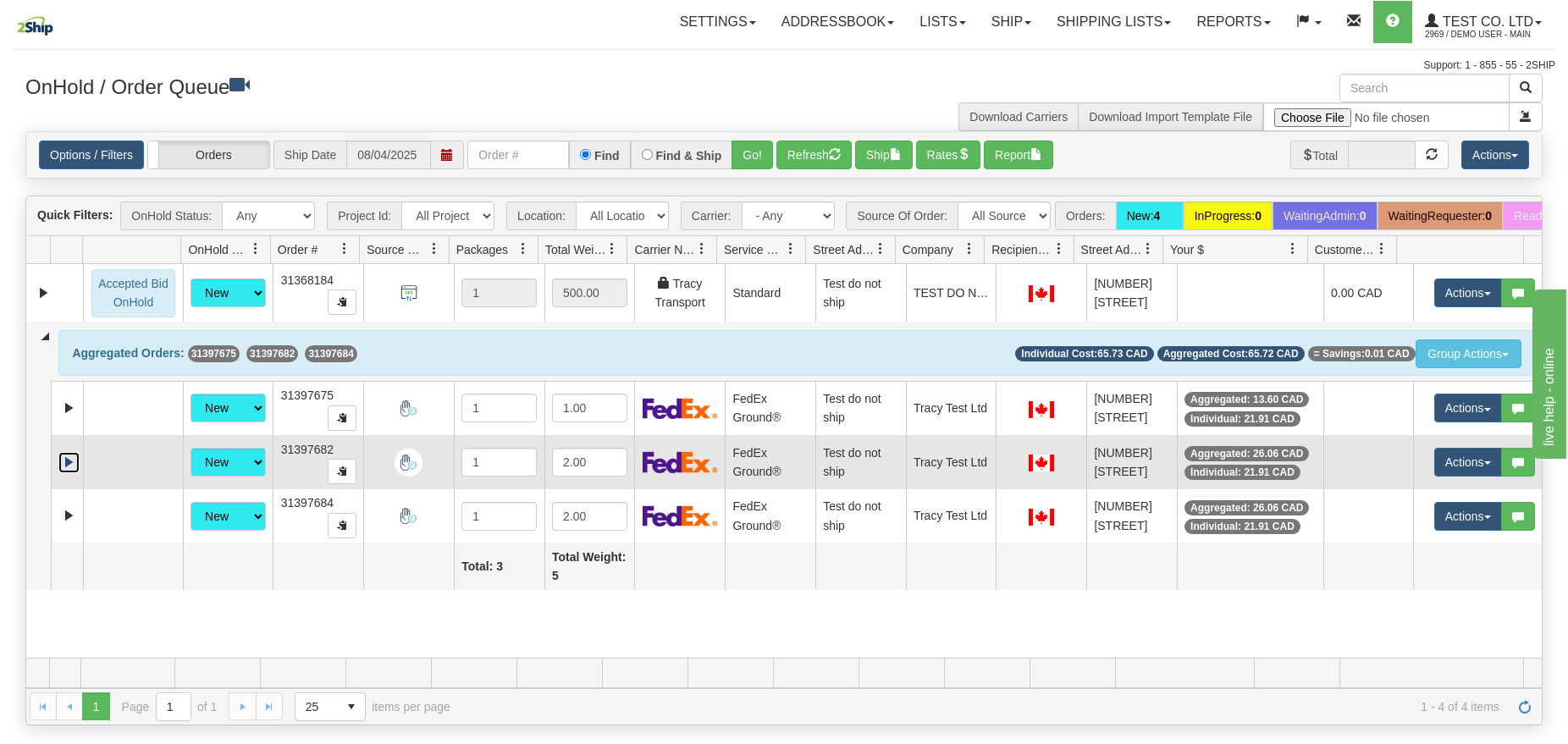click at bounding box center [69, 462] 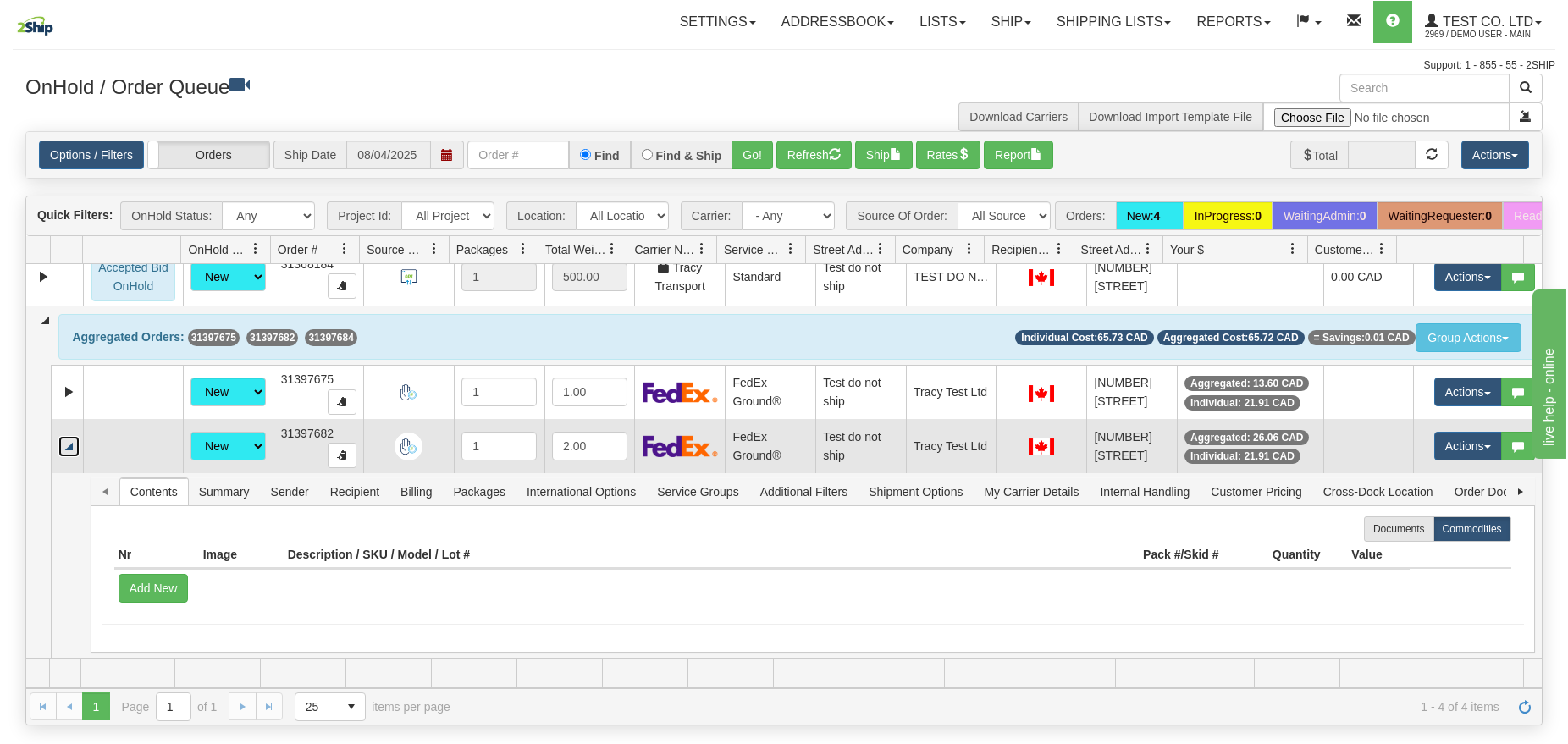 scroll, scrollTop: 143, scrollLeft: 0, axis: vertical 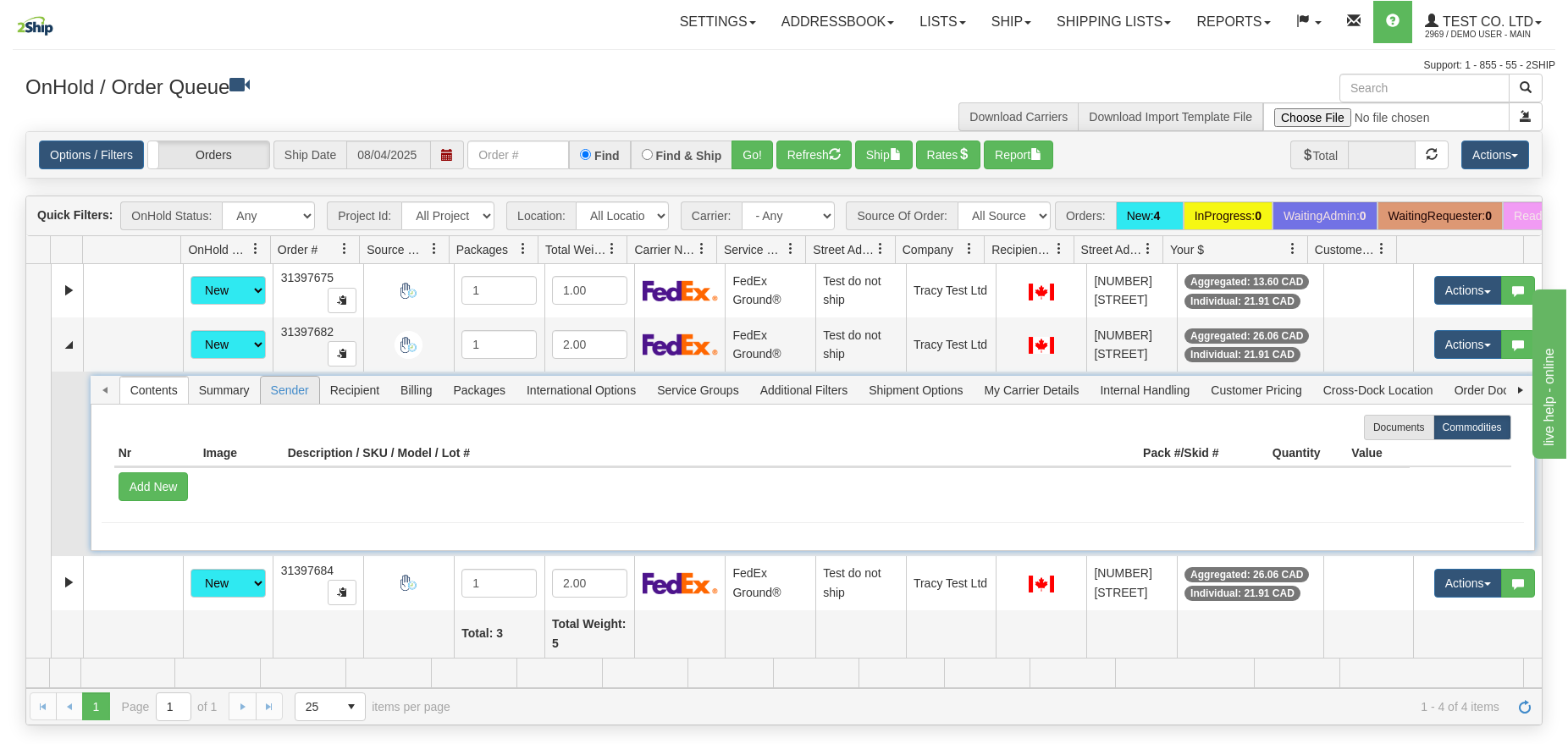 click on "Sender" at bounding box center [290, 390] 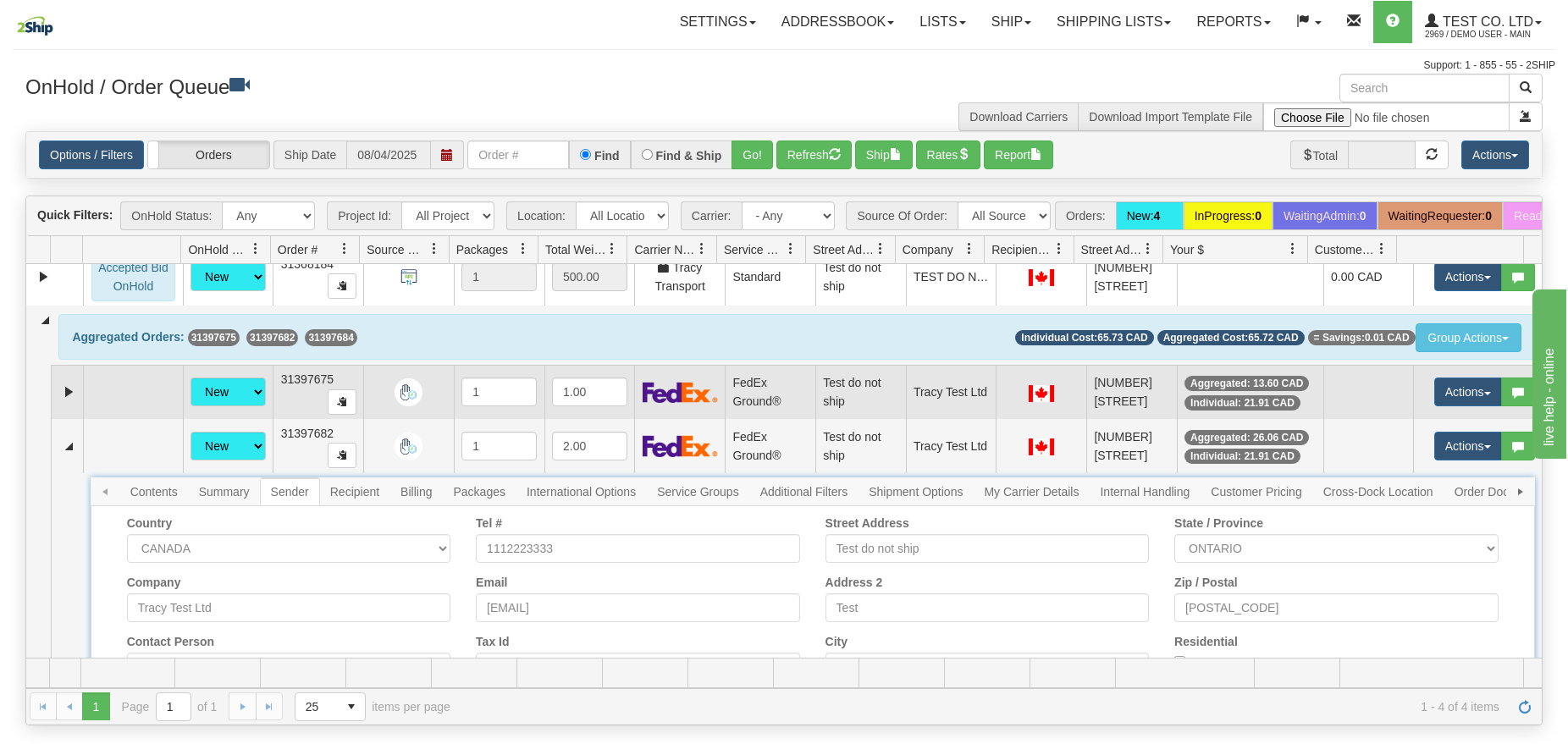 scroll, scrollTop: 143, scrollLeft: 0, axis: vertical 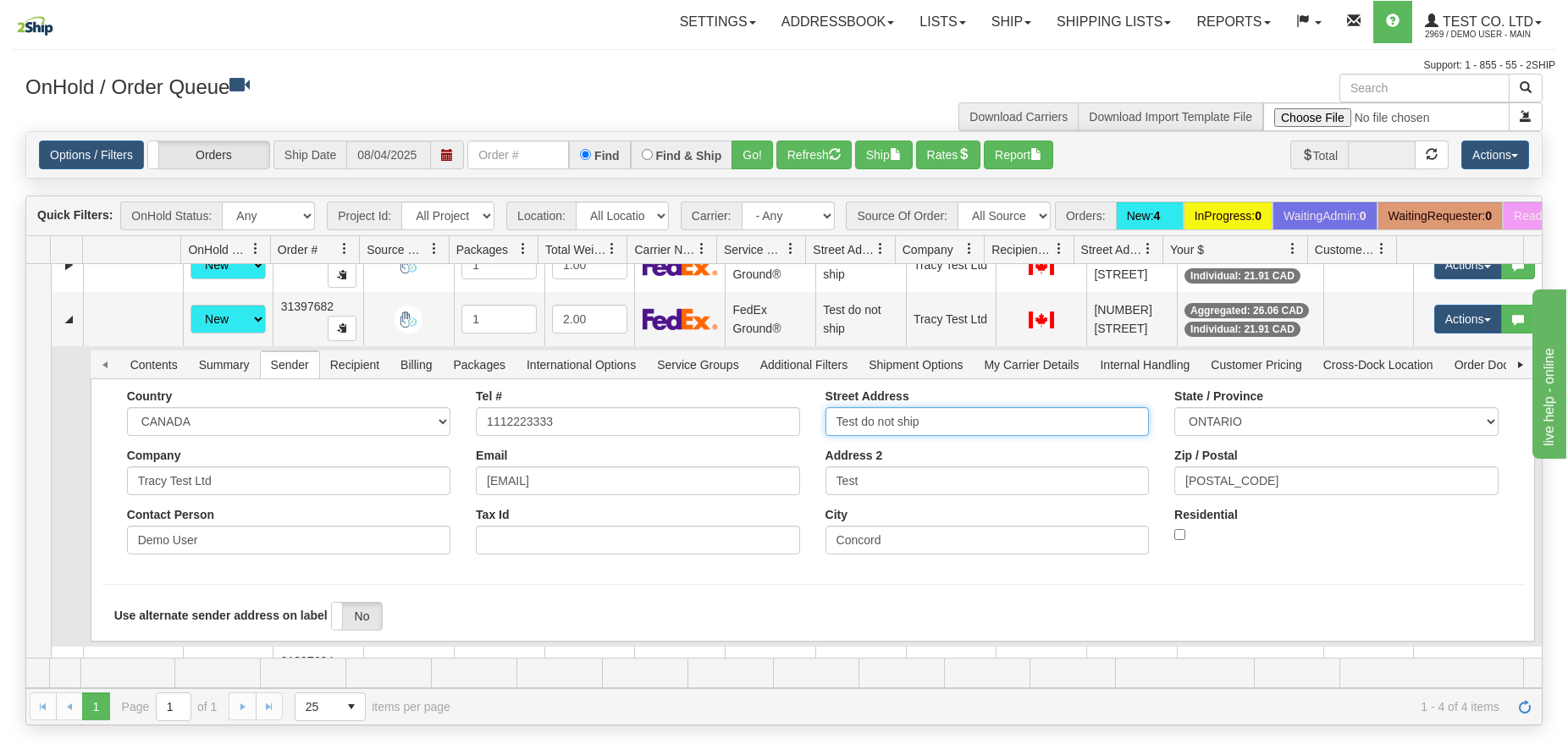 drag, startPoint x: 933, startPoint y: 477, endPoint x: 777, endPoint y: 475, distance: 156.01282 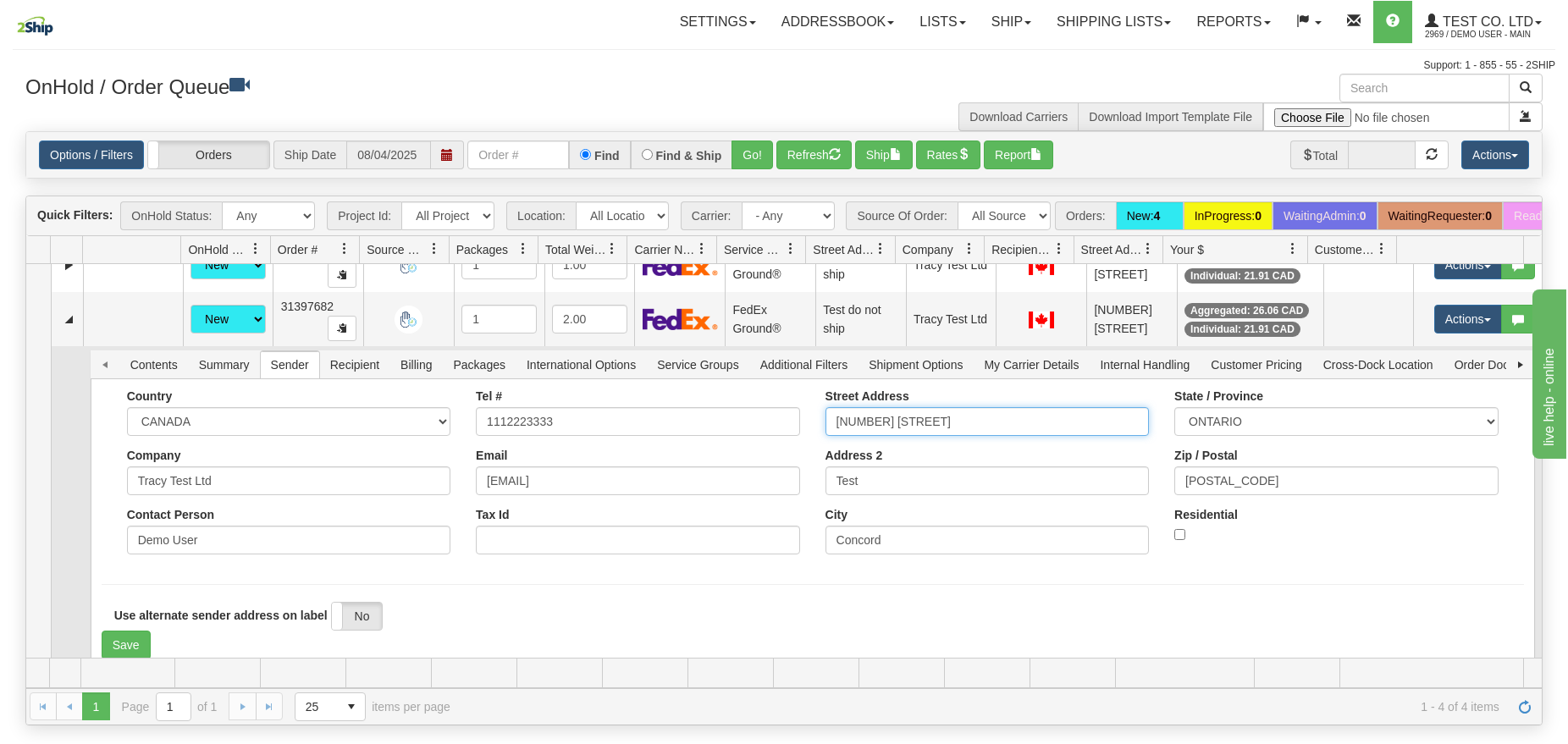 scroll, scrollTop: 270, scrollLeft: 0, axis: vertical 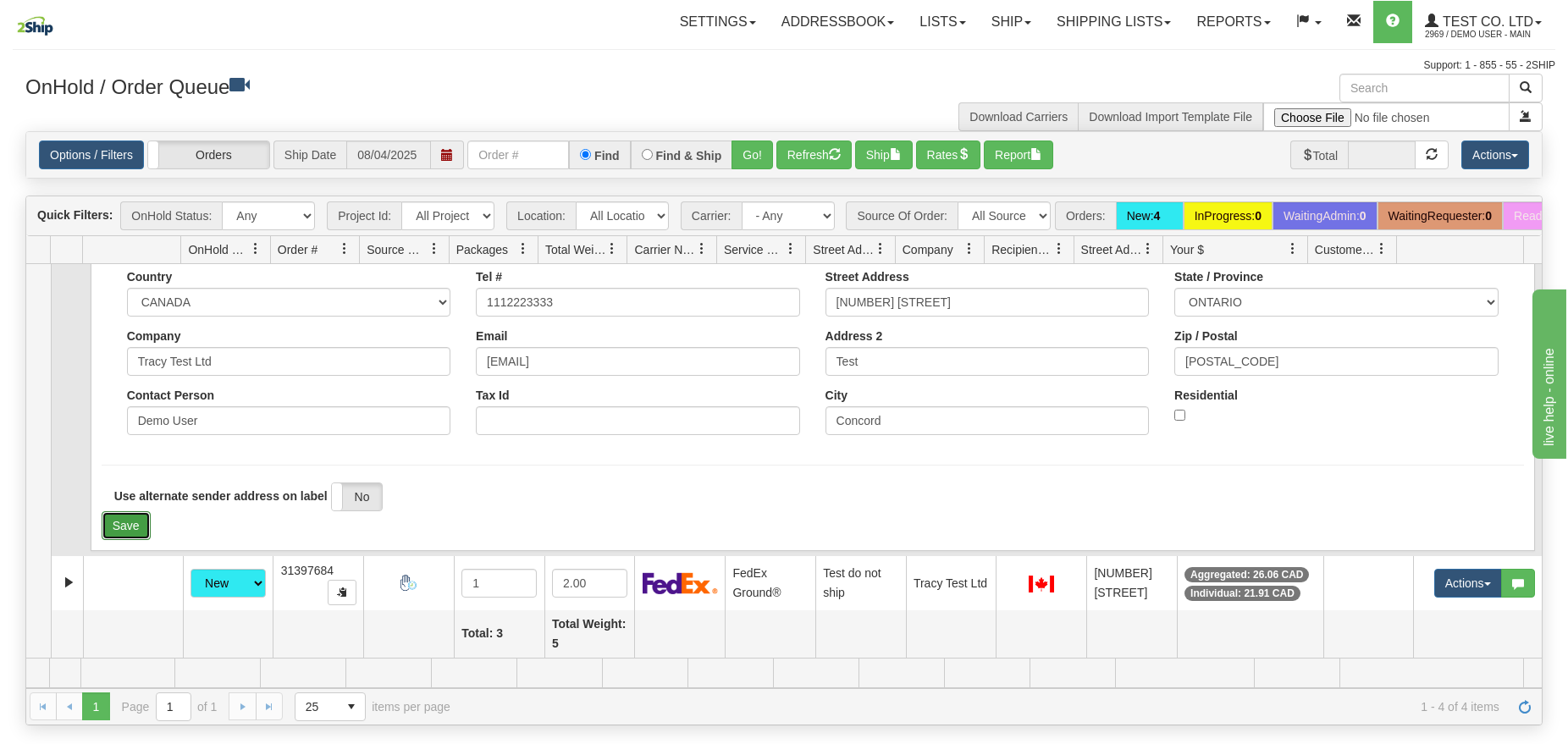click on "Save" at bounding box center (126, 526) 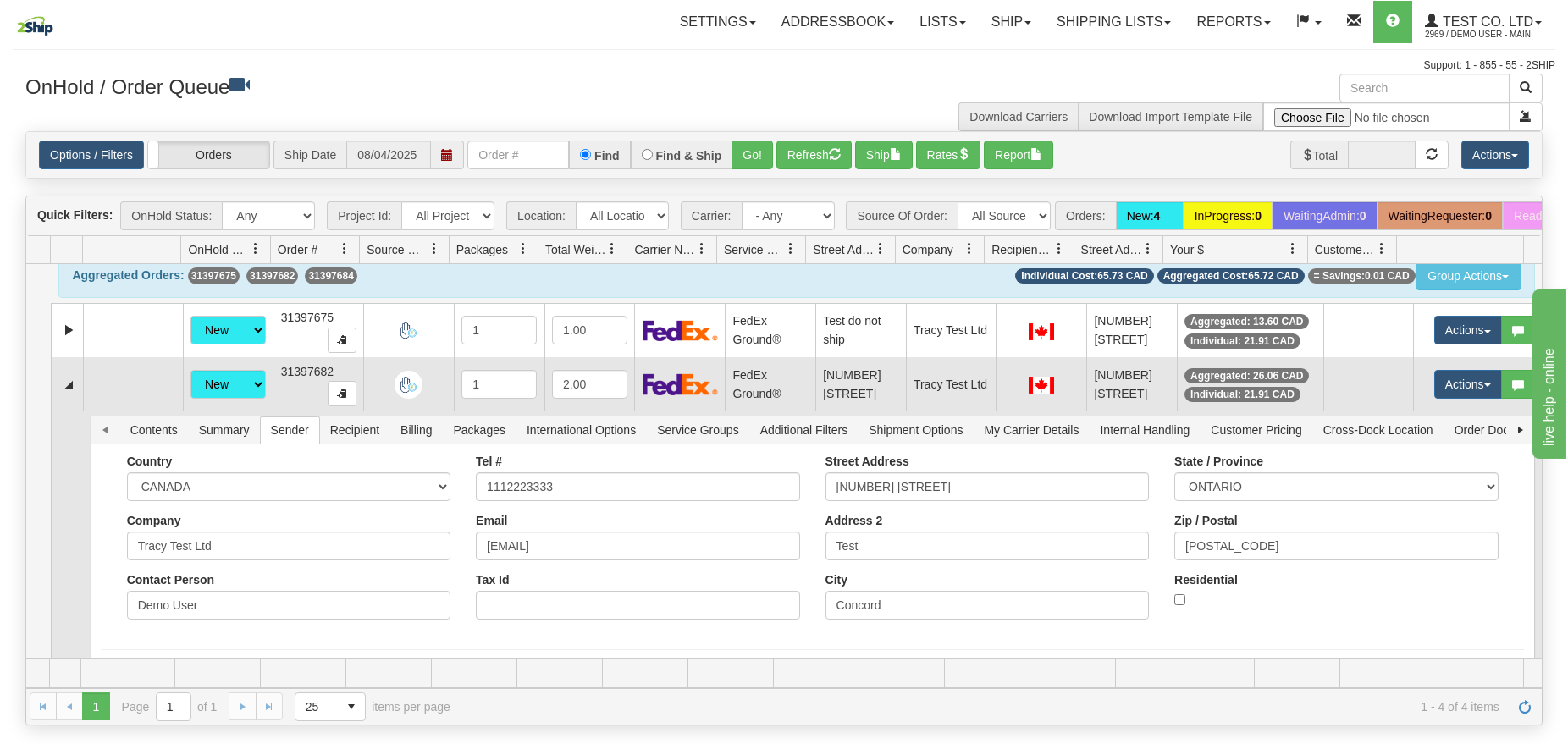 scroll, scrollTop: 16, scrollLeft: 0, axis: vertical 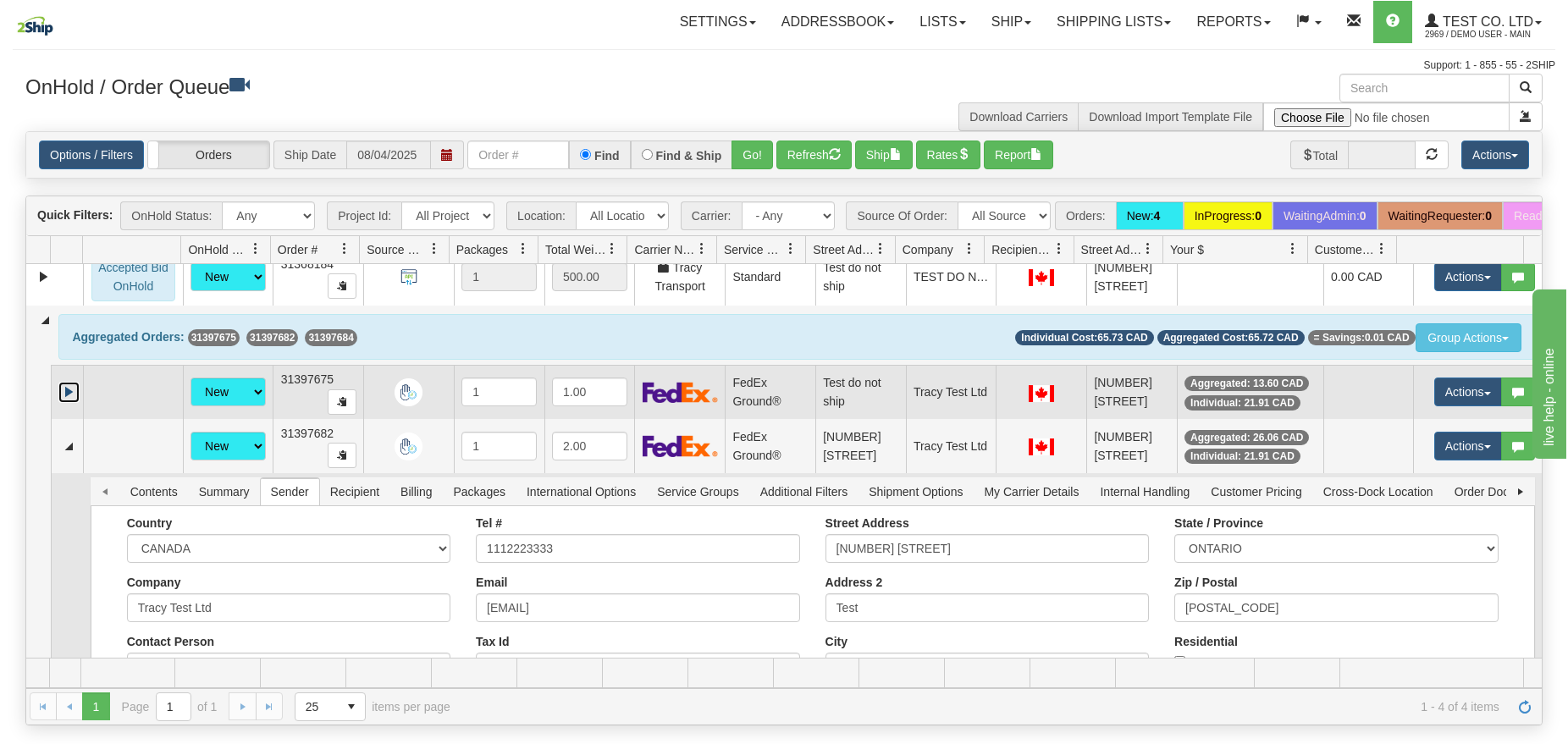 click at bounding box center [69, 392] 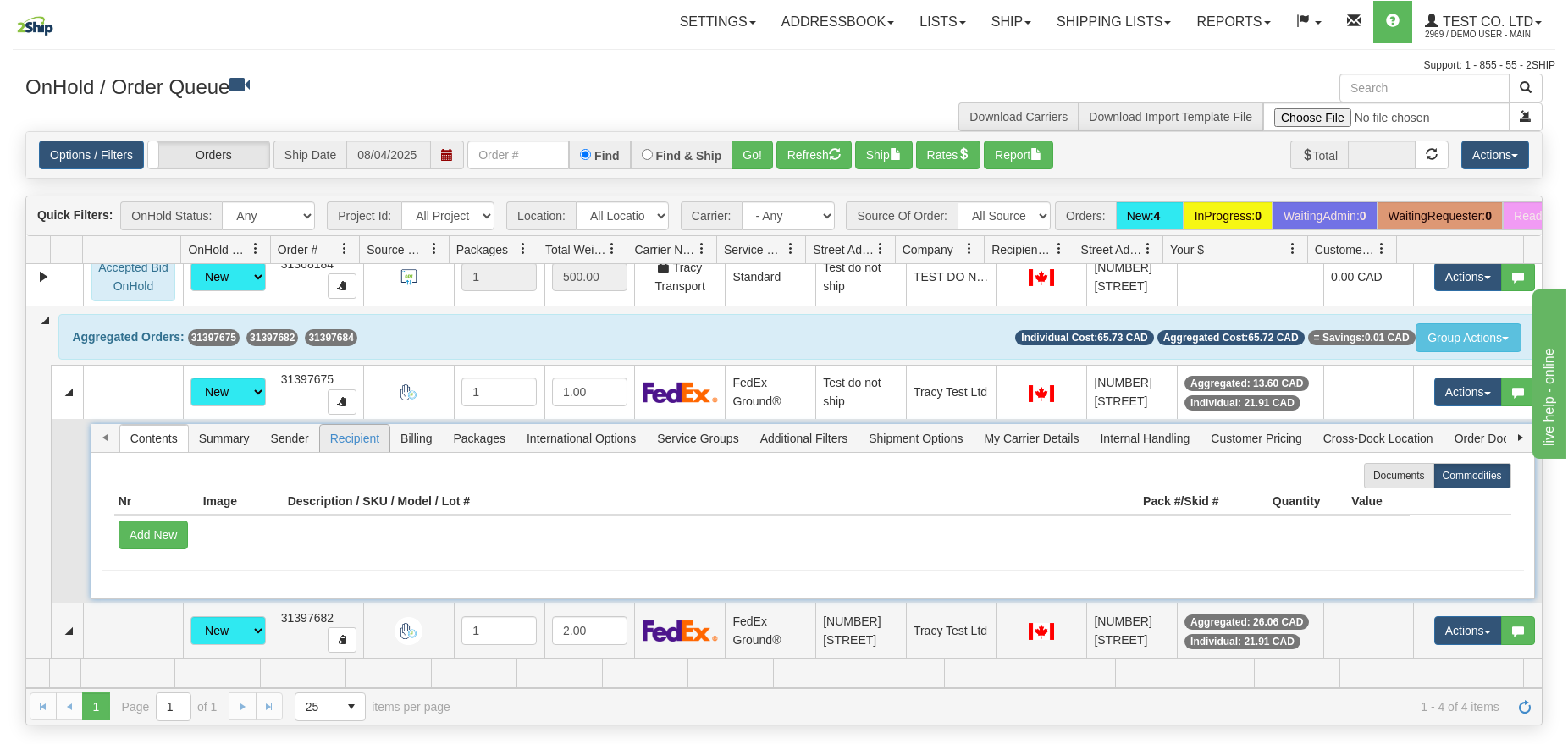 click on "Recipient" at bounding box center (355, 438) 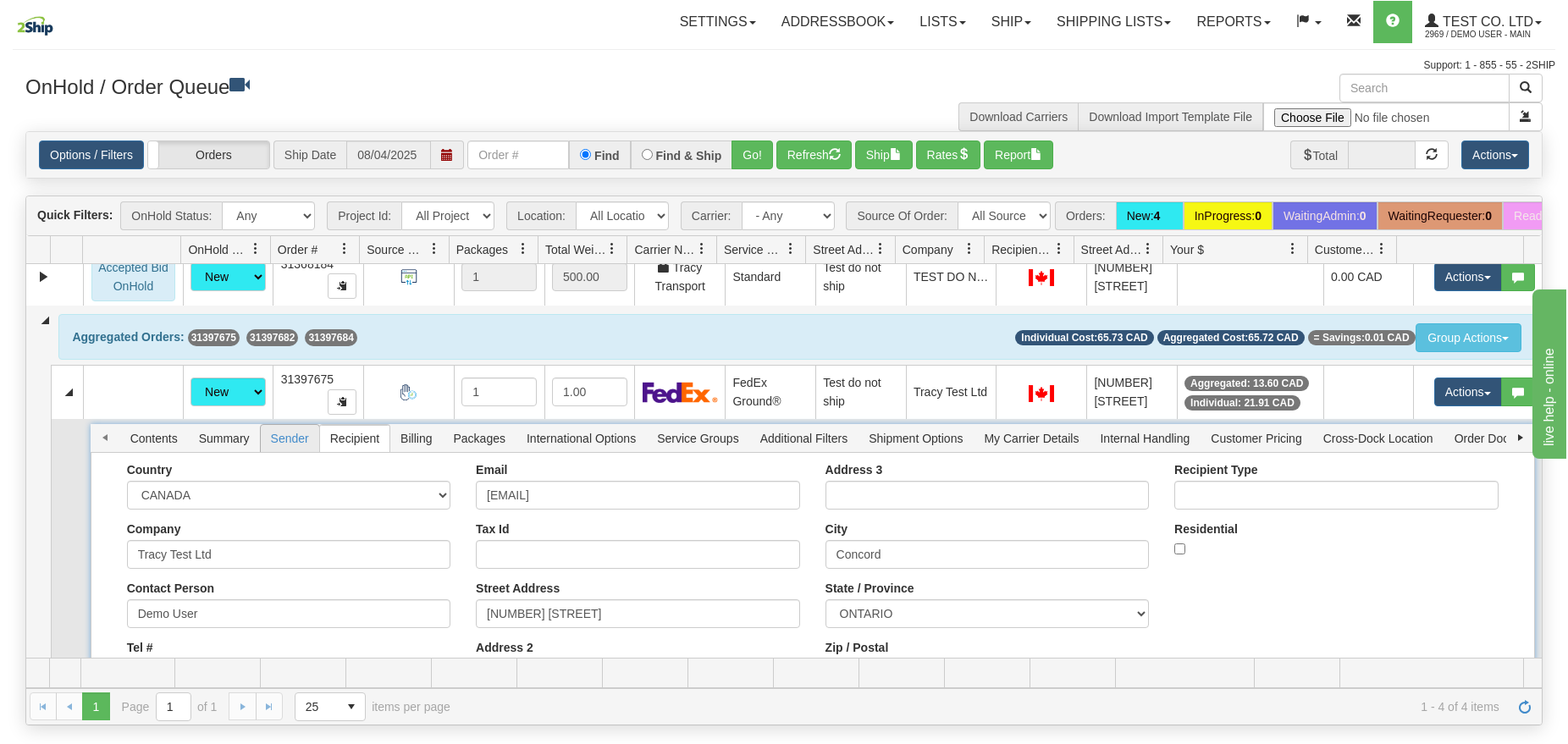click on "Sender" at bounding box center (290, 438) 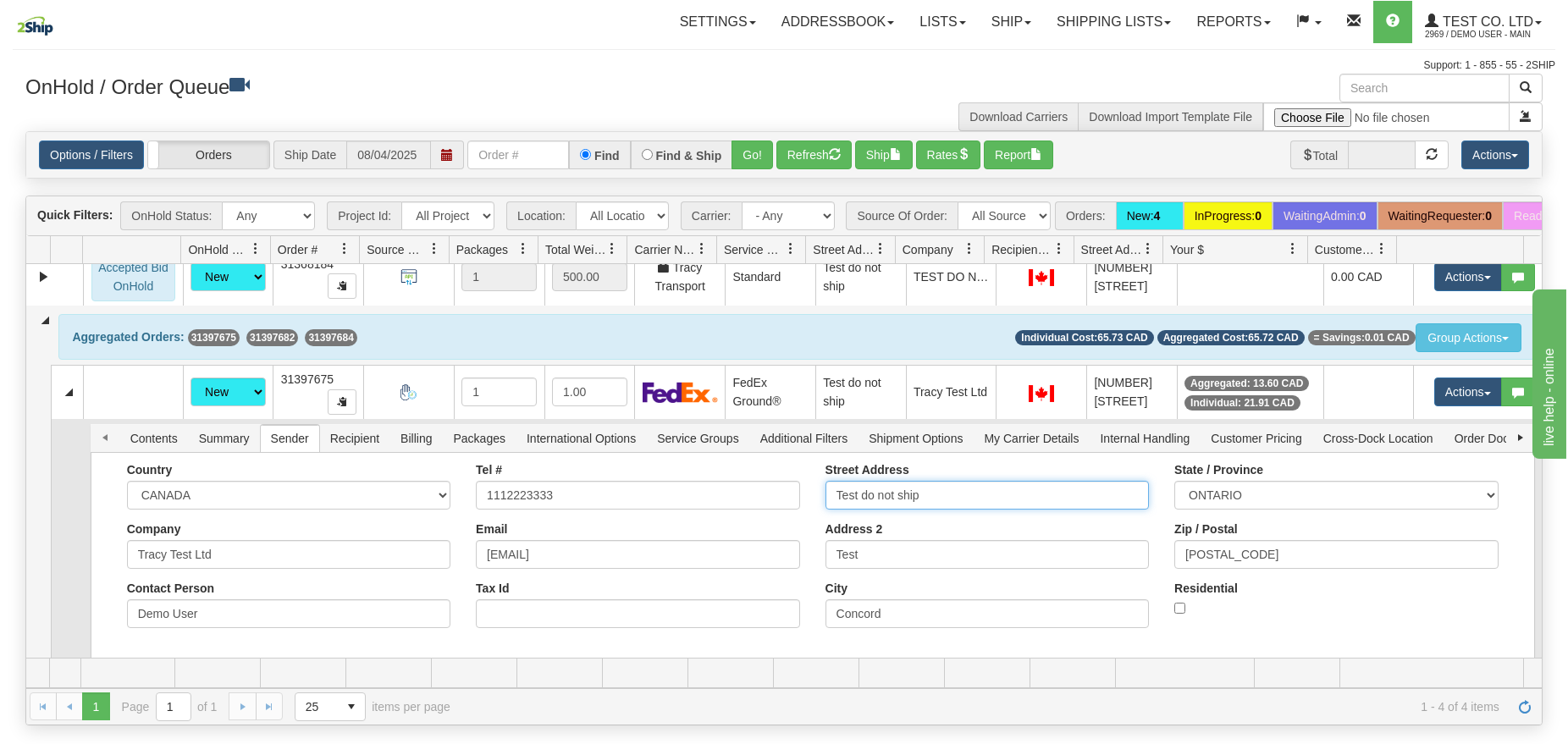 drag, startPoint x: 980, startPoint y: 532, endPoint x: 783, endPoint y: 531, distance: 197.00254 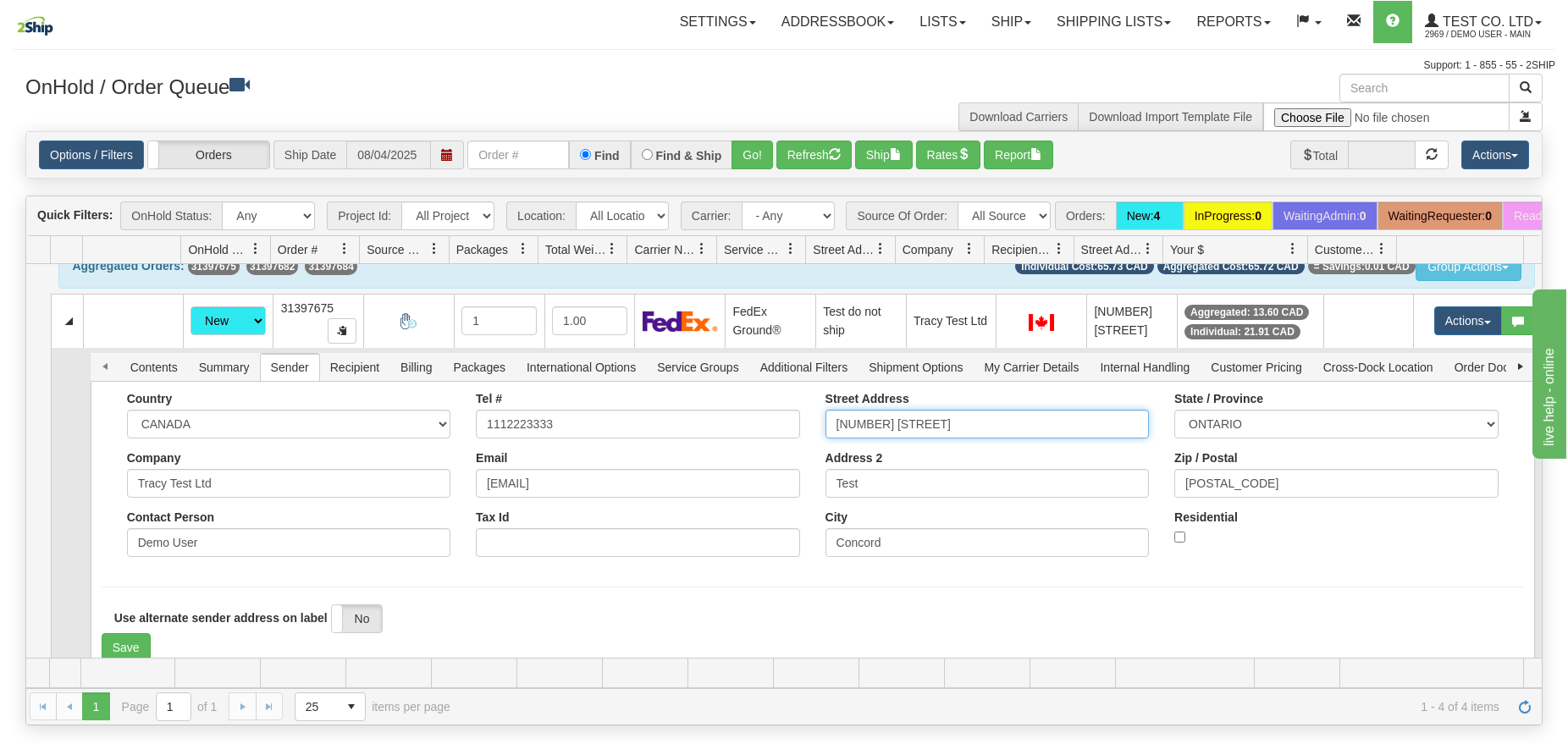 scroll, scrollTop: 143, scrollLeft: 0, axis: vertical 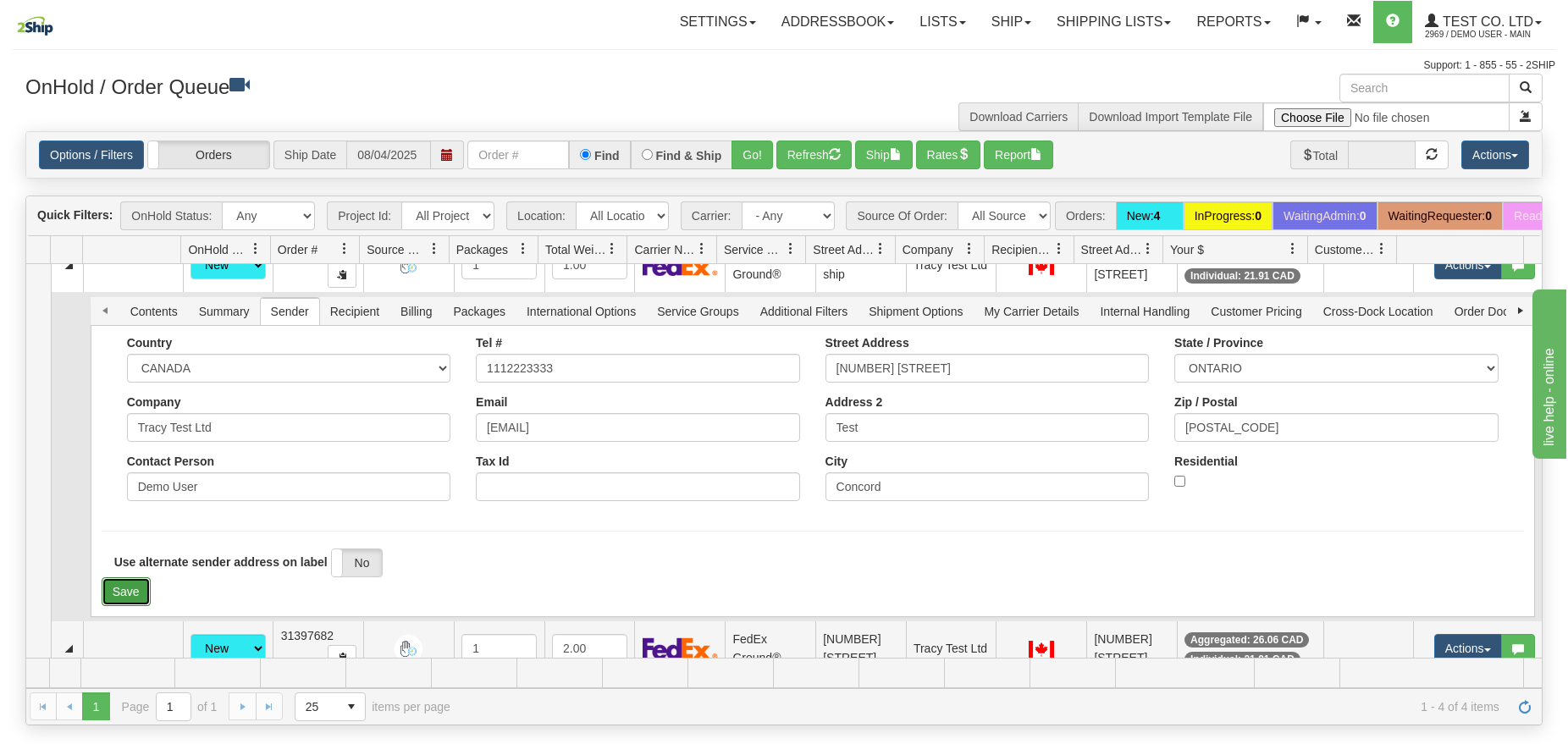 click on "Save" at bounding box center (126, 592) 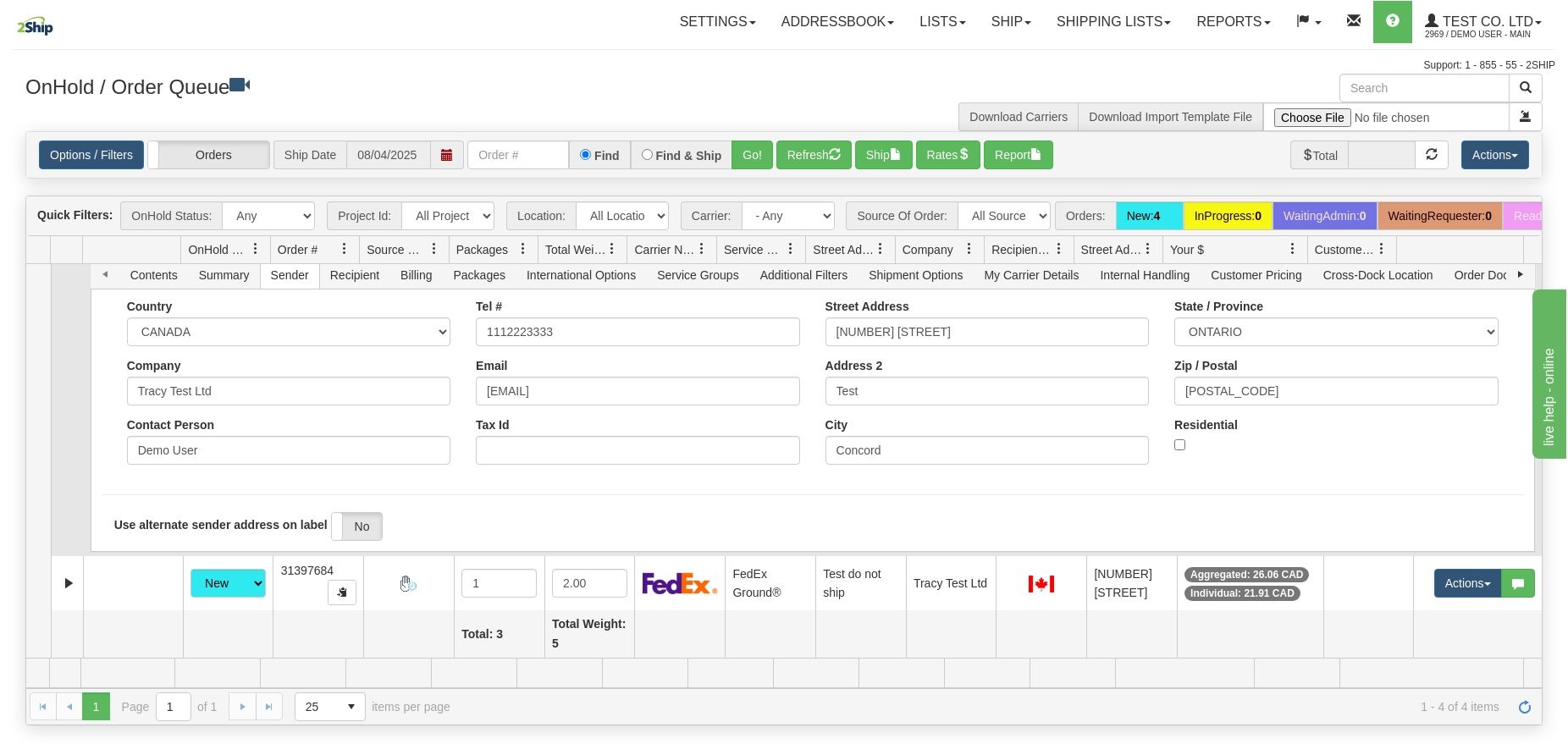 scroll, scrollTop: 581, scrollLeft: 0, axis: vertical 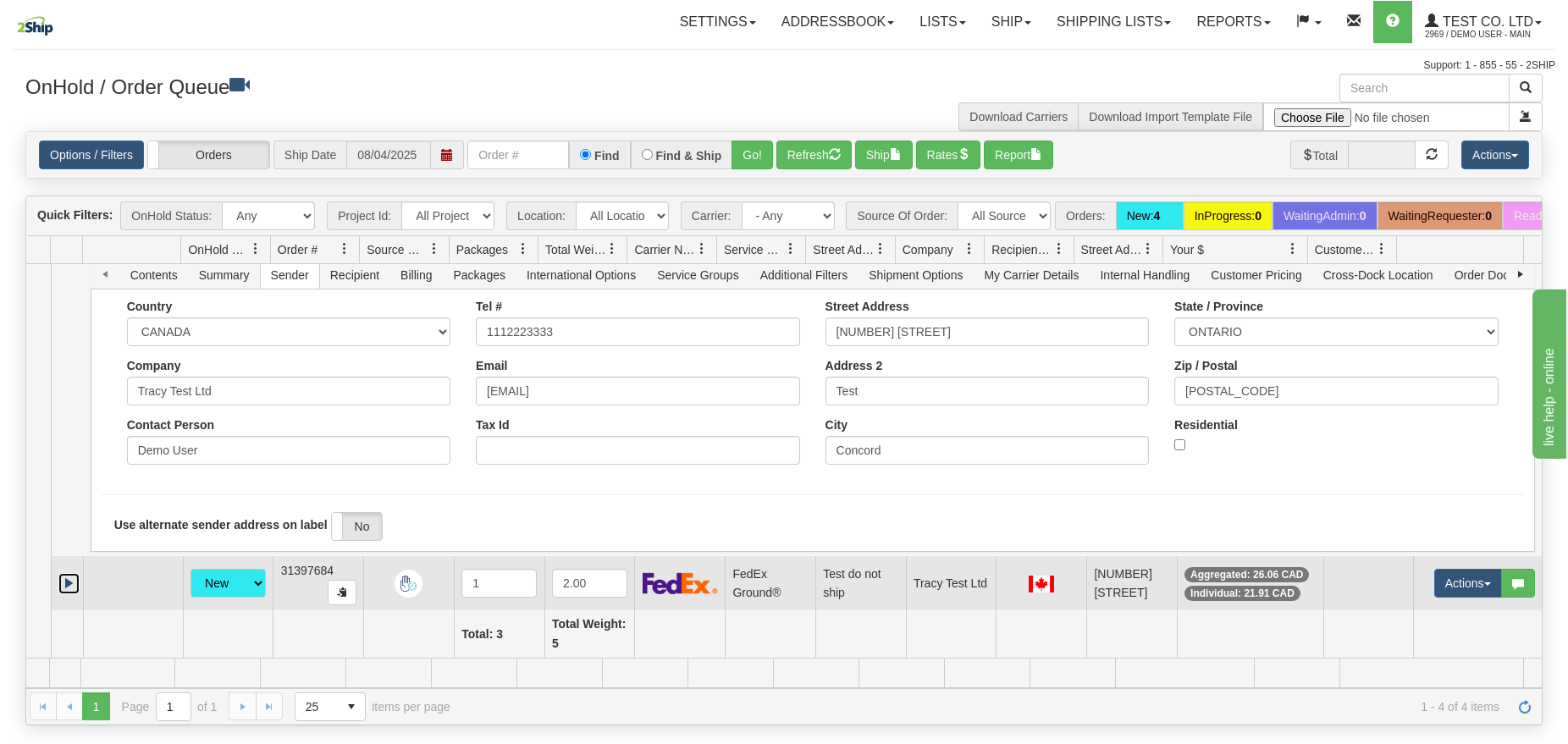 click at bounding box center [69, 583] 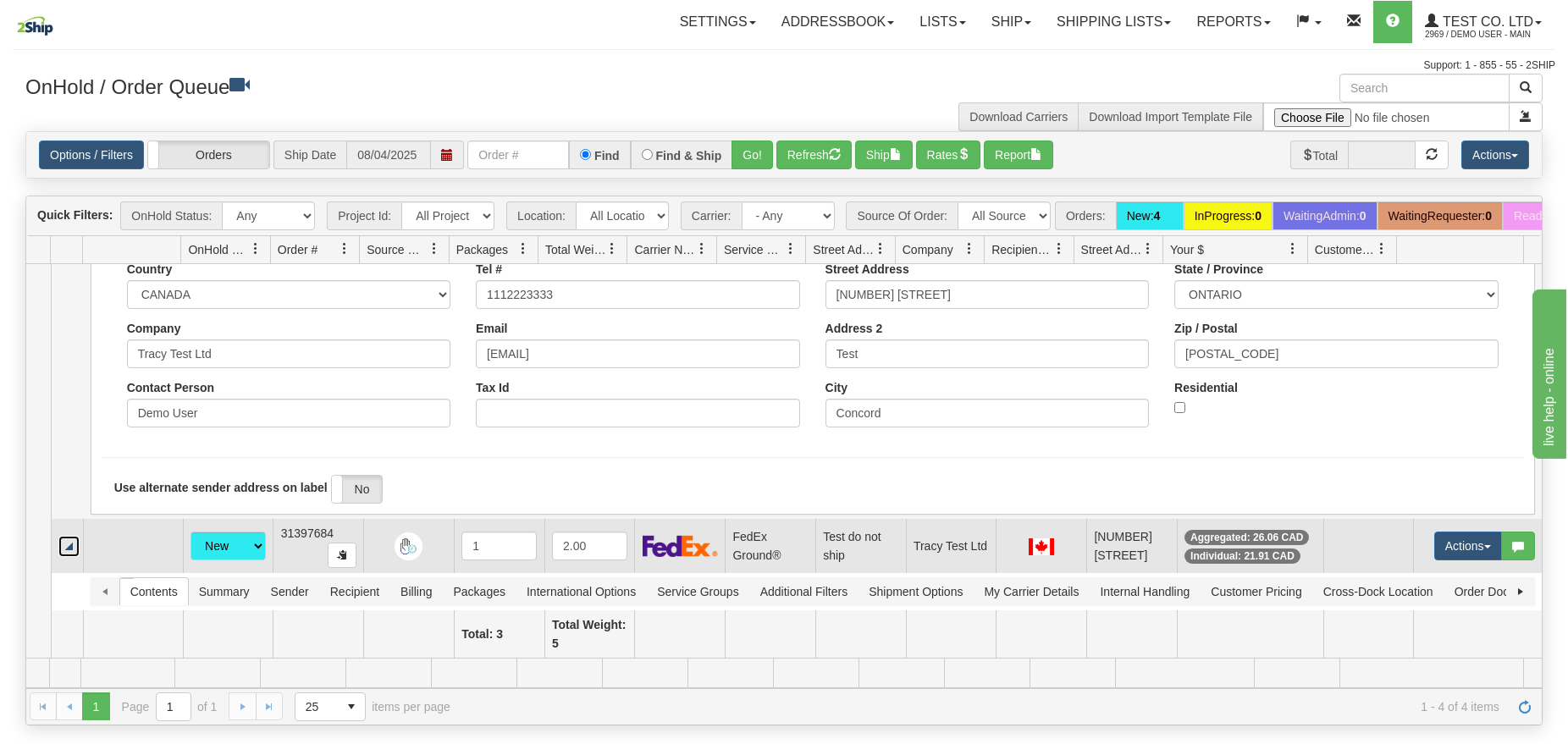 scroll, scrollTop: 618, scrollLeft: 0, axis: vertical 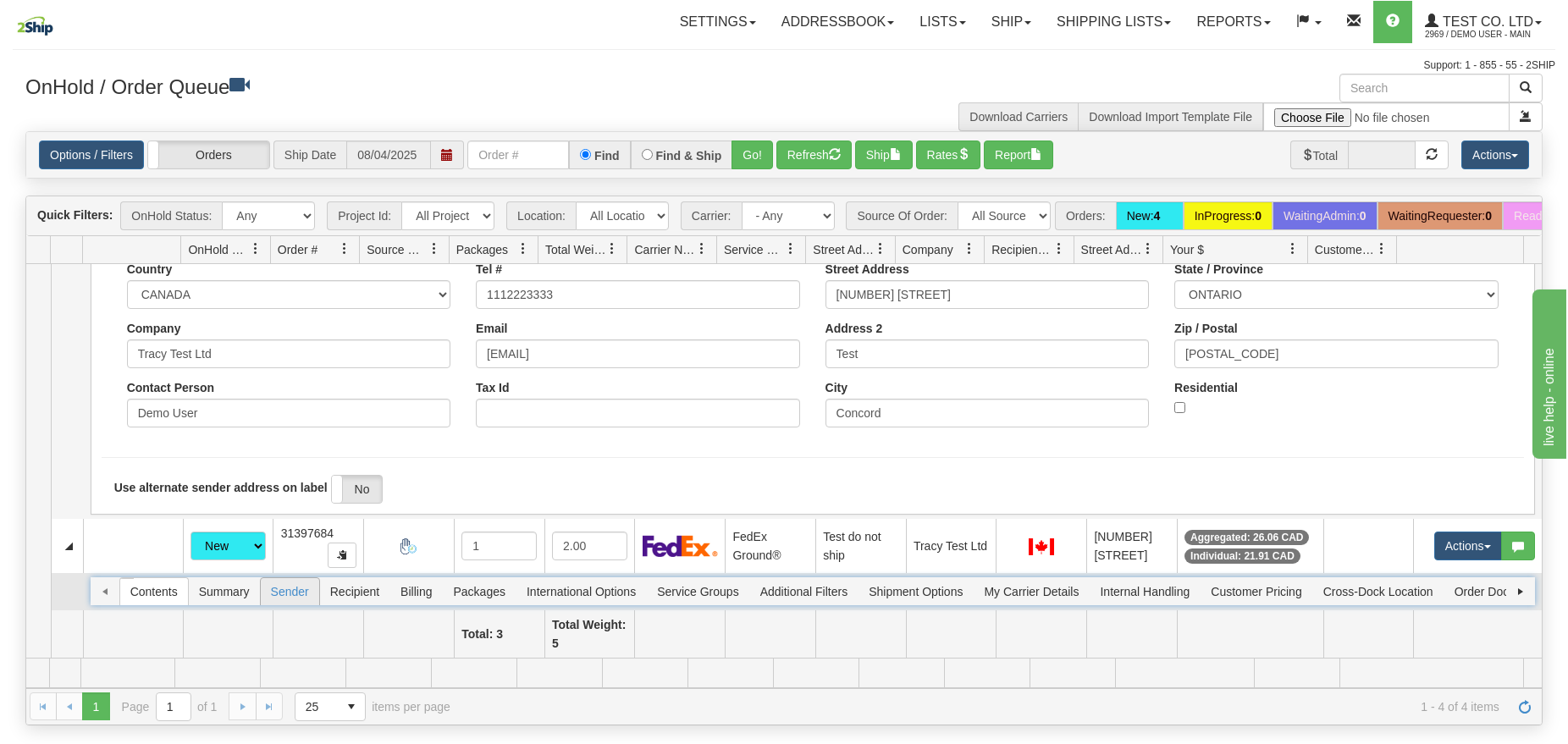 click on "Sender" at bounding box center [290, 592] 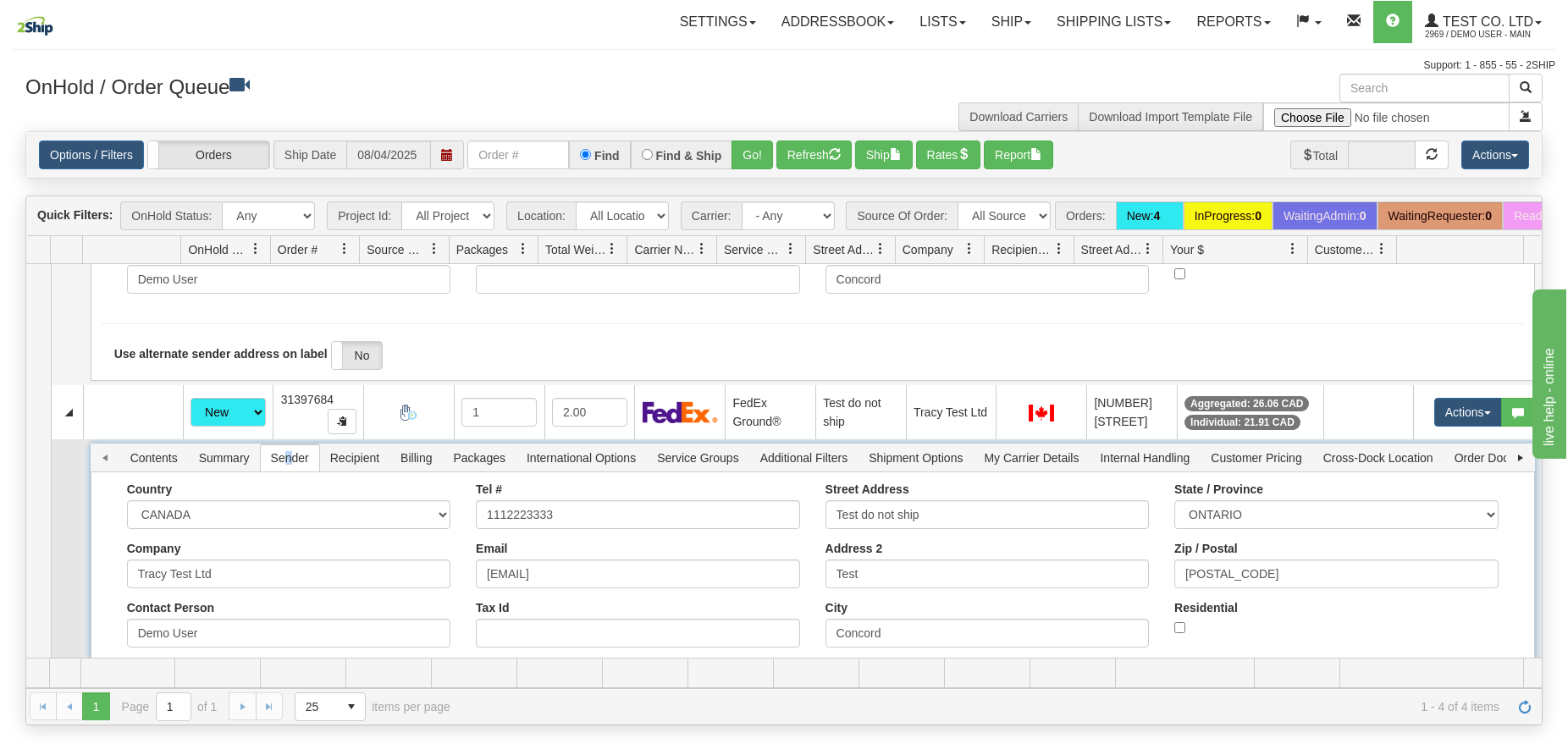 scroll, scrollTop: 745, scrollLeft: 0, axis: vertical 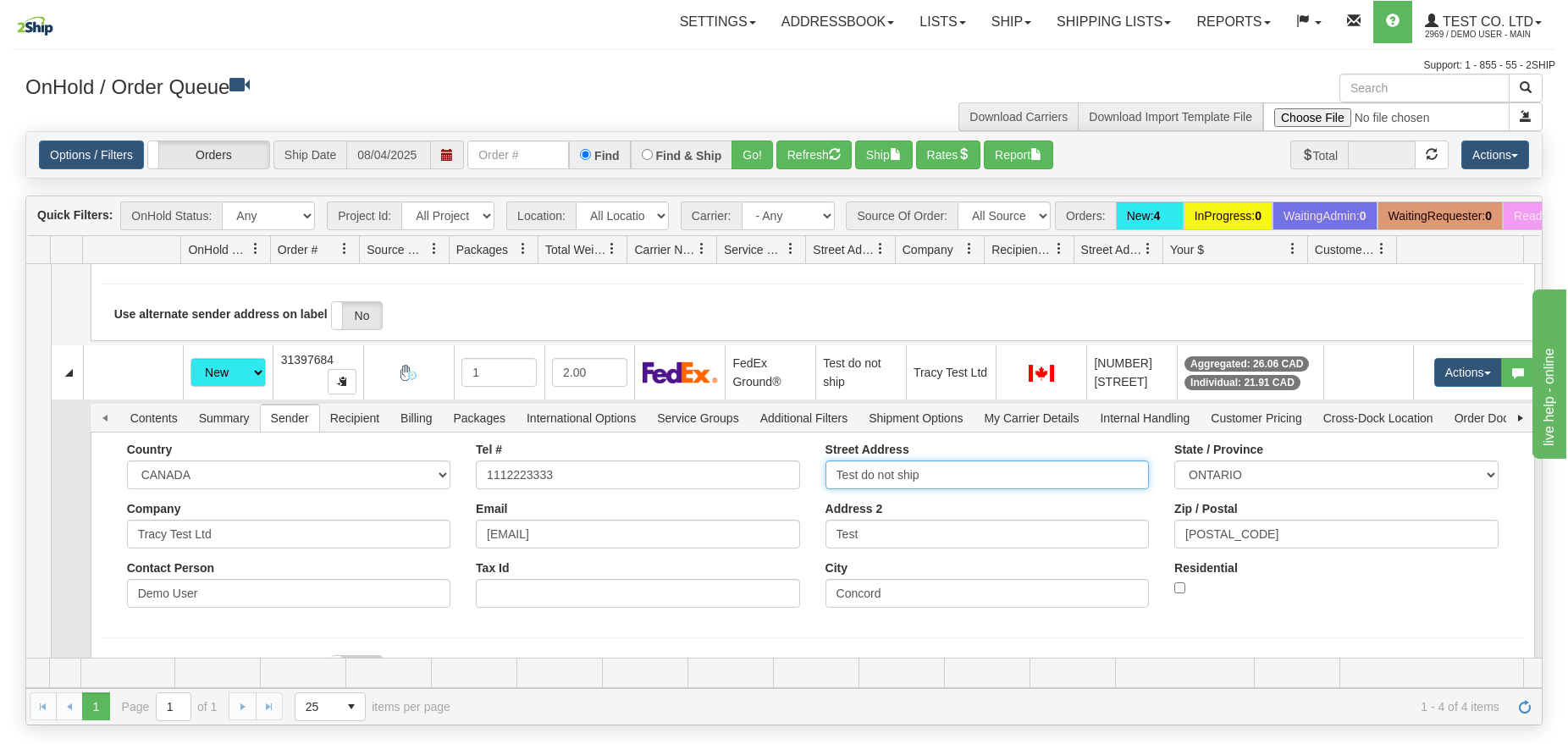 drag, startPoint x: 985, startPoint y: 543, endPoint x: 796, endPoint y: 560, distance: 189.763 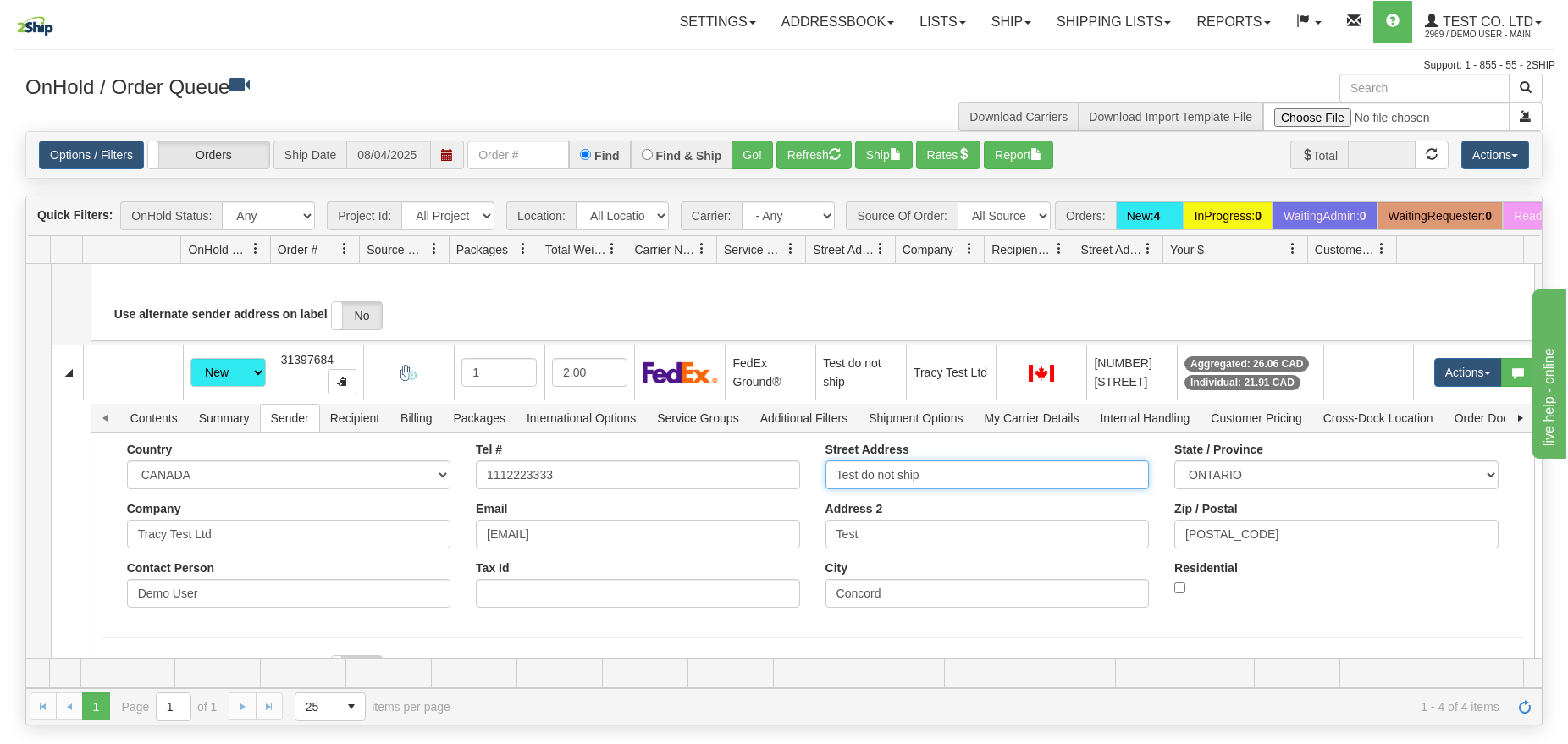 type on "[NUMBER] [STREET]" 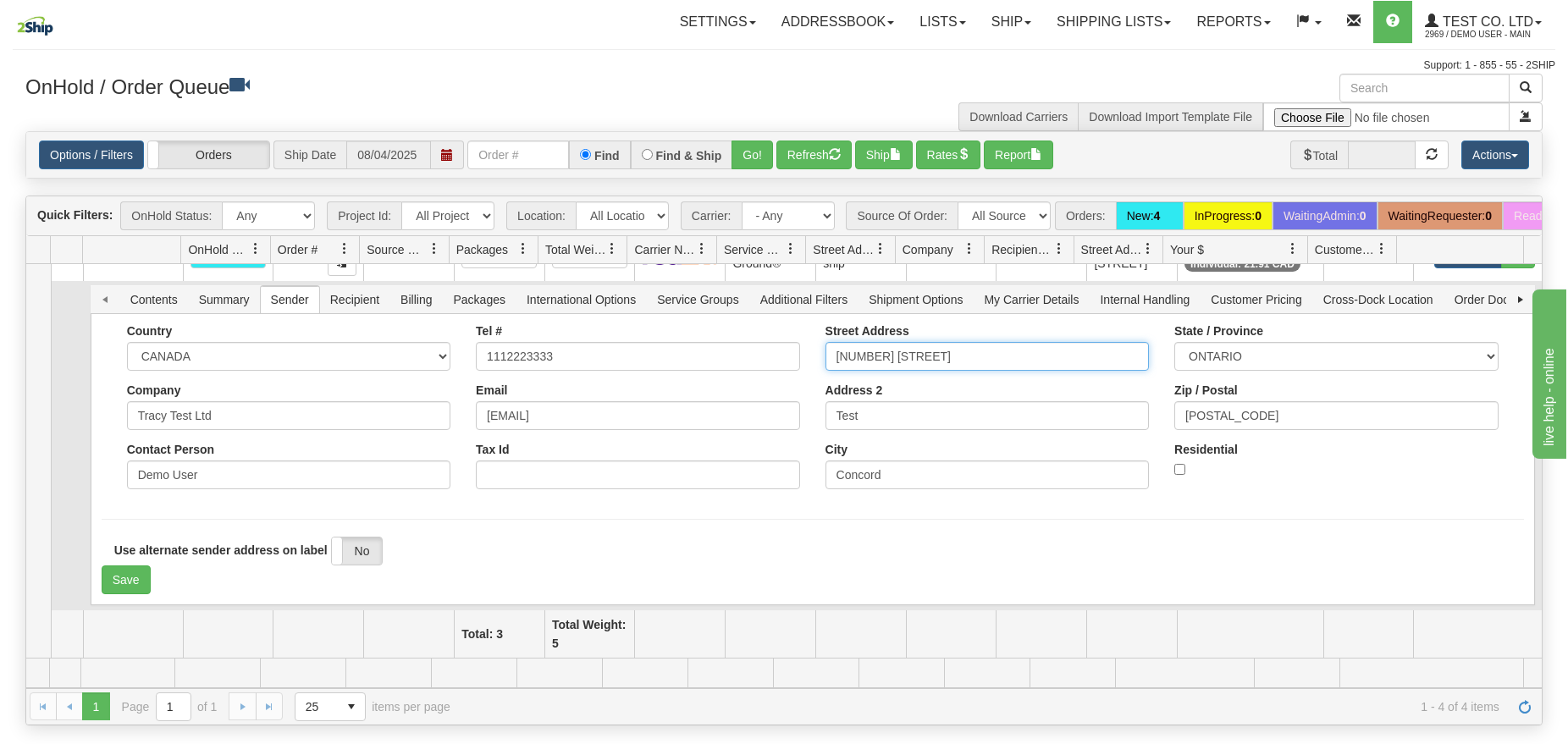 scroll, scrollTop: 910, scrollLeft: 0, axis: vertical 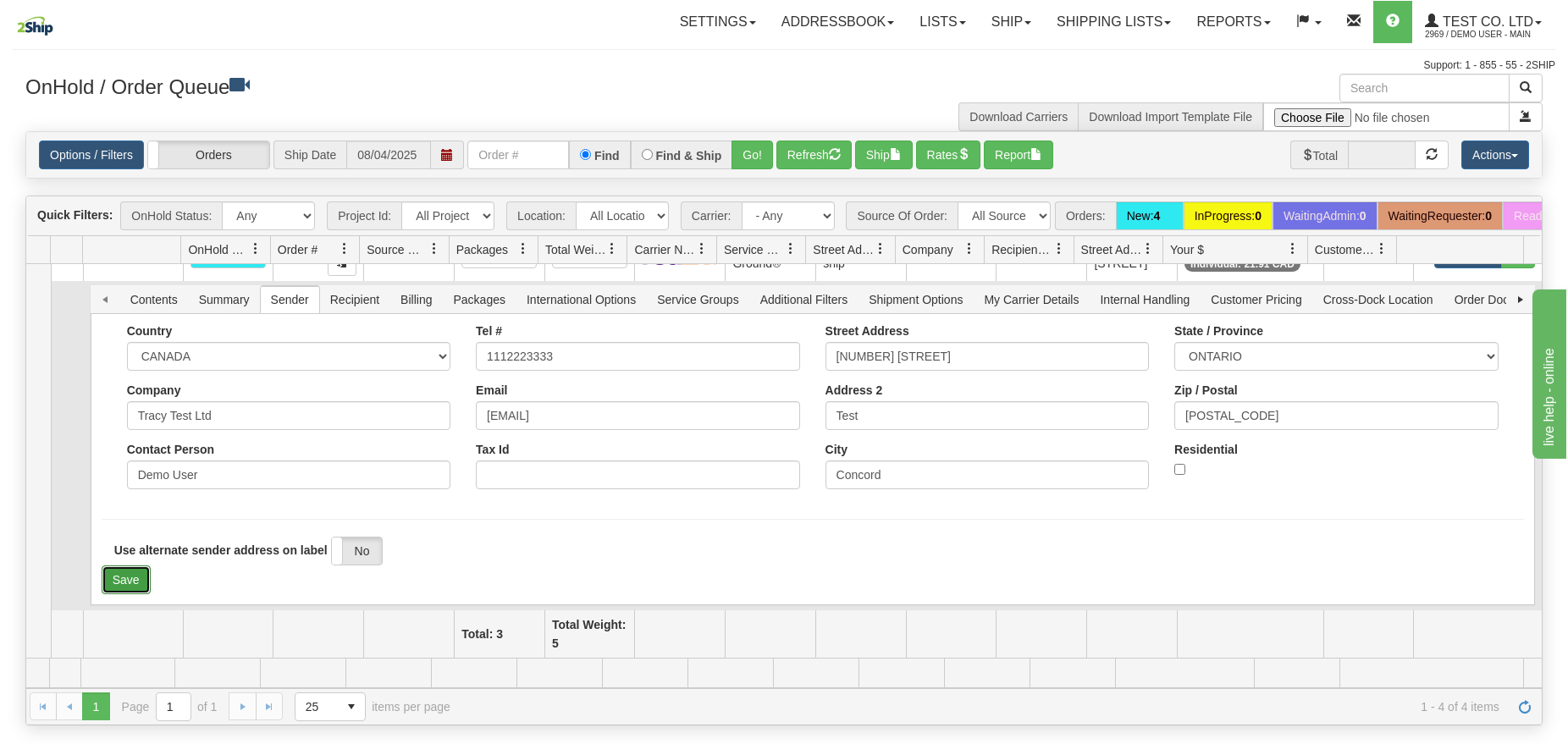 click on "Save" at bounding box center [126, 580] 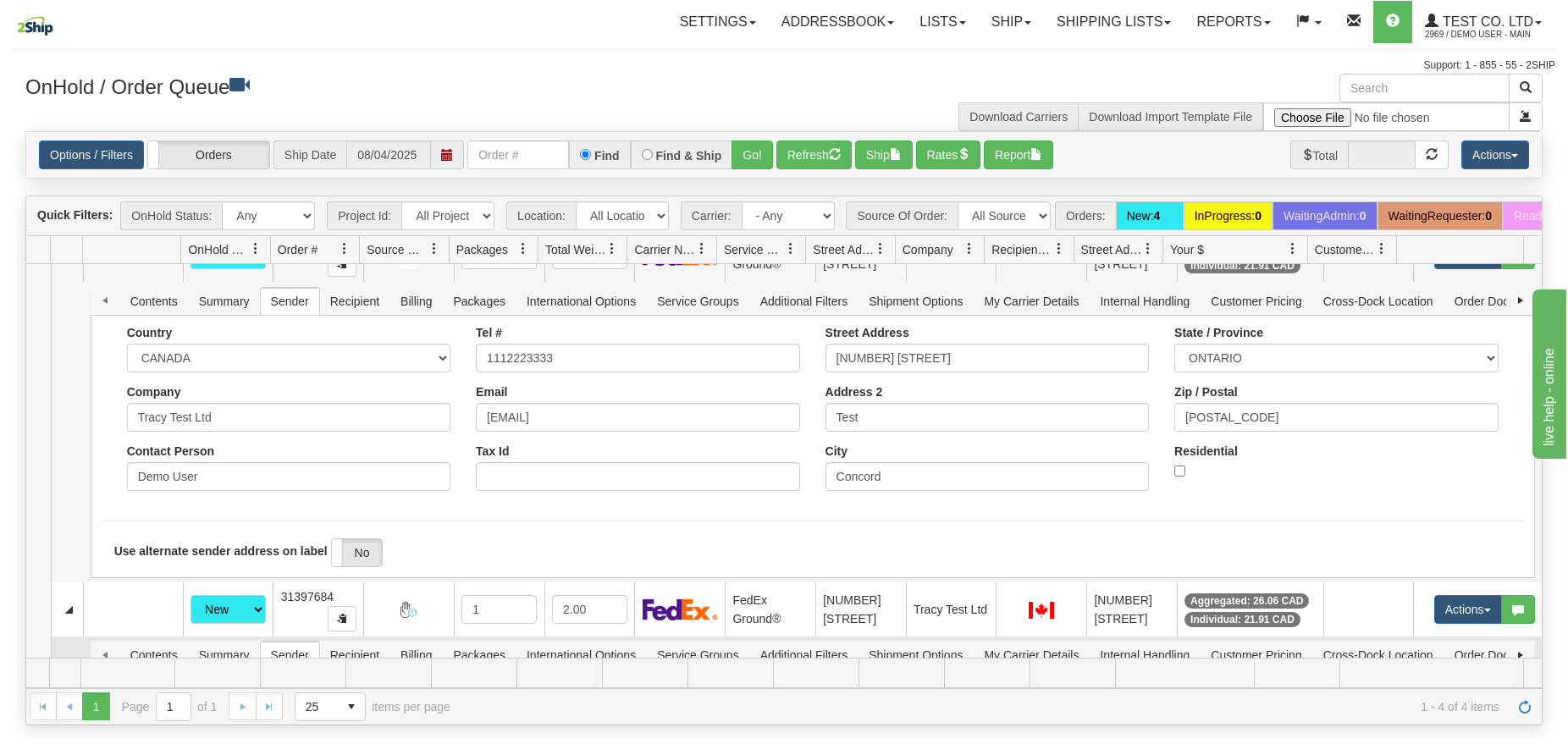 scroll, scrollTop: 500, scrollLeft: 0, axis: vertical 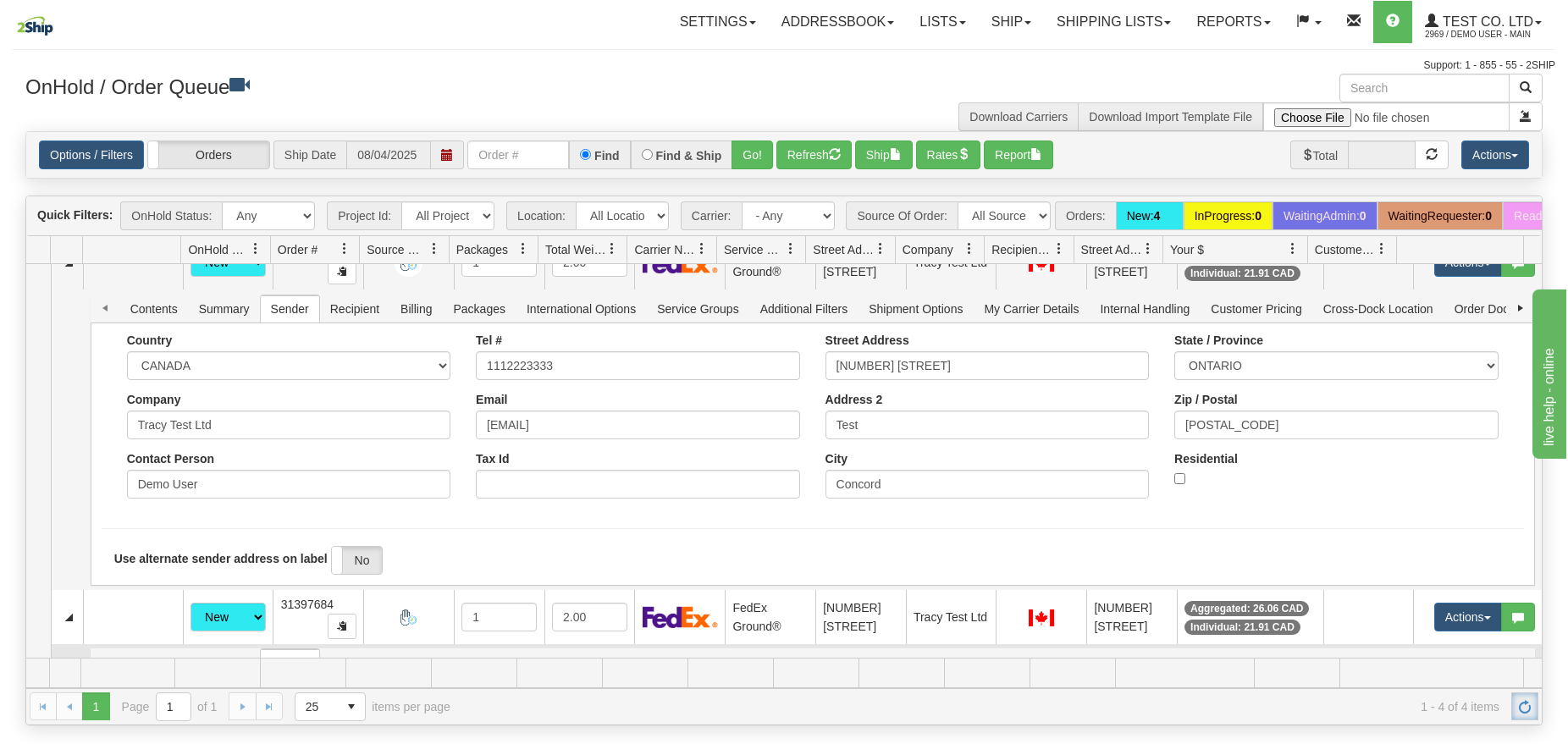 click at bounding box center (1525, 706) 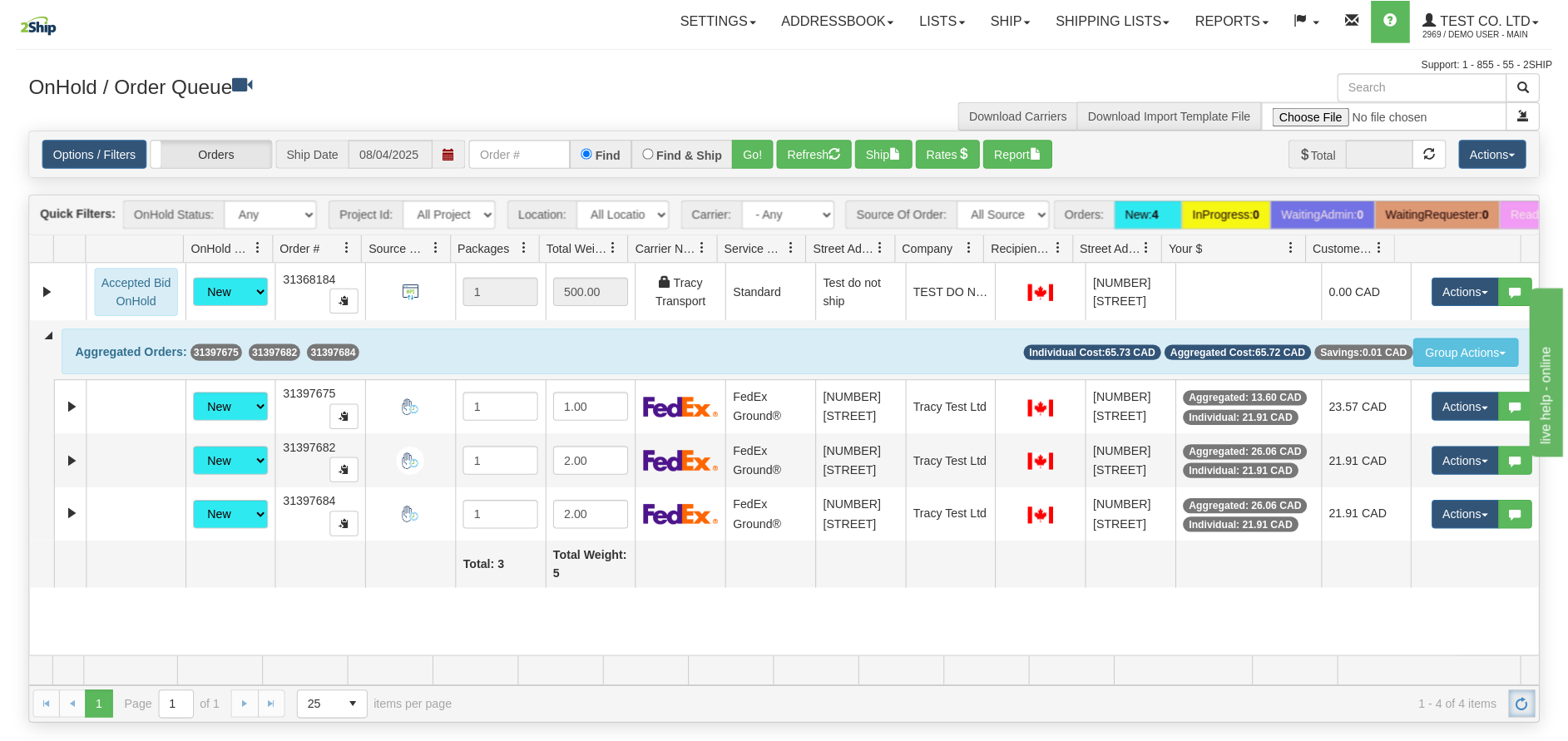 scroll, scrollTop: 0, scrollLeft: 0, axis: both 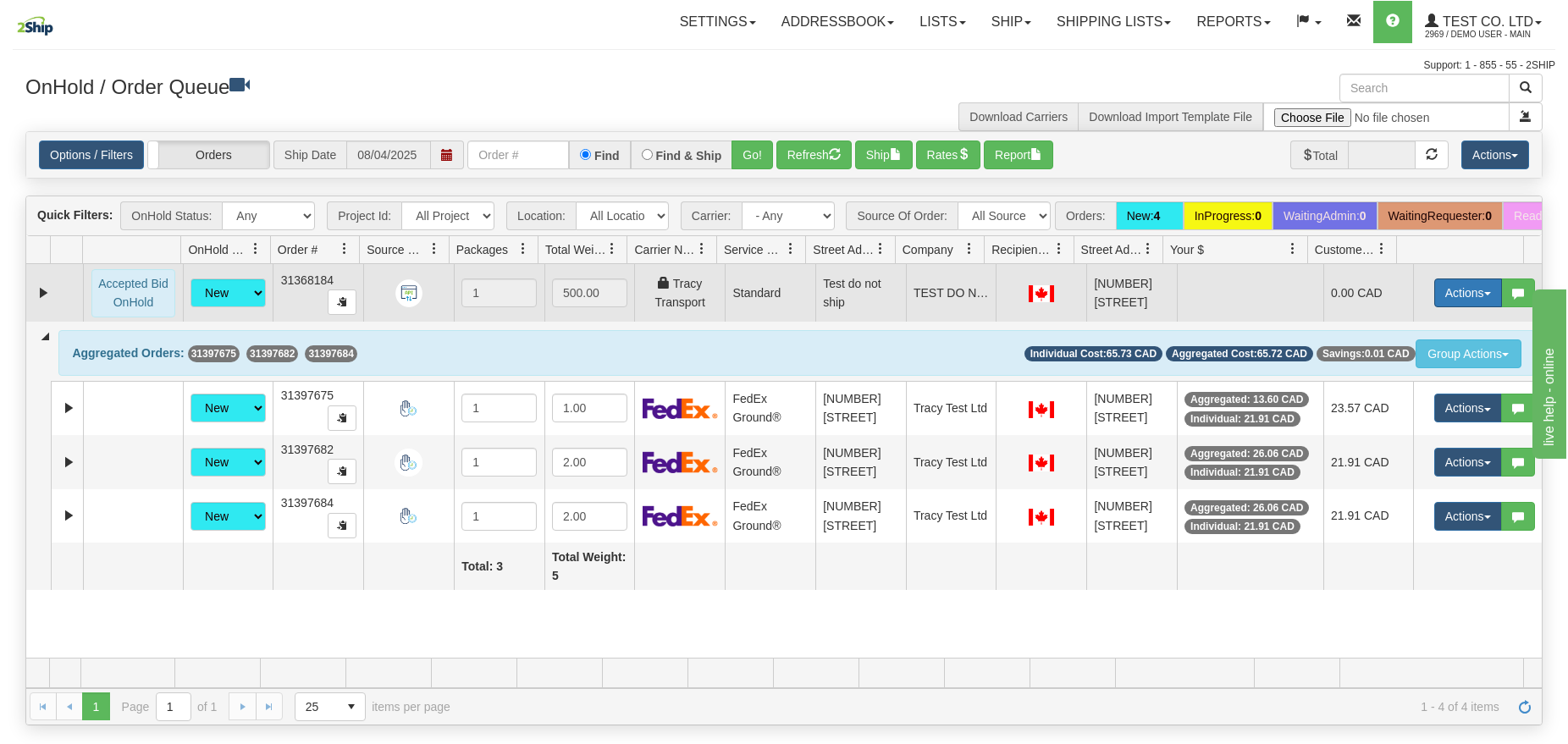 click on "Actions" at bounding box center (1468, 293) 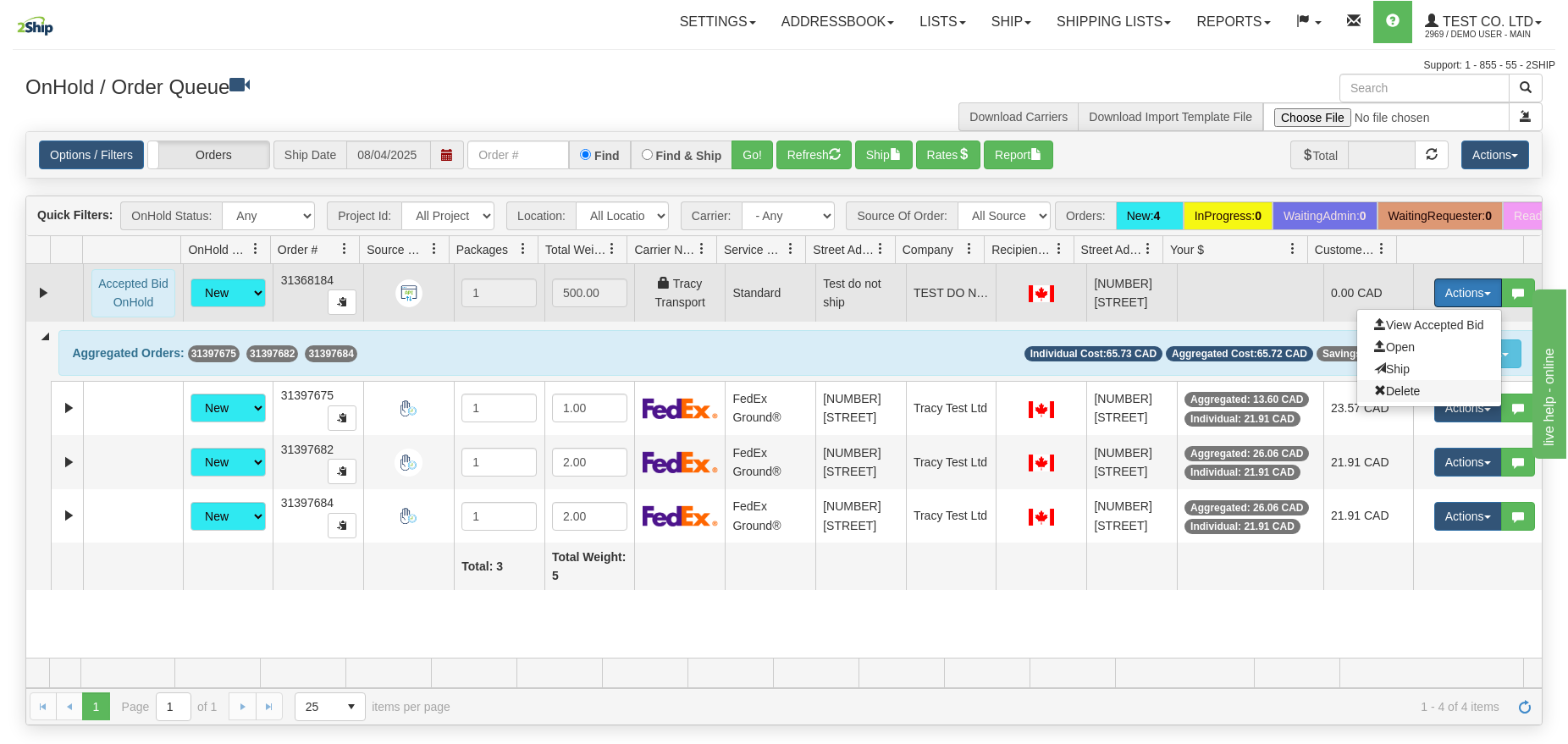 click on "Delete" at bounding box center (1397, 391) 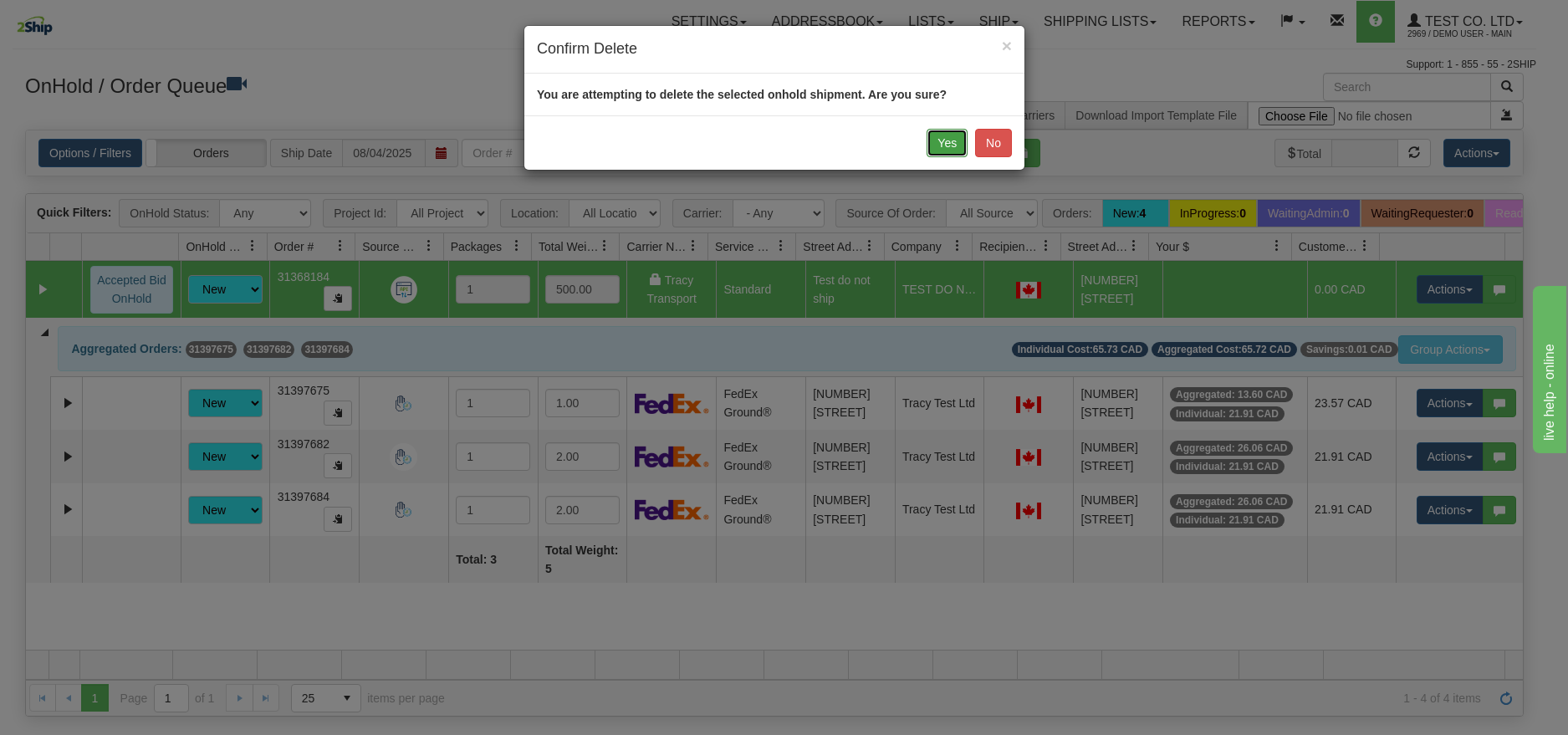click on "Yes
No" at bounding box center (774, 142) 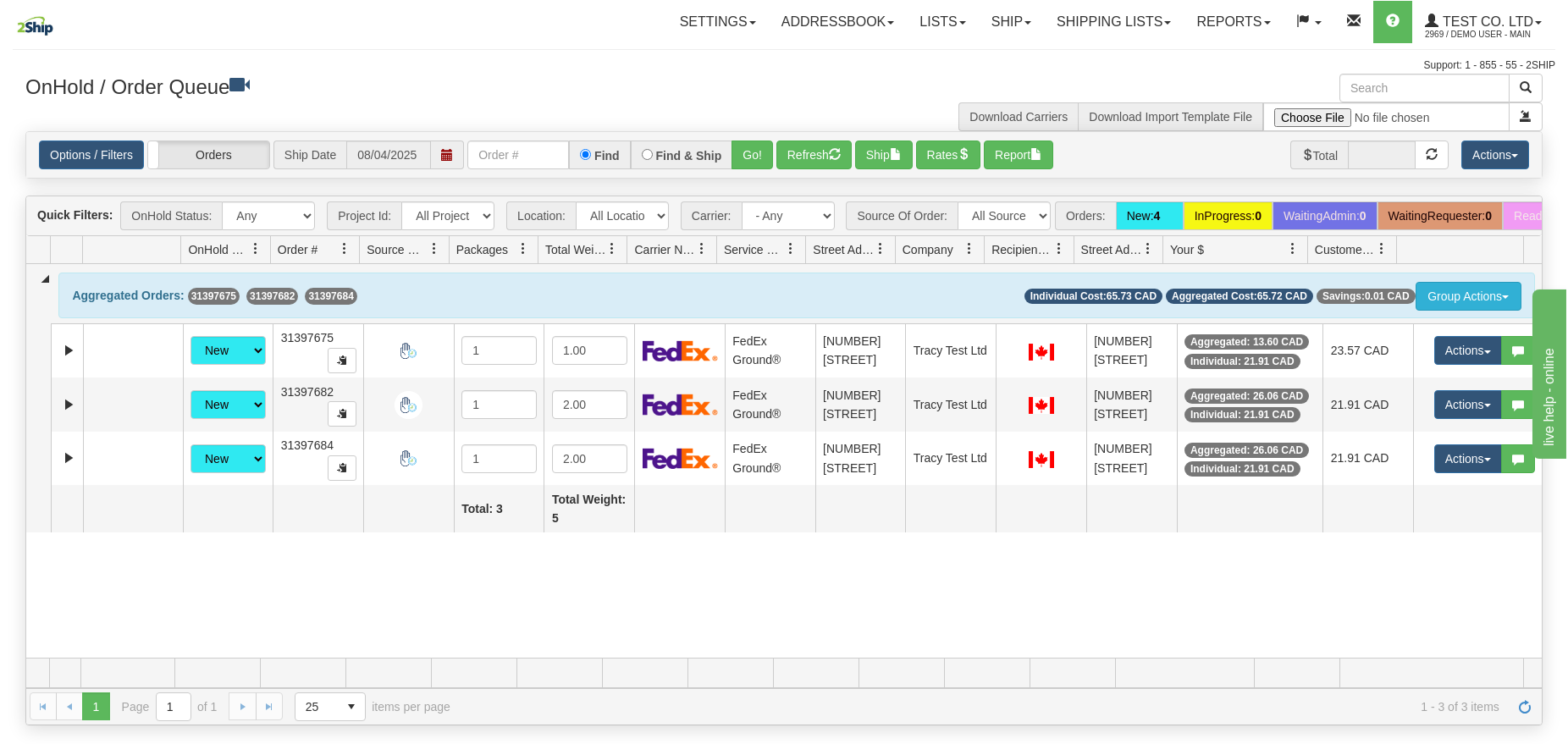 click on "Group Actions" at bounding box center (1468, 296) 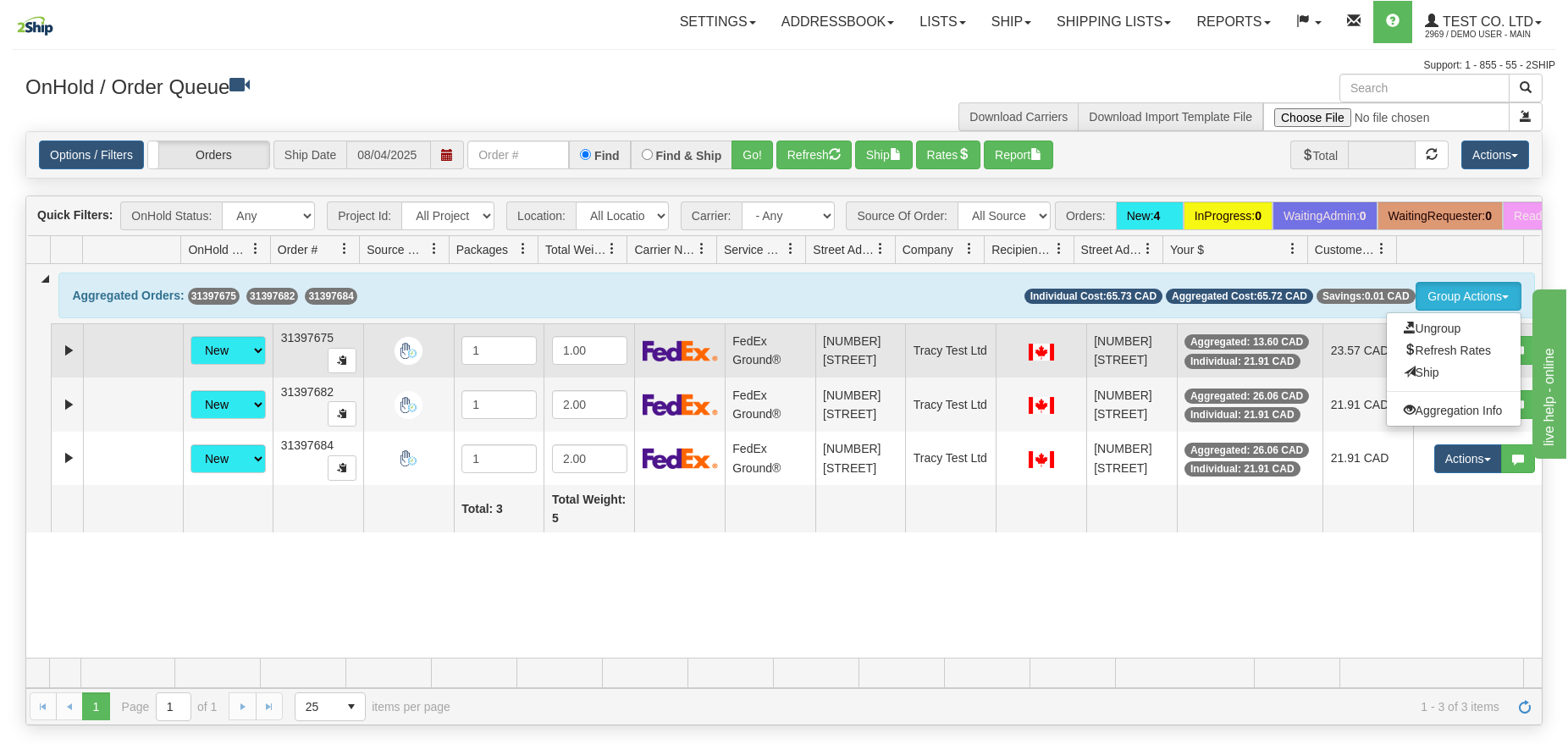 drag, startPoint x: 1429, startPoint y: 371, endPoint x: 1466, endPoint y: 386, distance: 39.92493 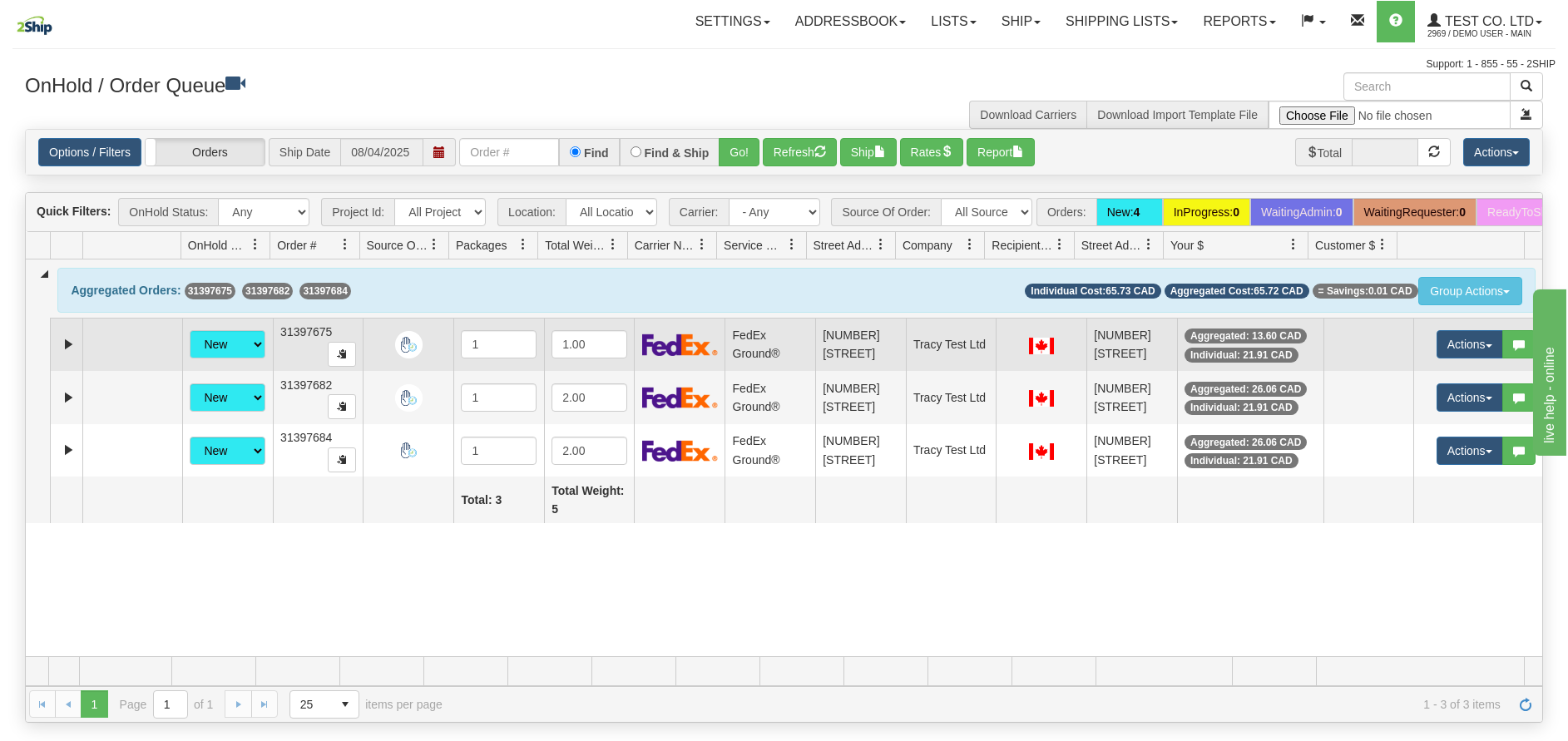 click on "Aggregated Orders: 31397675 31397682 31397684       Group Actions                    Ungroup            Refresh Rates            Ship                     Aggregation Info         Shipping Documents      Individual Cost:  65.73 CAD       Aggregated Cost:  65.72 CAD              = Savings:0.01 CAD         31397675-[HASH] 31397675 Default 90515580 90515581 New InProgress WaitingAdmin WaitingRequester ReadyToShip 31397675   1   1.00   FedEx Ground® Demo User - MAIN Tracy Test Ltd Demo User  CA ON [CITY] [POSTAL_CODE] [NUMBER] [STREET] tracyvw@[DOMAIN].com [PHONE] Tracy Test Ltd Demo User CA ON [CITY] [POSTAL_CODE] [NUMBER] [STREET] tracyvw@[DOMAIN].com 111 111 1111 TEST1 0  08/04/2025 08:14:12 PM 12.46 CAD Aggregated: 13.60 CAD Individual: 21.91 CAD    08/06/2025 05:59 0  08/04/2025 06:00 null       Actions                    Ungroup            Refresh Rates            Rate All Services            Ship            Delete" at bounding box center [784, 457] 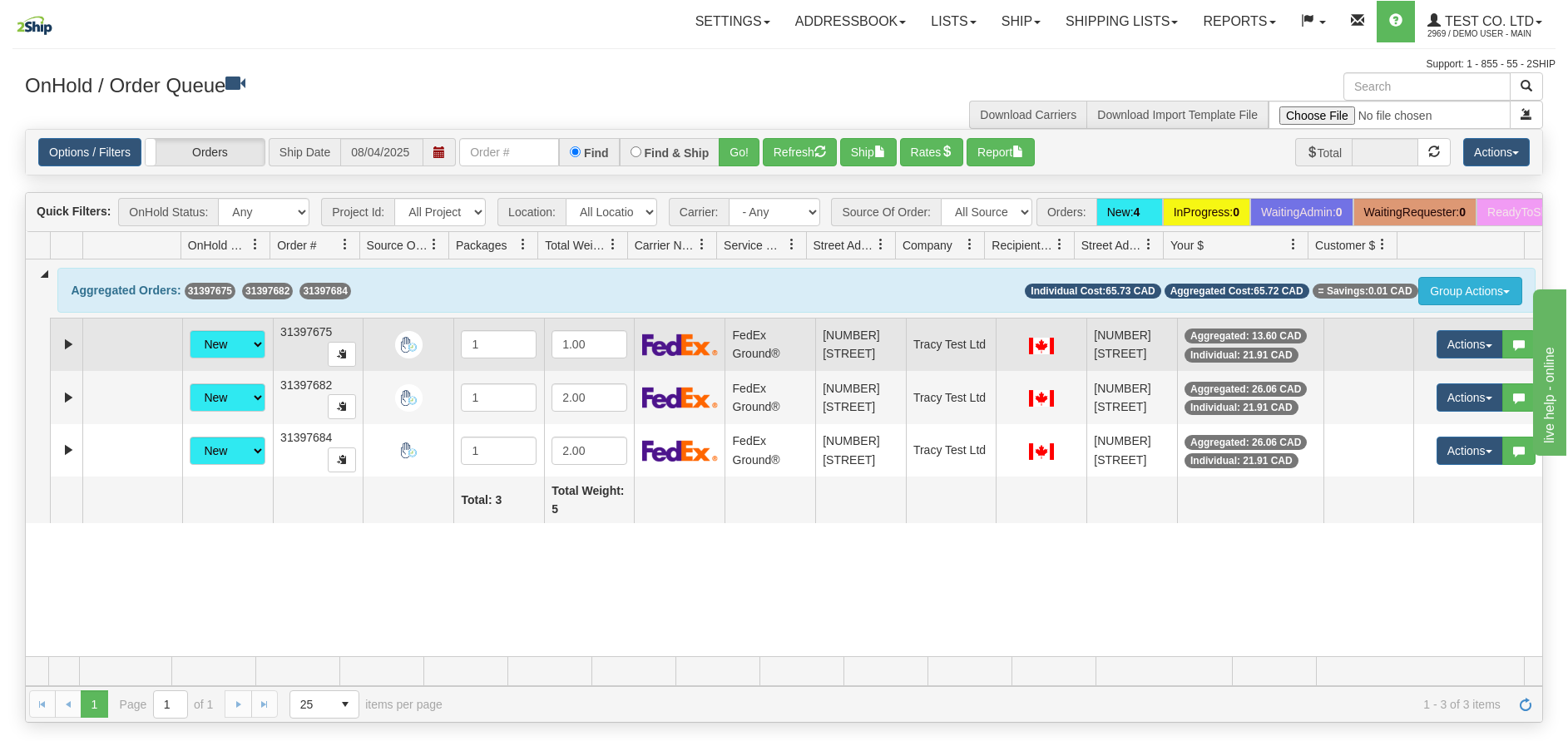 click on "Group Actions" at bounding box center [1470, 291] 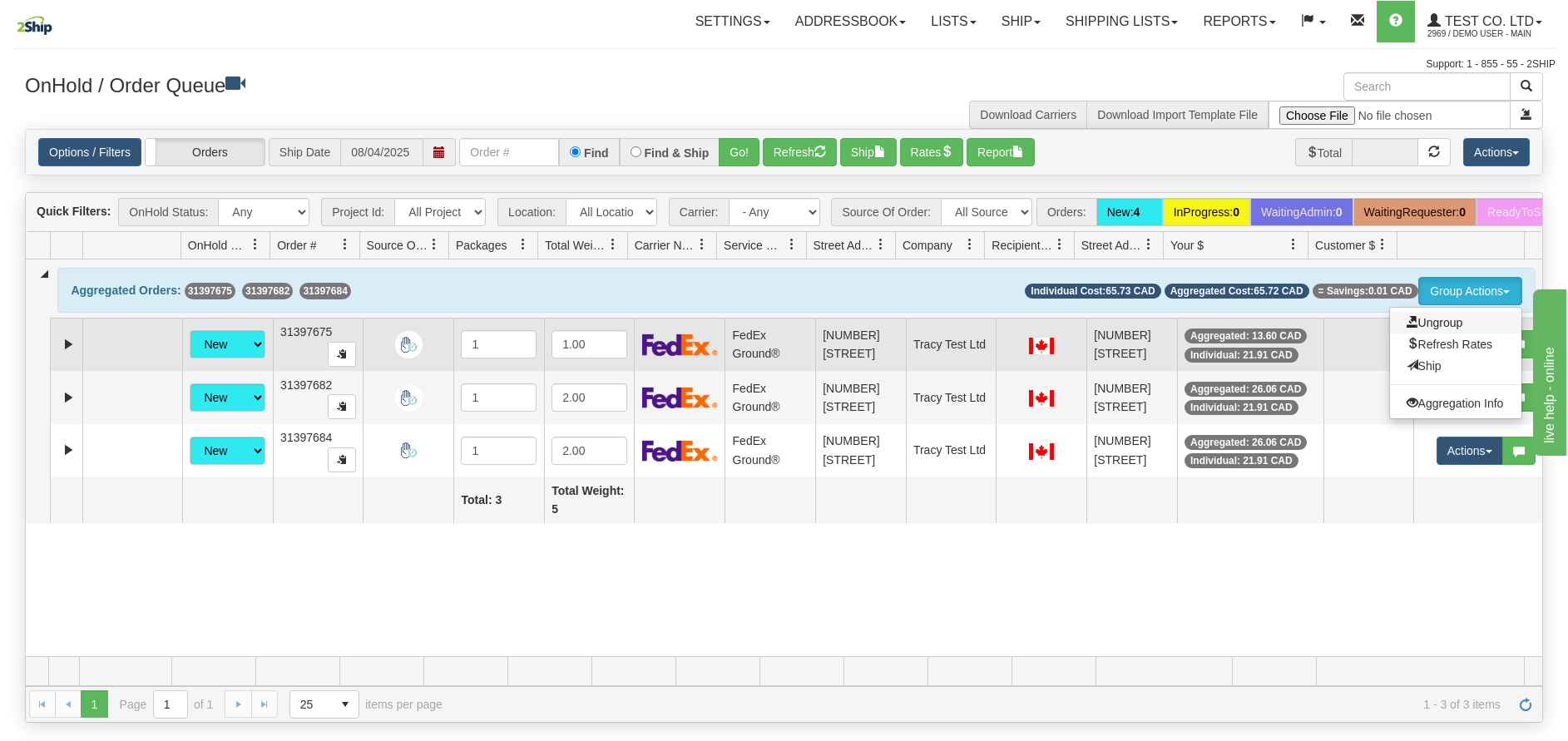 click on "Ungroup" at bounding box center (1435, 323) 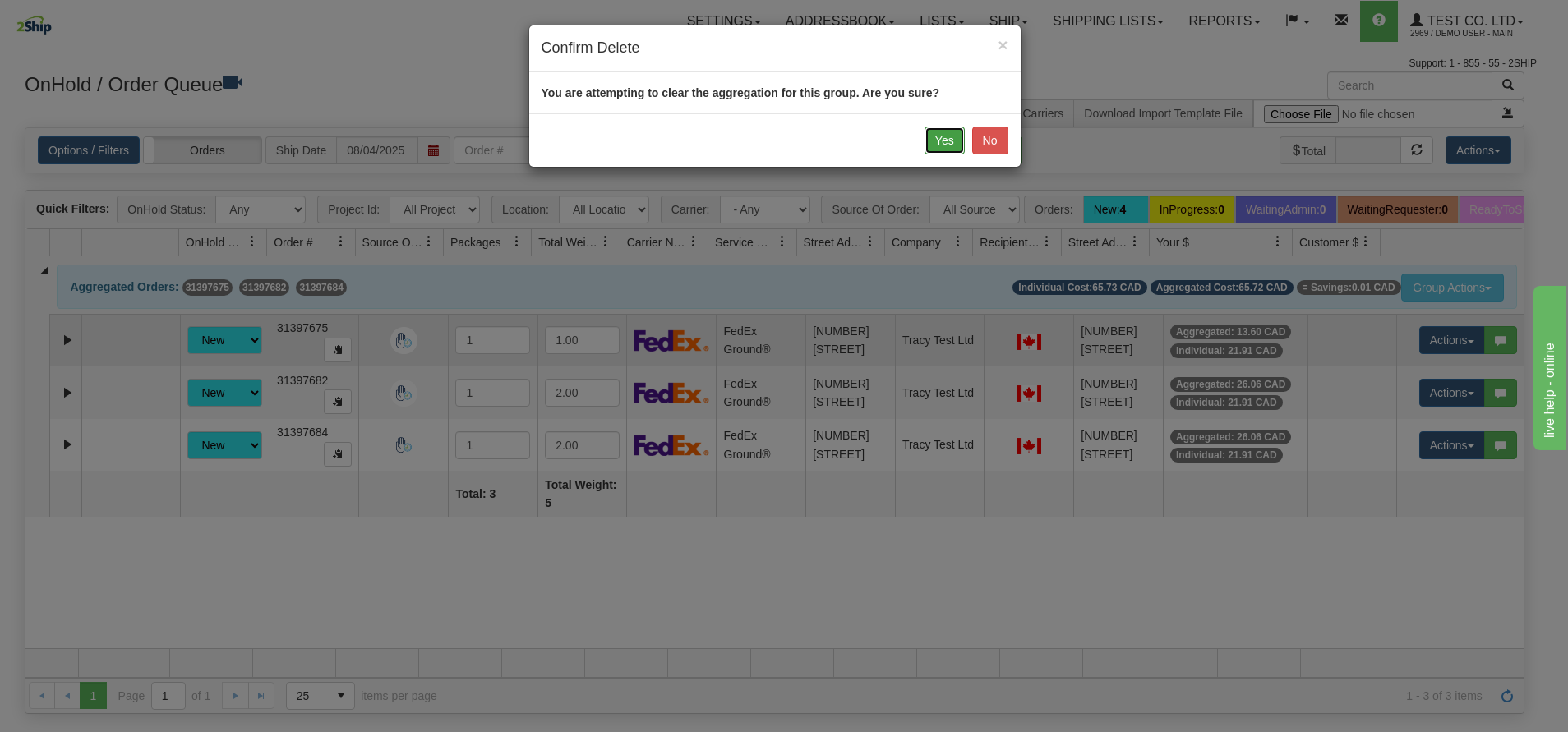 click on "Yes" at bounding box center (944, 140) 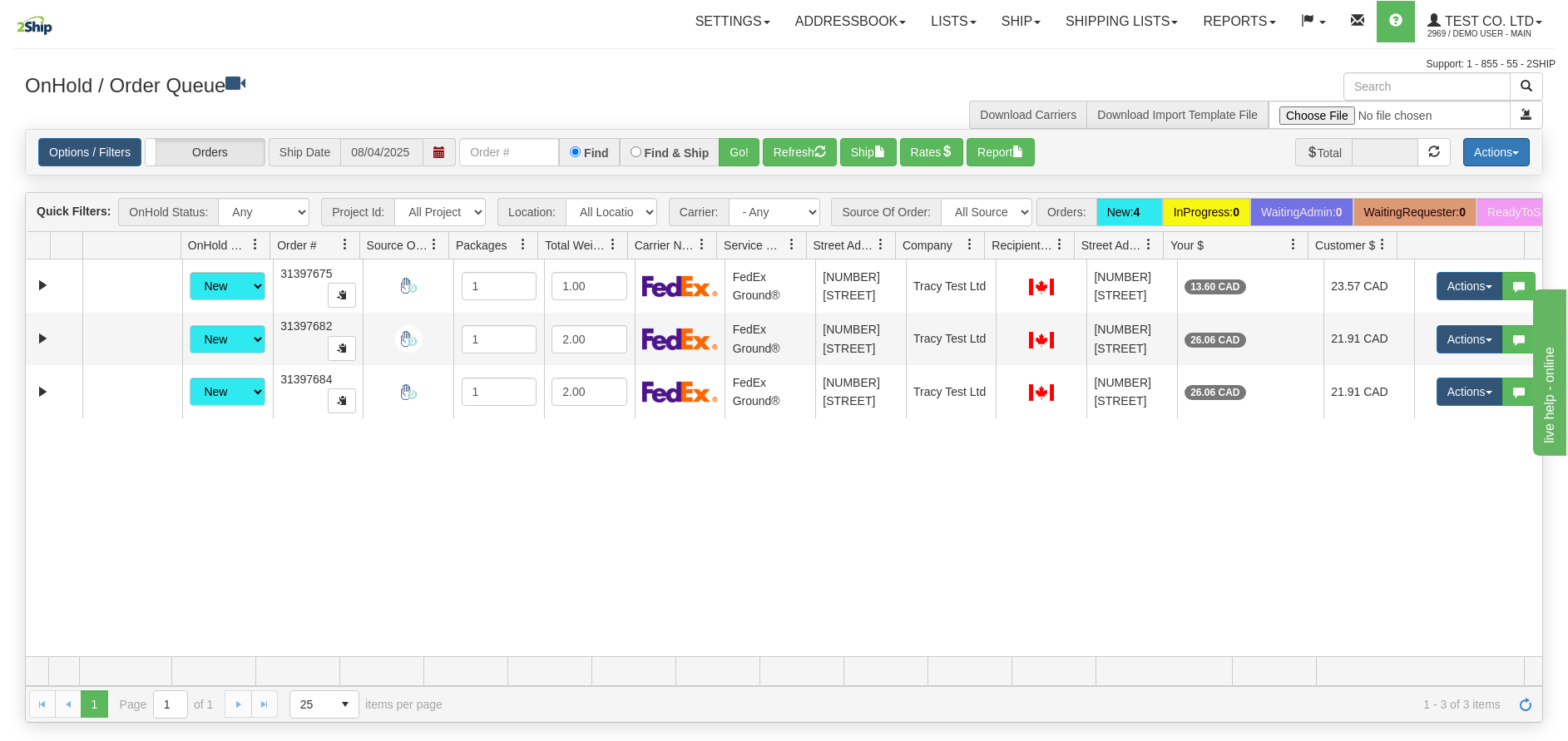 click on "Actions" at bounding box center (1496, 152) 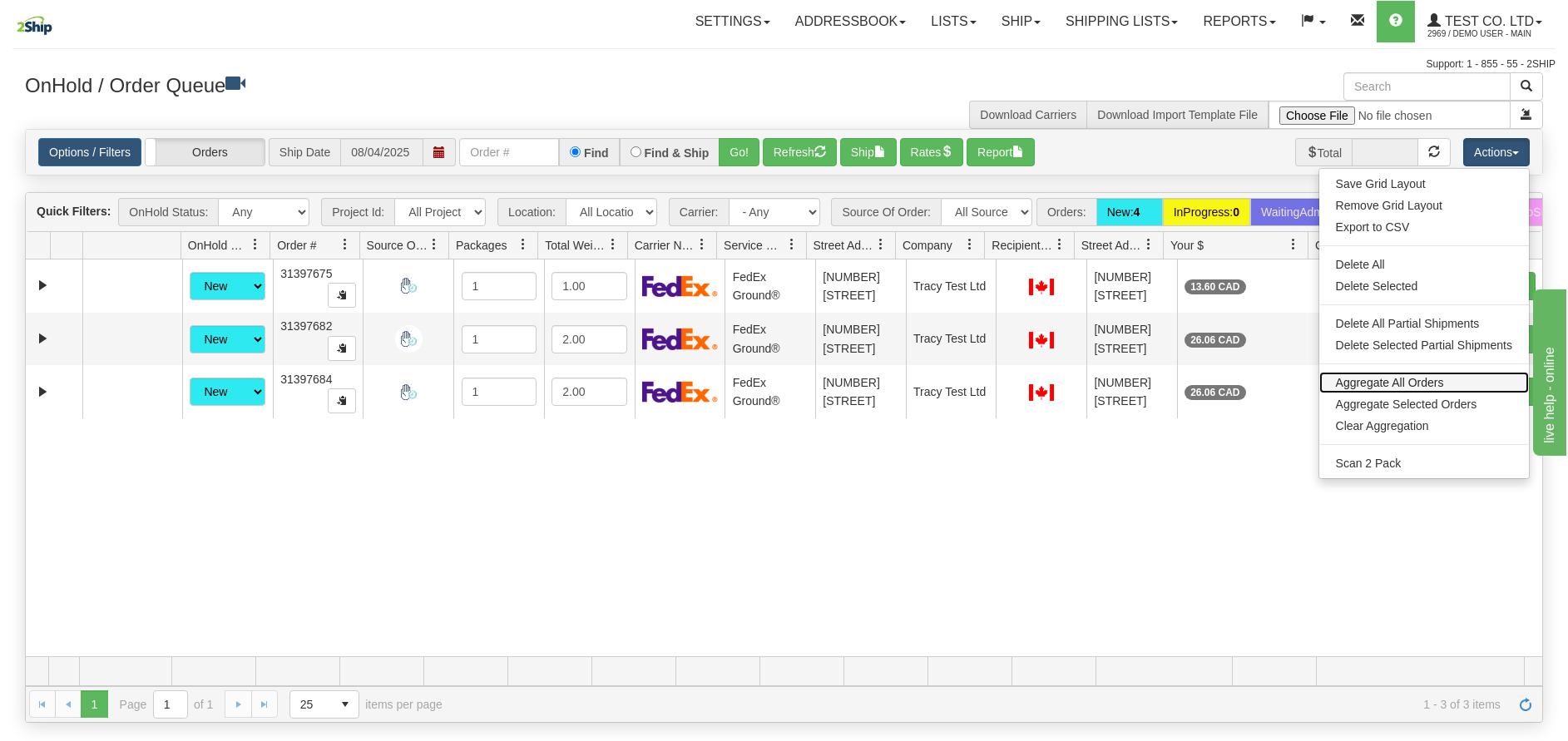 click on "Aggregate All Orders" at bounding box center (1424, 383) 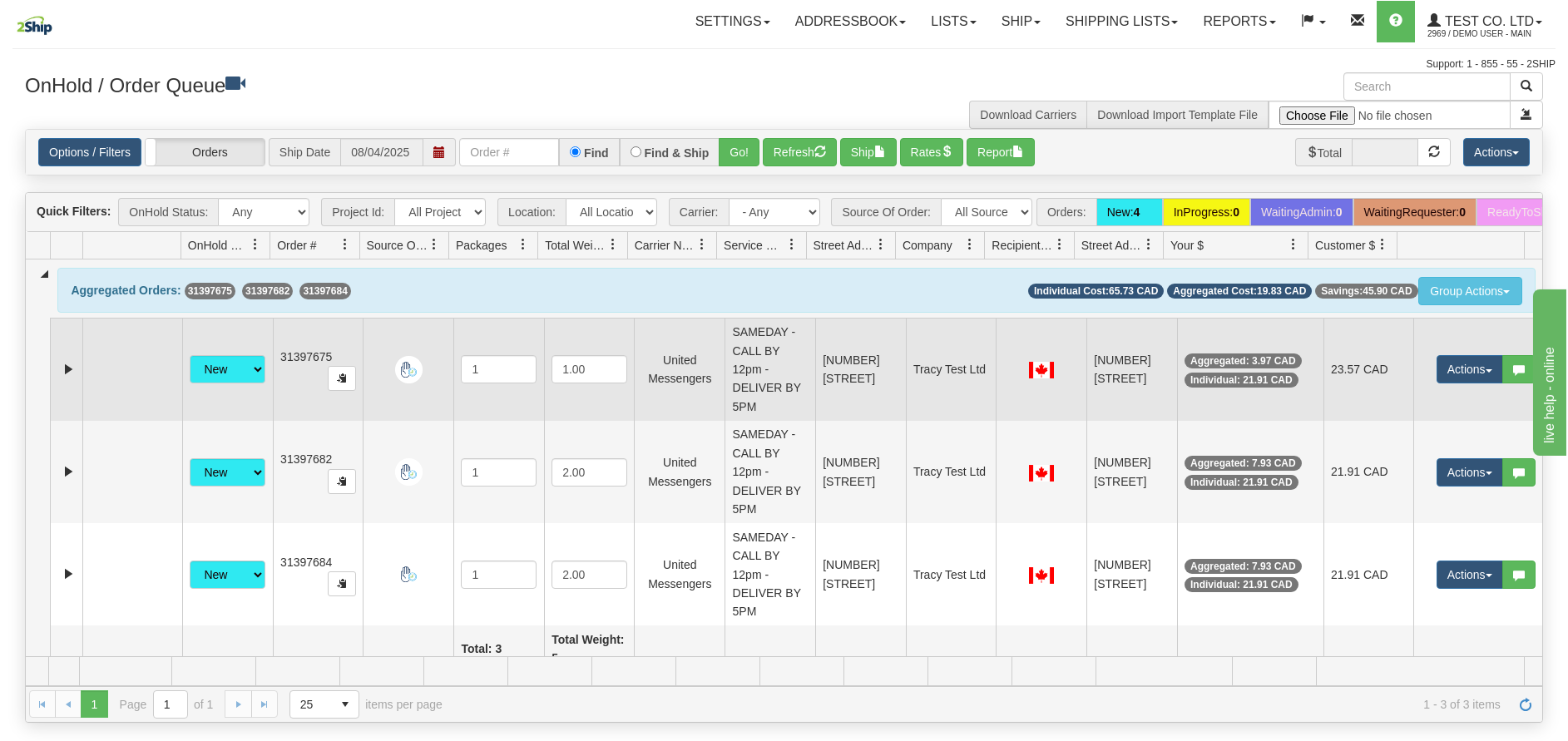 drag, startPoint x: 136, startPoint y: 362, endPoint x: 124, endPoint y: 358, distance: 12.649111 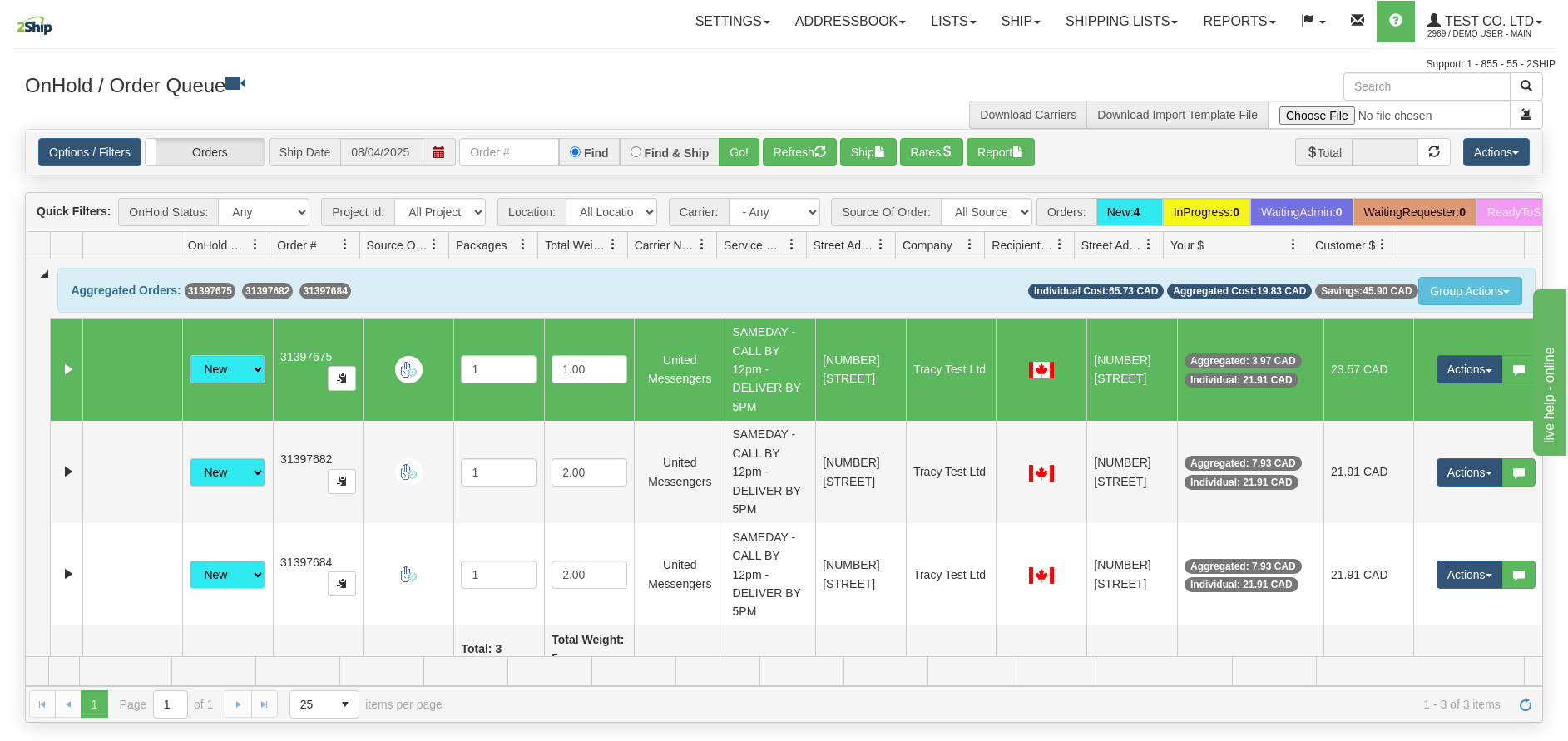 click on "Settings
Shipping Preferences
Fields Preferences
New
Store Connections
Addressbook
Recipients New" at bounding box center (918, 22) 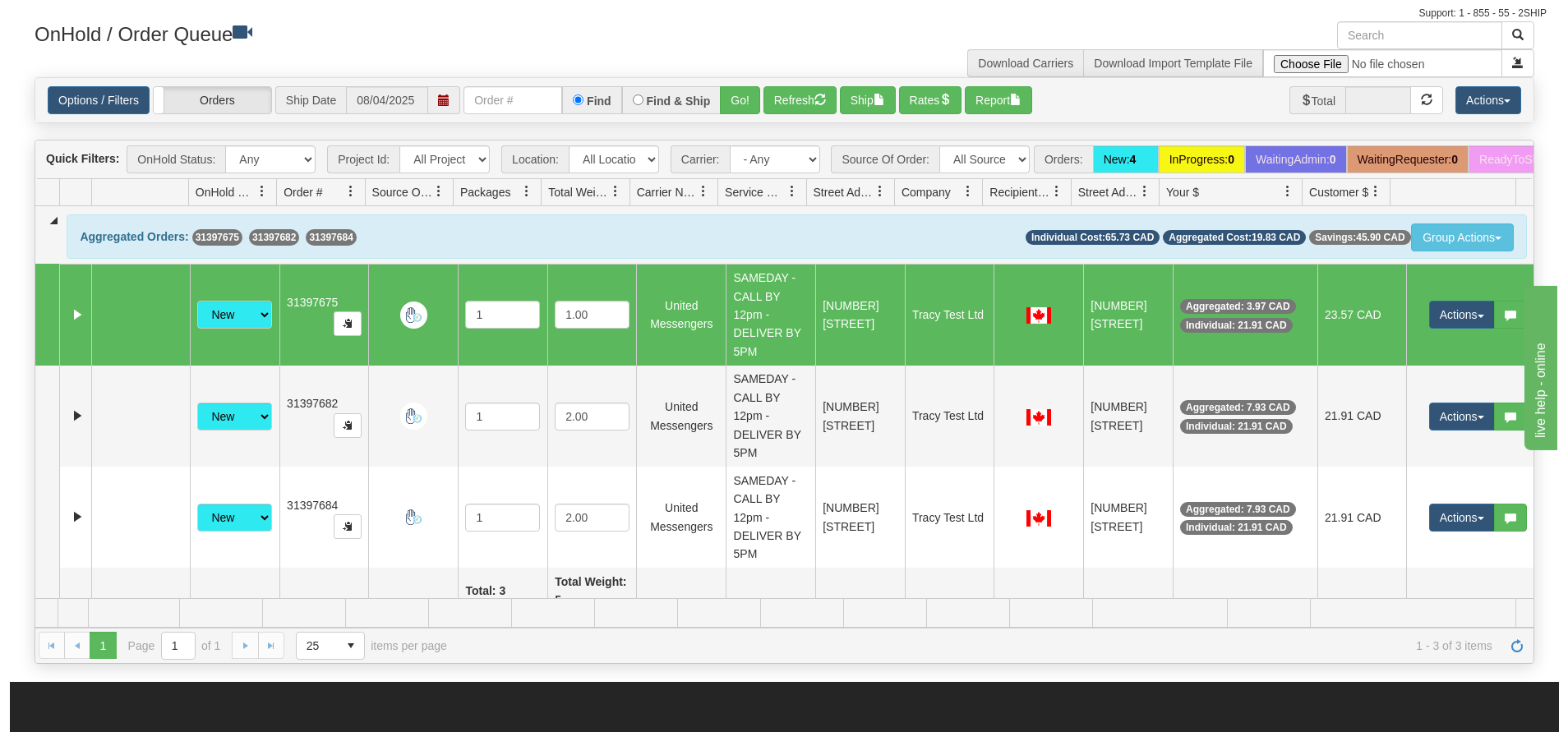 scroll, scrollTop: 0, scrollLeft: 0, axis: both 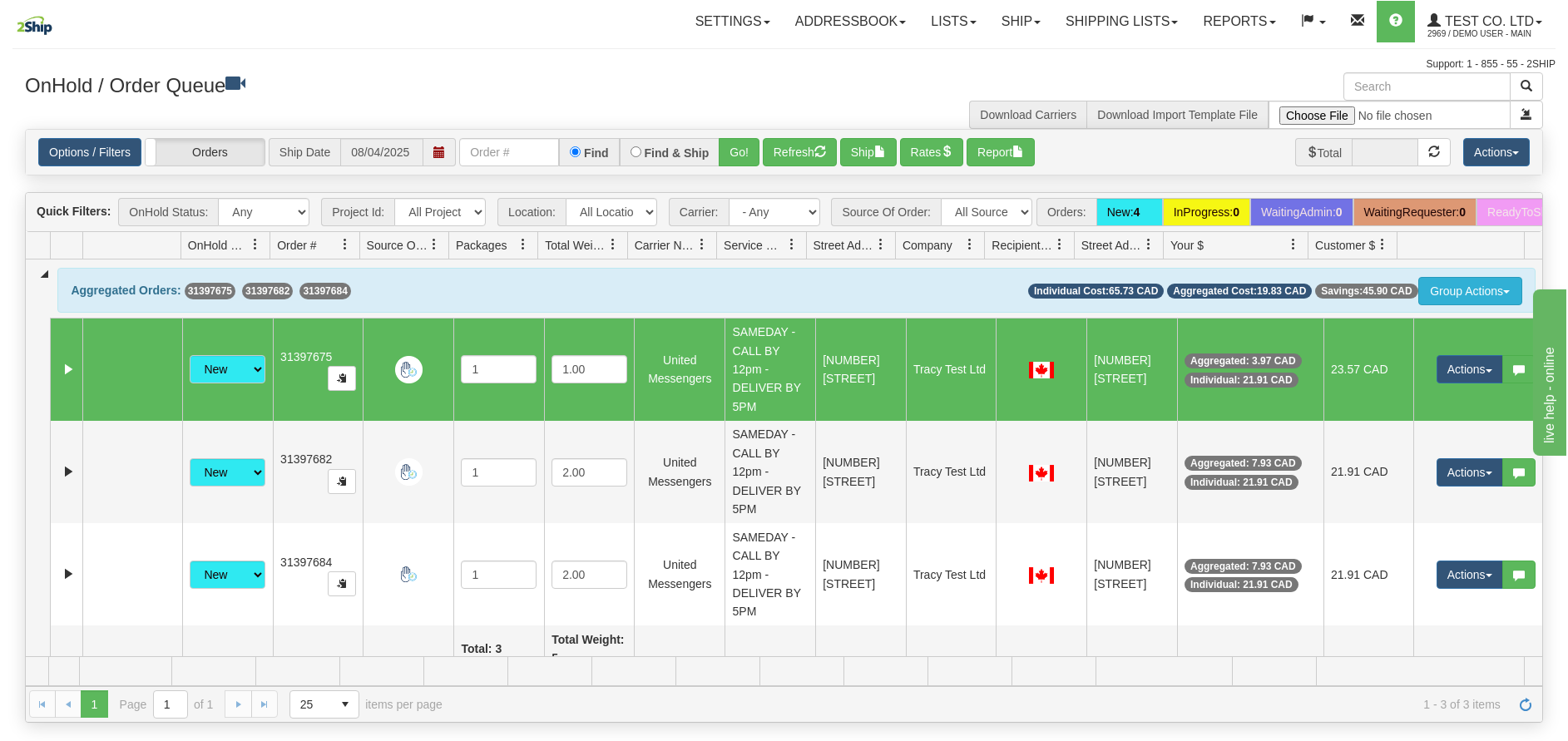 click on "Group Actions" at bounding box center [1470, 291] 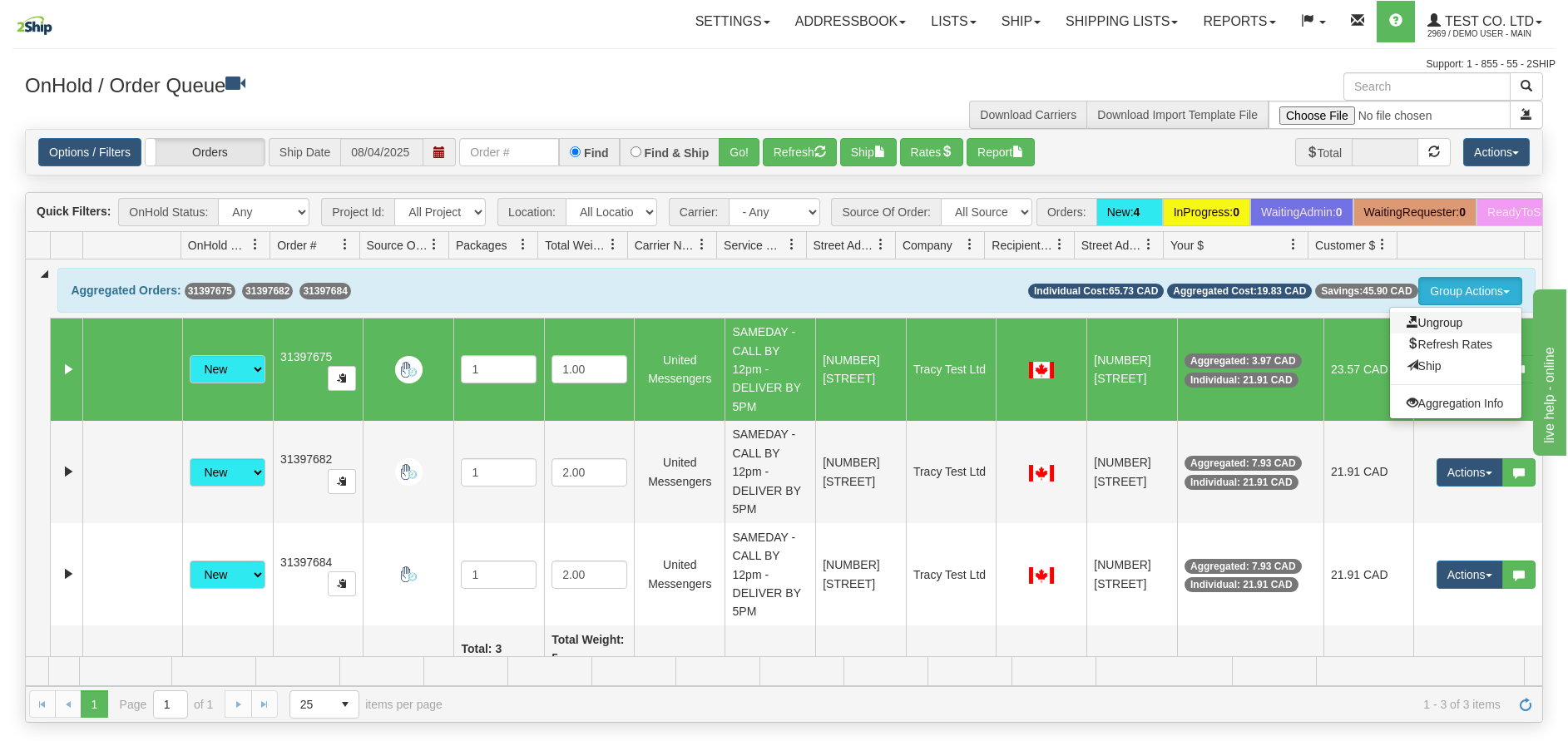 click on "Ungroup" at bounding box center (1435, 323) 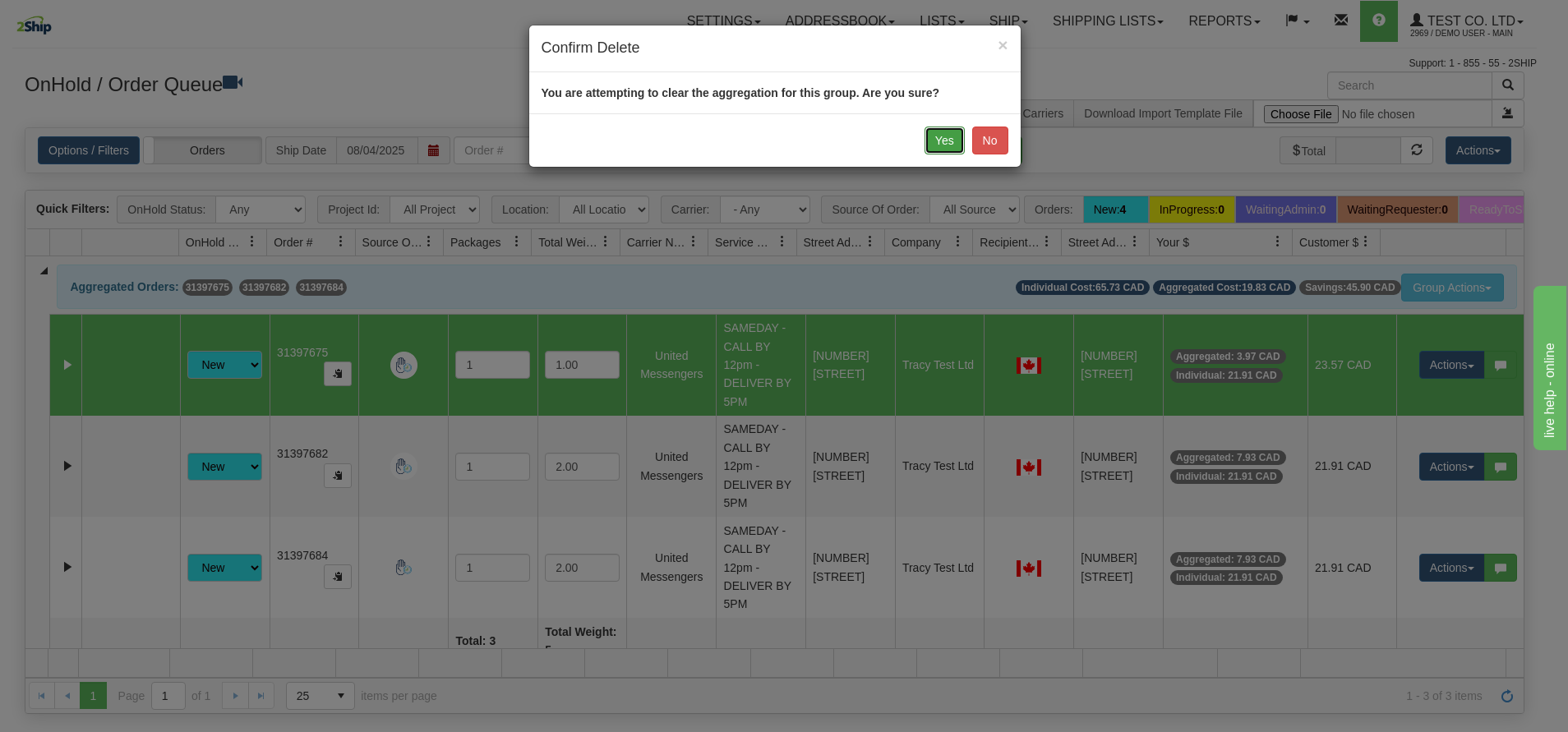 click on "Yes" at bounding box center (944, 140) 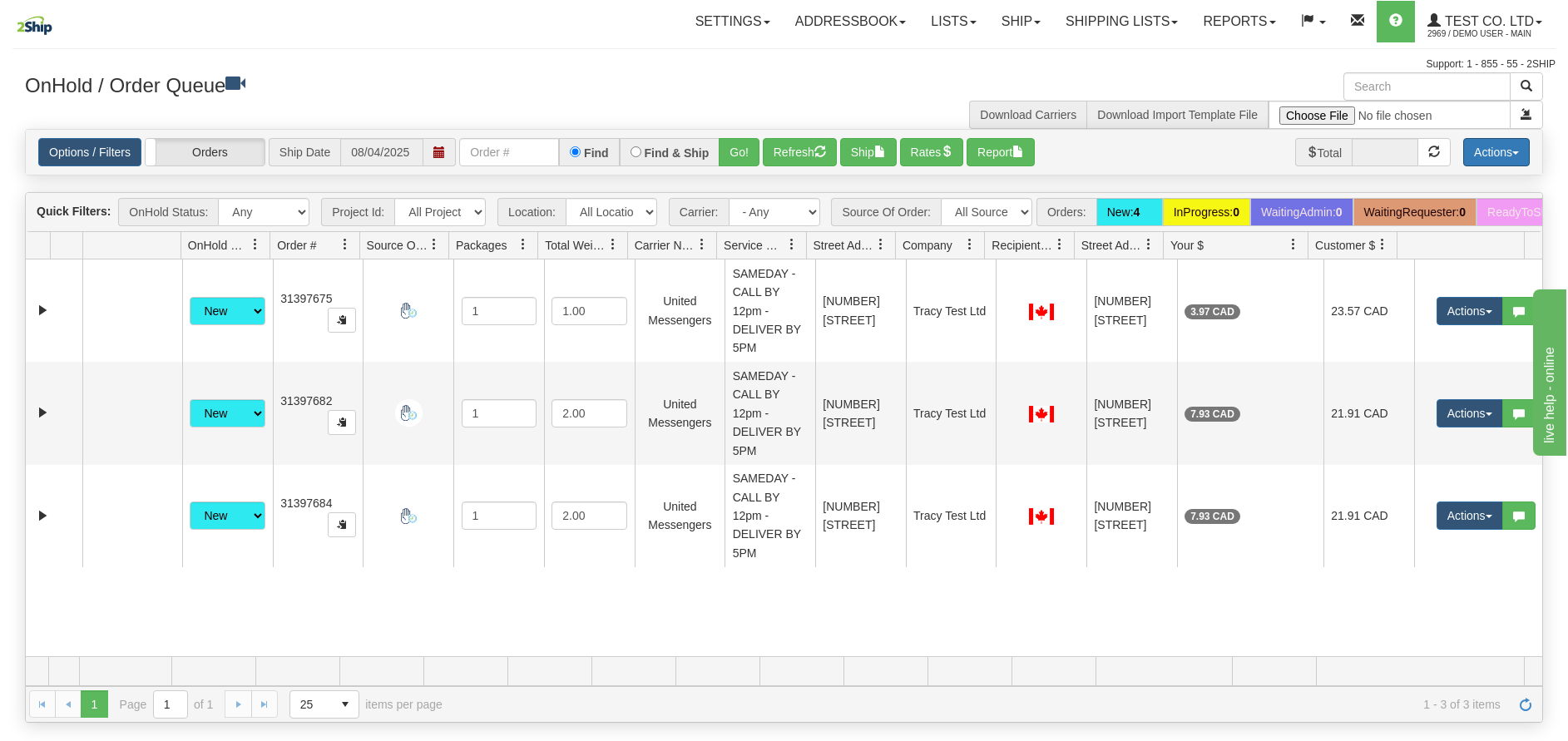 click on "Actions" at bounding box center (1496, 152) 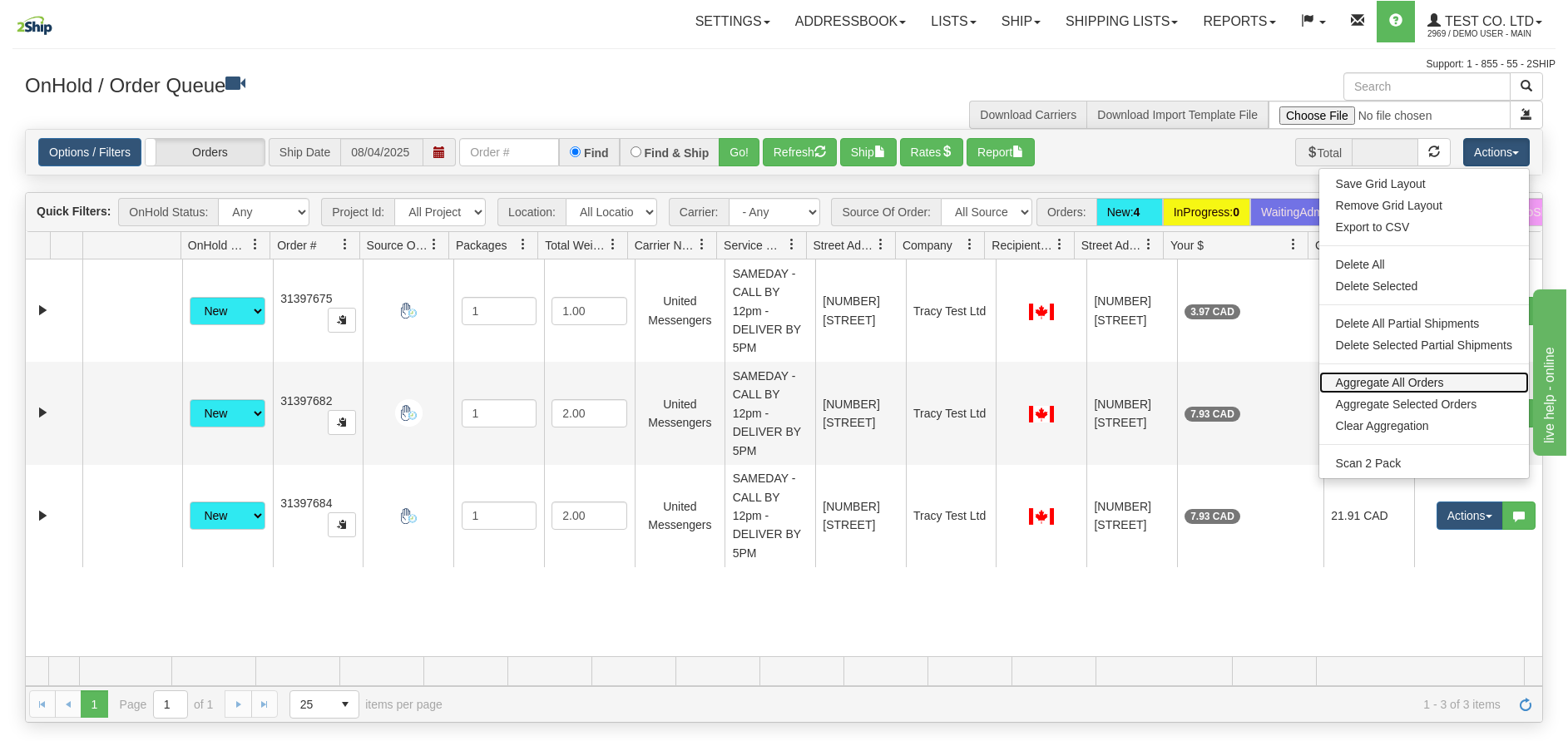 click on "Aggregate All Orders" at bounding box center [1424, 383] 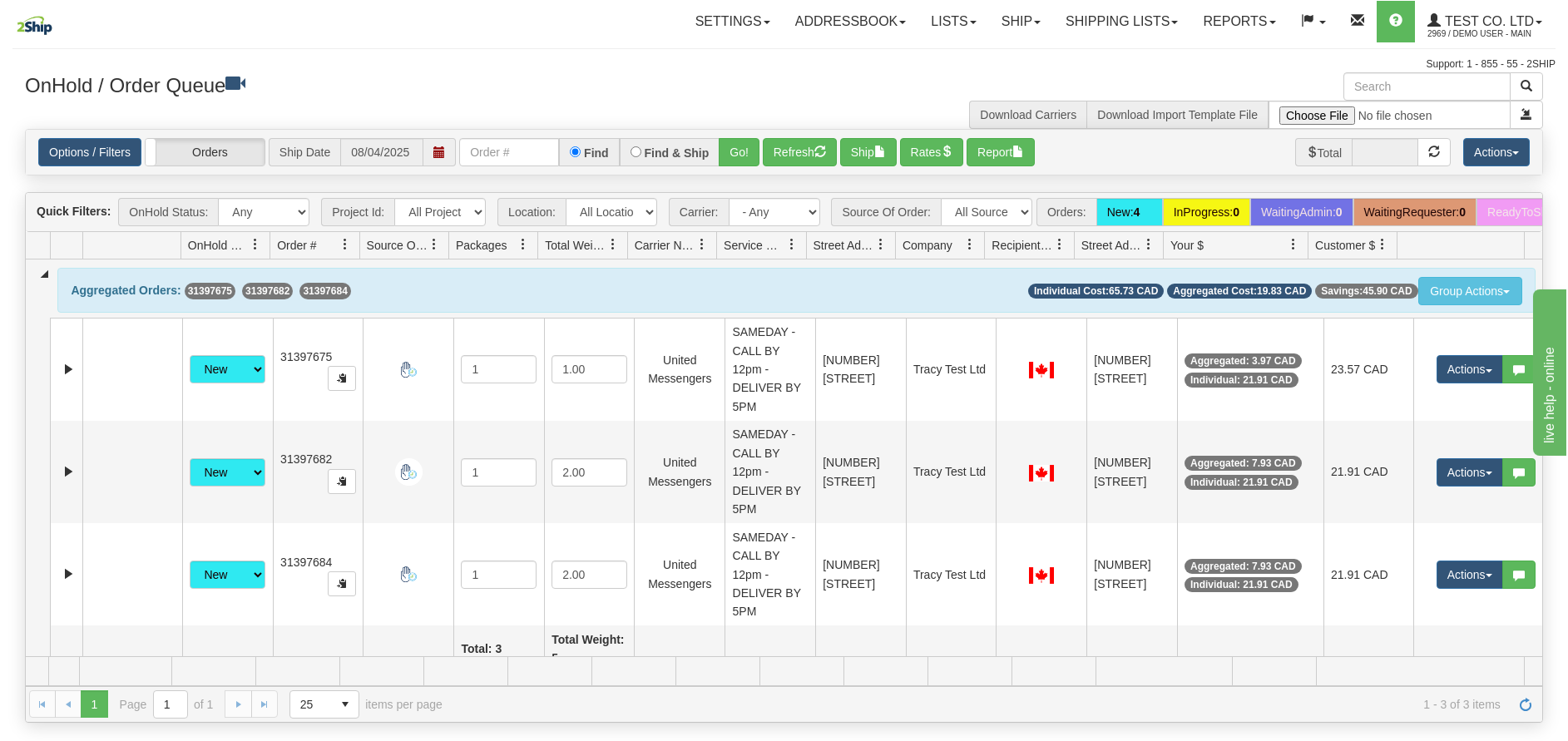 click at bounding box center (135, 25) 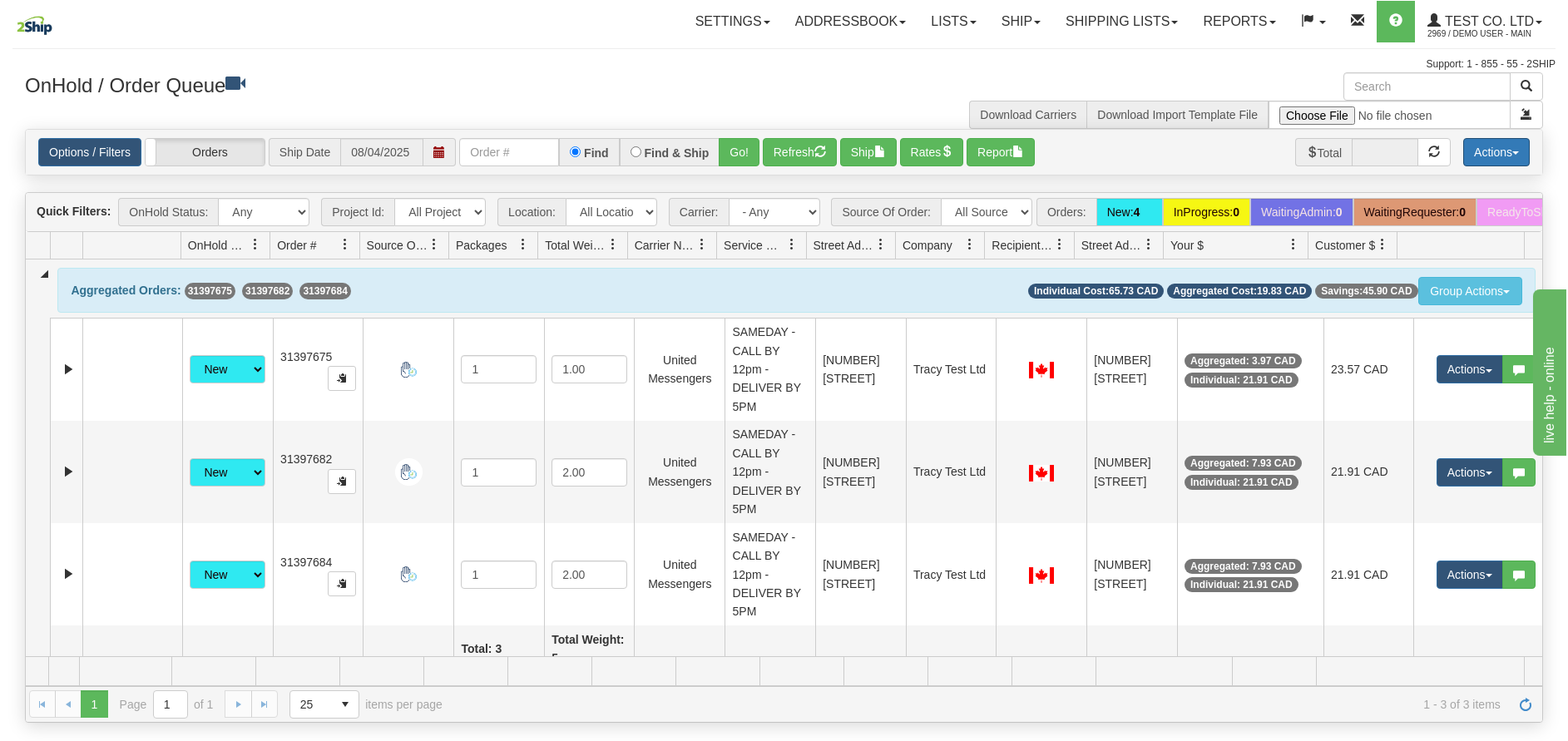 click on "Actions" at bounding box center (1496, 152) 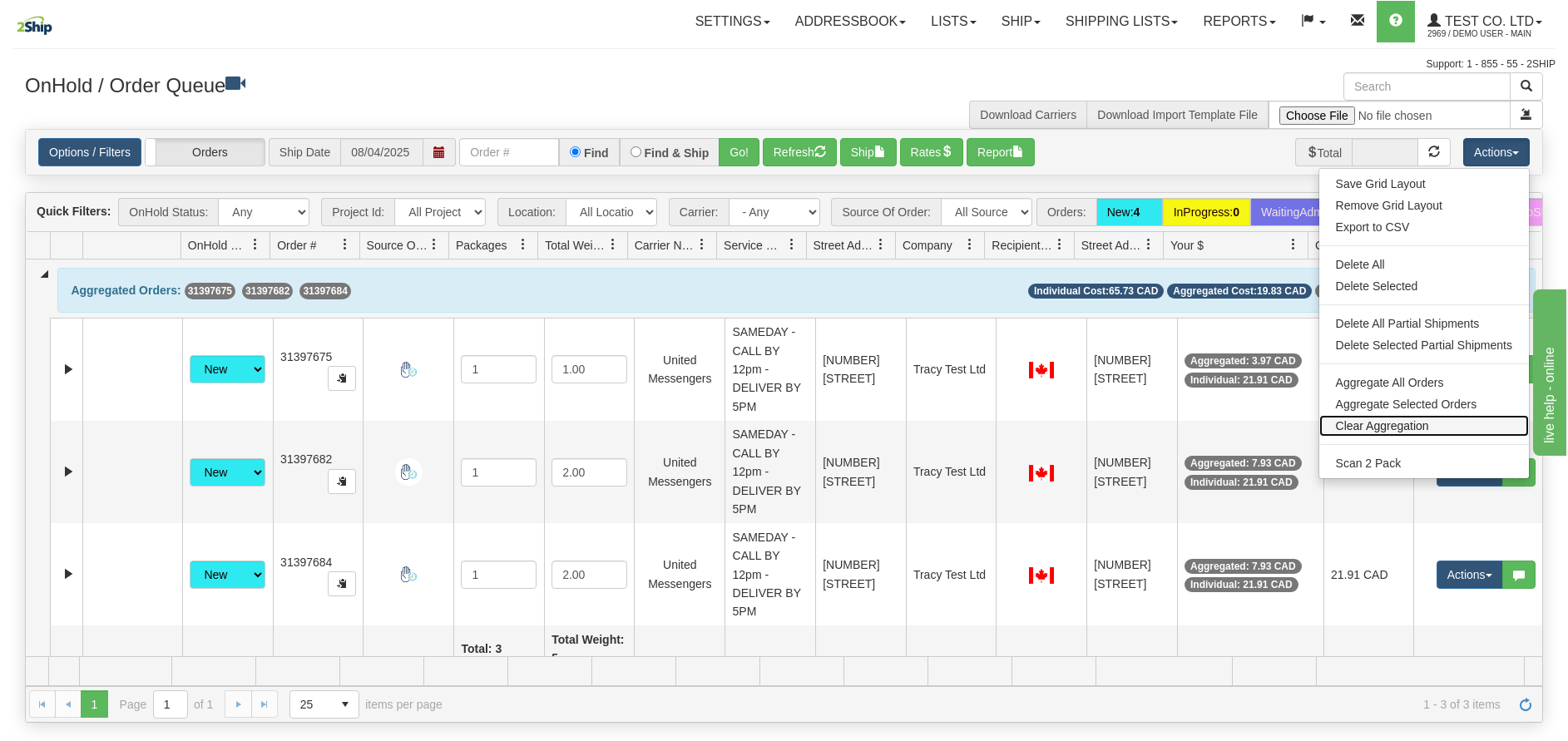click on "Clear Aggregation" at bounding box center [1424, 426] 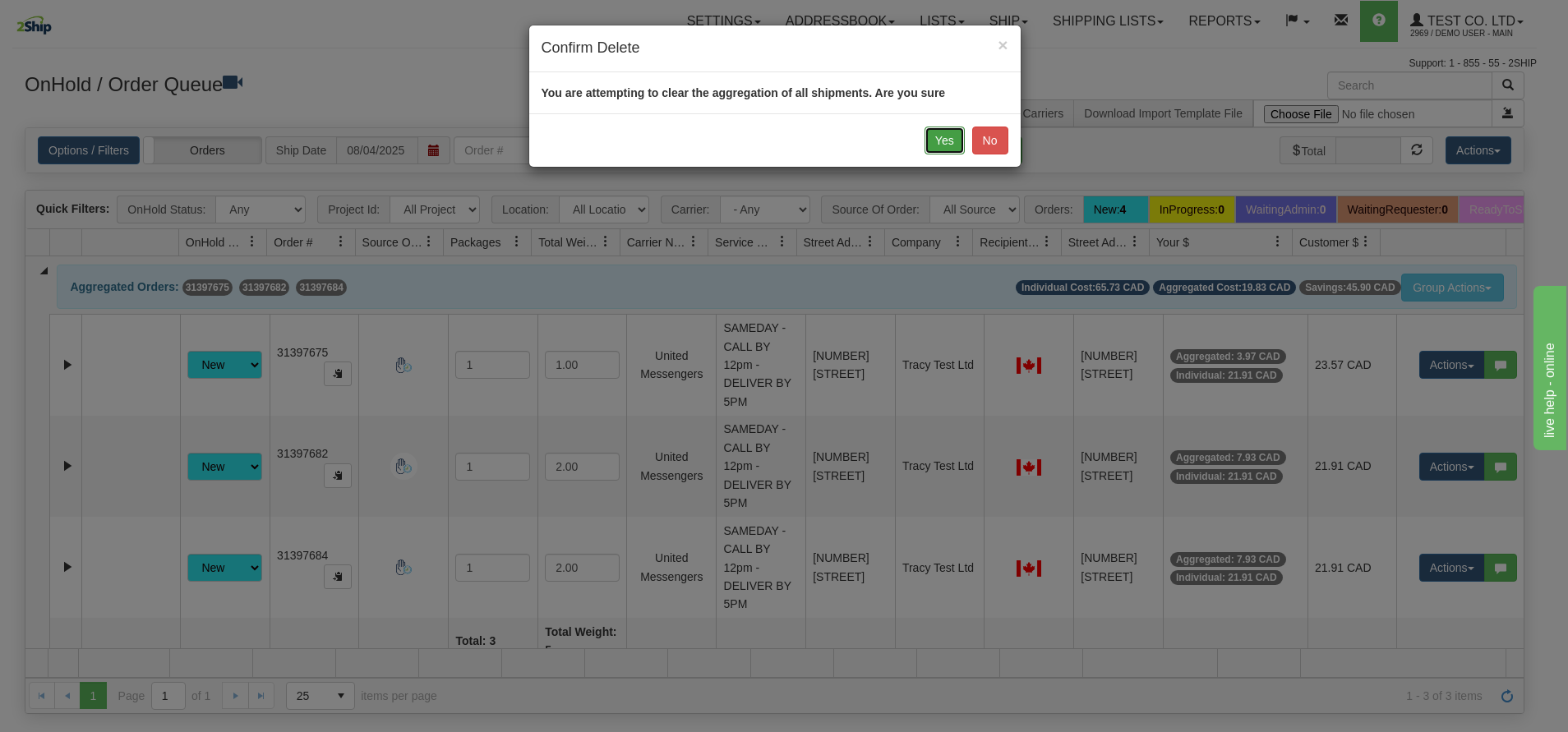 click on "Yes" at bounding box center [944, 140] 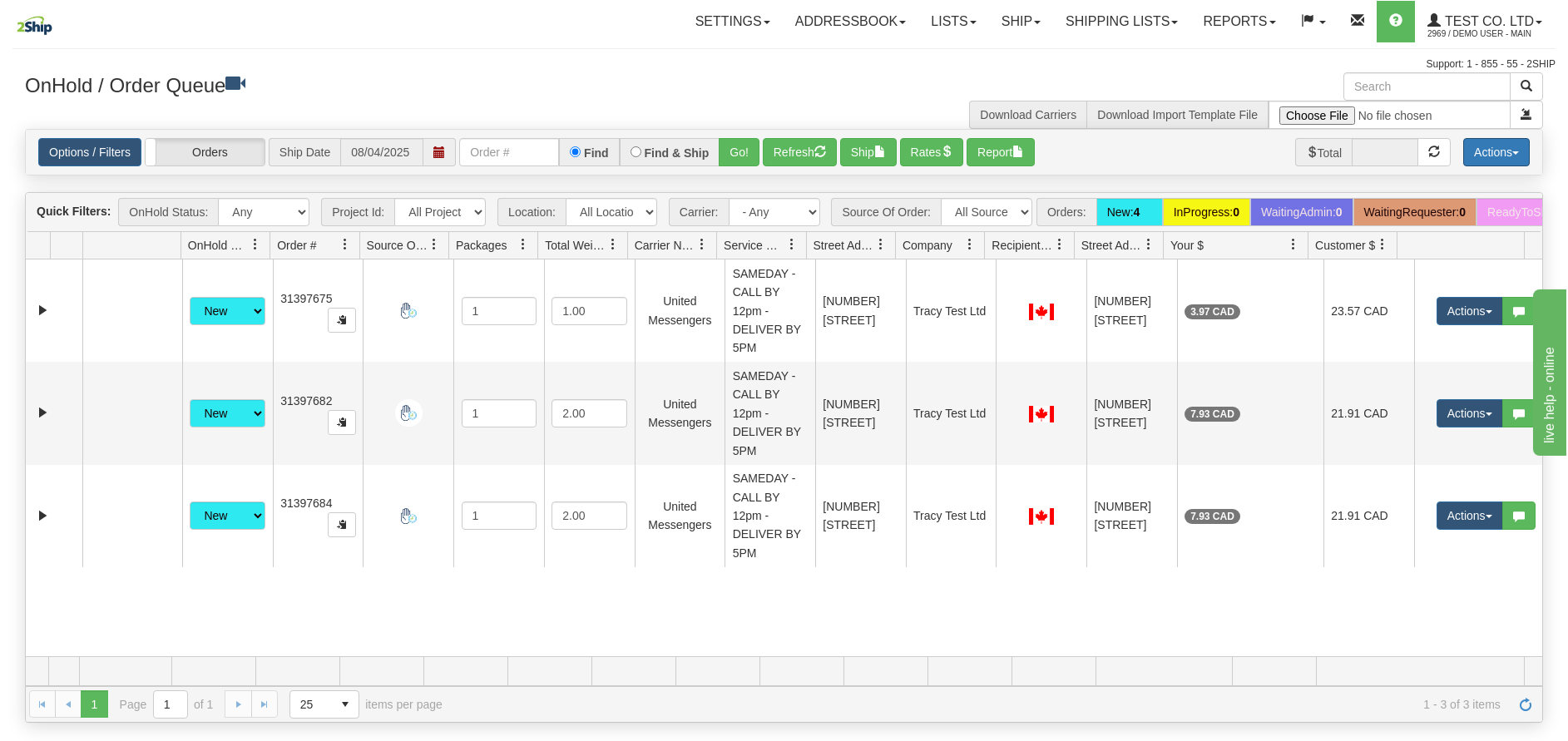 click on "Actions" at bounding box center [1496, 152] 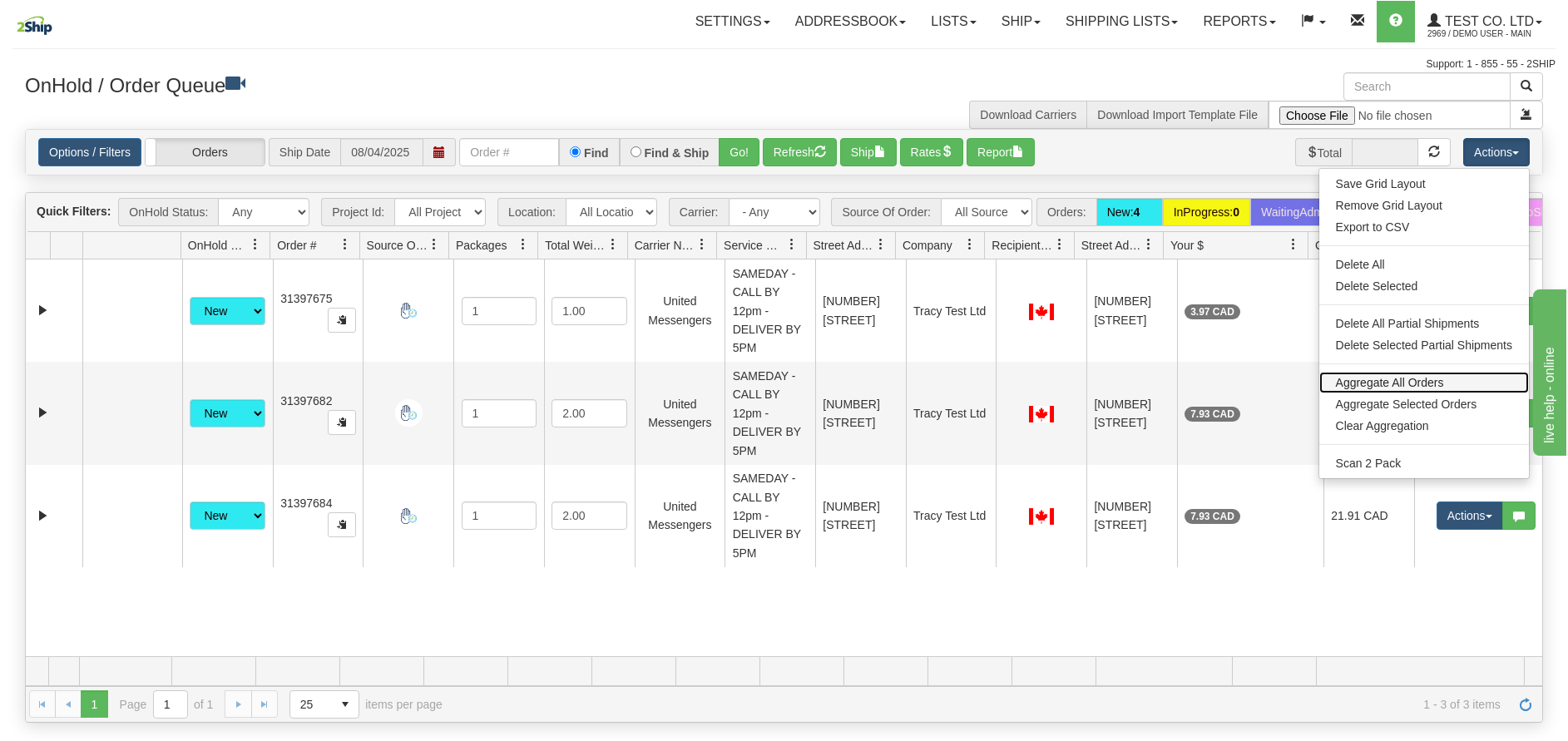 click on "Aggregate All Orders" at bounding box center [1424, 383] 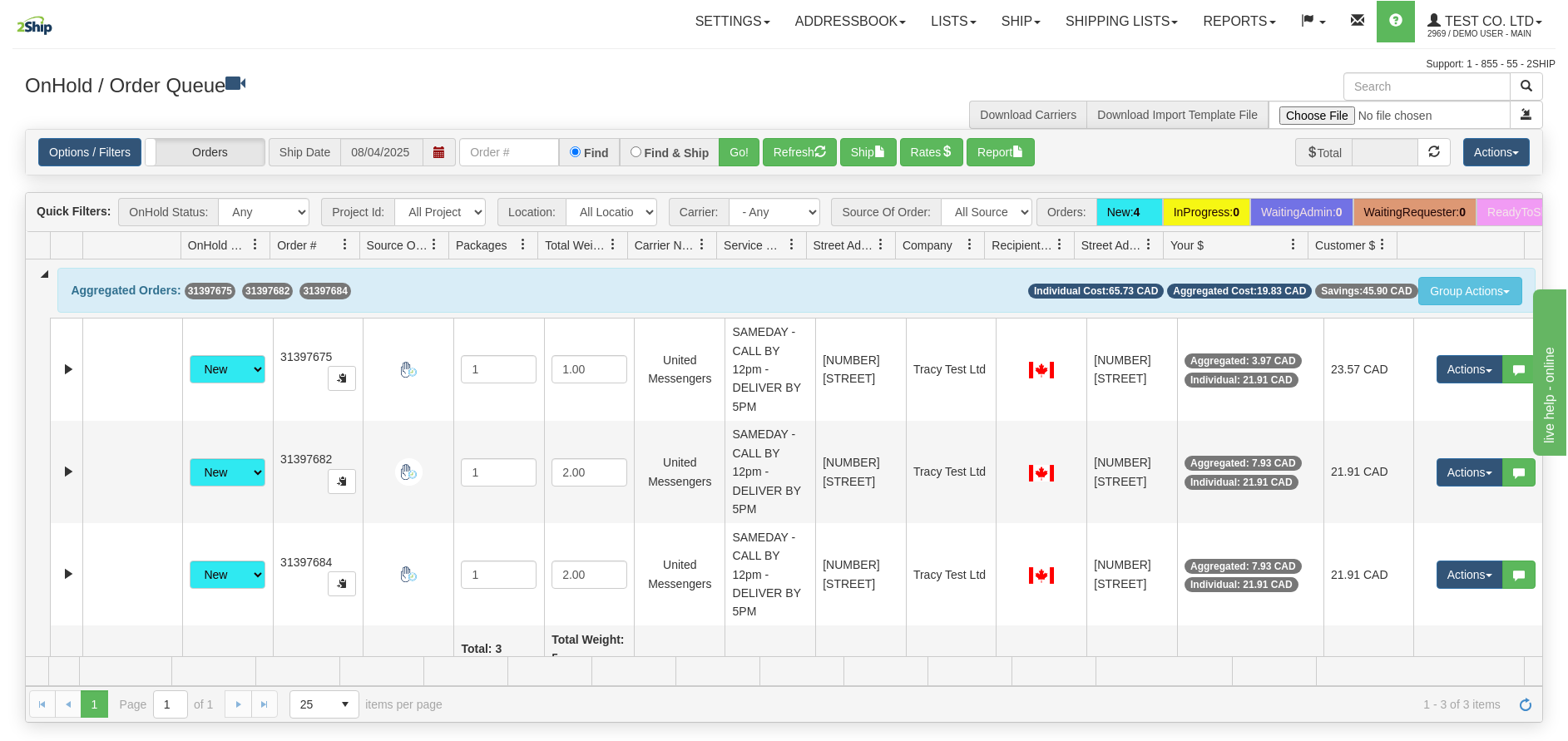 click on "Is equal to
Is not equal to
Contains
Does not contains
CAD
USD
EUR
ZAR
RON
ANG
ARN
AUD
AUS
AWG
BBD
BFR
BGN
BHD
BMD
BND
BRC
BRL
CHP
CKZ
CNY
CYL
DFL
DHS
DKK
DMK
DRA
ECD
EGP
ESC
FFR
FIM
GBP
GTQ
HKD
INR
IRL
IRR
JAD
JYE
KPW
KUD
LFR
LIT
MOP
MYR
NMP
NOK
NTD
NZD
PHP
PLN
PTS
RDD
SAR
SEK
SFR
SID
THB
TRL
TTD
UKL
UYP
VEB
WON
CHF
ISK
AED
CZK
IDR
SGD
08/04/2025
Default - CA
Test US Location - US
INTERNATIONAL TEST - CA
Consolidation Demo CA - CA
Consolidation Demo US - US
Sherbrooke - CA
Totalship Test - CA
Avantik - US
Dura Lite Test - CA
Dura Lite Test Salt Lake City - US
TS US Test - US
META Test - US
Netflix Test - US
Mode Test Carriers - US
Harley Davidson FedEx Test - ZA
Australia - AU" at bounding box center [784, 425] 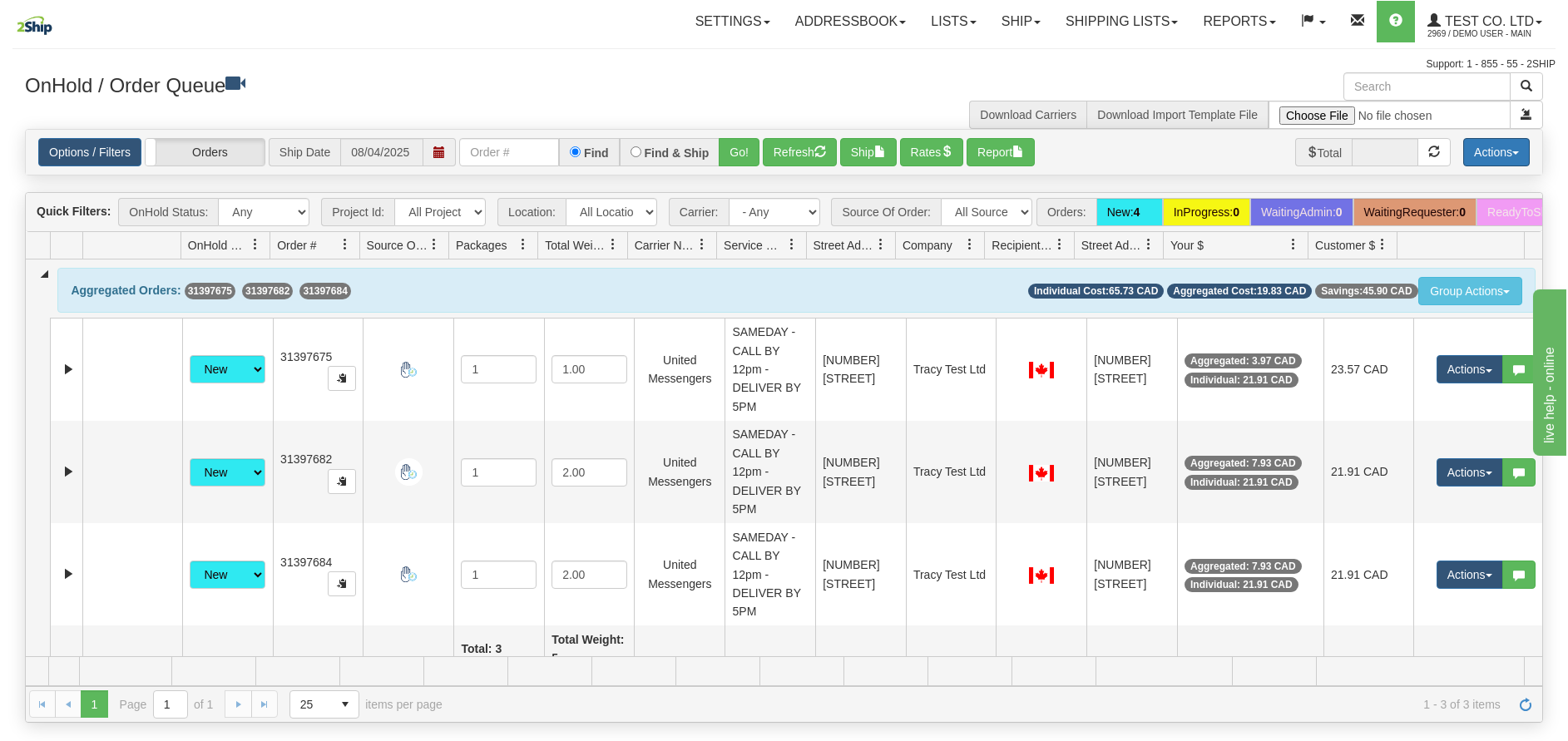 click on "Actions" at bounding box center (1496, 152) 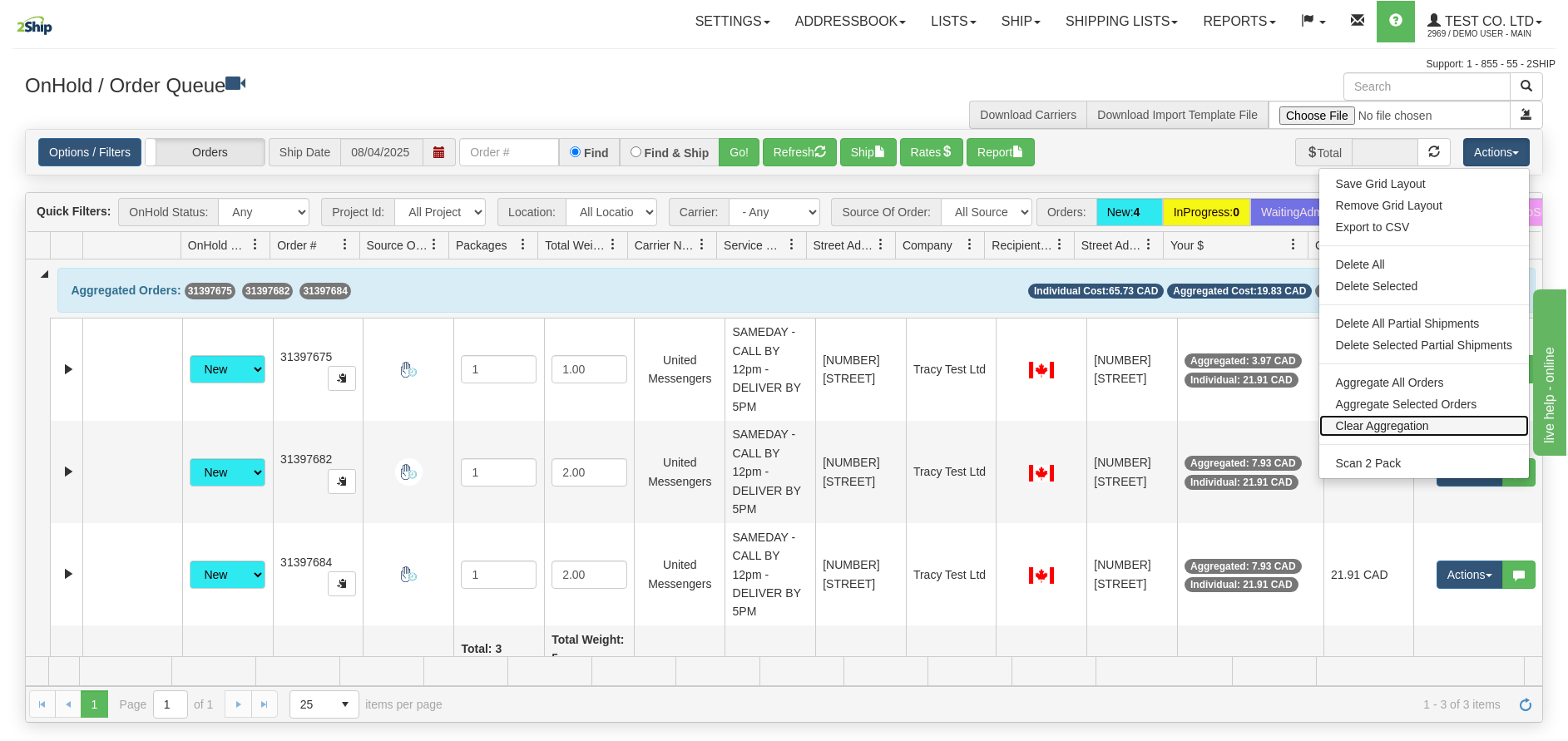 click on "Clear Aggregation" at bounding box center (1424, 426) 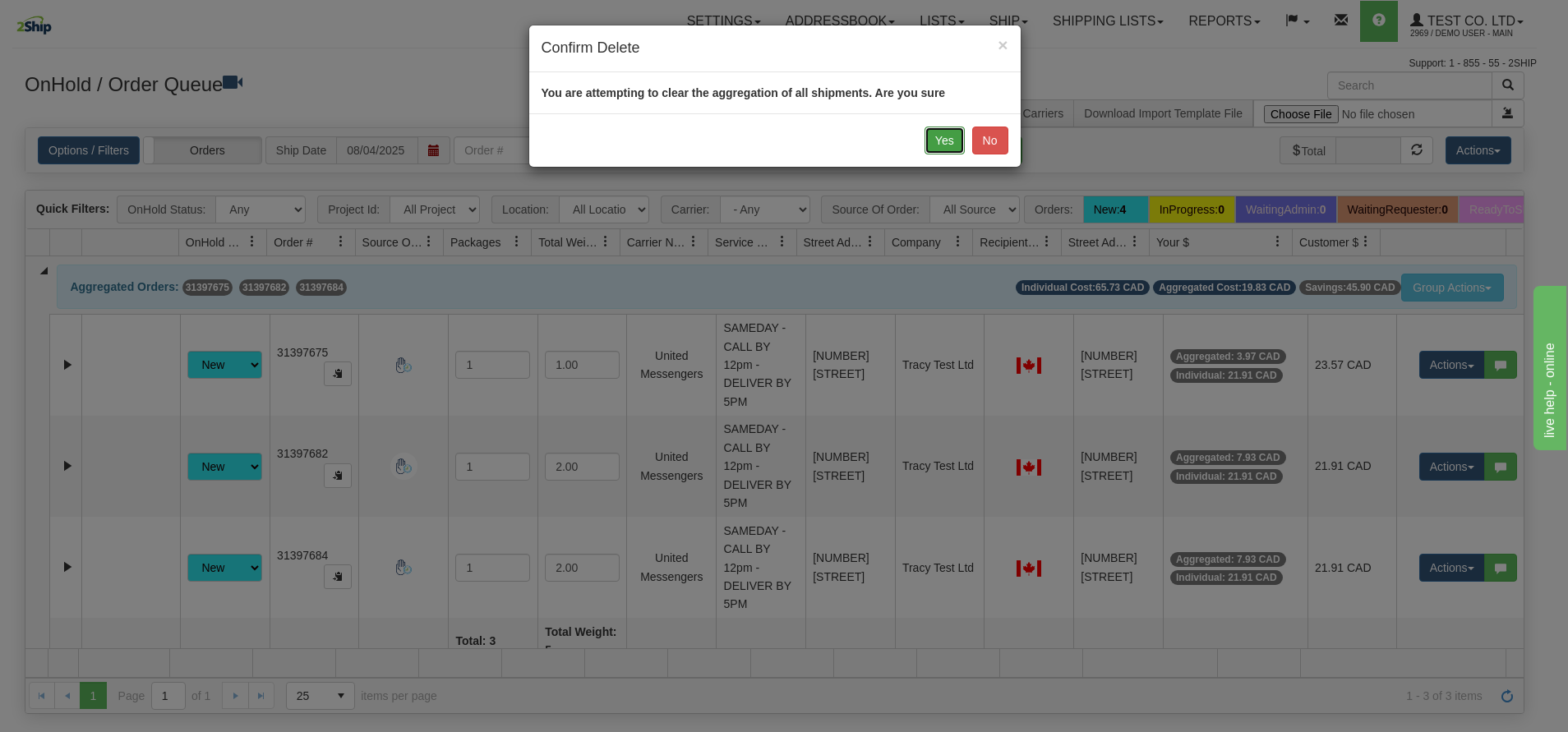 click on "Yes" at bounding box center [944, 140] 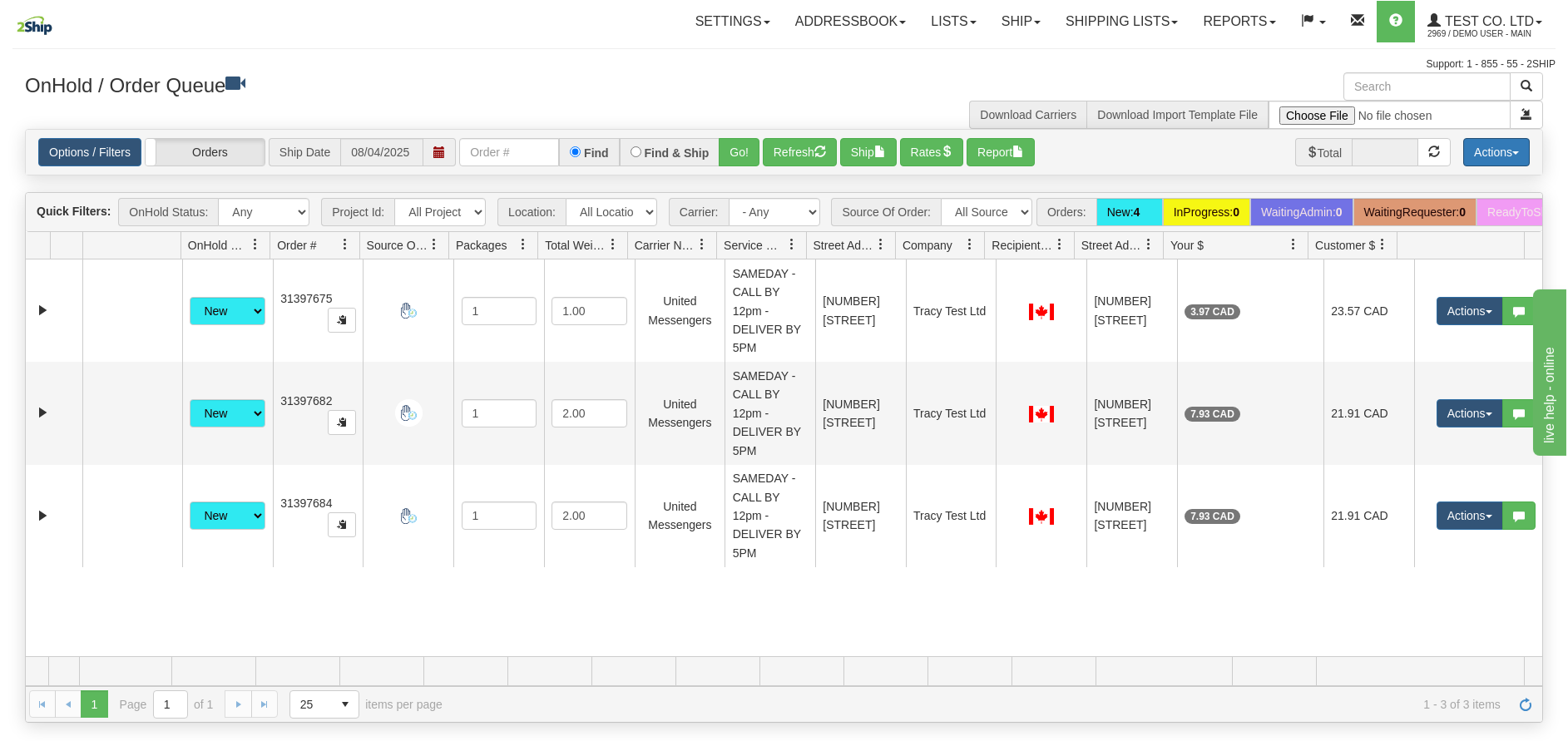 click on "Actions" at bounding box center [1496, 152] 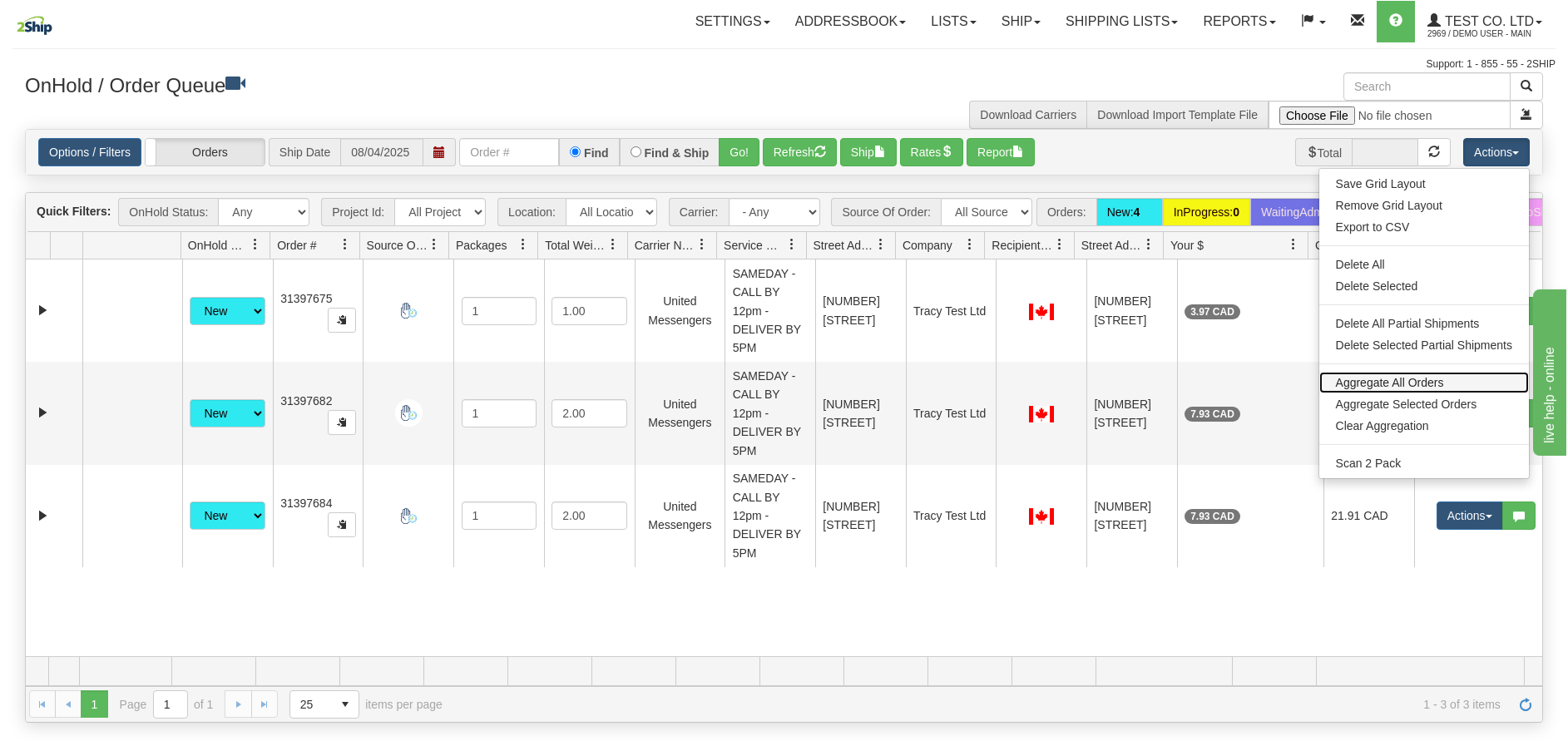 click on "Aggregate All Orders" at bounding box center [1424, 383] 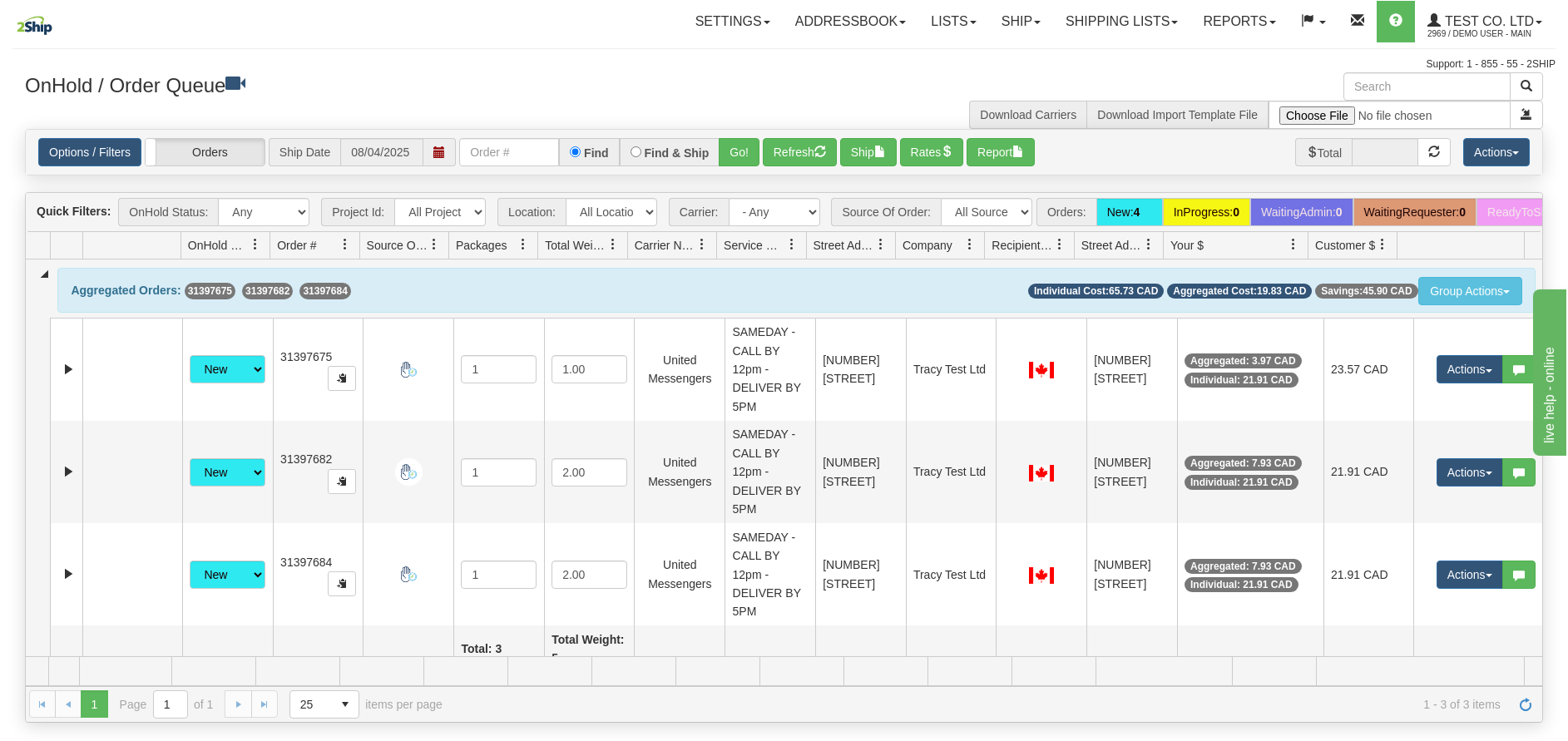 click at bounding box center (135, 25) 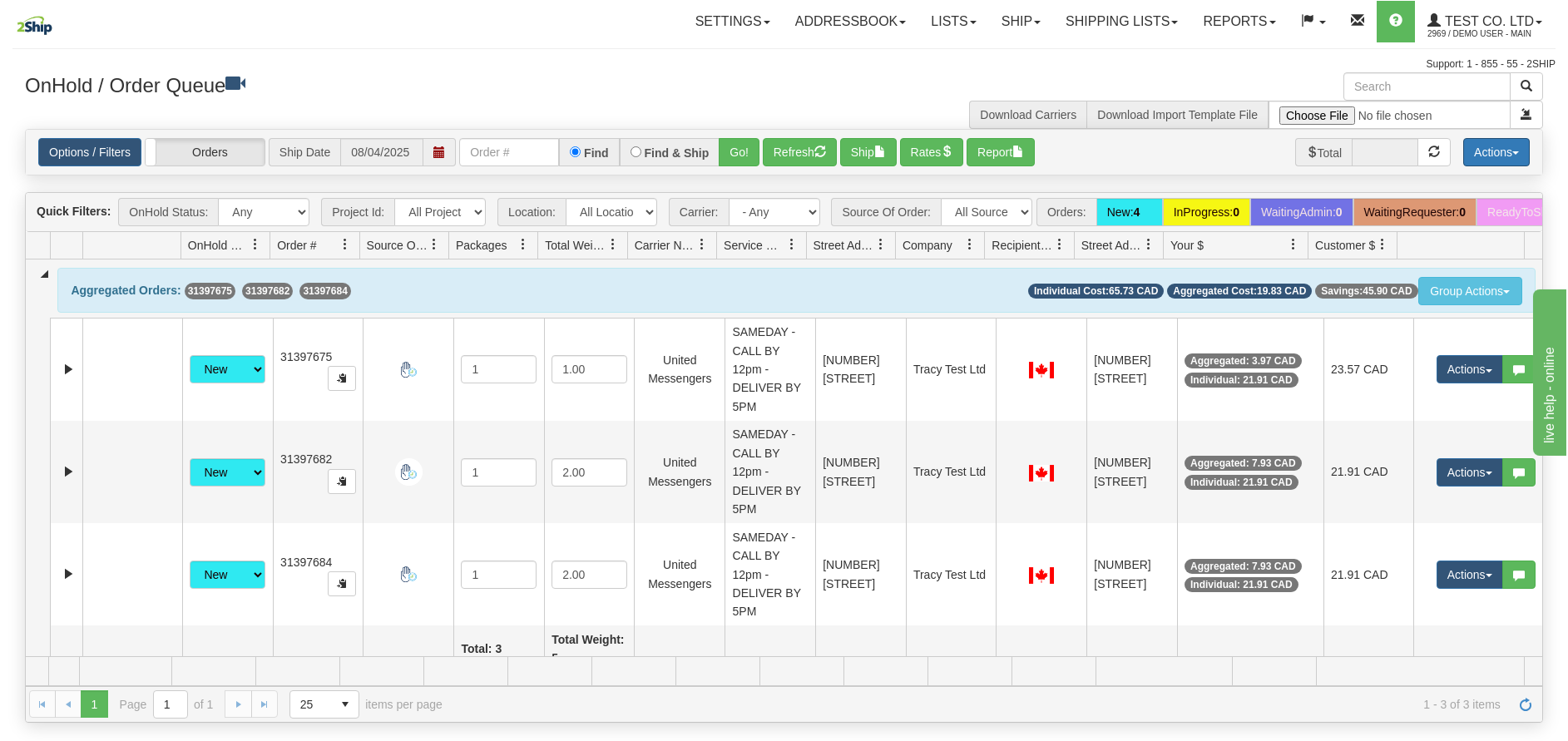 click on "Actions" at bounding box center (1496, 152) 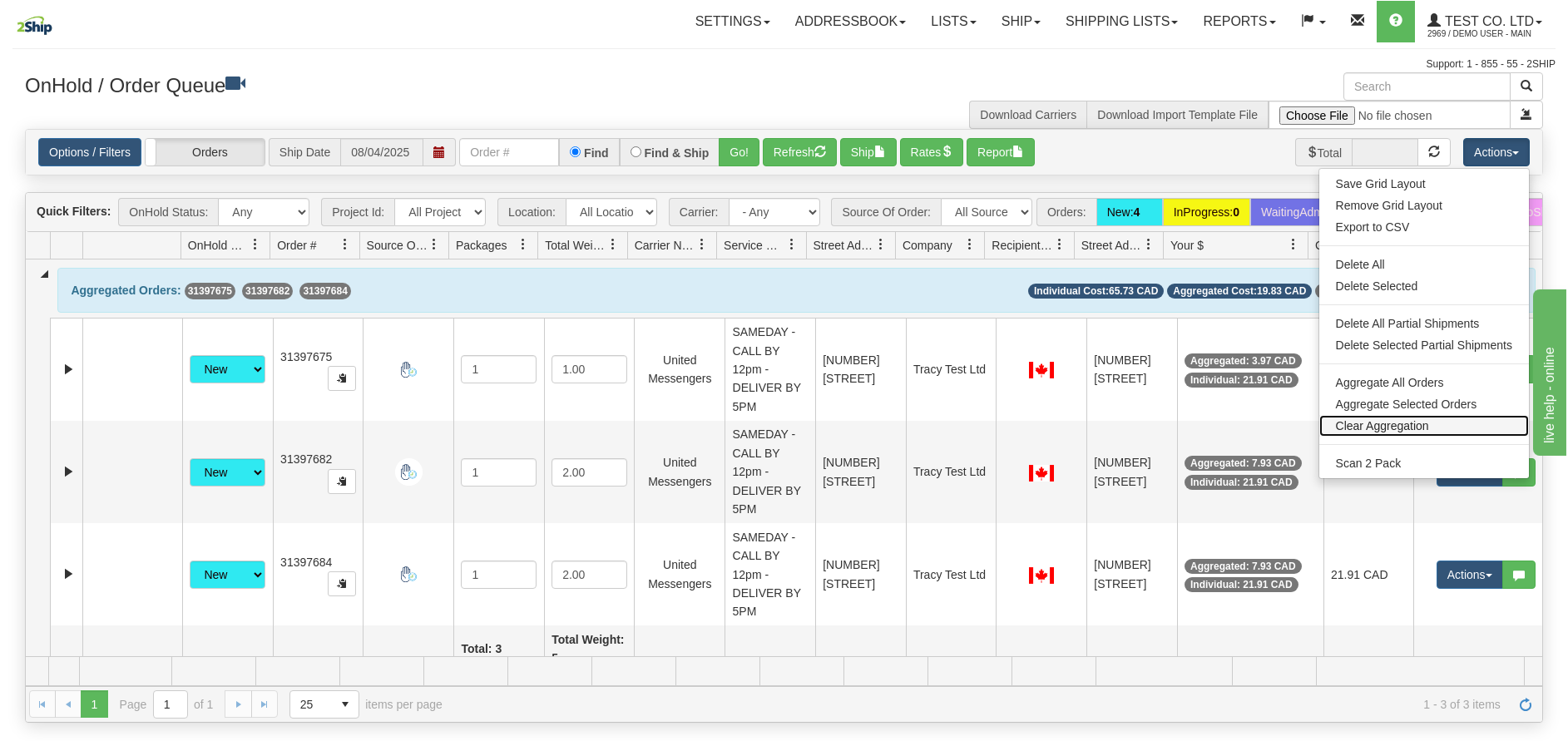 click on "Clear Aggregation" at bounding box center (1424, 426) 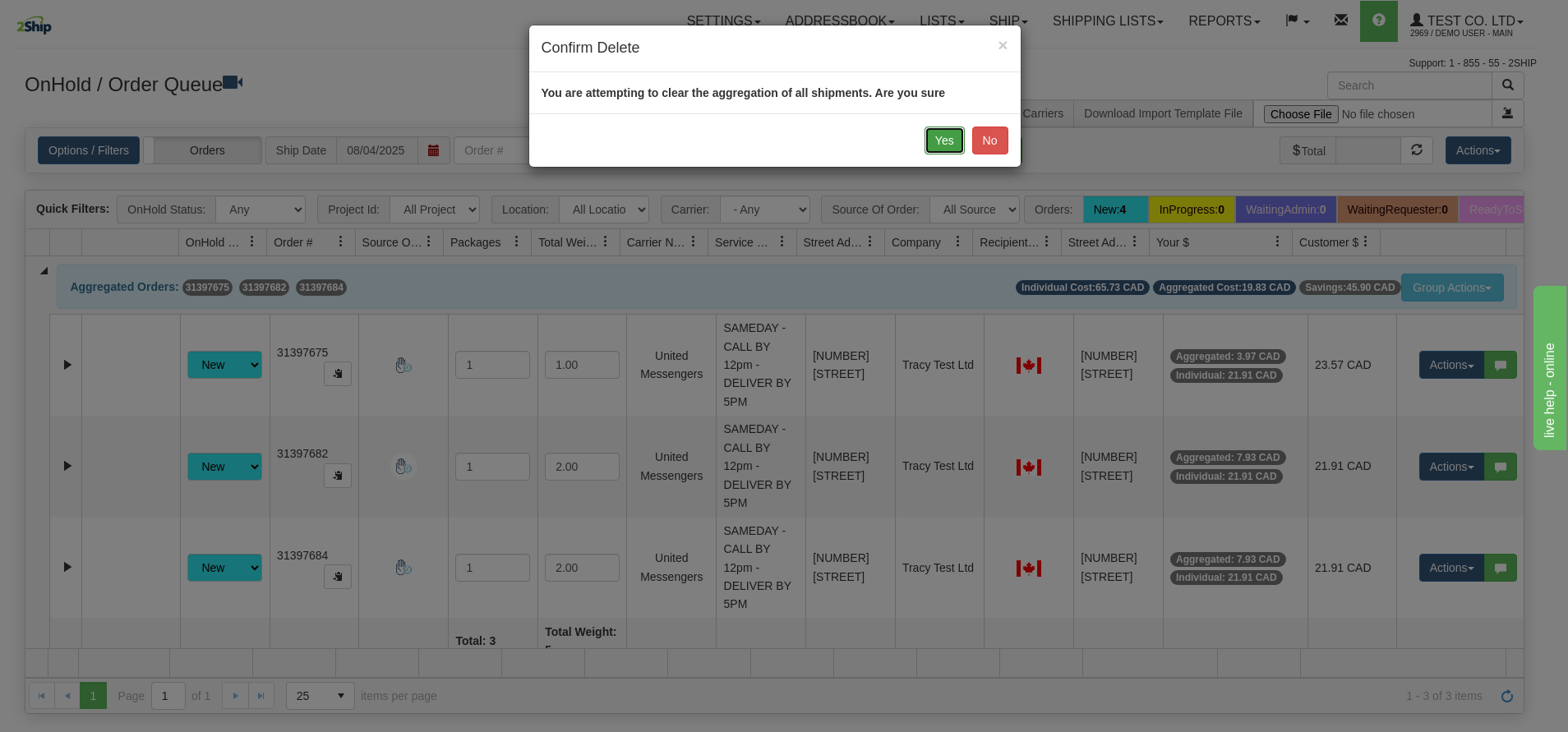 click on "Yes" at bounding box center (944, 140) 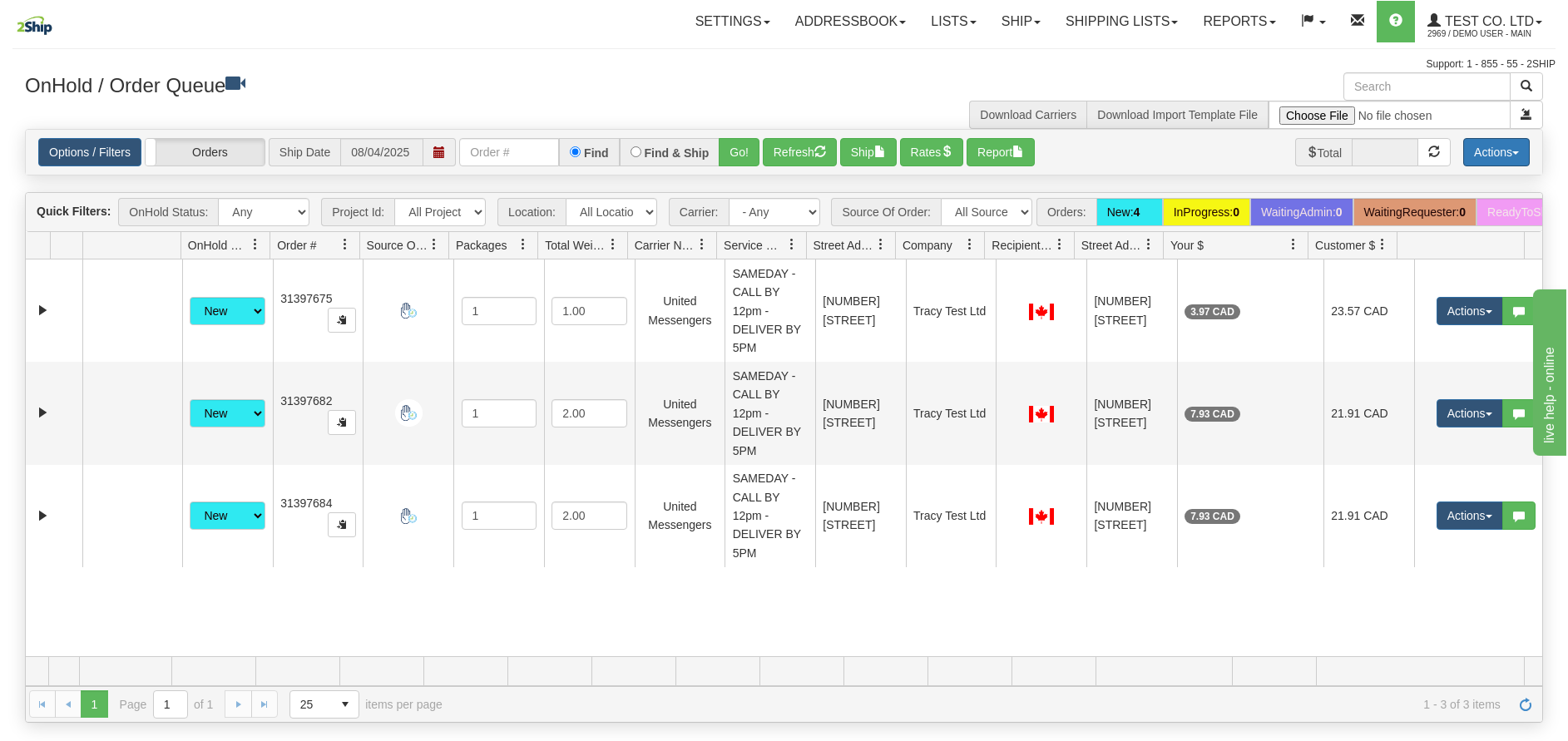 click on "Actions" at bounding box center (1496, 152) 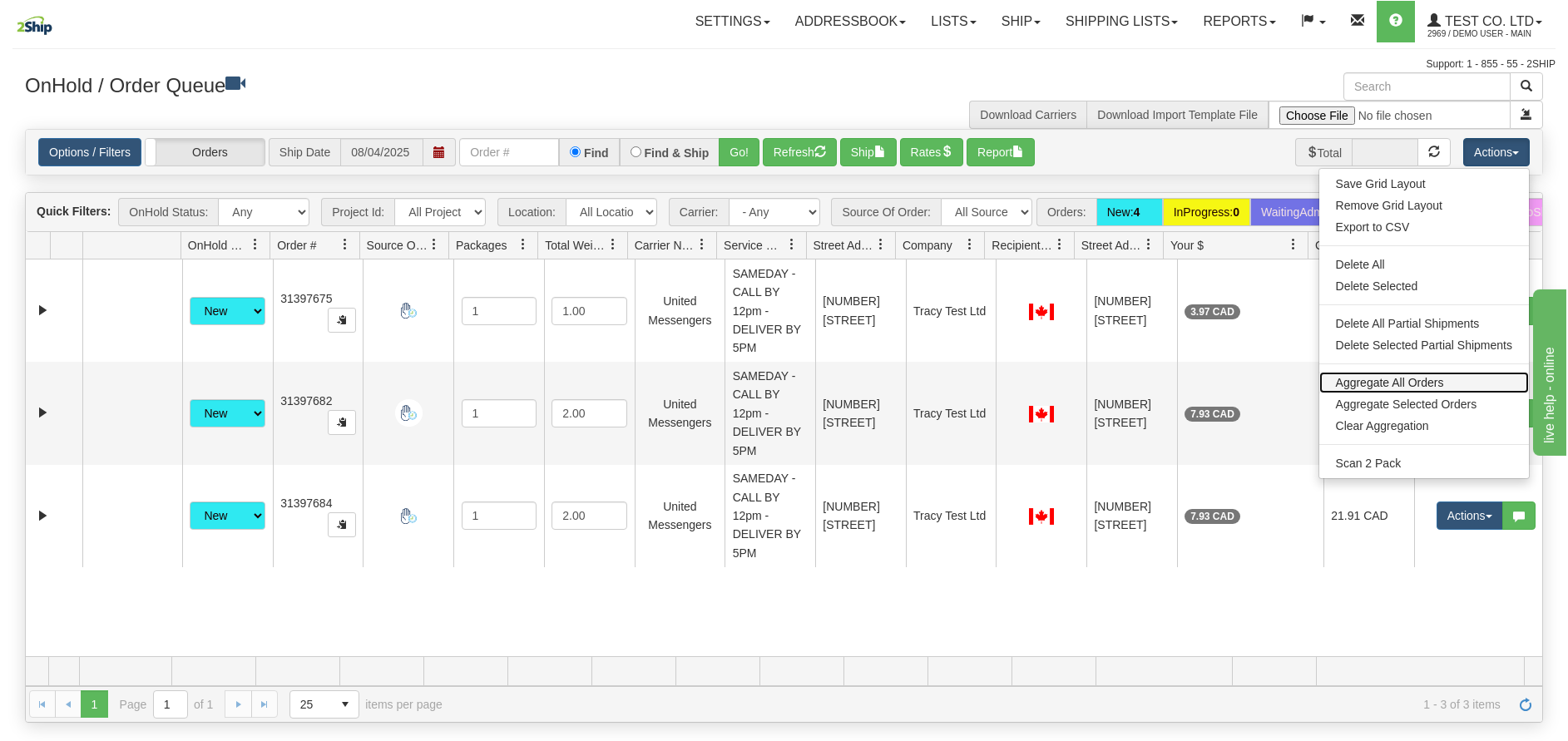 click on "Aggregate All Orders" at bounding box center [1424, 383] 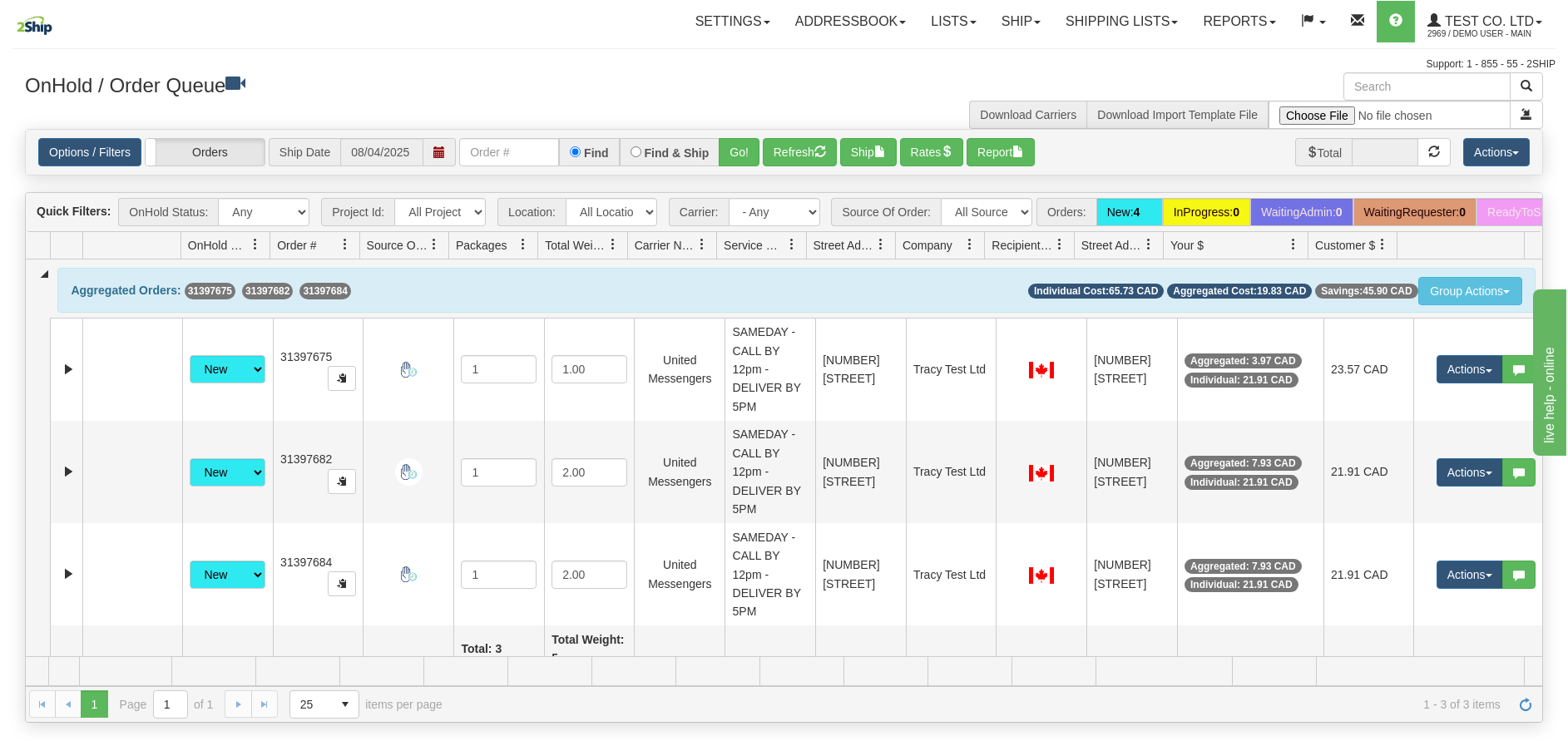 click on "OnHold / Order Queue" at bounding box center [398, 88] 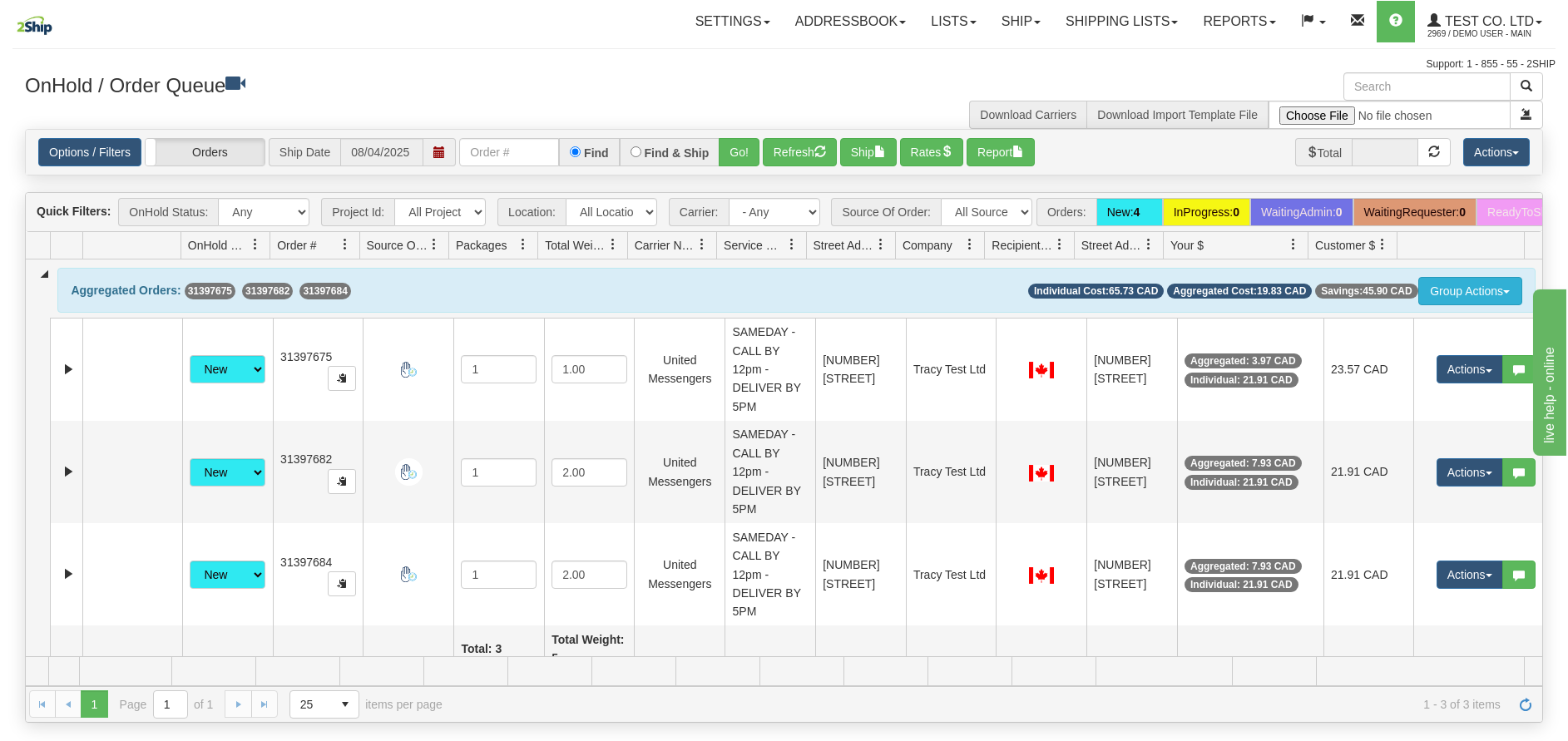 click on "Group Actions" at bounding box center [1470, 291] 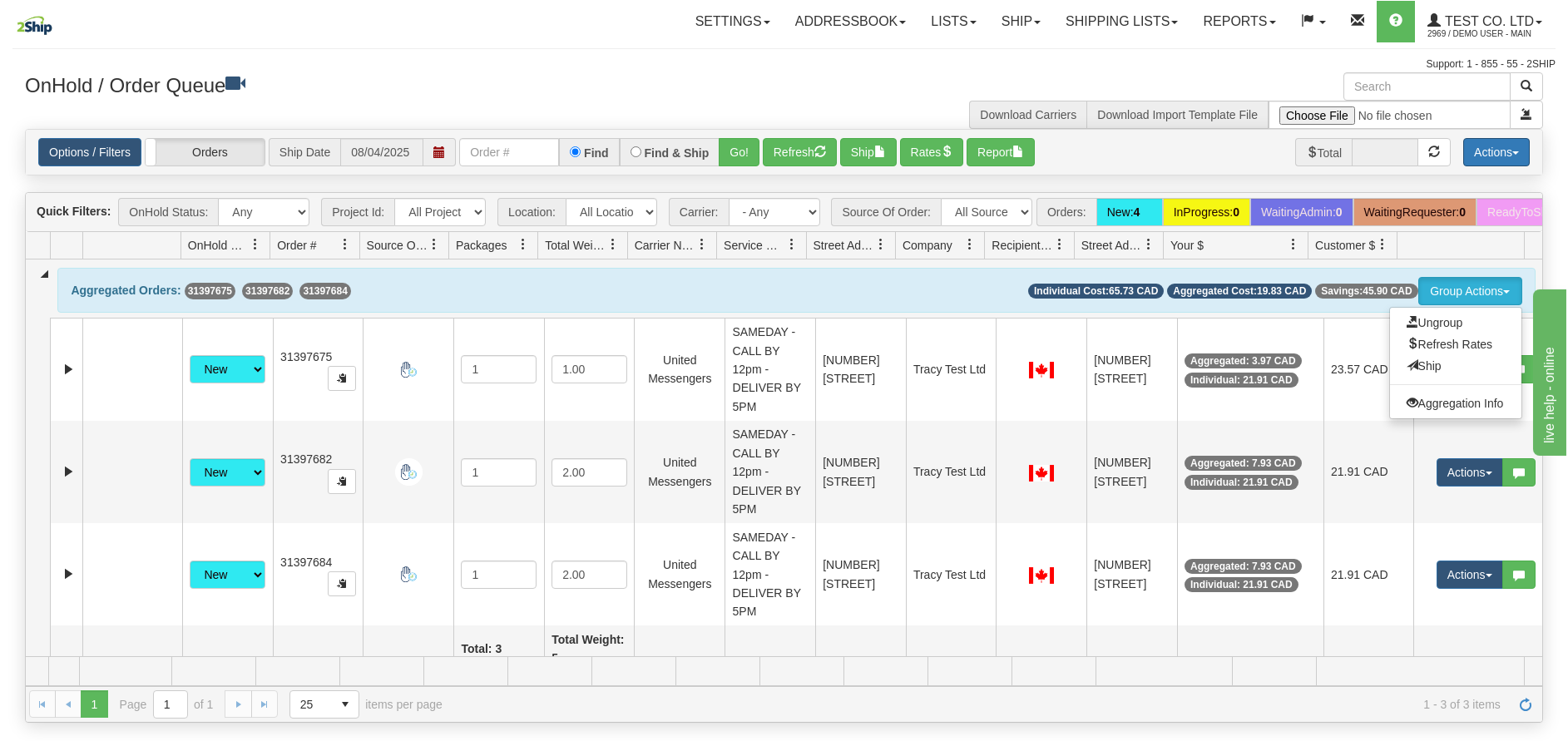 click on "Actions" at bounding box center [1496, 152] 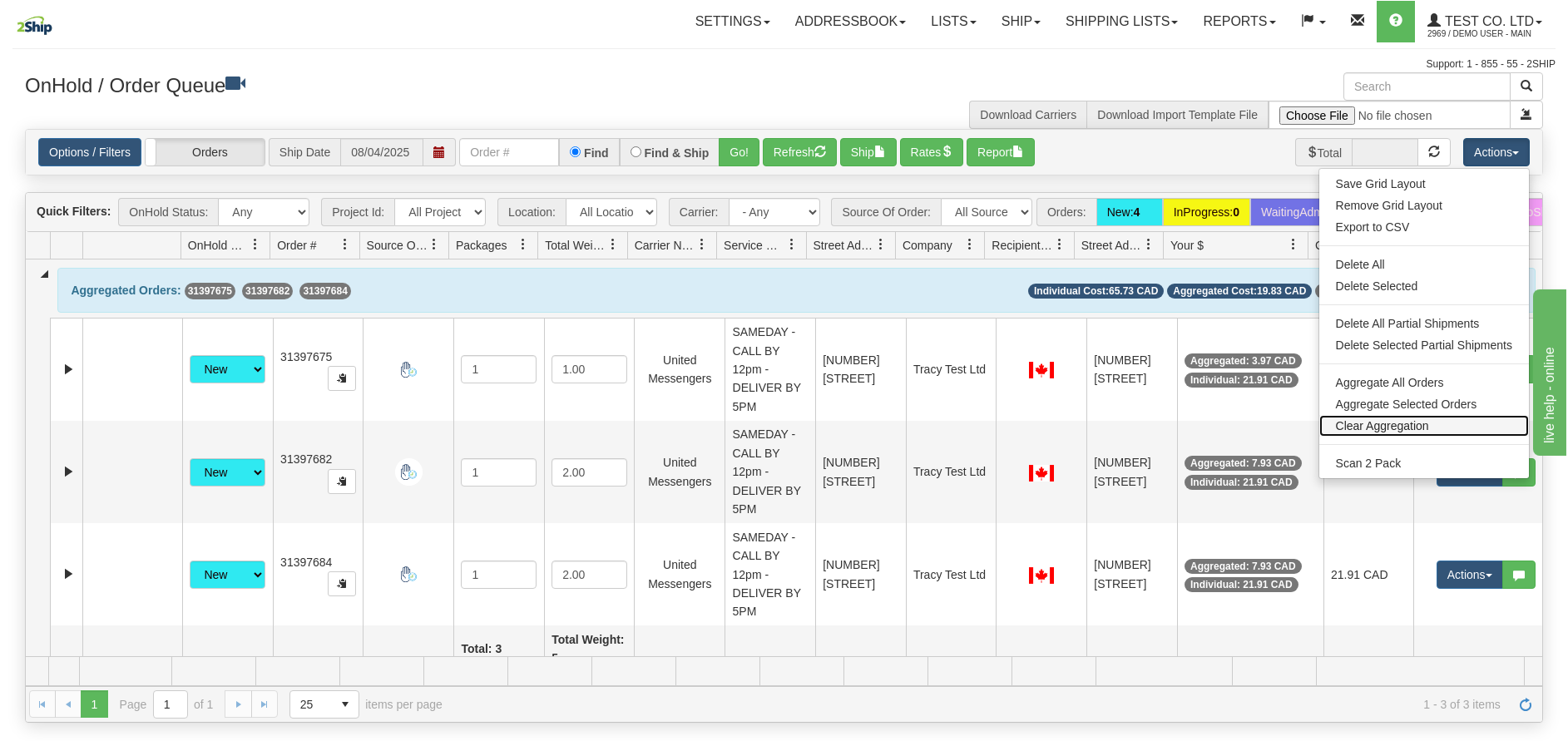 click on "Clear Aggregation" at bounding box center (1424, 426) 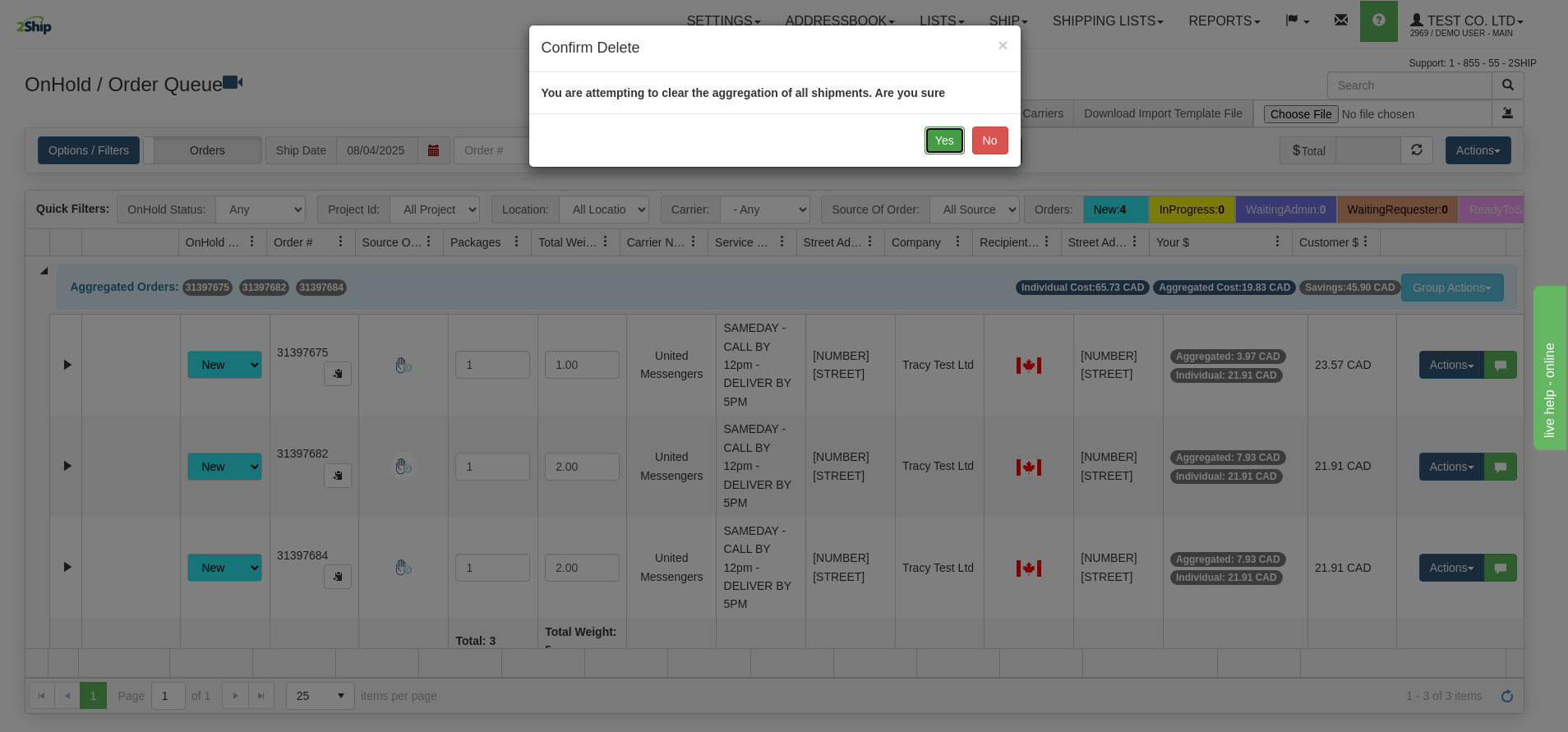 click on "Yes" at bounding box center (944, 140) 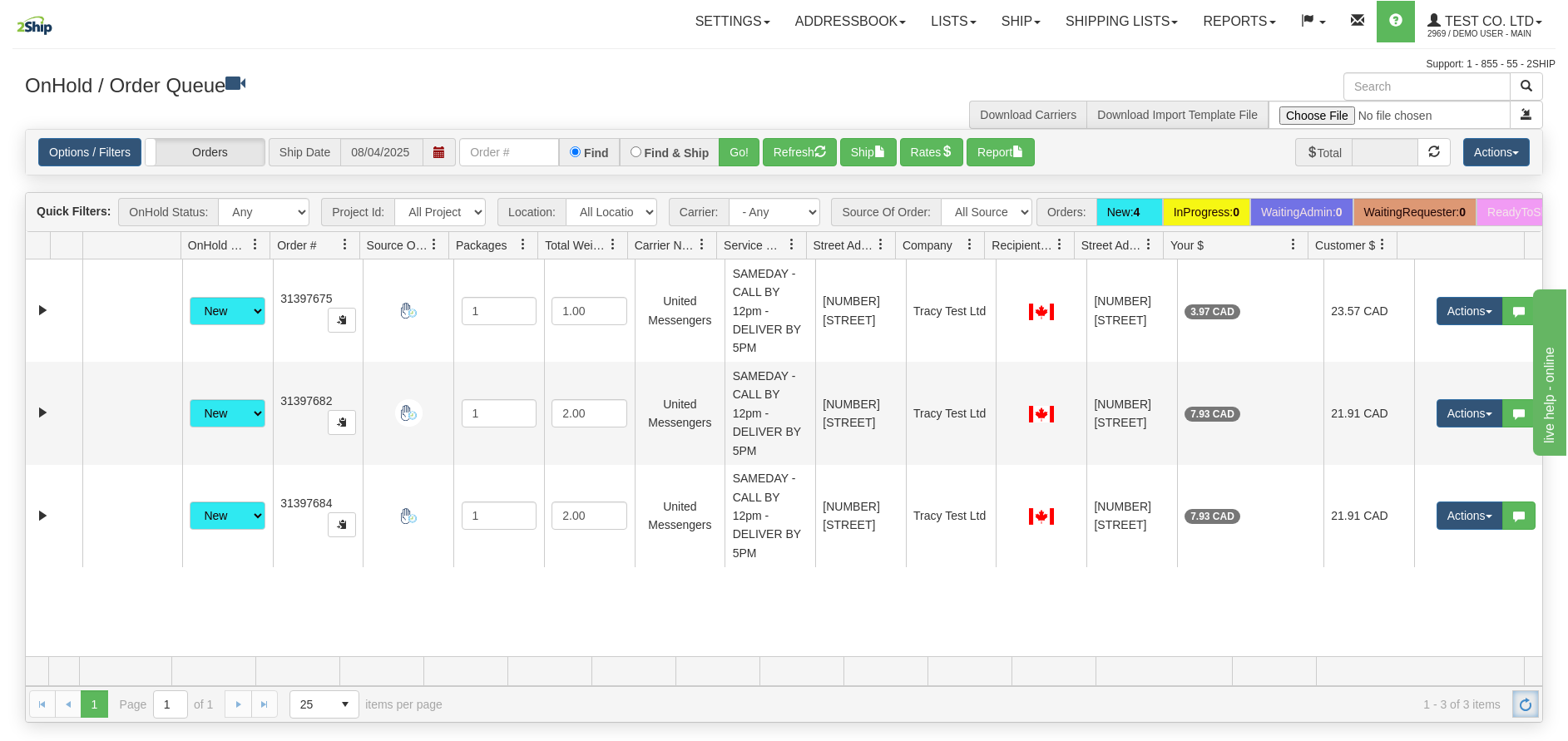 click at bounding box center [1526, 704] 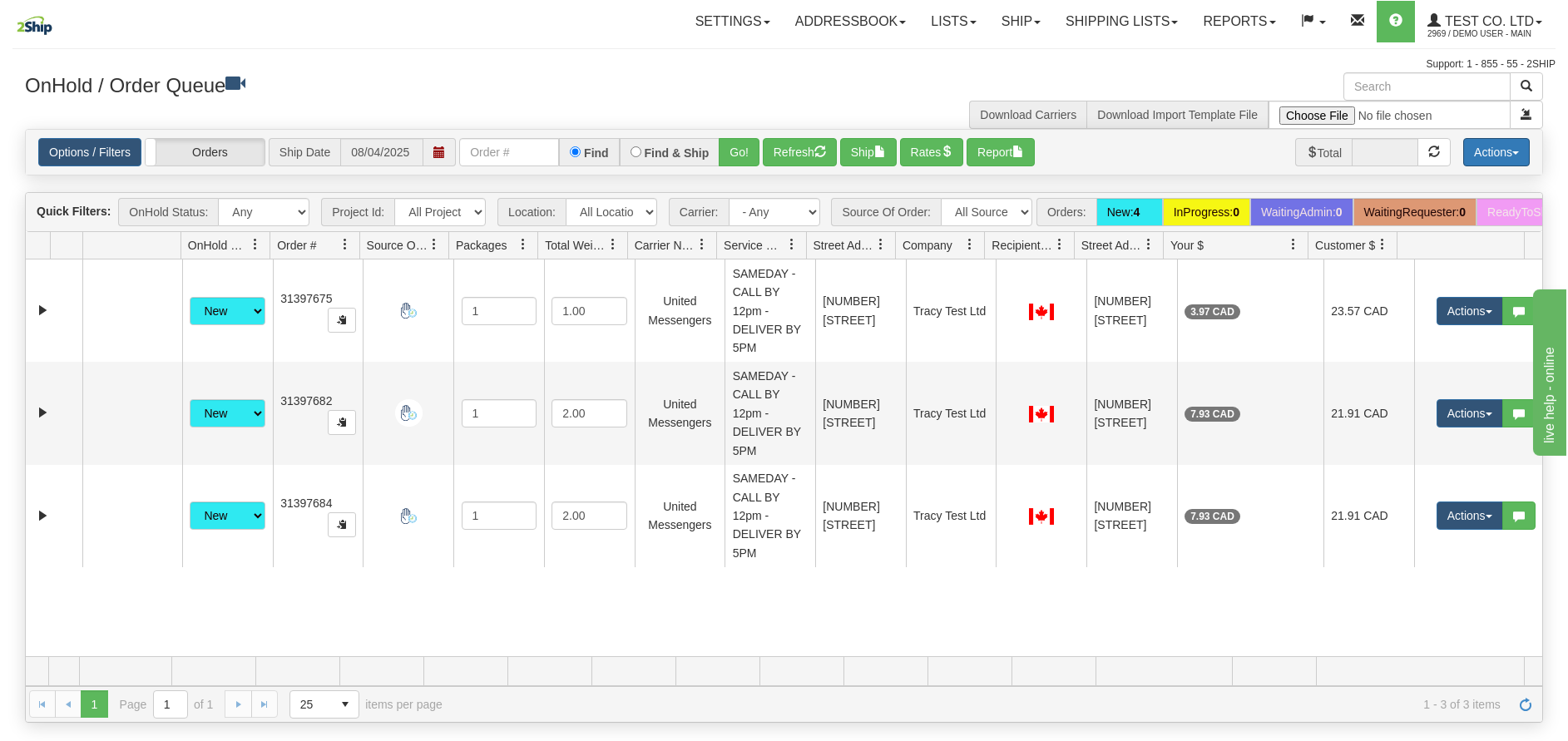 click on "Actions" at bounding box center (1496, 152) 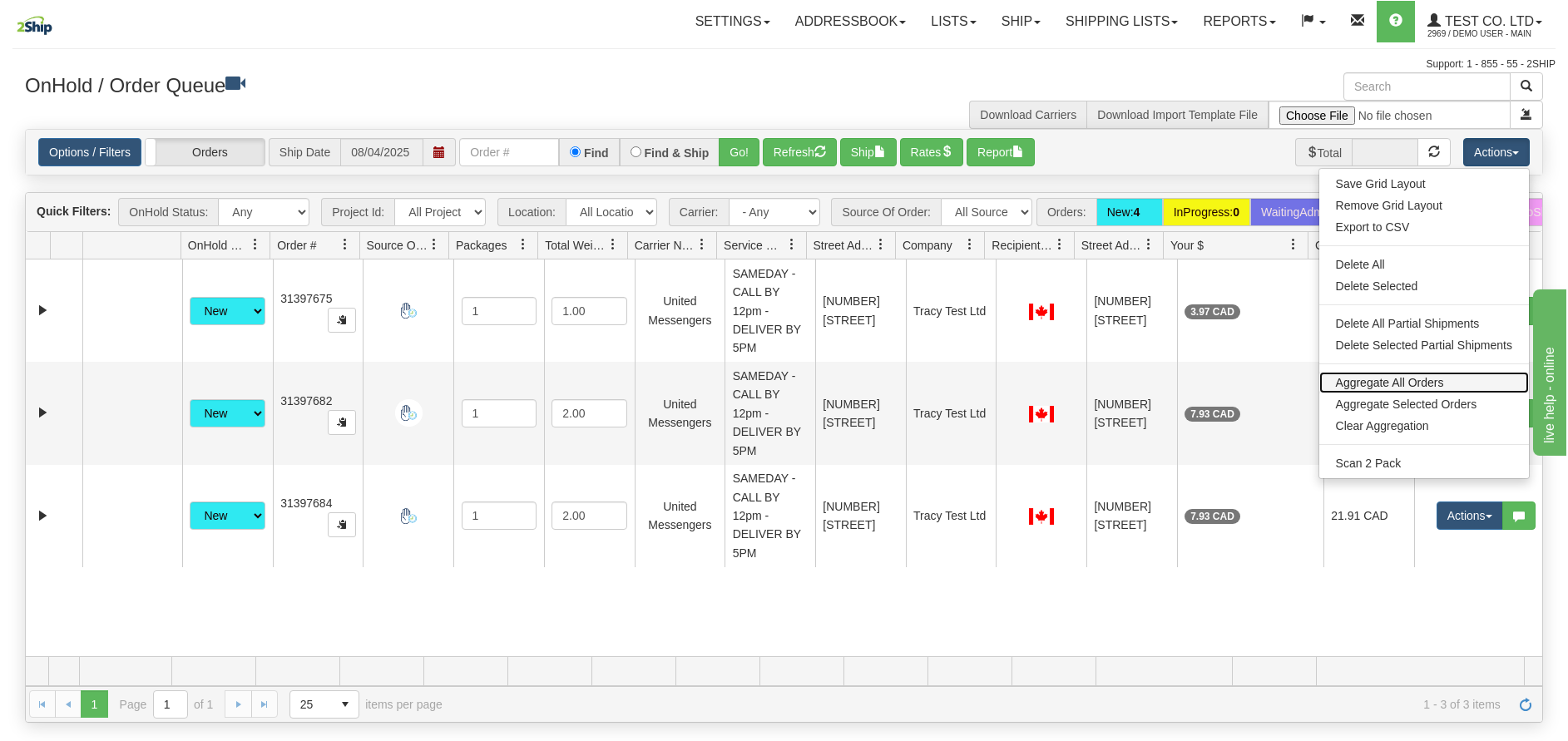click on "Aggregate All Orders" at bounding box center (1424, 383) 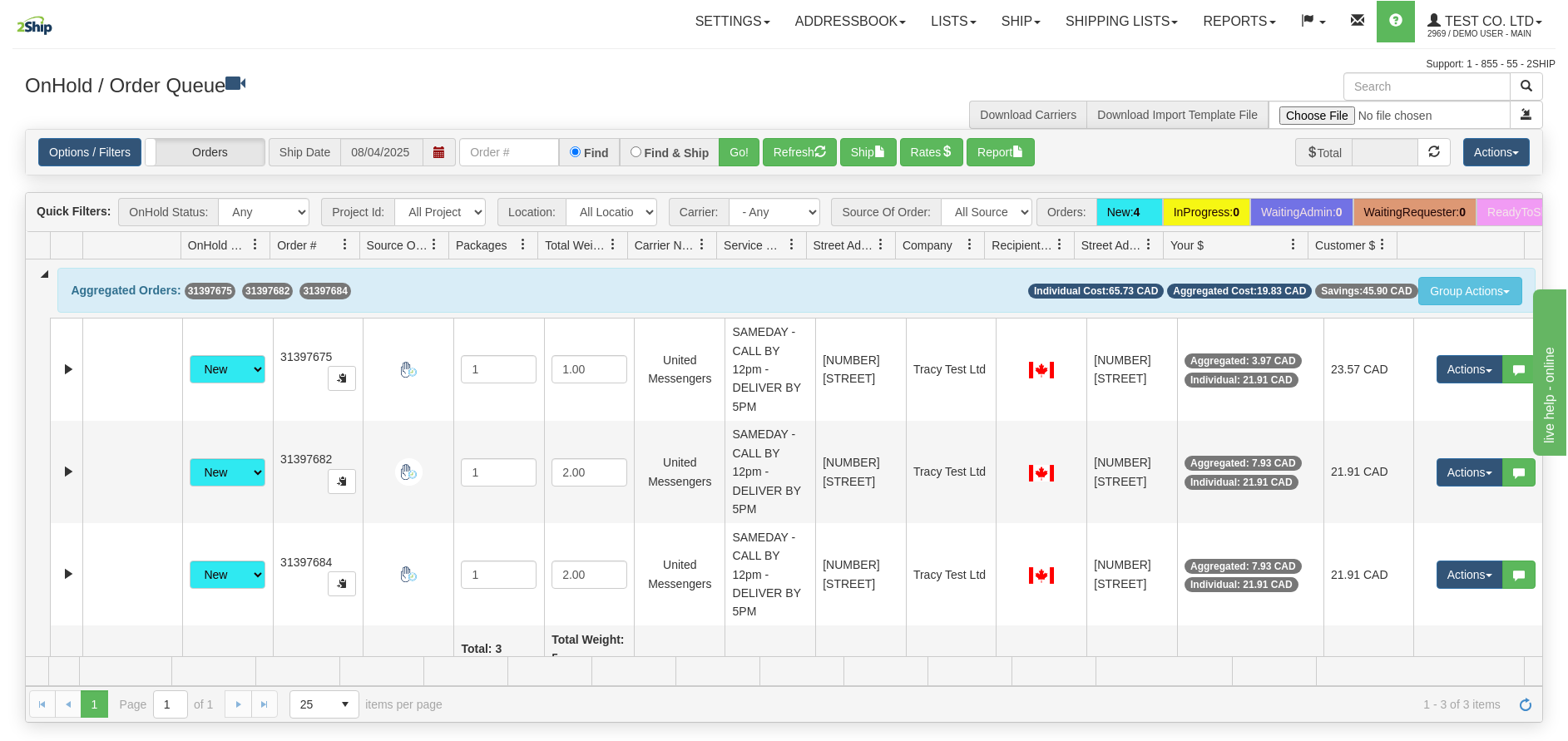 click at bounding box center [135, 25] 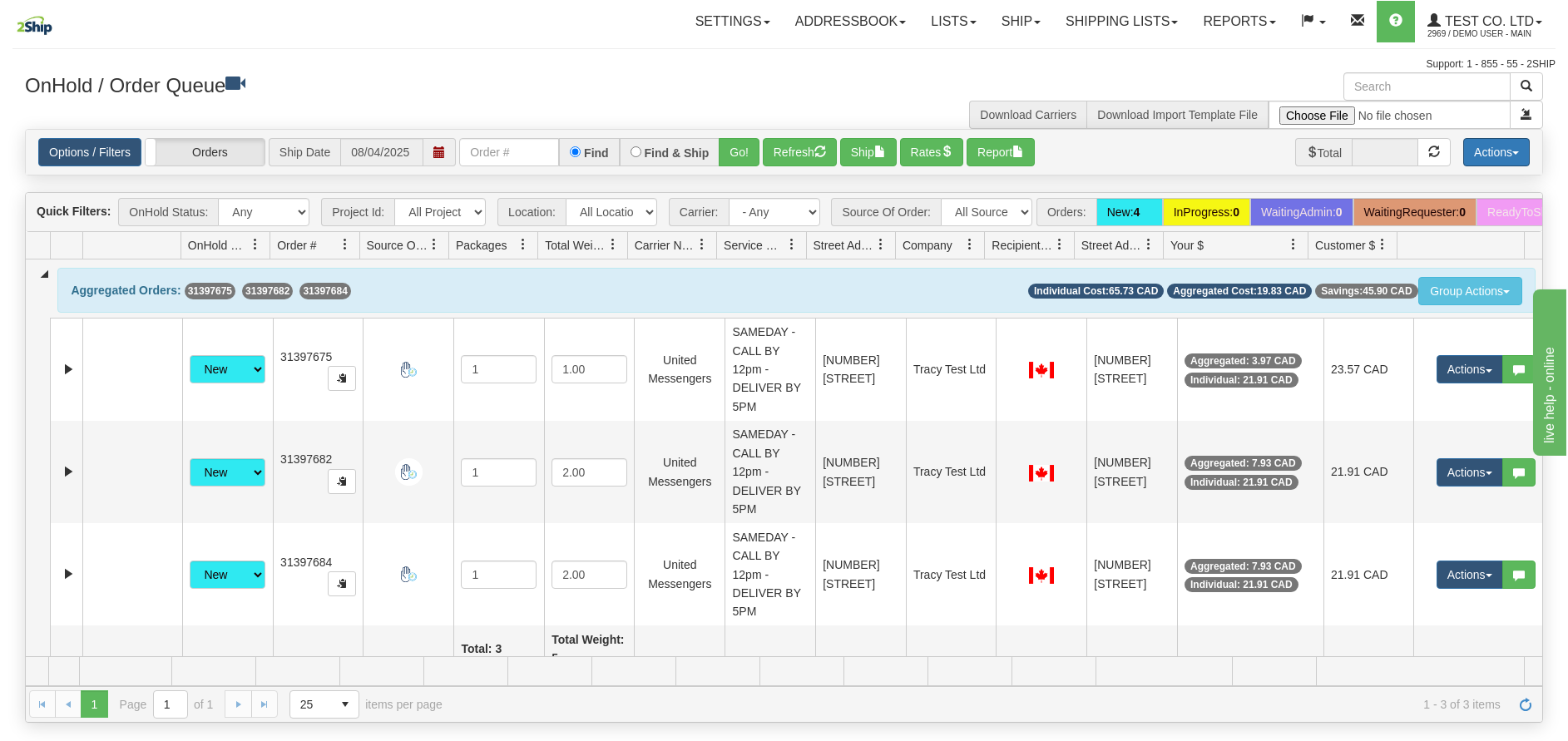 drag, startPoint x: 1485, startPoint y: 157, endPoint x: 1495, endPoint y: 155, distance: 10.198039 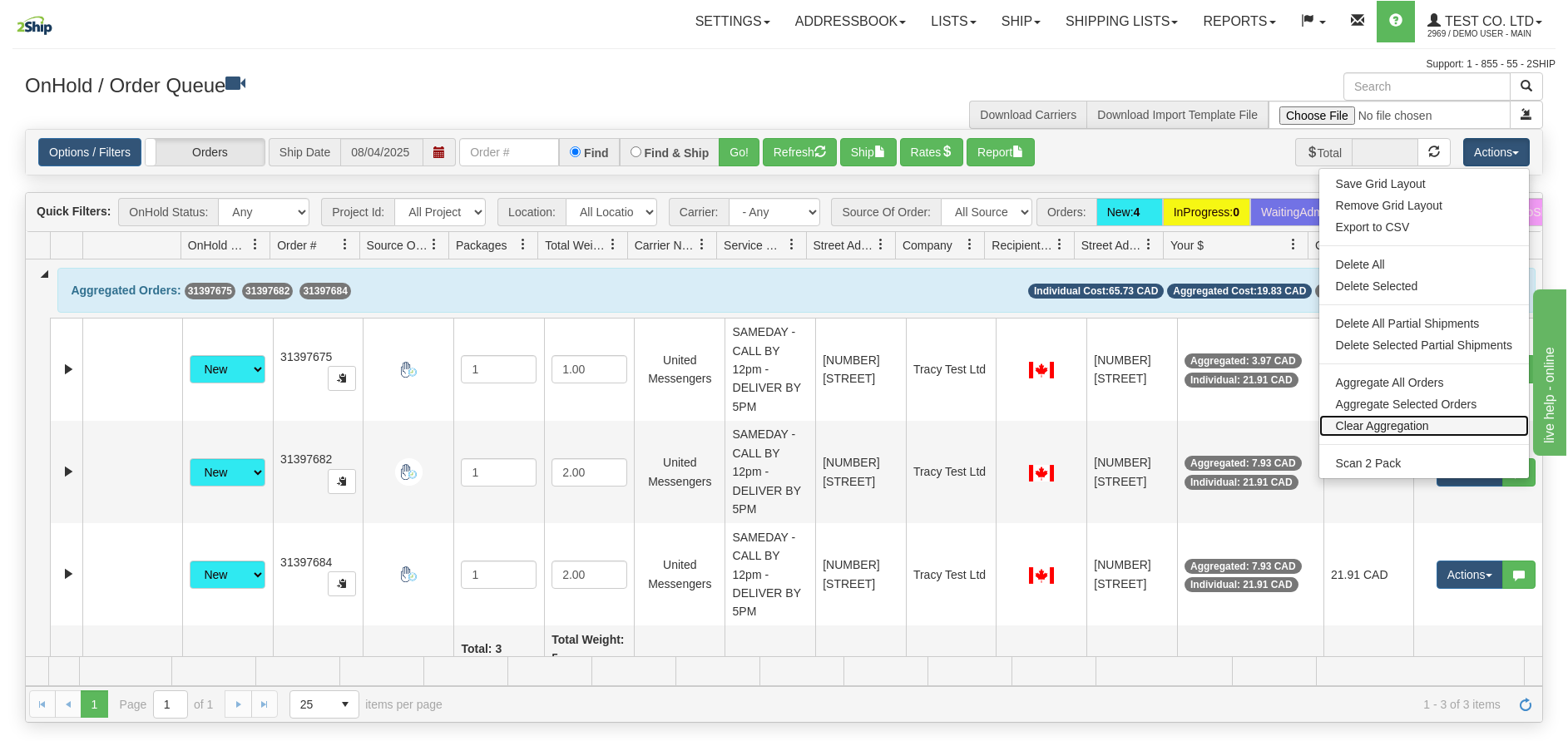 click on "Clear Aggregation" at bounding box center (1424, 426) 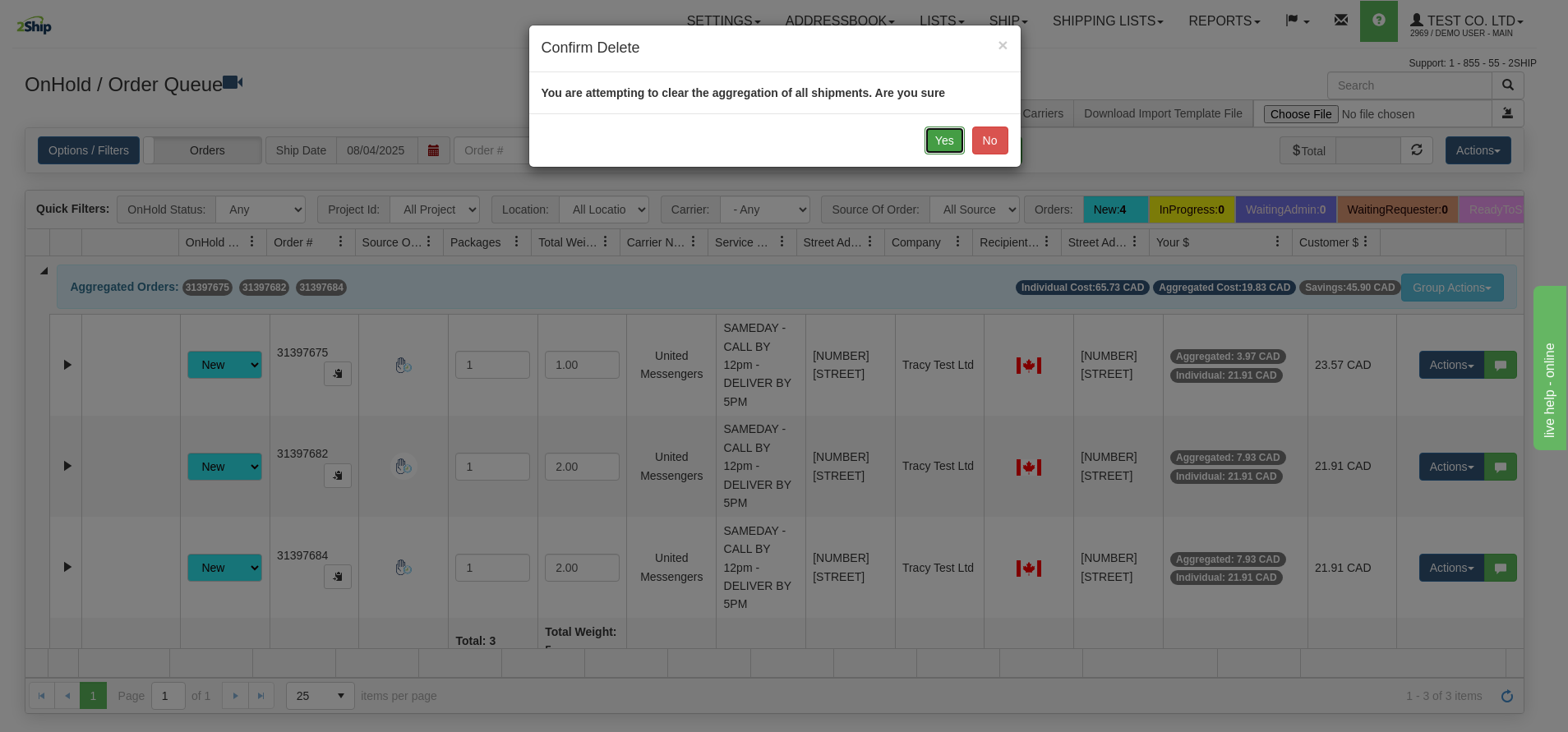 drag, startPoint x: 938, startPoint y: 145, endPoint x: 931, endPoint y: 131, distance: 15.652476 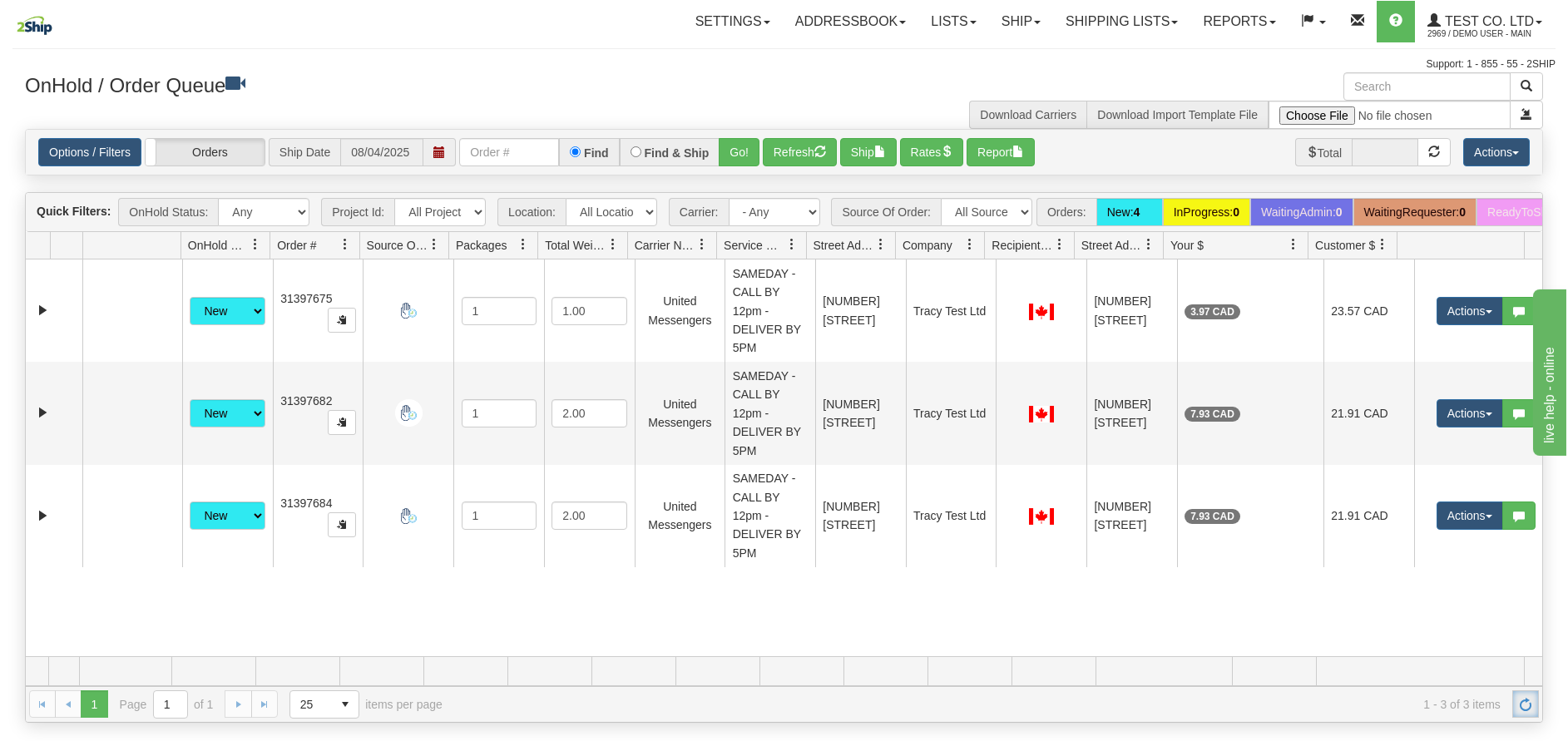 click at bounding box center (1526, 704) 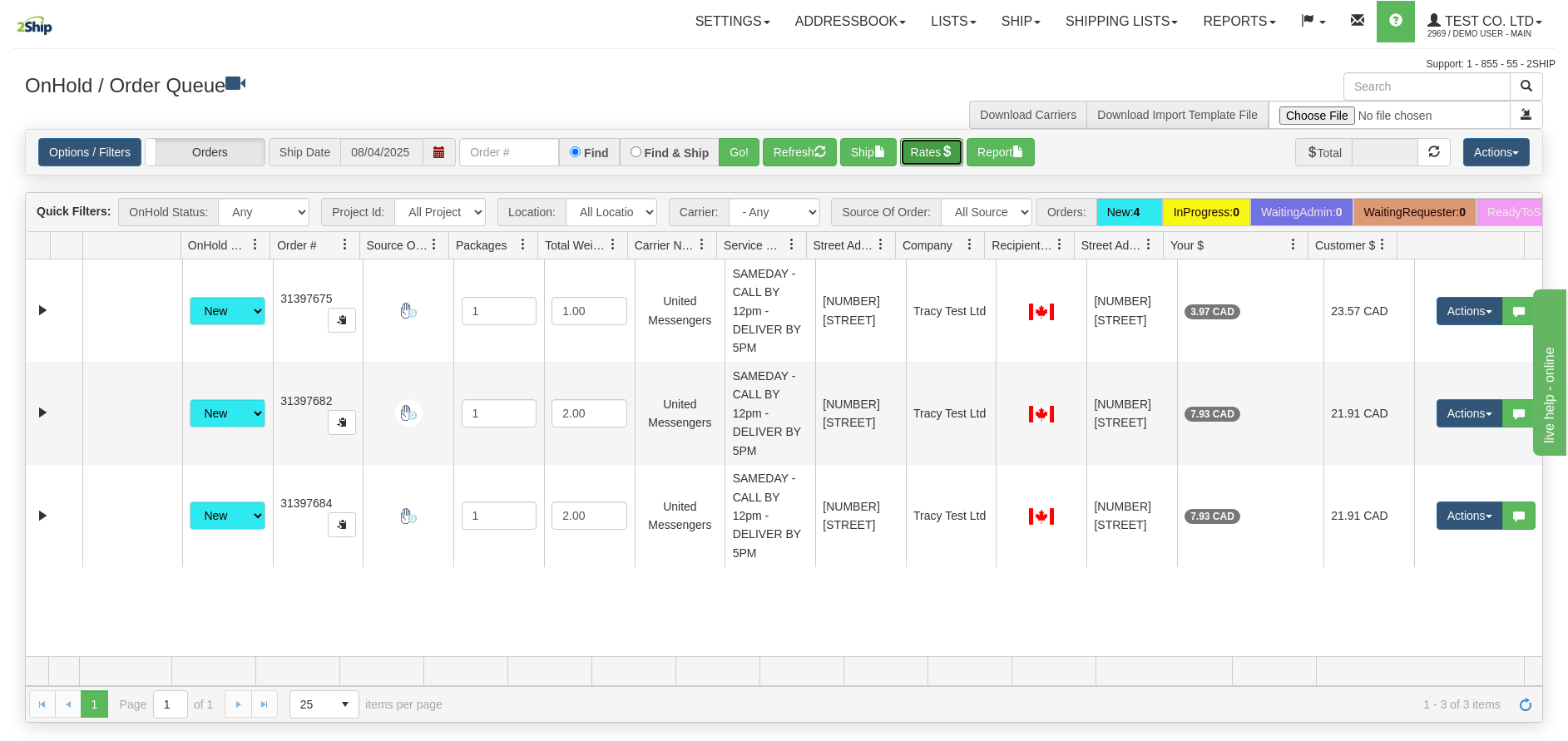 click on "Rates" at bounding box center [932, 152] 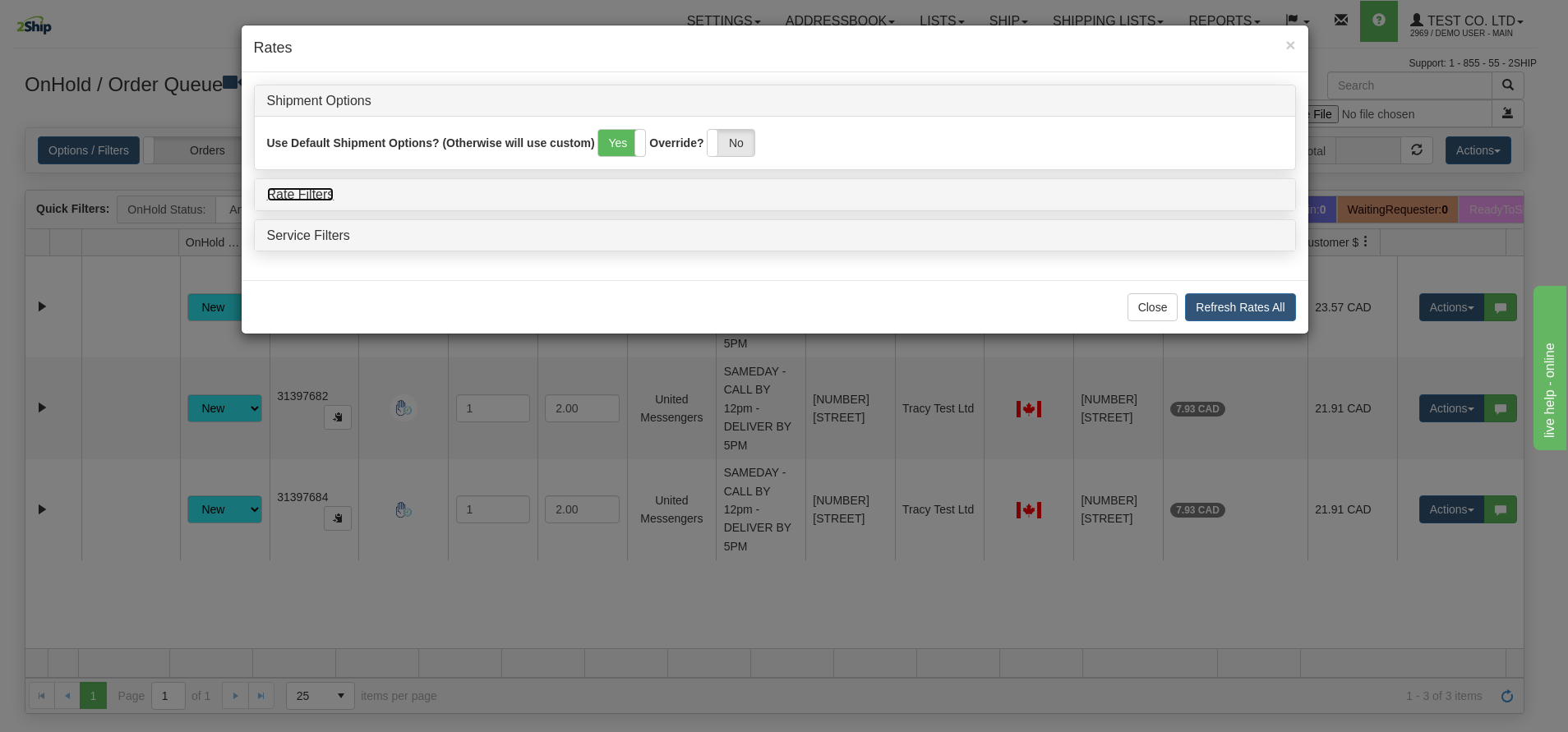 click on "Rate Filters" at bounding box center [301, 194] 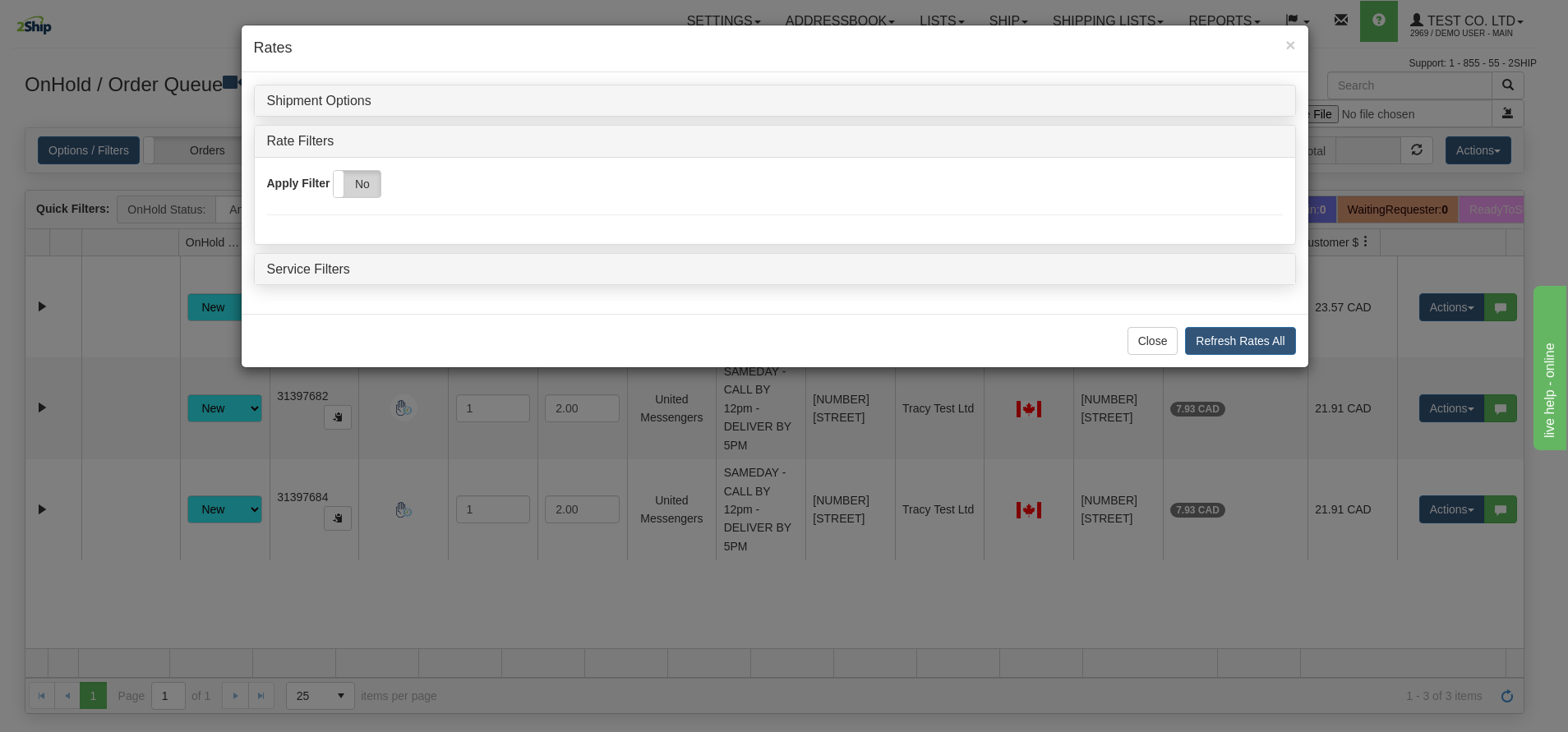 click on "No" at bounding box center (357, 184) 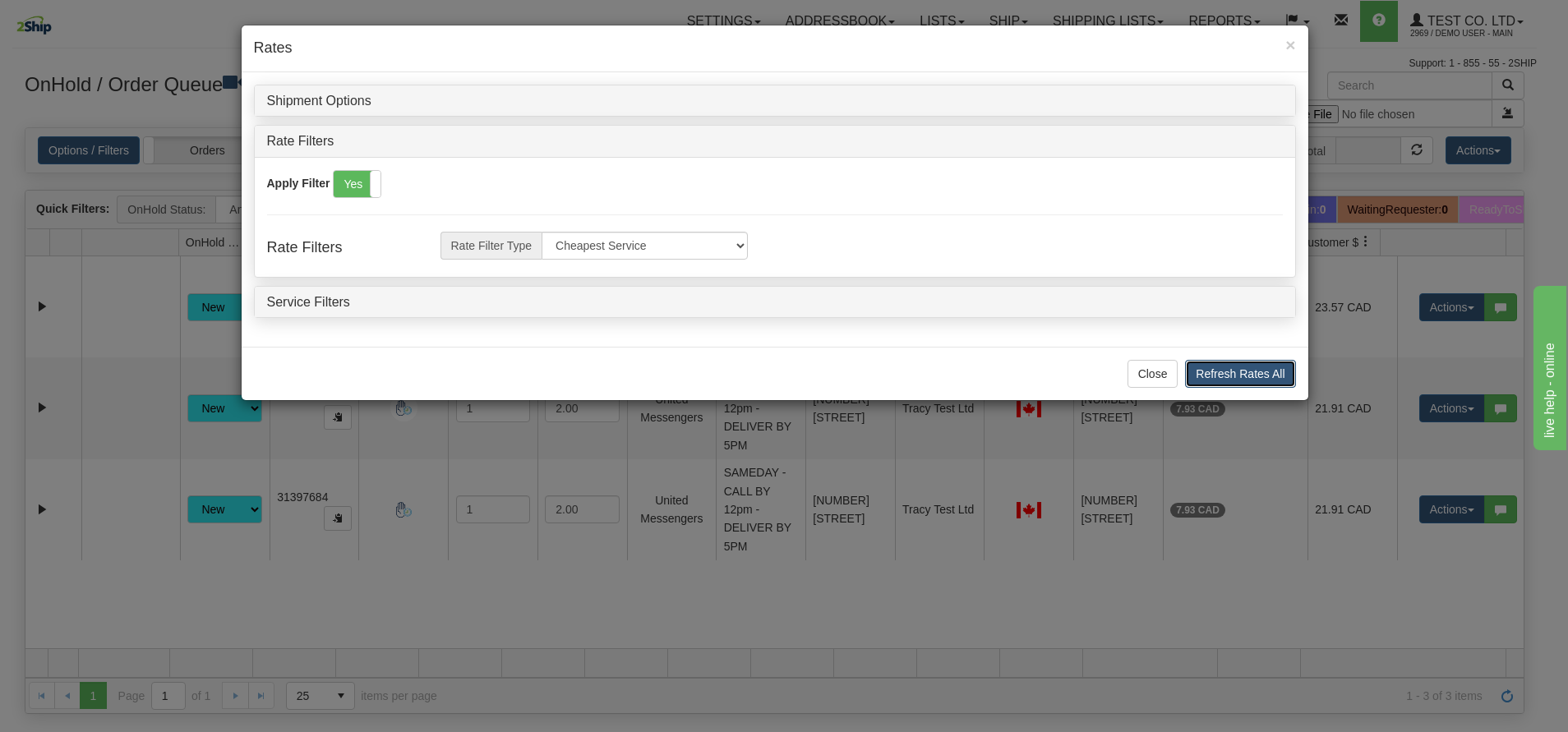 click on "Refresh Rates All" at bounding box center [1240, 374] 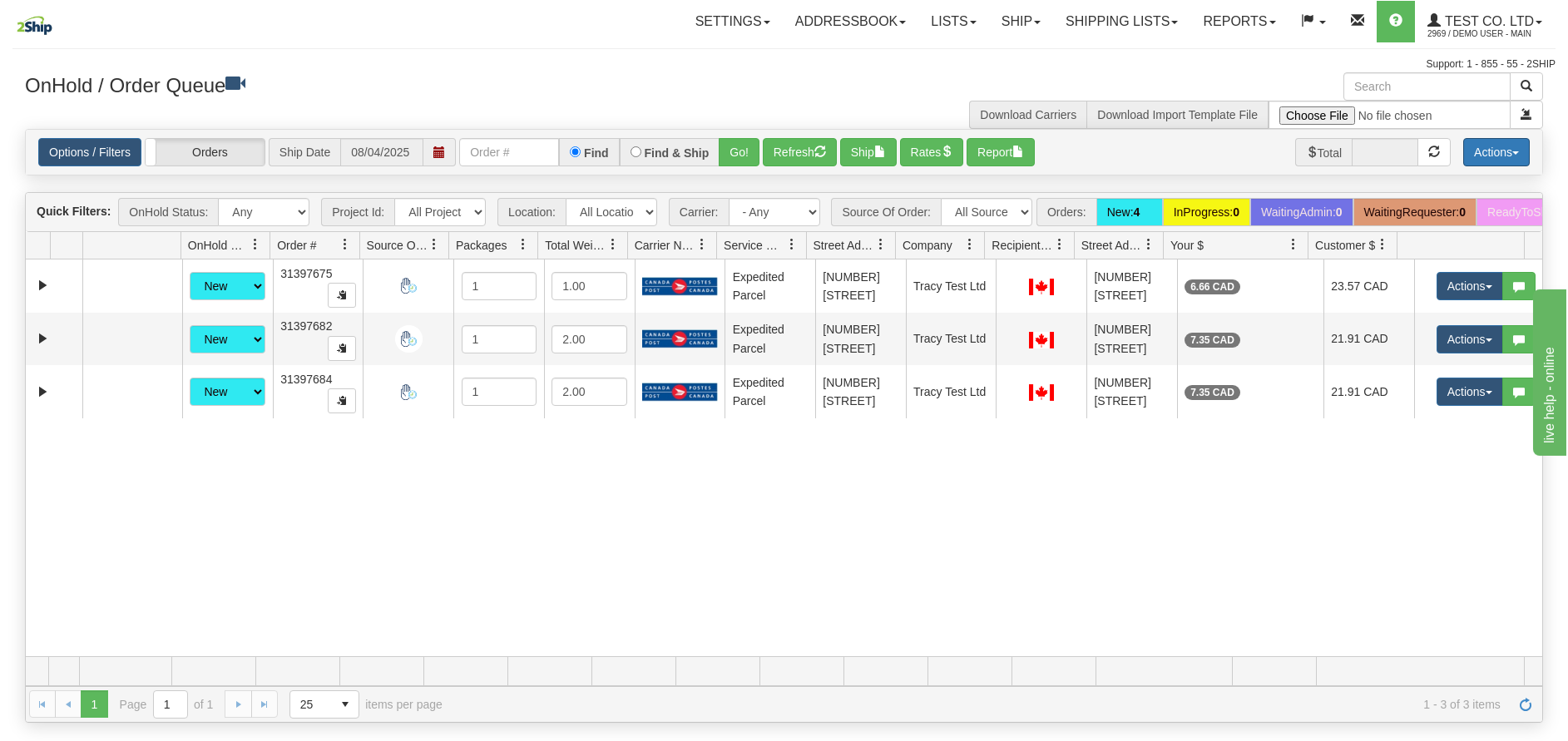click on "Actions" at bounding box center [1496, 152] 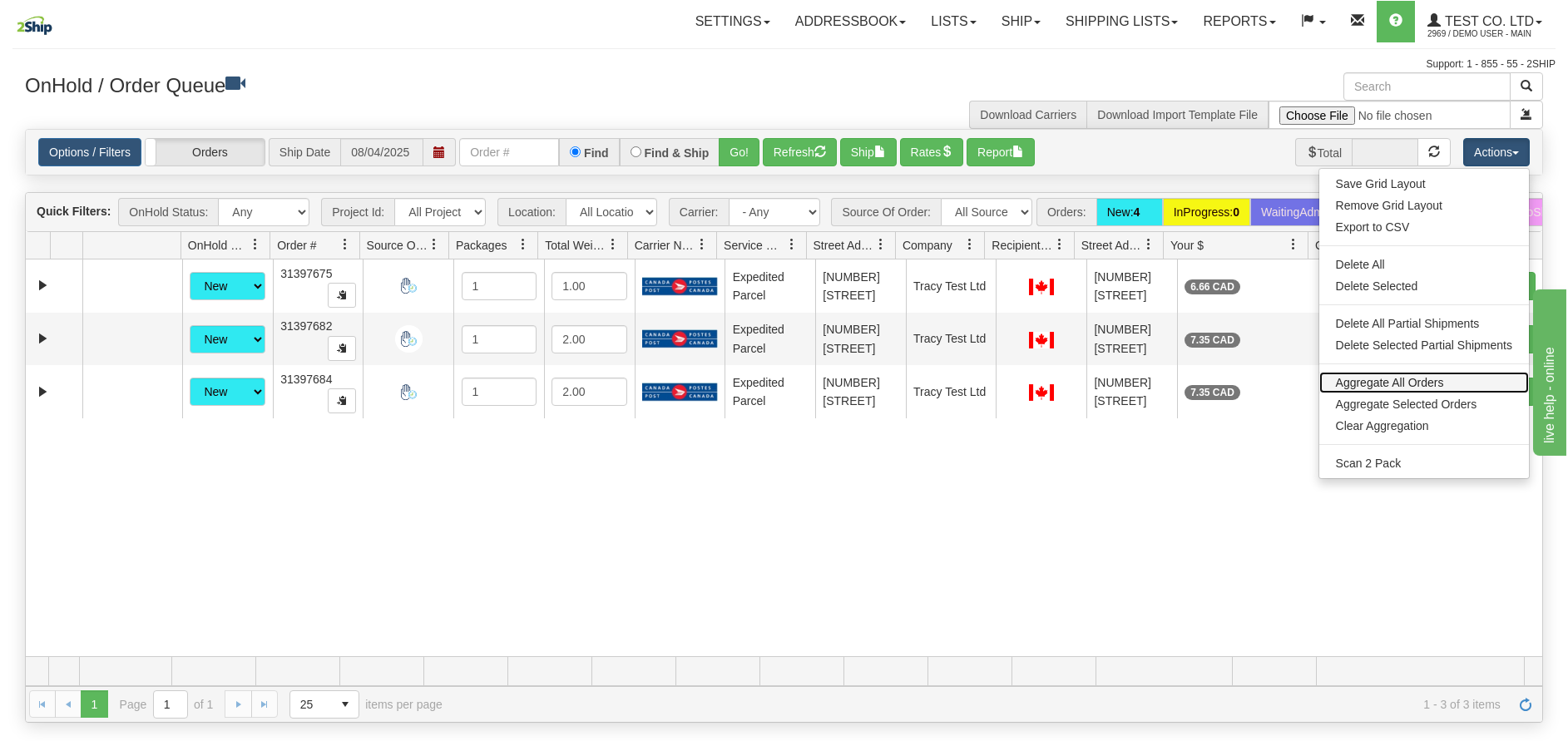 click on "Aggregate All Orders" at bounding box center [1424, 383] 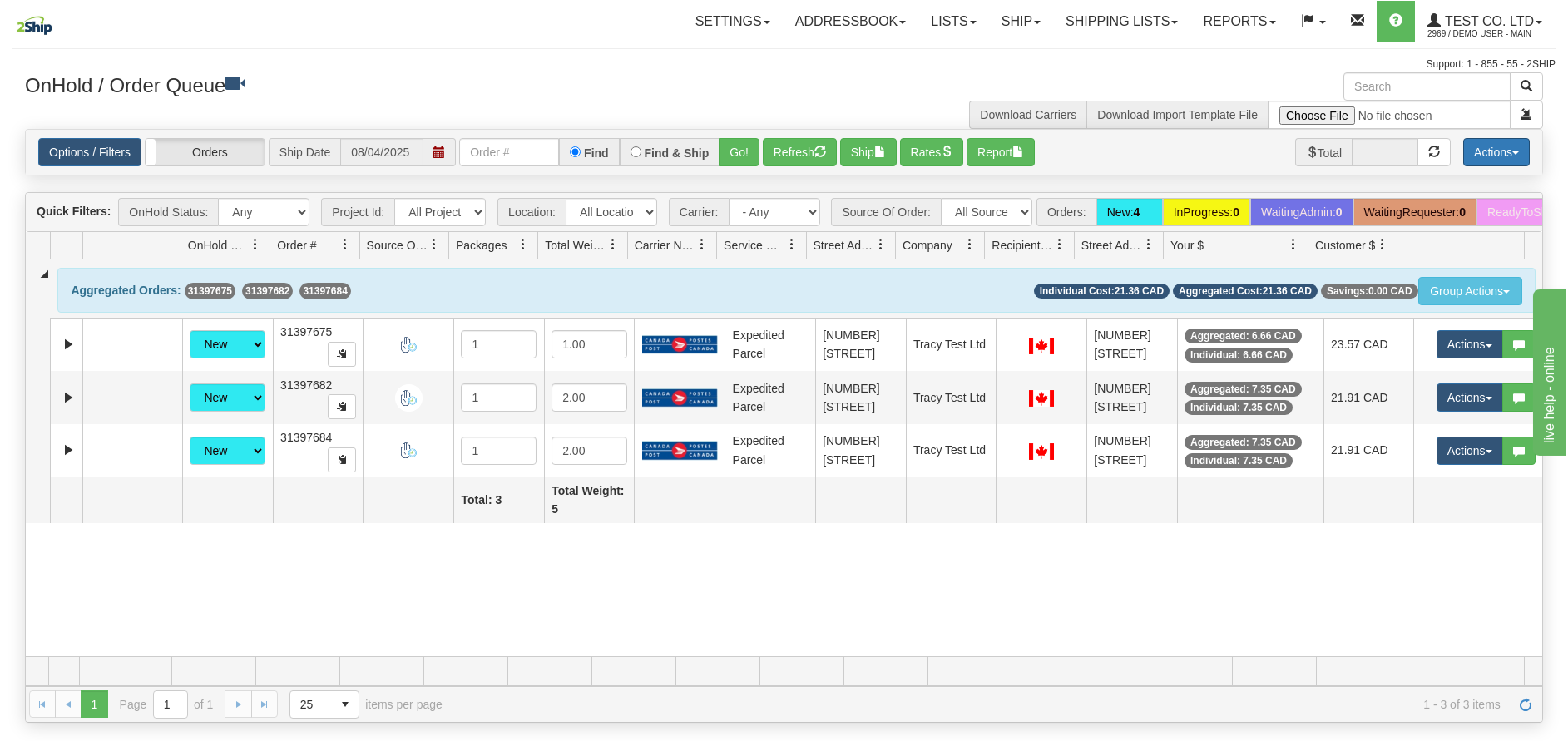 drag, startPoint x: 1484, startPoint y: 152, endPoint x: 1499, endPoint y: 153, distance: 15.033296 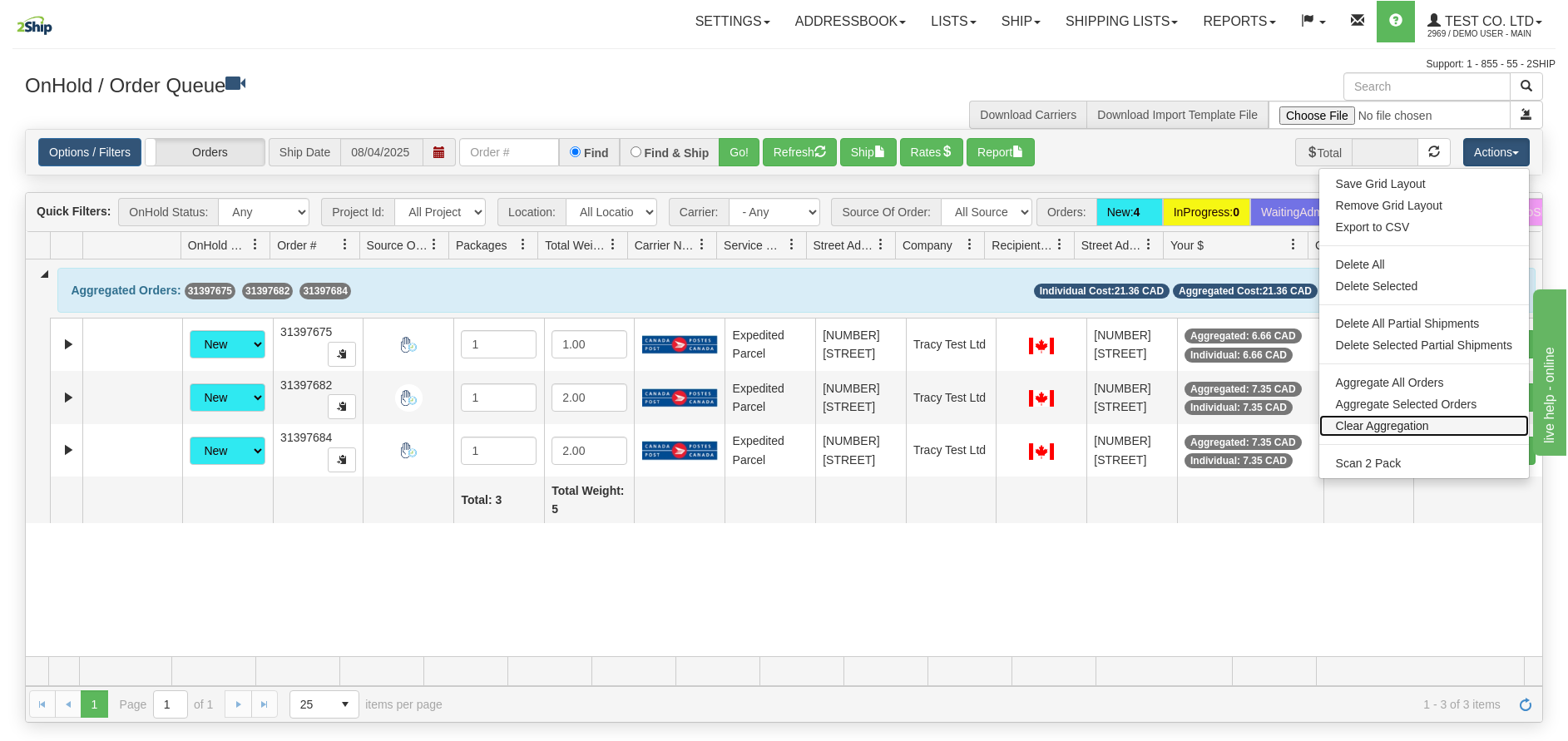 click on "Clear Aggregation" at bounding box center [1424, 426] 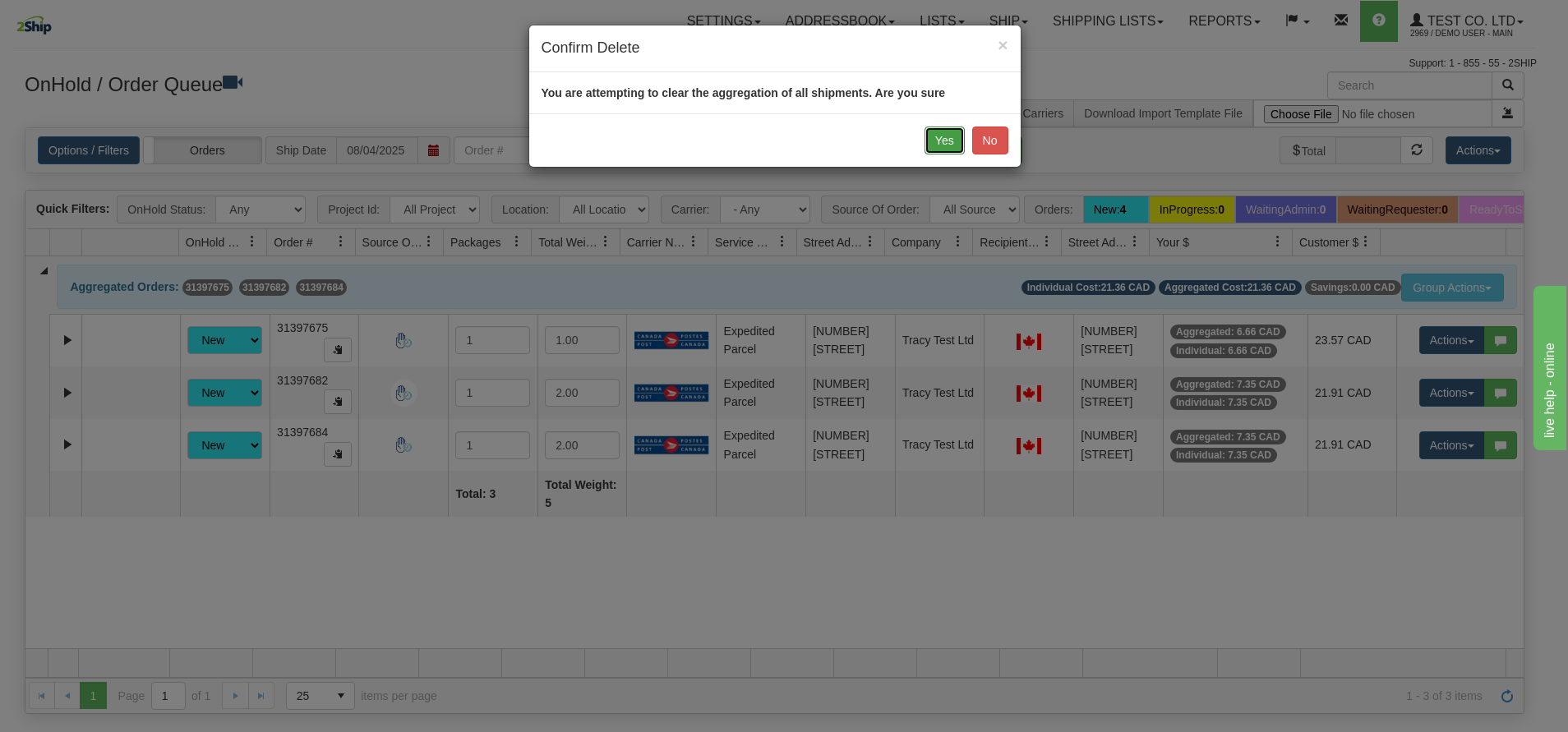 click on "Yes" at bounding box center [944, 140] 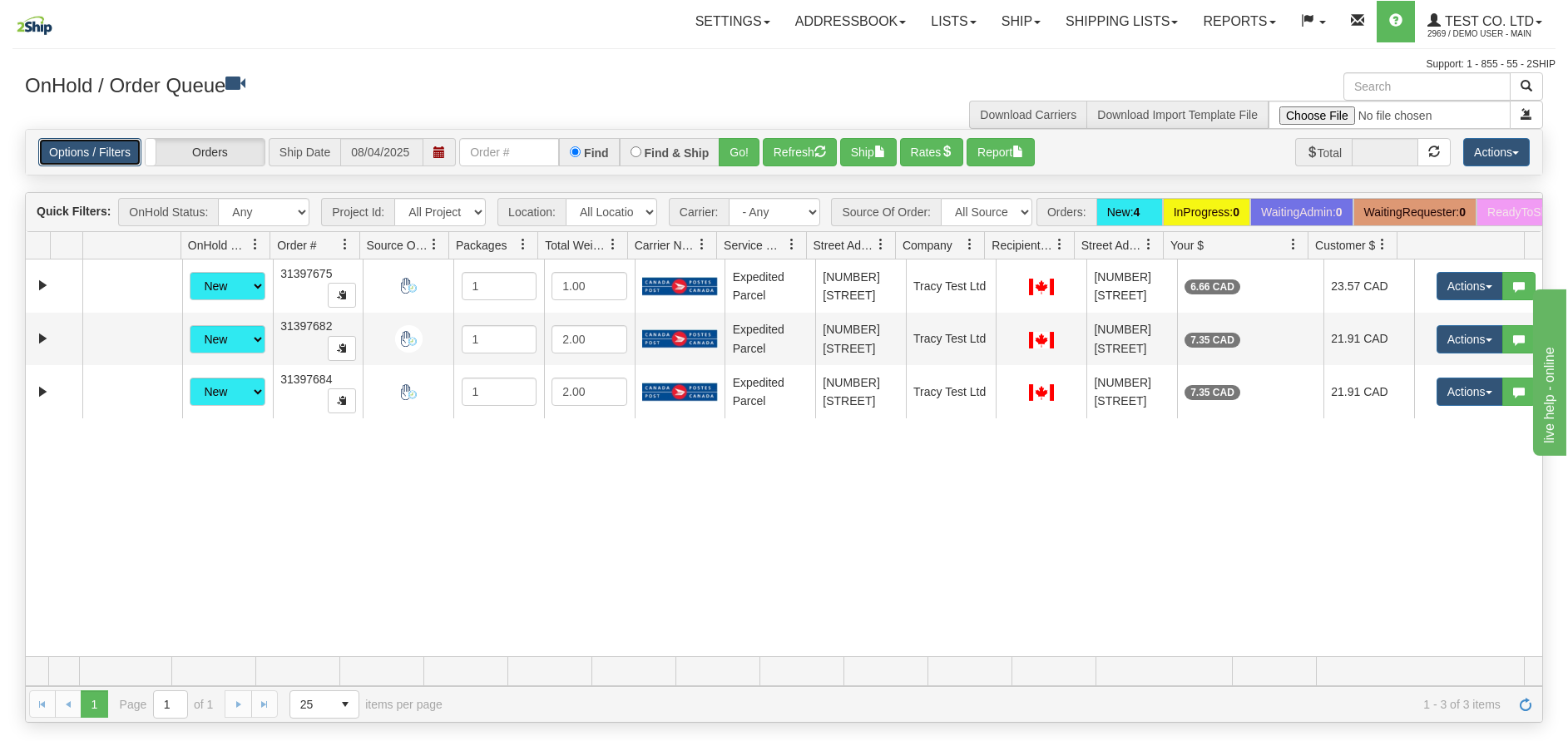 drag, startPoint x: 95, startPoint y: 154, endPoint x: 121, endPoint y: 158, distance: 26.30589 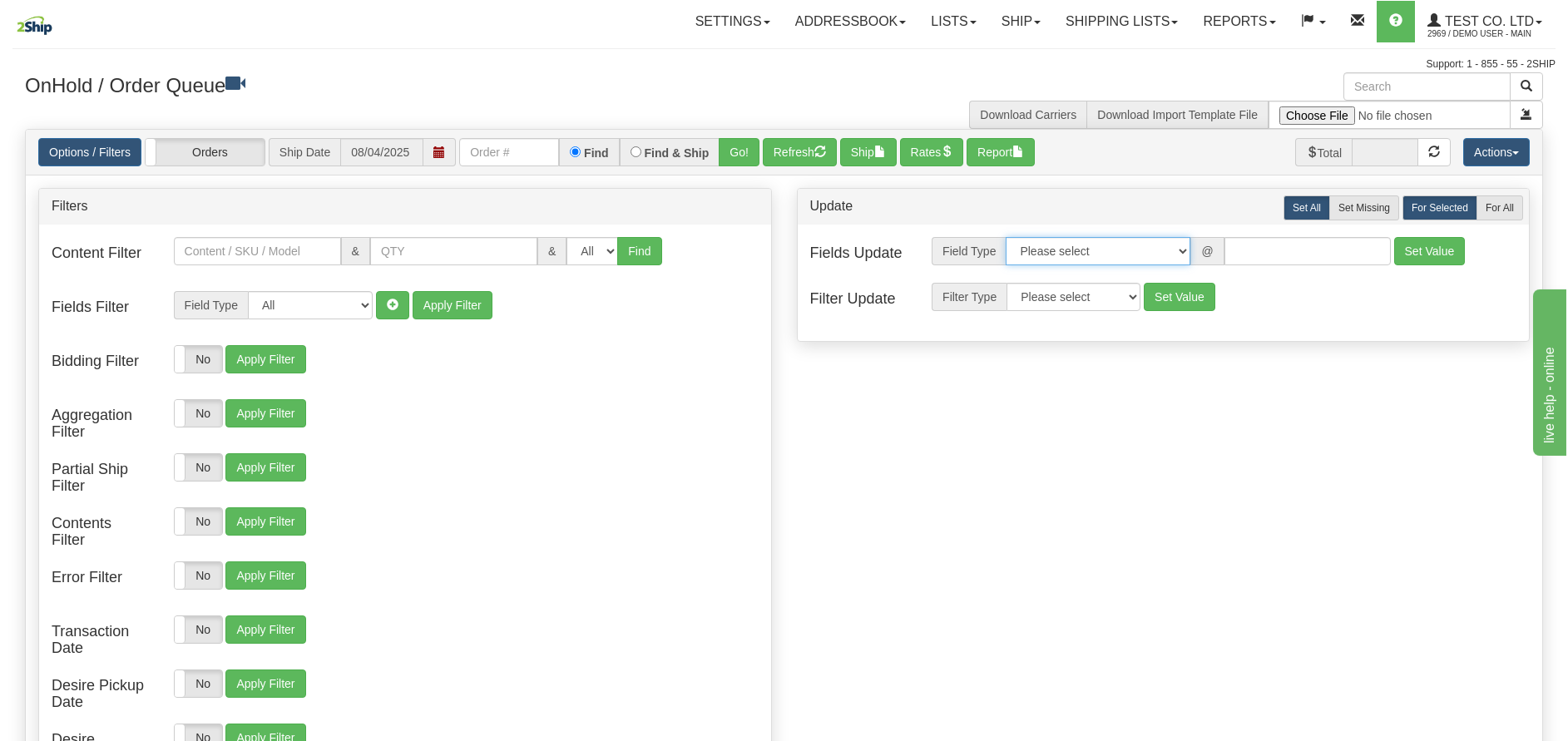 click on "Please select
Contact Person
Company
Country
Country & State/Province
City
Zip / Postal
Street Address
Address 2
Address 3
Email
Tel #
Contact Person
Company
Country
Country & State/Province
City
Zip / Postal
Street Address
Address 2
Address 3
Email
Tel #
Residential
Packages
Weight
Measurements Type
Length
Width
Height
Packaging
Protection
Currency
Reference 1
Reference 2
PO
Packages on Skid
Class
Description
NMFC Item
NMFC Sub
Packages are Skids
Shipment Reference
PO Number
Desire Pickup Date
Desire Delivery Date
GL Category
Location
Bill To
Bill Duties & Customs To
Carrier
Service
Commodity
Dedicated Carrier/Service
Project Id
Internal Handling Text
Customer Pricing
OnHold Status
Encoding
Label Type
Packing Slip Type
Terms of Sale
Purpose
Customs Currency" at bounding box center (1098, 251) 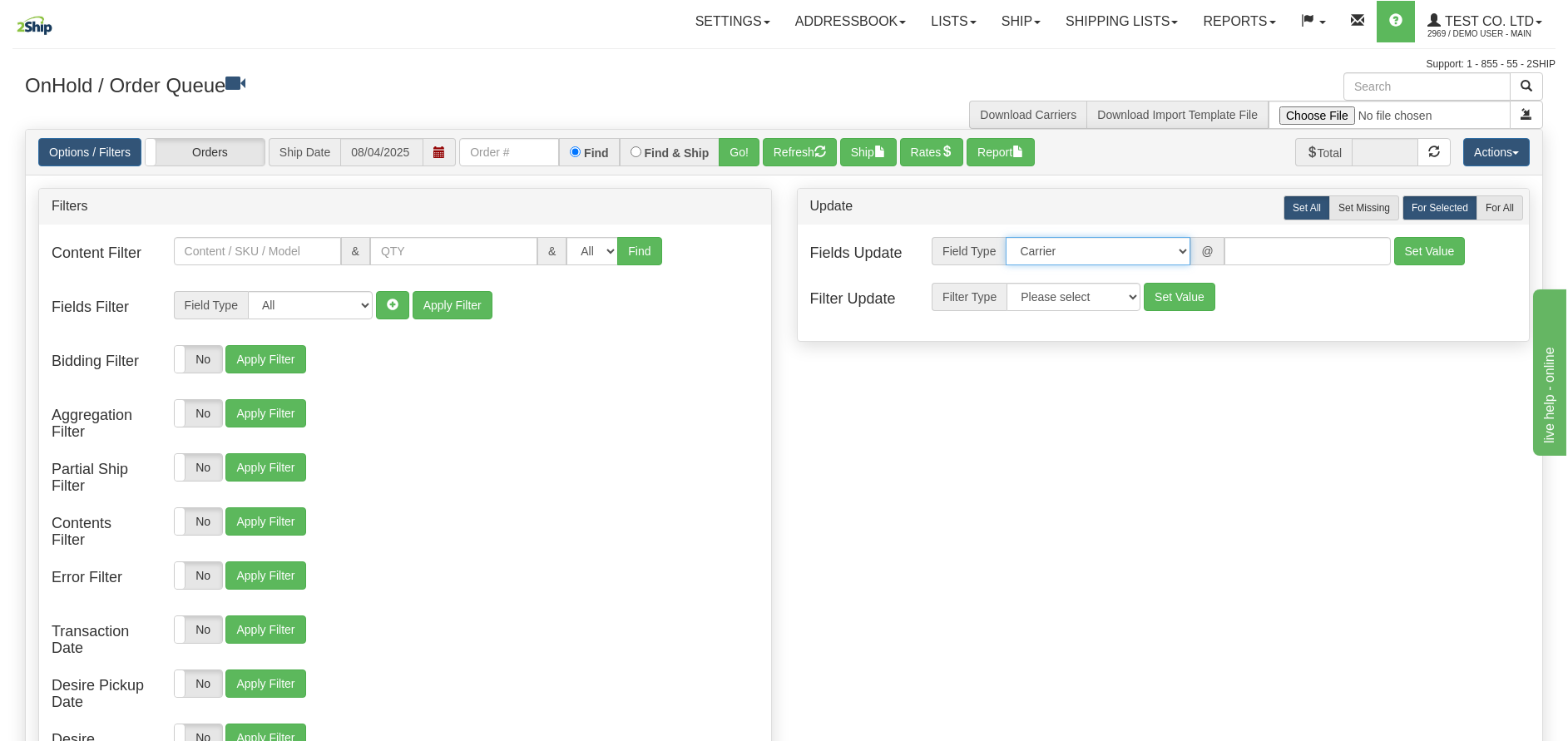 click on "Please select
Contact Person
Company
Country
Country & State/Province
City
Zip / Postal
Street Address
Address 2
Address 3
Email
Tel #
Contact Person
Company
Country
Country & State/Province
City
Zip / Postal
Street Address
Address 2
Address 3
Email
Tel #
Residential
Packages
Weight
Measurements Type
Length
Width
Height
Packaging
Protection
Currency
Reference 1
Reference 2
PO
Packages on Skid
Class
Description
NMFC Item
NMFC Sub
Packages are Skids
Shipment Reference
PO Number
Desire Pickup Date
Desire Delivery Date
GL Category
Location
Bill To
Bill Duties & Customs To
Carrier
Service
Commodity
Dedicated Carrier/Service
Project Id
Internal Handling Text
Customer Pricing
OnHold Status
Encoding
Label Type
Packing Slip Type
Terms of Sale
Purpose
Customs Currency" at bounding box center [1098, 251] 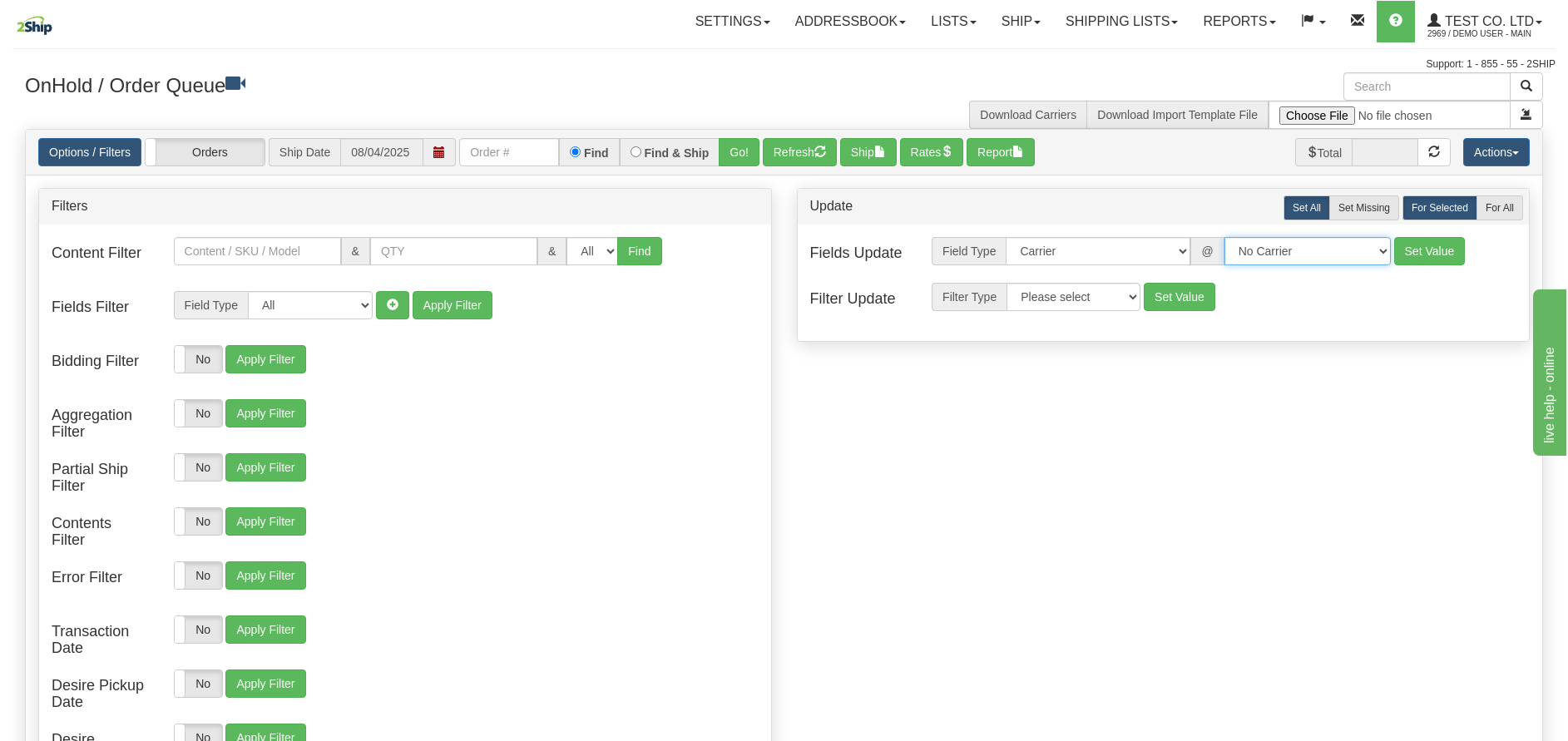 click on "No Carrier
FedEx Express®
DHL
UPS
Purolator
TNT
Canpar
Canada Post
Nationex
USPS EasyPost
Old Dominion.
XPO Logistics.
Kindersley Intermodal.
Sameday Courier
FedEx® LTL
Apex
Estes Express Lines.
R&L Carriers.
Sendle
UPS Freight
United Messengers
Midland Transport Limited.
Manitoulin.
Guilbault
Day & Ross
Day & Ross / Sameday
Dessaults
TEST LTL
My Carrier
Manitoulin Transport
Estes
Roadrunner Freight" at bounding box center (1308, 251) 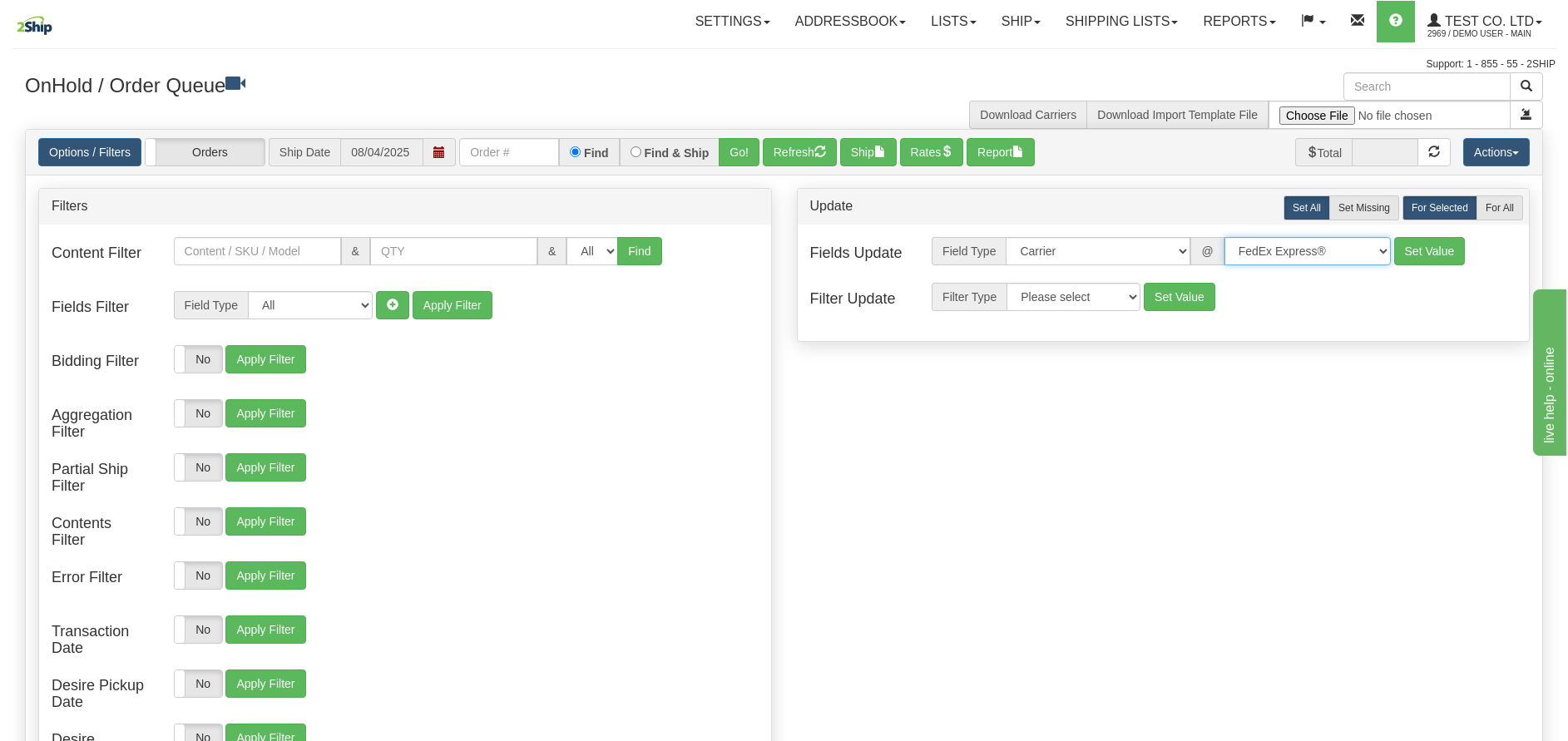 click on "No Carrier
FedEx Express®
DHL
UPS
Purolator
TNT
Canpar
Canada Post
Nationex
USPS EasyPost
Old Dominion.
XPO Logistics.
Kindersley Intermodal.
Sameday Courier
FedEx® LTL
Apex
Estes Express Lines.
R&L Carriers.
Sendle
UPS Freight
United Messengers
Midland Transport Limited.
Manitoulin.
Guilbault
Day & Ross
Day & Ross / Sameday
Dessaults
TEST LTL
My Carrier
Manitoulin Transport
Estes
Roadrunner Freight" at bounding box center (1308, 251) 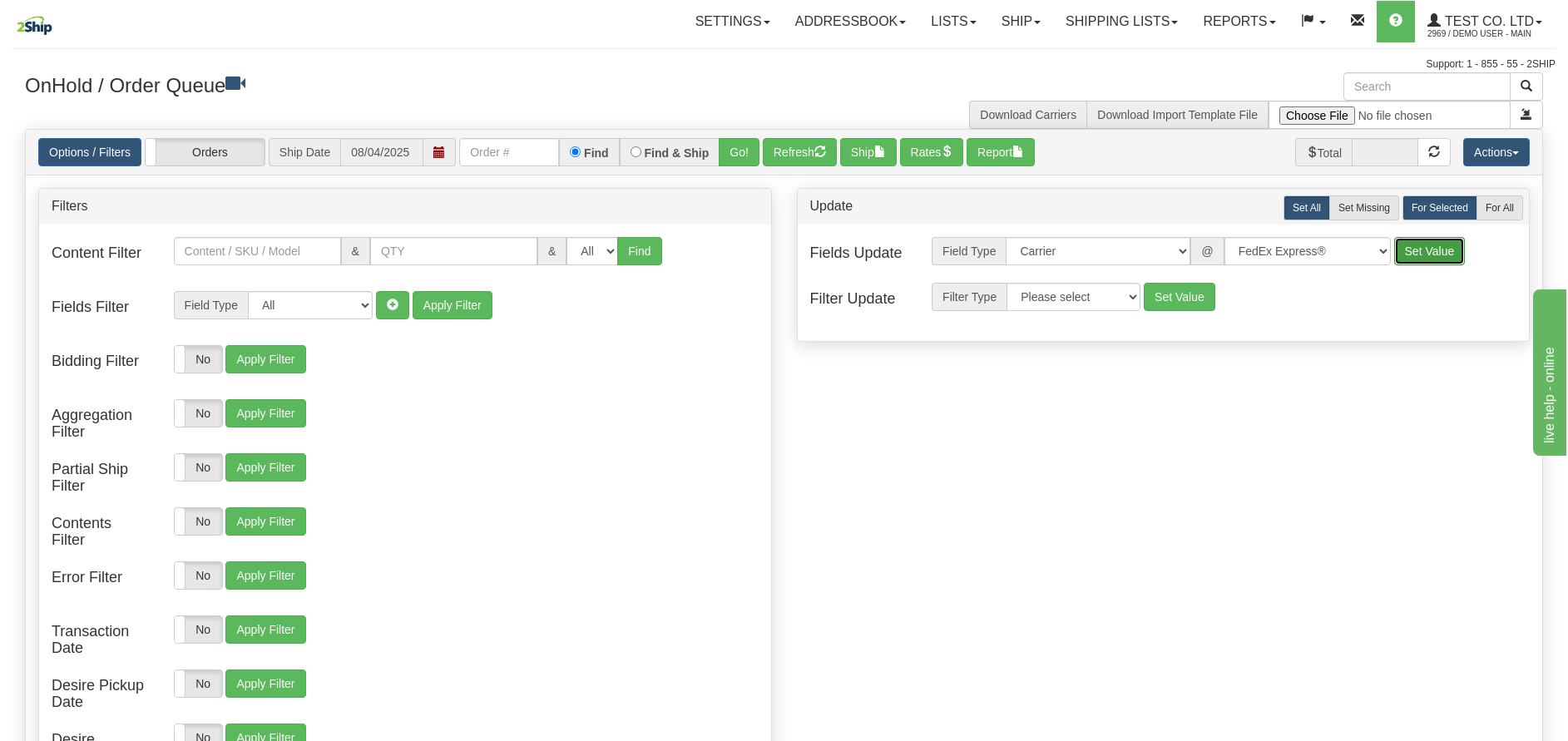 click on "Set Value" at bounding box center [1430, 251] 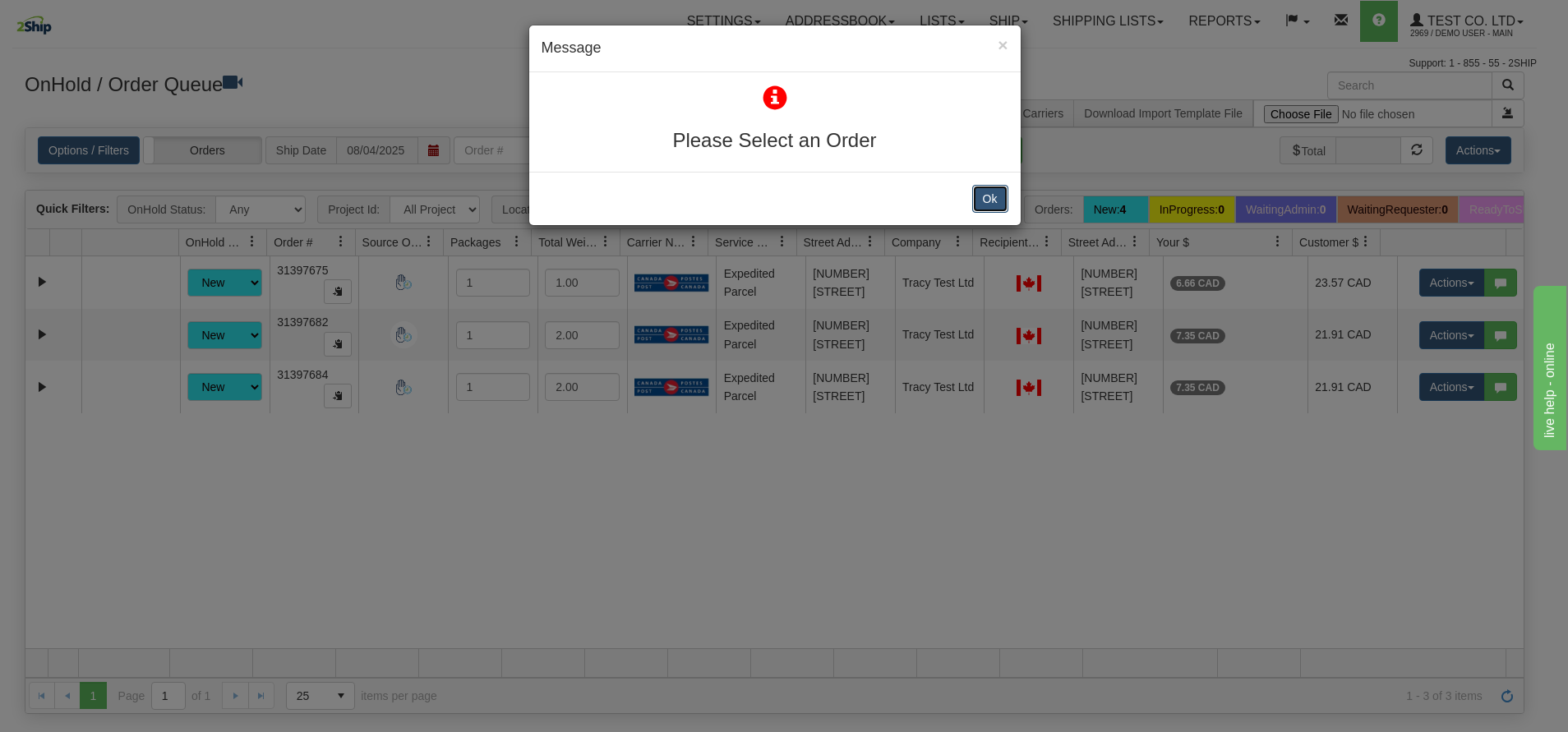 click on "Ok" at bounding box center (990, 199) 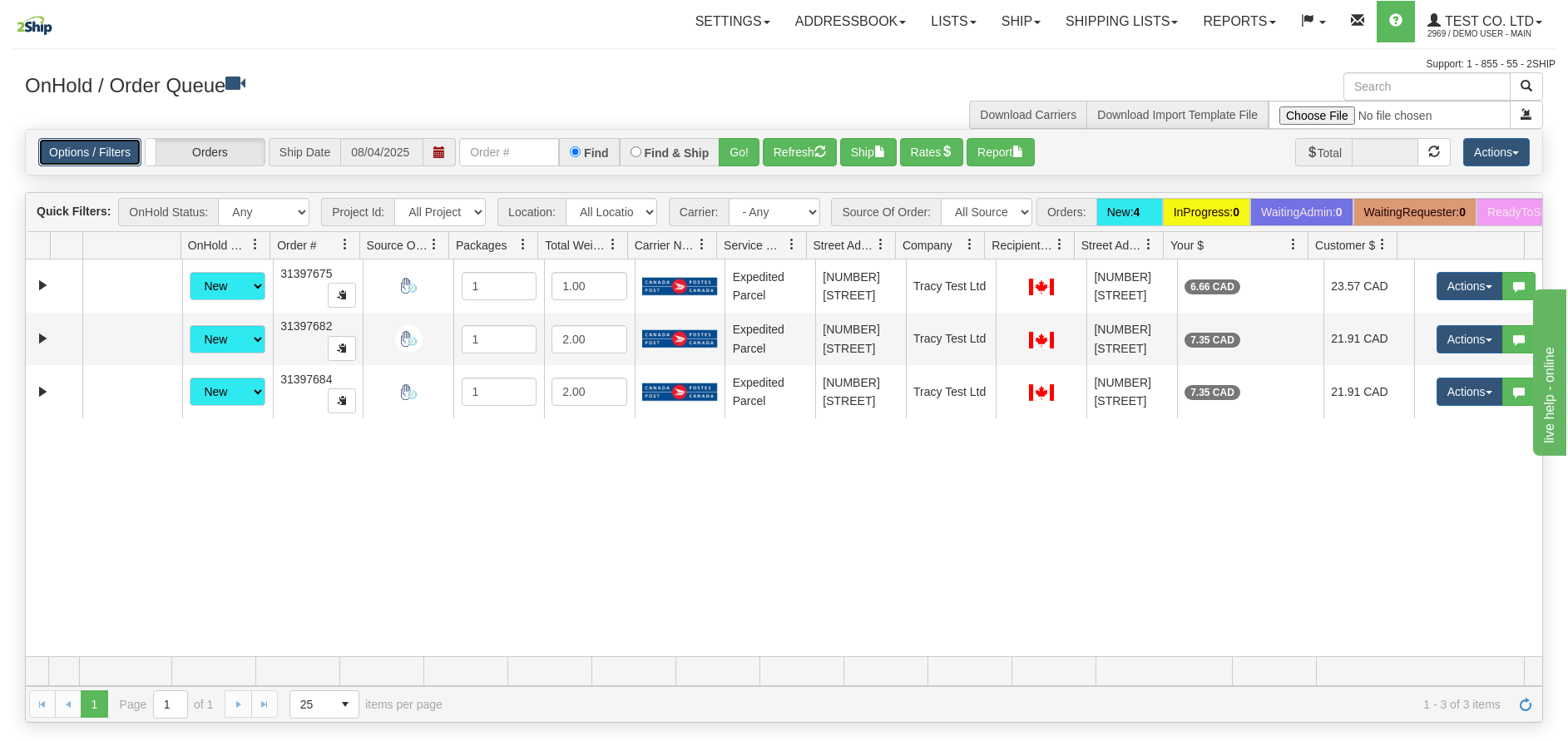 click on "Options / Filters" at bounding box center (90, 152) 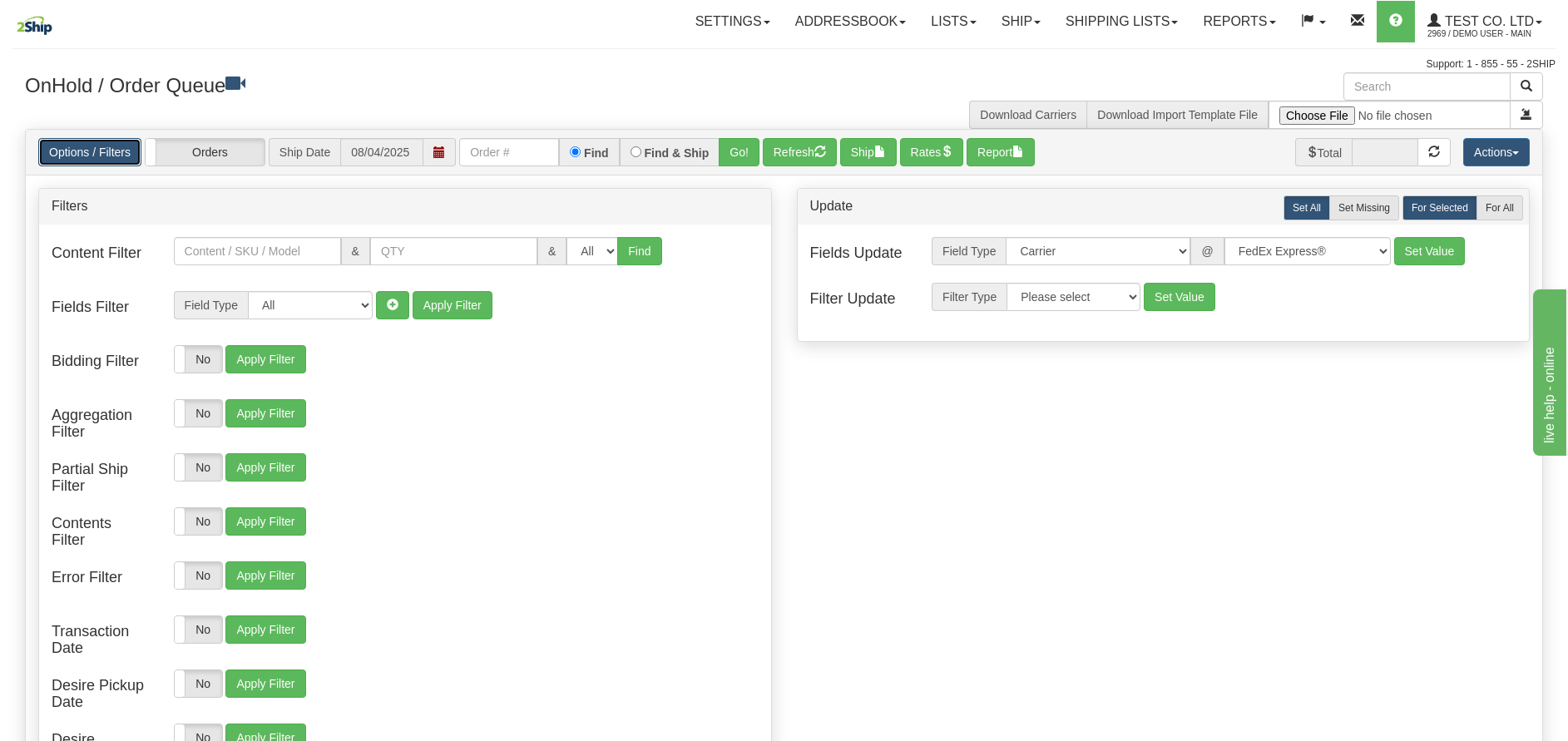 click on "Options / Filters" at bounding box center (90, 152) 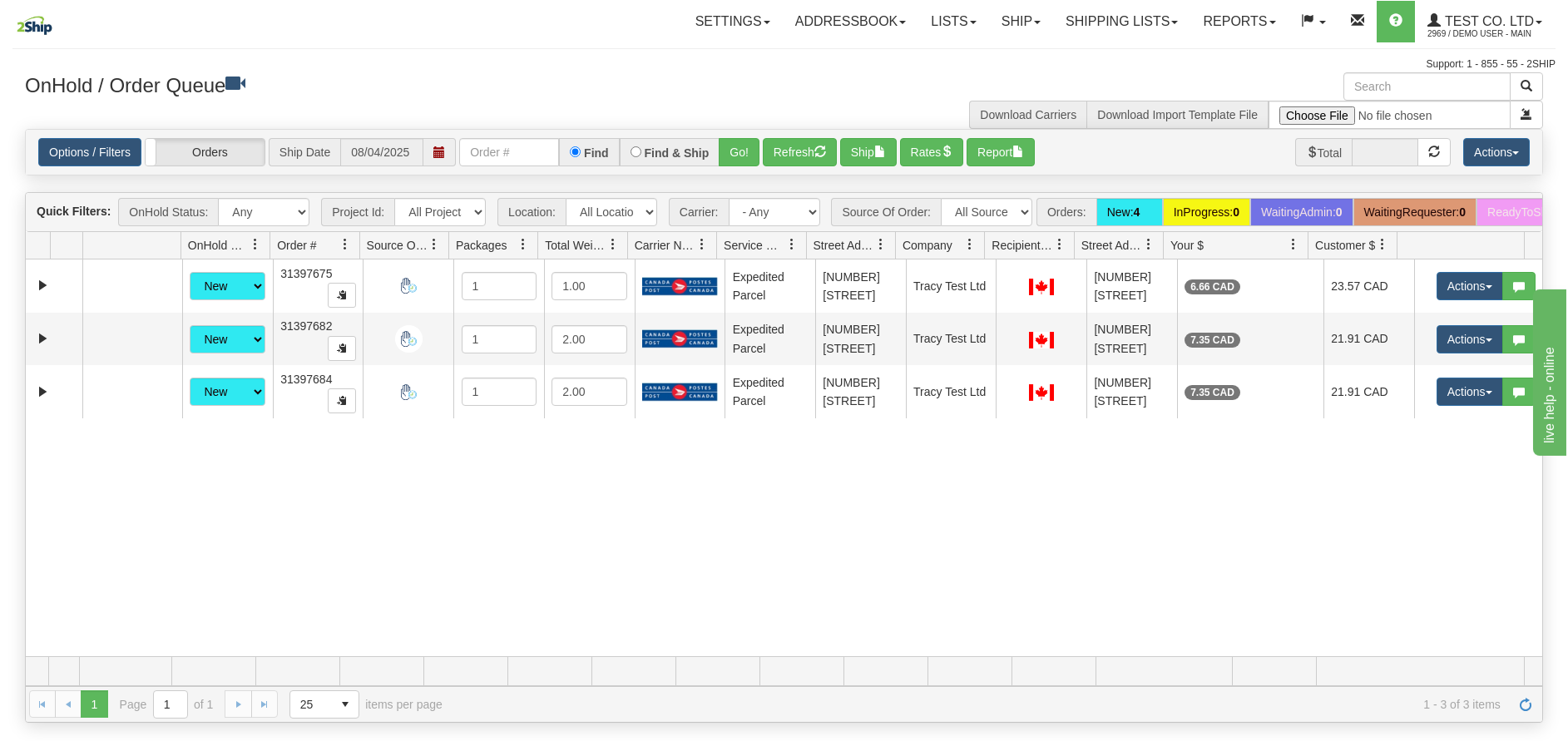 click on "Options / Filters
Group Shipments Orders
Ship Date
08/04/2025
Find
Find & Ship
Go!
Cancel" at bounding box center (784, 152) 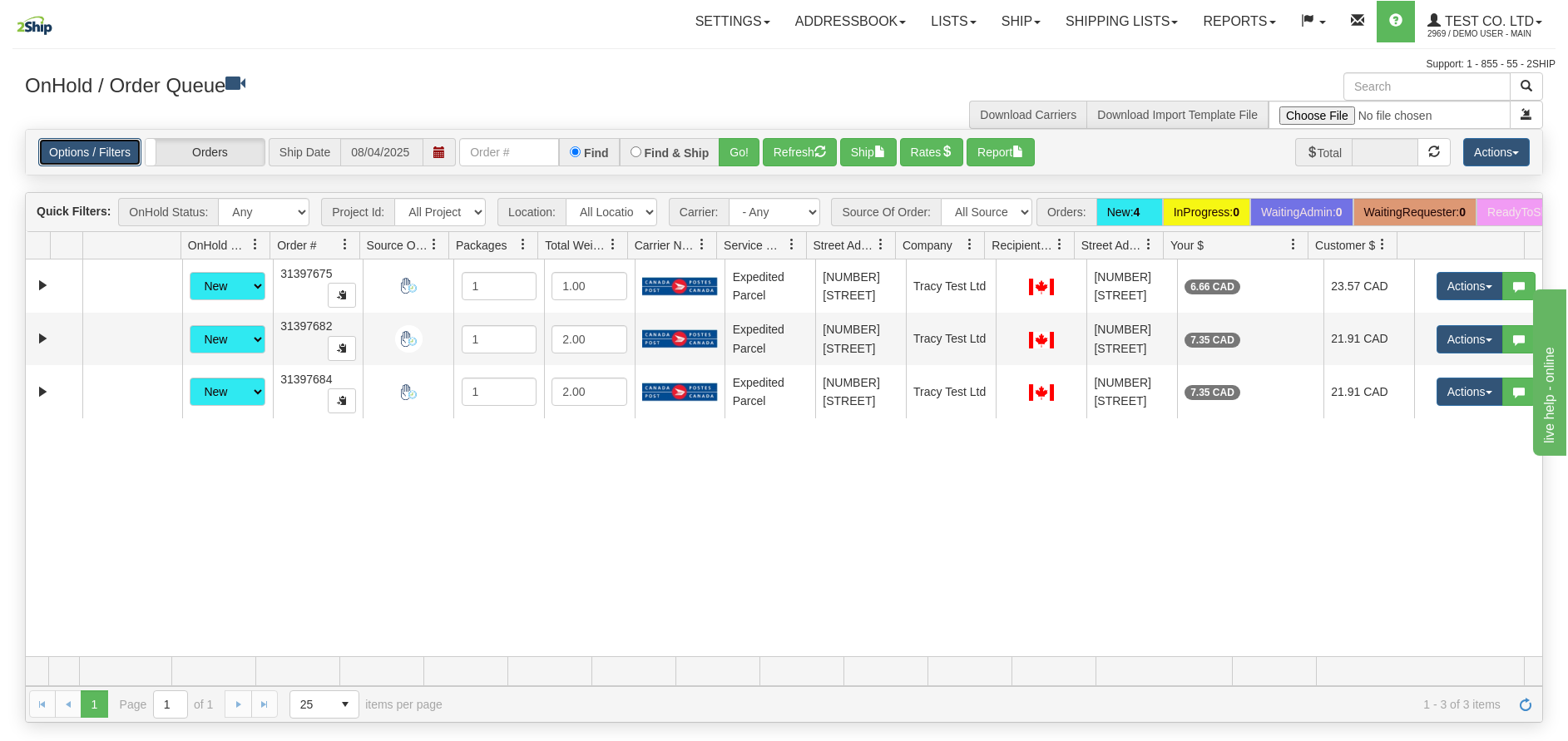 click on "Options / Filters" at bounding box center [90, 152] 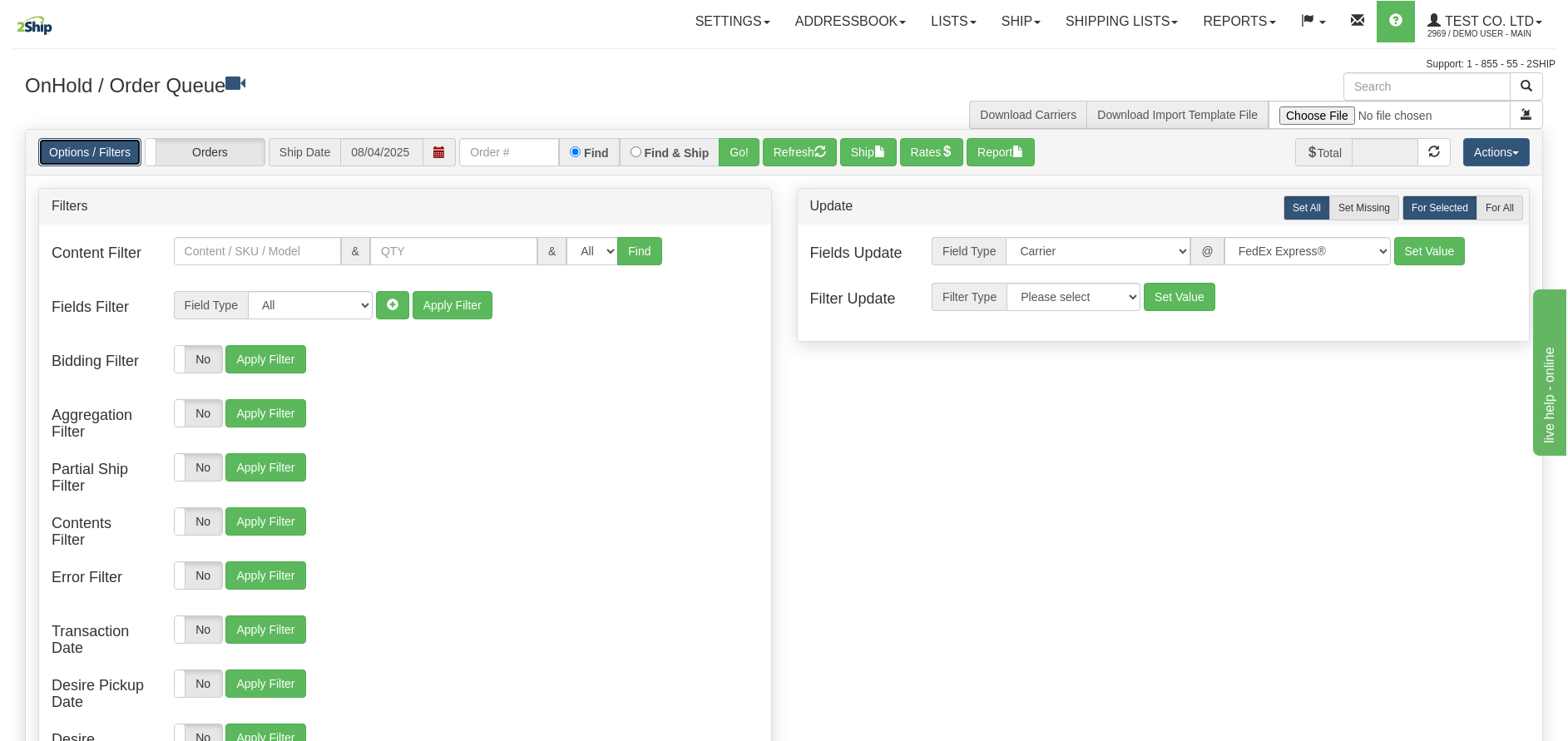 drag, startPoint x: 108, startPoint y: 143, endPoint x: 125, endPoint y: 166, distance: 28.6007 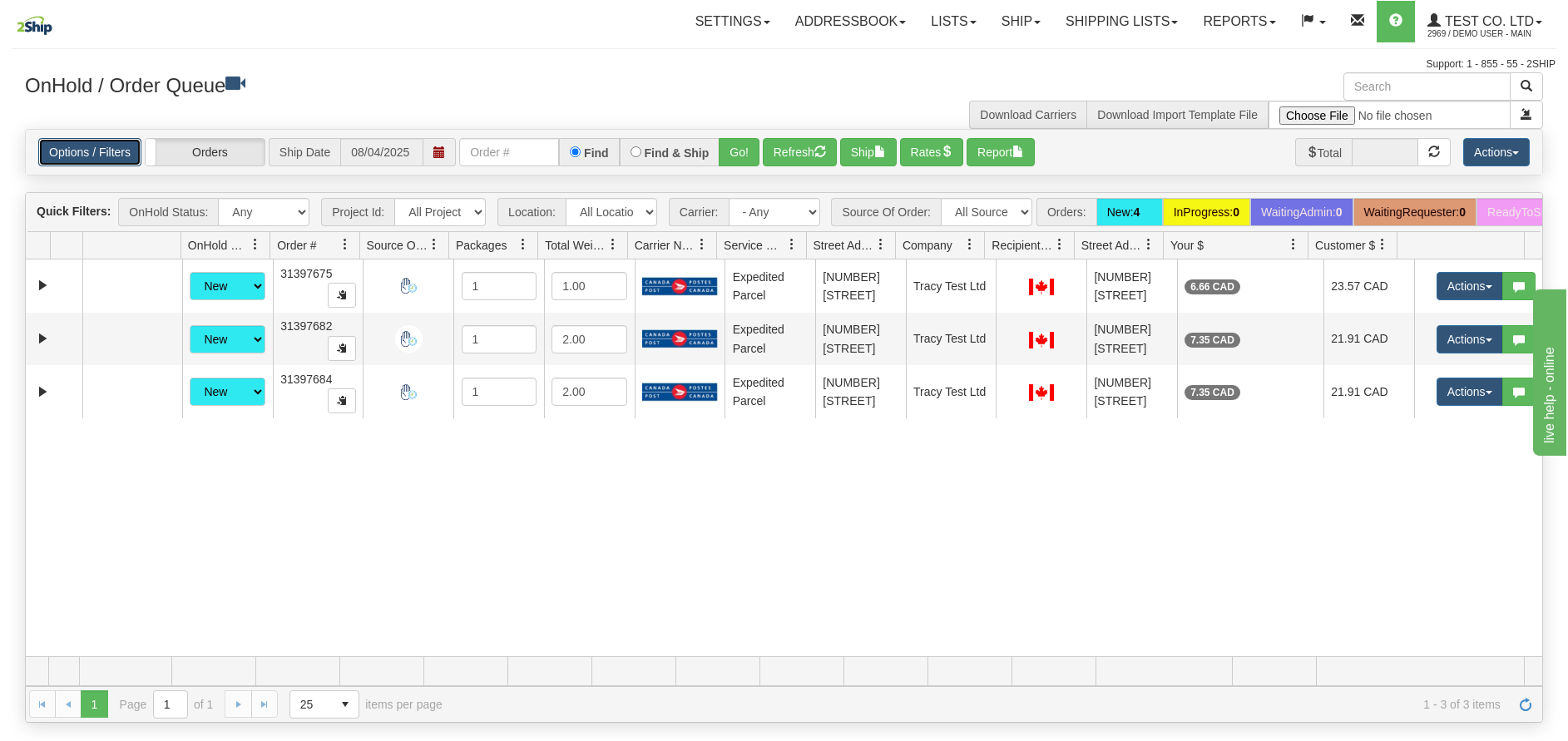 click on "Options / Filters" at bounding box center (90, 152) 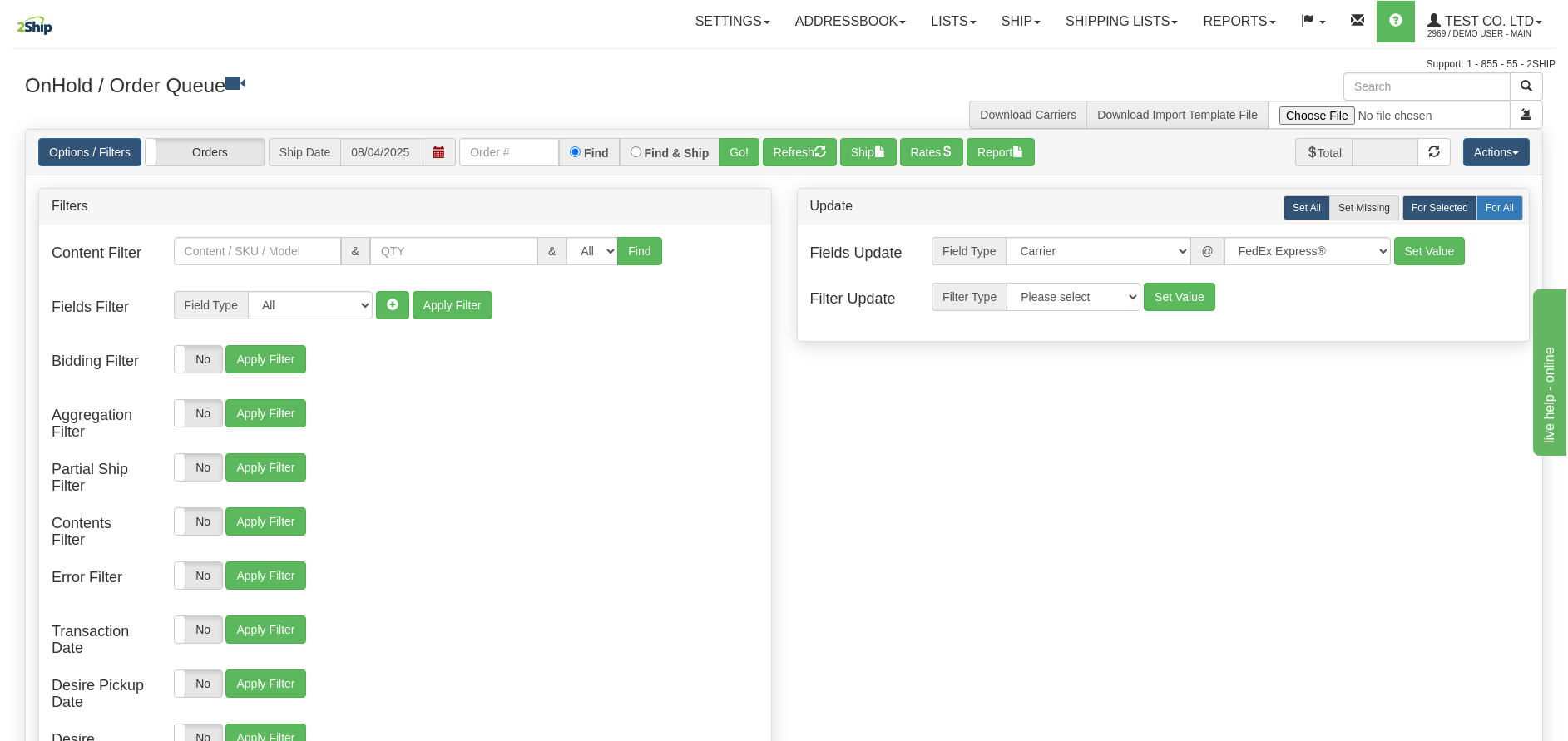 click on "For All" at bounding box center [1500, 208] 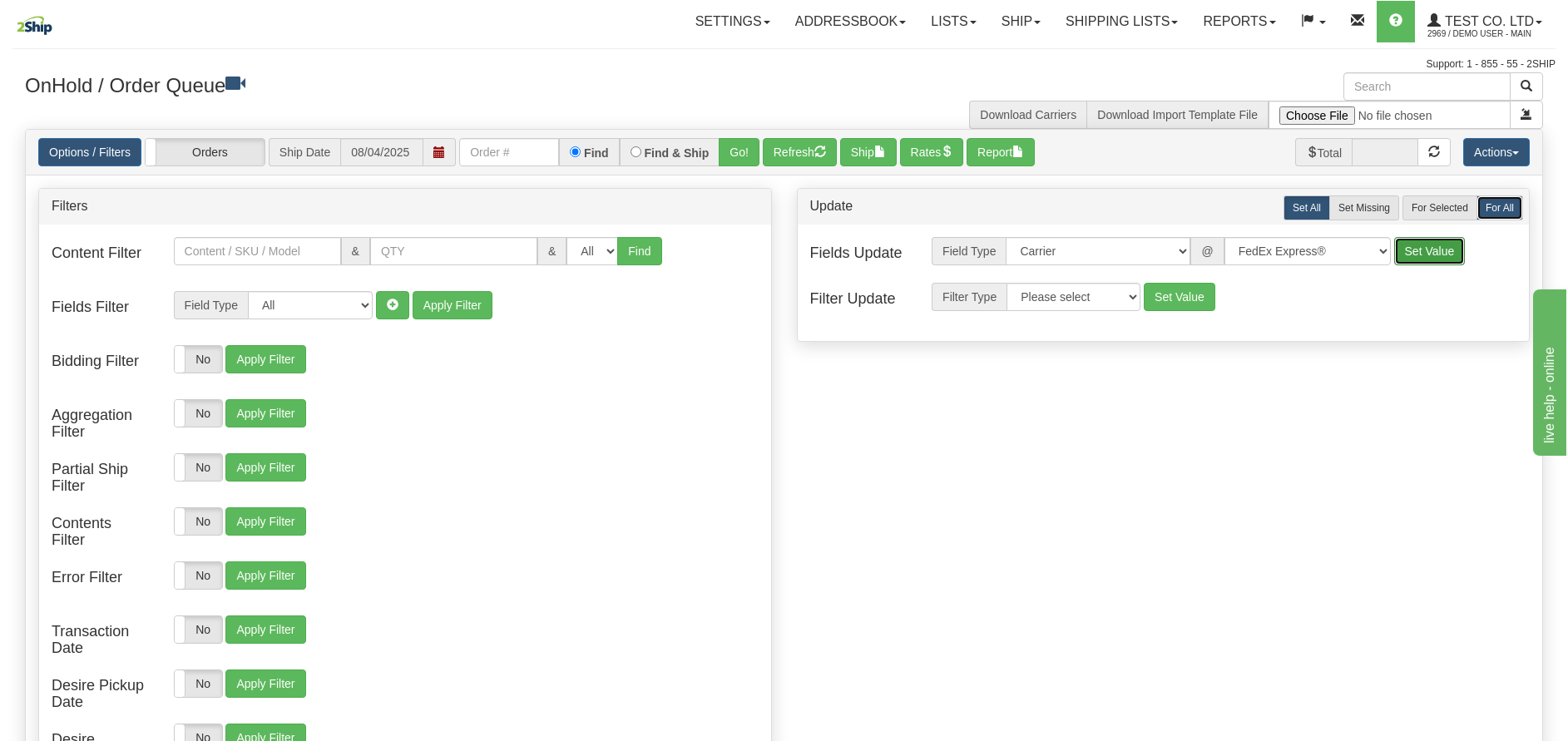 click on "Set Value" at bounding box center [1430, 251] 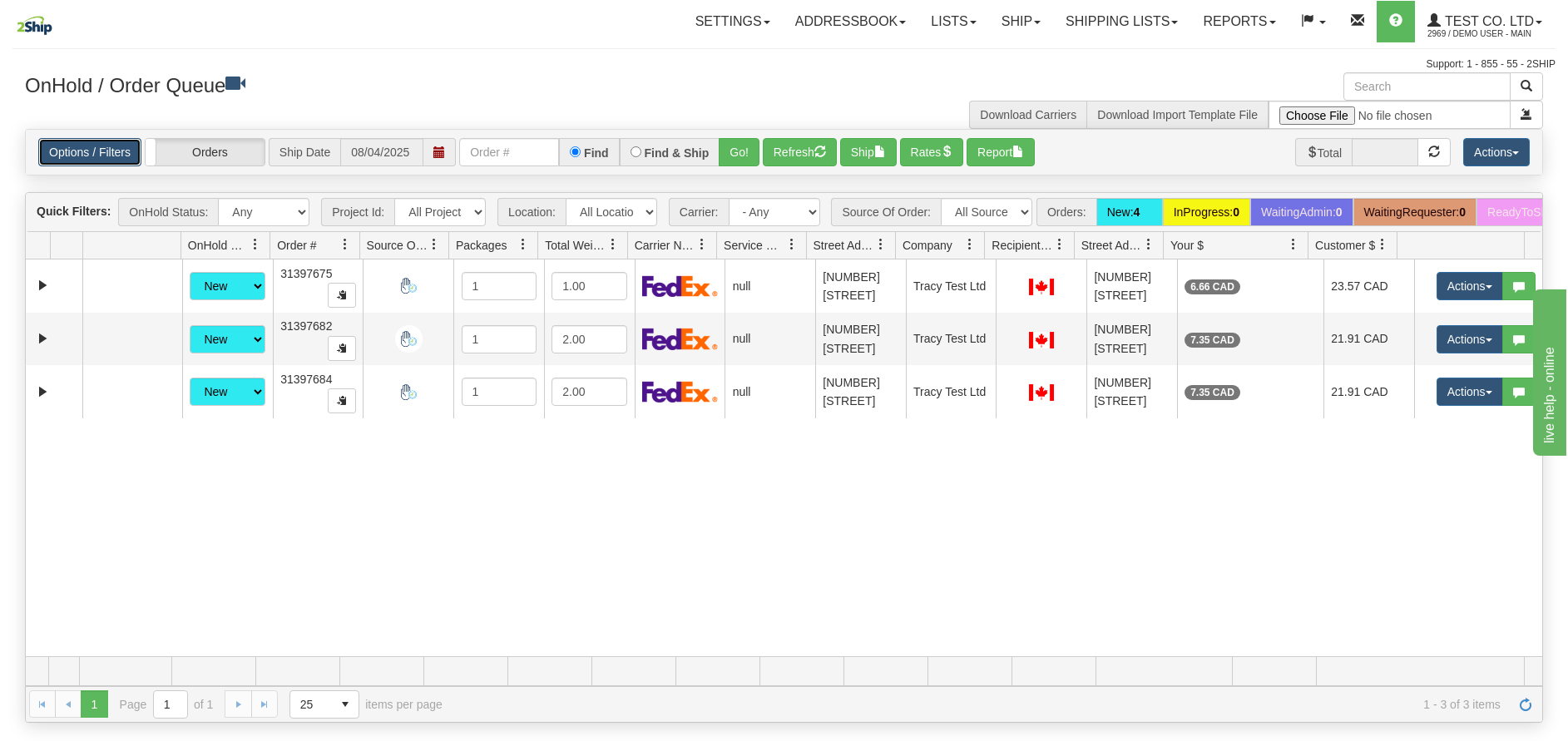 click on "Options / Filters" at bounding box center (90, 152) 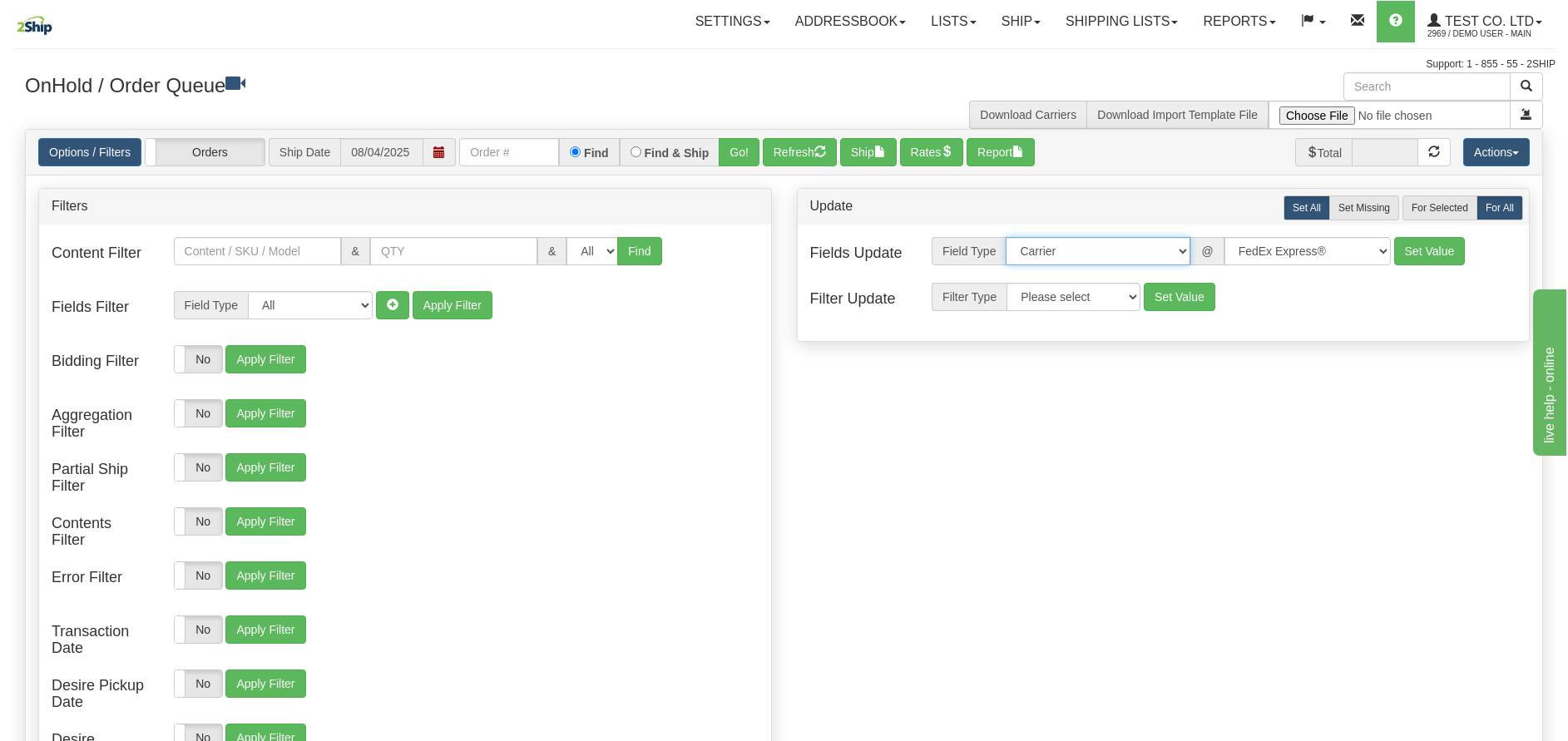 click on "Please select
Contact Person
Company
Country
Country & State/Province
City
Zip / Postal
Street Address
Address 2
Address 3
Email
Tel #
Contact Person
Company
Country
Country & State/Province
City
Zip / Postal
Street Address
Address 2
Address 3
Email
Tel #
Residential
Packages
Weight
Measurements Type
Length
Width
Height
Packaging
Protection
Currency
Reference 1
Reference 2
PO
Packages on Skid
Class
Description
NMFC Item
NMFC Sub
Packages are Skids
Shipment Reference
PO Number
Desire Pickup Date
Desire Delivery Date
GL Category
Location
Bill To
Bill Duties & Customs To
Carrier
Service
Commodity
Dedicated Carrier/Service
Project Id
Internal Handling Text
Customer Pricing
OnHold Status
Encoding
Label Type
Packing Slip Type
Terms of Sale
Purpose
Customs Currency" at bounding box center [1098, 251] 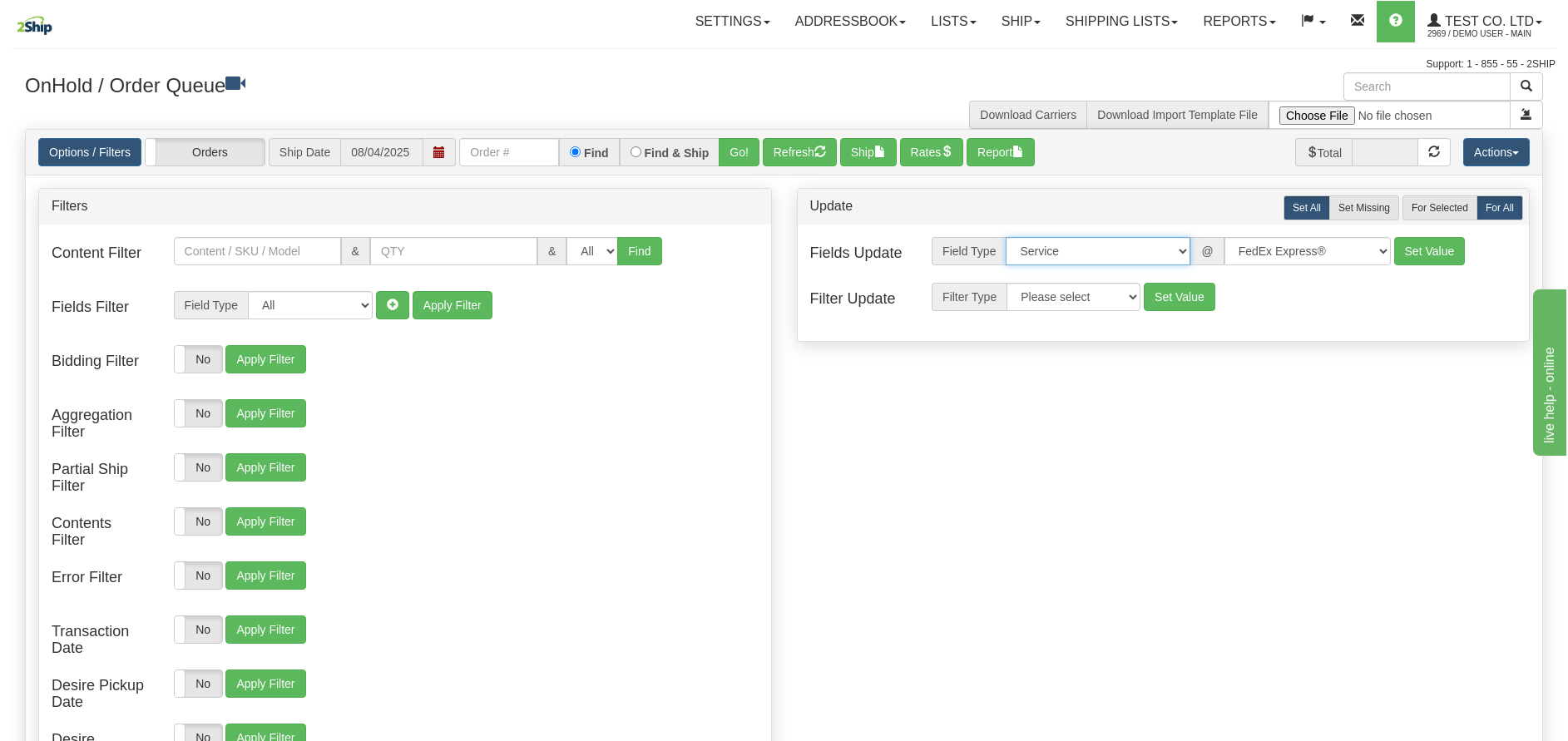 click on "Please select
Contact Person
Company
Country
Country & State/Province
City
Zip / Postal
Street Address
Address 2
Address 3
Email
Tel #
Contact Person
Company
Country
Country & State/Province
City
Zip / Postal
Street Address
Address 2
Address 3
Email
Tel #
Residential
Packages
Weight
Measurements Type
Length
Width
Height
Packaging
Protection
Currency
Reference 1
Reference 2
PO
Packages on Skid
Class
Description
NMFC Item
NMFC Sub
Packages are Skids
Shipment Reference
PO Number
Desire Pickup Date
Desire Delivery Date
GL Category
Location
Bill To
Bill Duties & Customs To
Carrier
Service
Commodity
Dedicated Carrier/Service
Project Id
Internal Handling Text
Customer Pricing
OnHold Status
Encoding
Label Type
Packing Slip Type
Terms of Sale
Purpose
Customs Currency" at bounding box center [1098, 251] 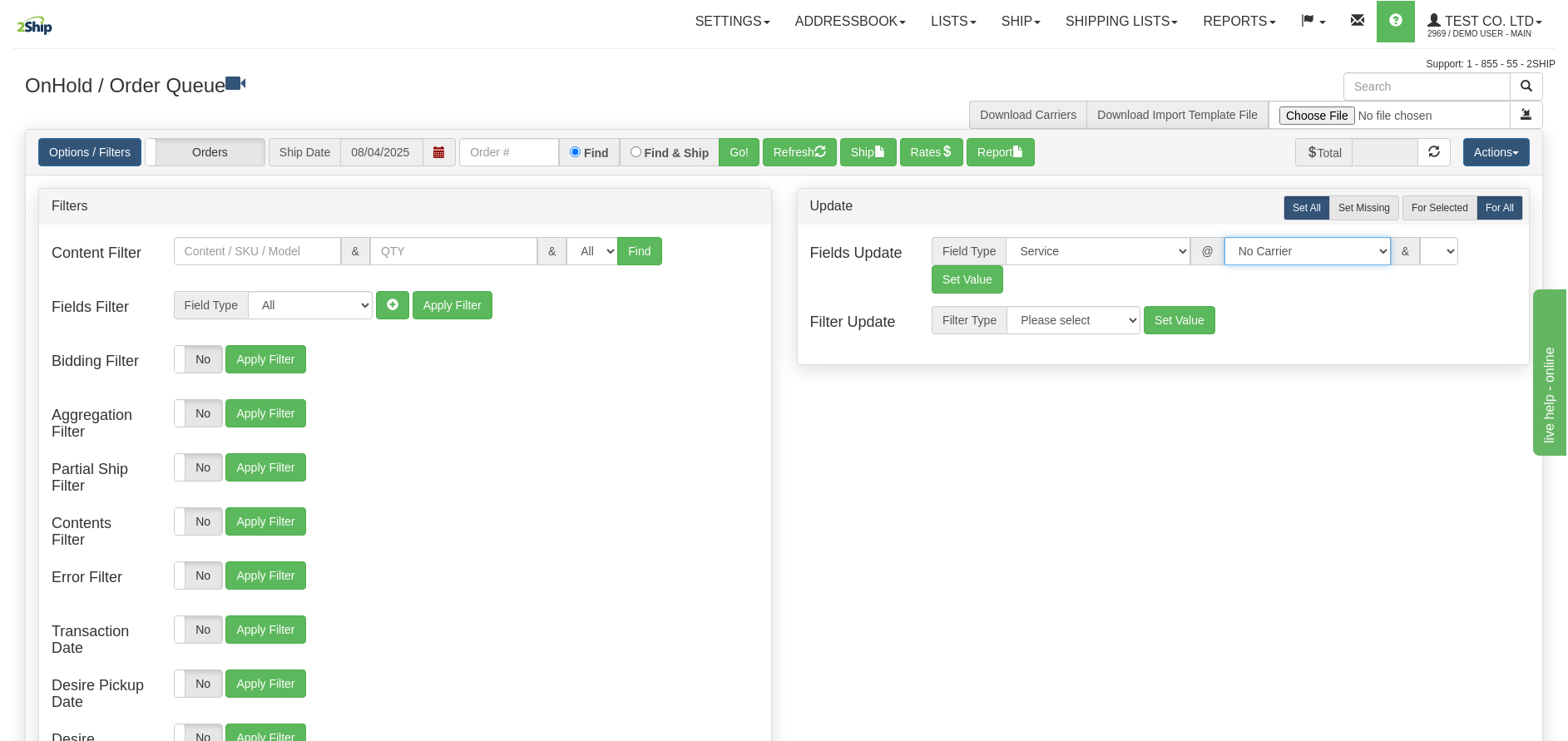 drag, startPoint x: 1312, startPoint y: 238, endPoint x: 1346, endPoint y: 245, distance: 34.71311 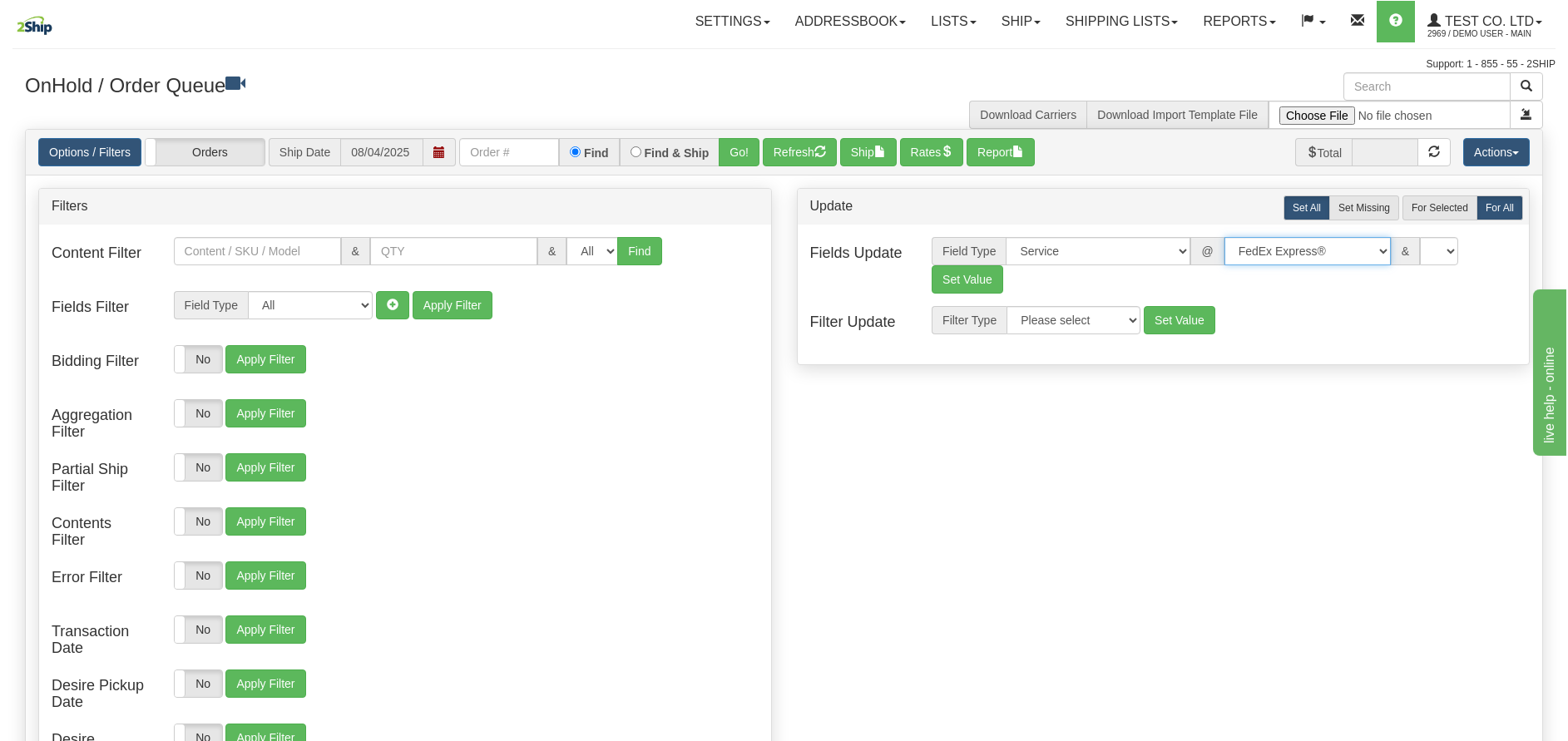 click on "No Carrier
FedEx Express®
DHL
UPS
Purolator
TNT
Canpar
Canada Post
Nationex
USPS EasyPost
Old Dominion.
XPO Logistics.
Kindersley Intermodal.
Sameday Courier
FedEx® LTL
Apex
Estes Express Lines.
R&L Carriers.
Sendle
UPS Freight
United Messengers
Midland Transport Limited.
Manitoulin.
Guilbault
Day & Ross
Day & Ross / Sameday
Dessaults
TEST LTL
My Carrier
Manitoulin Transport
Estes
Roadrunner Freight" at bounding box center (1308, 251) 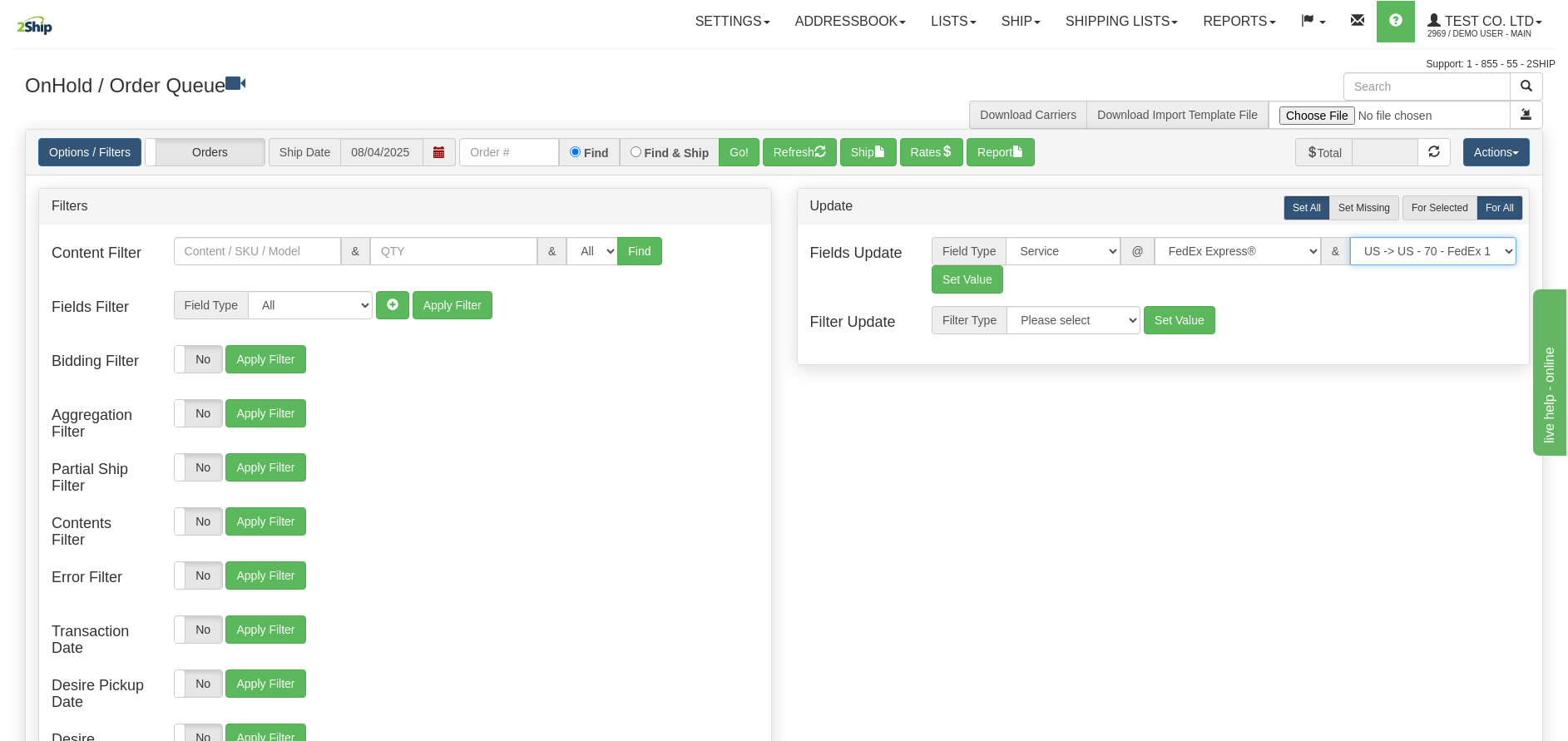 click on "US -> US - 70 - FedEx 1 Day® Freight US -> US - 03 - FedEx 2 Day® US -> US - 49 - FedEx 2 Day® AM US -> US - 80 - FedEx 2 Day® Freight US -> US - 83 - FedEx 3 Day® Freight US -> US - 20 - FedEx Express Saver® US -> US - 39 - Fedex First Freight® US -> US - 06 - FedEx First Overnight® US -> US - 101 - FedEx Freight Economy® US -> US - 102 - FedEx Freight Priority® US -> US - 08 - FedEx Freight® US -> US - 92MPS - FedEx Ground MPS US -> US - 018 - FedEx Ground PRP US -> US - 92 - FedEx Ground® US -> US - 90 - FedEx Ground® Home Delivery US -> US - 17 - FedEx National Freight® US -> US - 01 - FedEx Priority Overnight® US -> US - 910 - FedEx Smart Post® US -> US - 05 - FedEx Standard Overnight® US -> US - RL - FedEx® Regional Economy US -> PR - 101 - FedEx Freight Economy® US -> PR - 102 - FedEx Freight Priority® US -> MX - 101 - FedEx Freight Economy® US -> MX - 102 - FedEx Freight Priority® US -> CA - 101 - FedEx Freight Economy® US -> CA - 102 - FedEx Freight Priority®" at bounding box center [1433, 251] 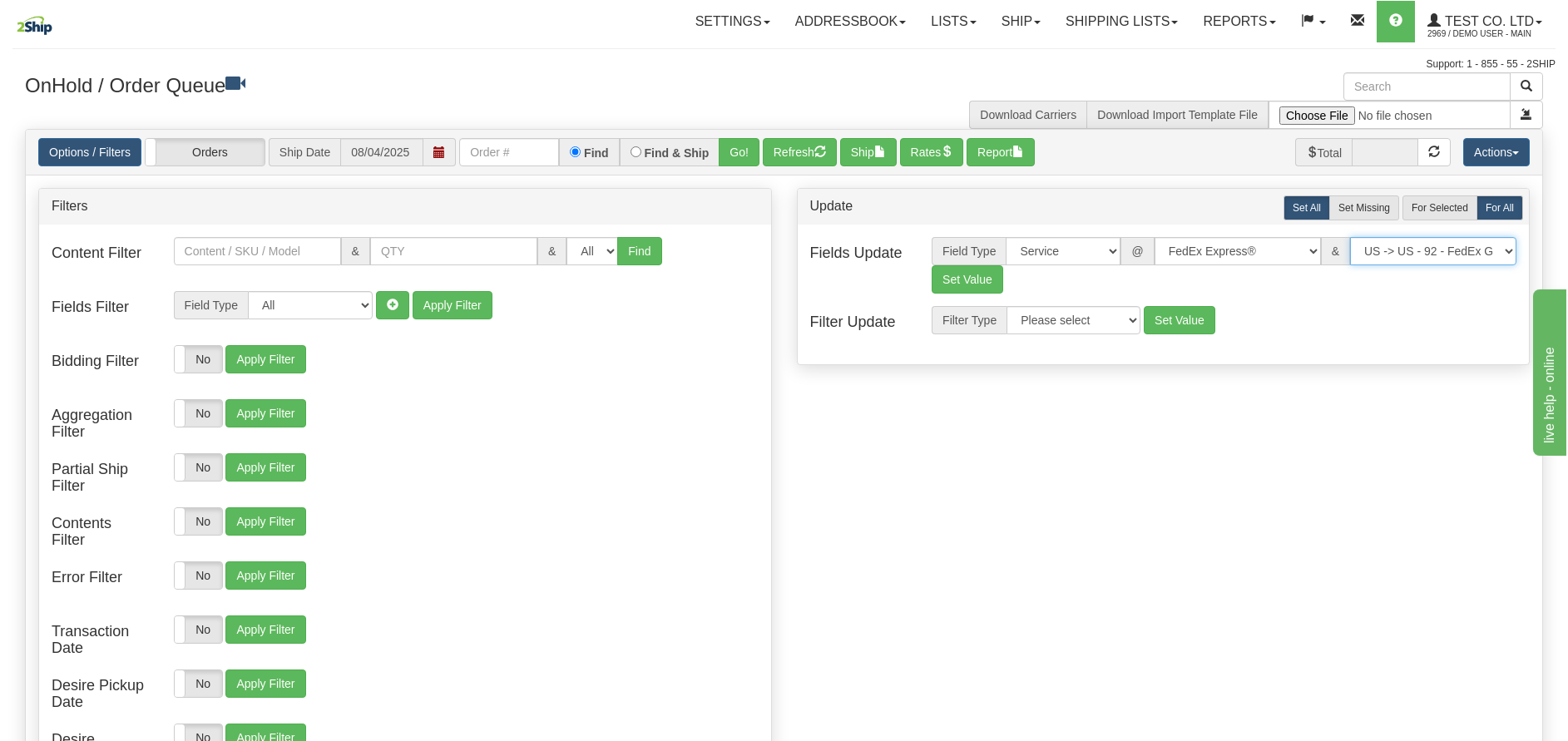click on "US -> US - 70 - FedEx 1 Day® Freight US -> US - 03 - FedEx 2 Day® US -> US - 49 - FedEx 2 Day® AM US -> US - 80 - FedEx 2 Day® Freight US -> US - 83 - FedEx 3 Day® Freight US -> US - 20 - FedEx Express Saver® US -> US - 39 - Fedex First Freight® US -> US - 06 - FedEx First Overnight® US -> US - 101 - FedEx Freight Economy® US -> US - 102 - FedEx Freight Priority® US -> US - 08 - FedEx Freight® US -> US - 92MPS - FedEx Ground MPS US -> US - 018 - FedEx Ground PRP US -> US - 92 - FedEx Ground® US -> US - 90 - FedEx Ground® Home Delivery US -> US - 17 - FedEx National Freight® US -> US - 01 - FedEx Priority Overnight® US -> US - 910 - FedEx Smart Post® US -> US - 05 - FedEx Standard Overnight® US -> US - RL - FedEx® Regional Economy US -> PR - 101 - FedEx Freight Economy® US -> PR - 102 - FedEx Freight Priority® US -> MX - 101 - FedEx Freight Economy® US -> MX - 102 - FedEx Freight Priority® US -> CA - 101 - FedEx Freight Economy® US -> CA - 102 - FedEx Freight Priority®" at bounding box center (1433, 251) 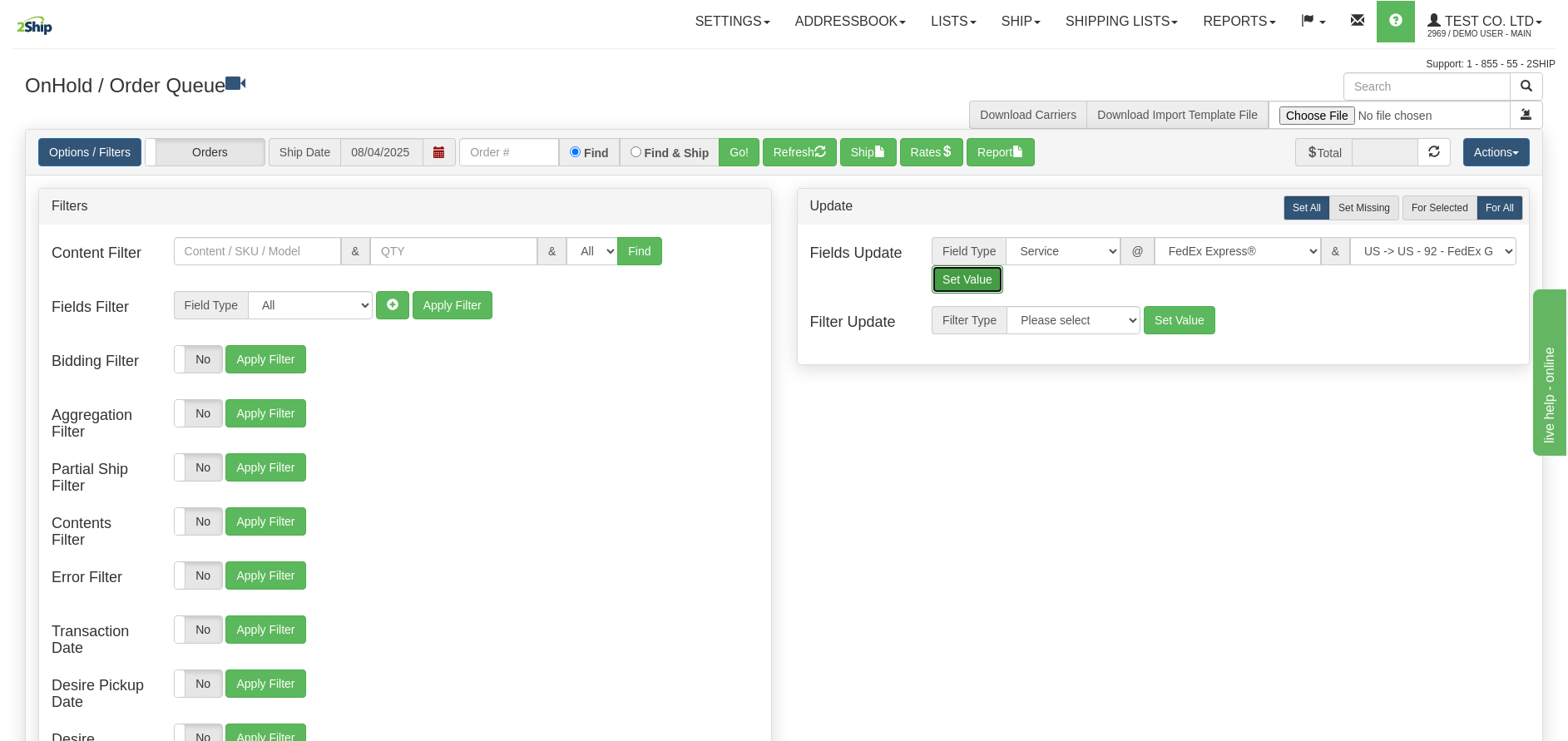 click on "Set Value" at bounding box center (967, 279) 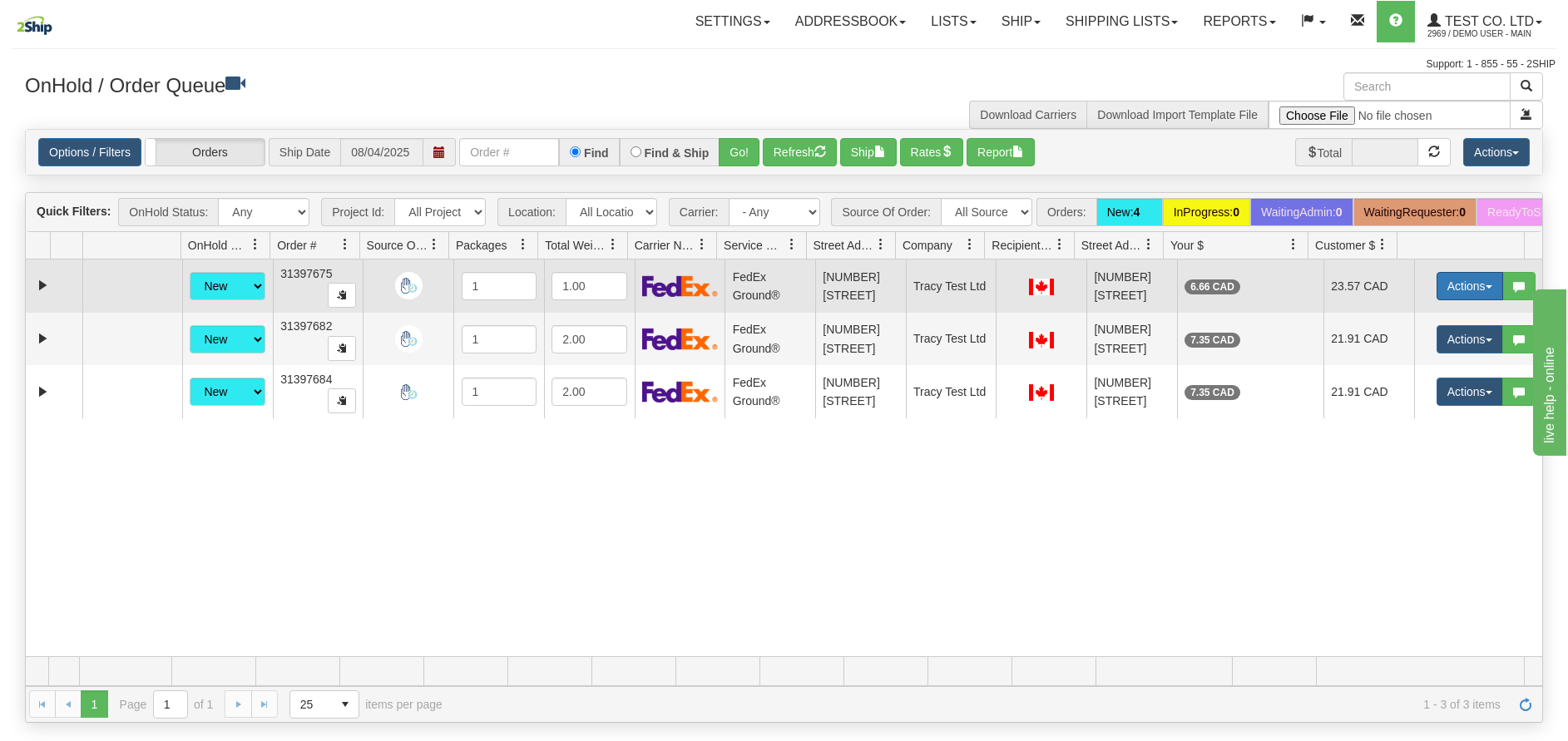 click on "Actions" at bounding box center (1470, 286) 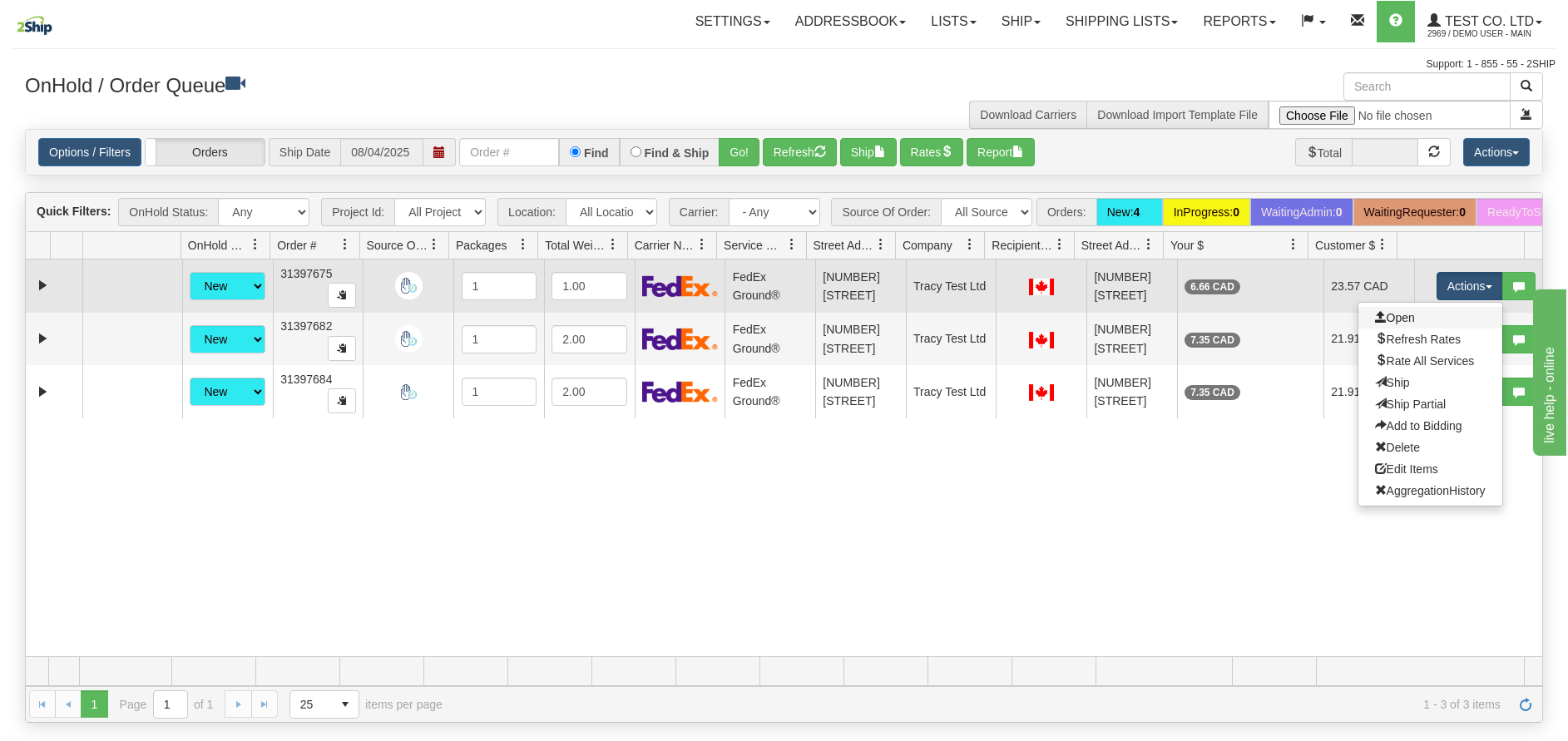 click on "Open" at bounding box center (1430, 318) 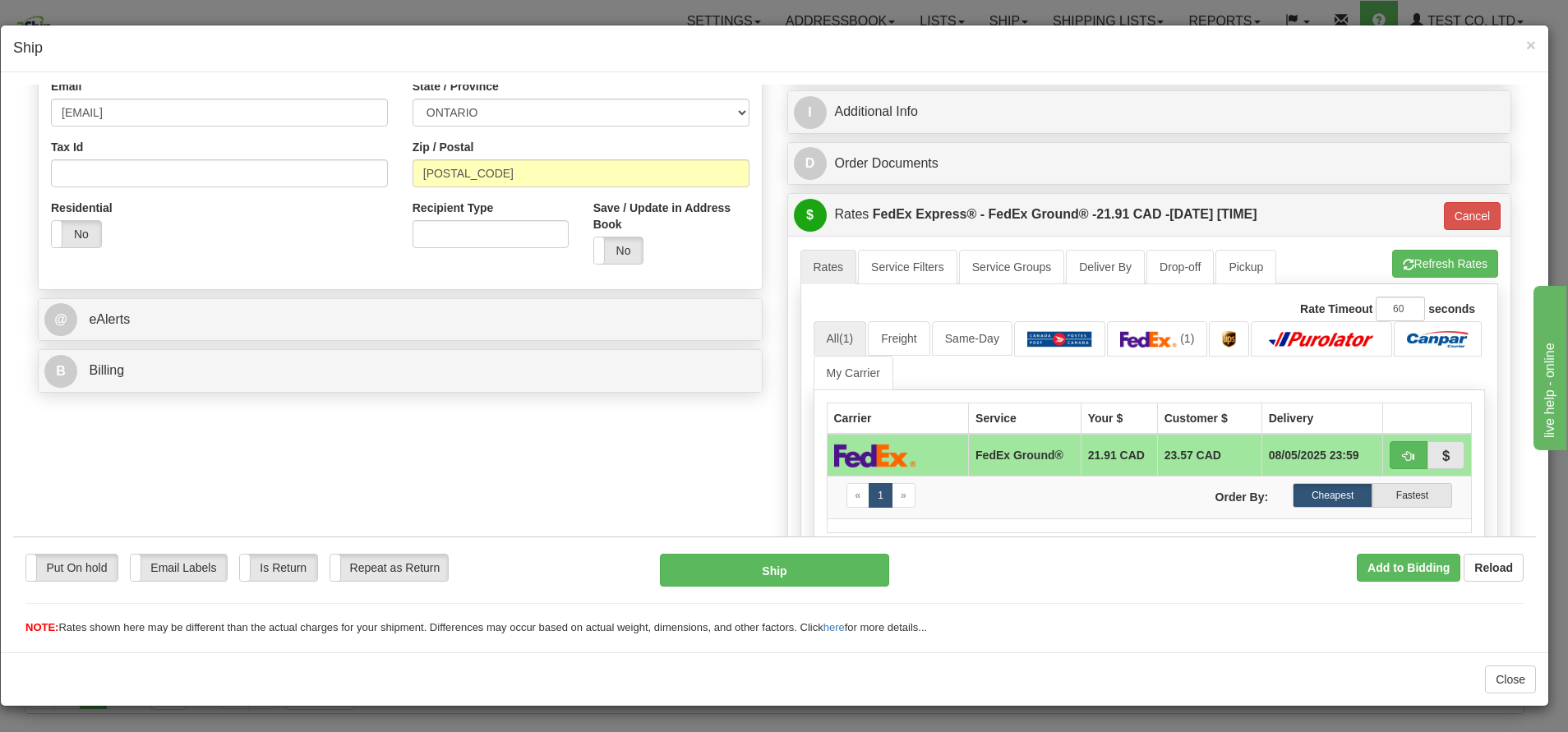 scroll, scrollTop: 493, scrollLeft: 0, axis: vertical 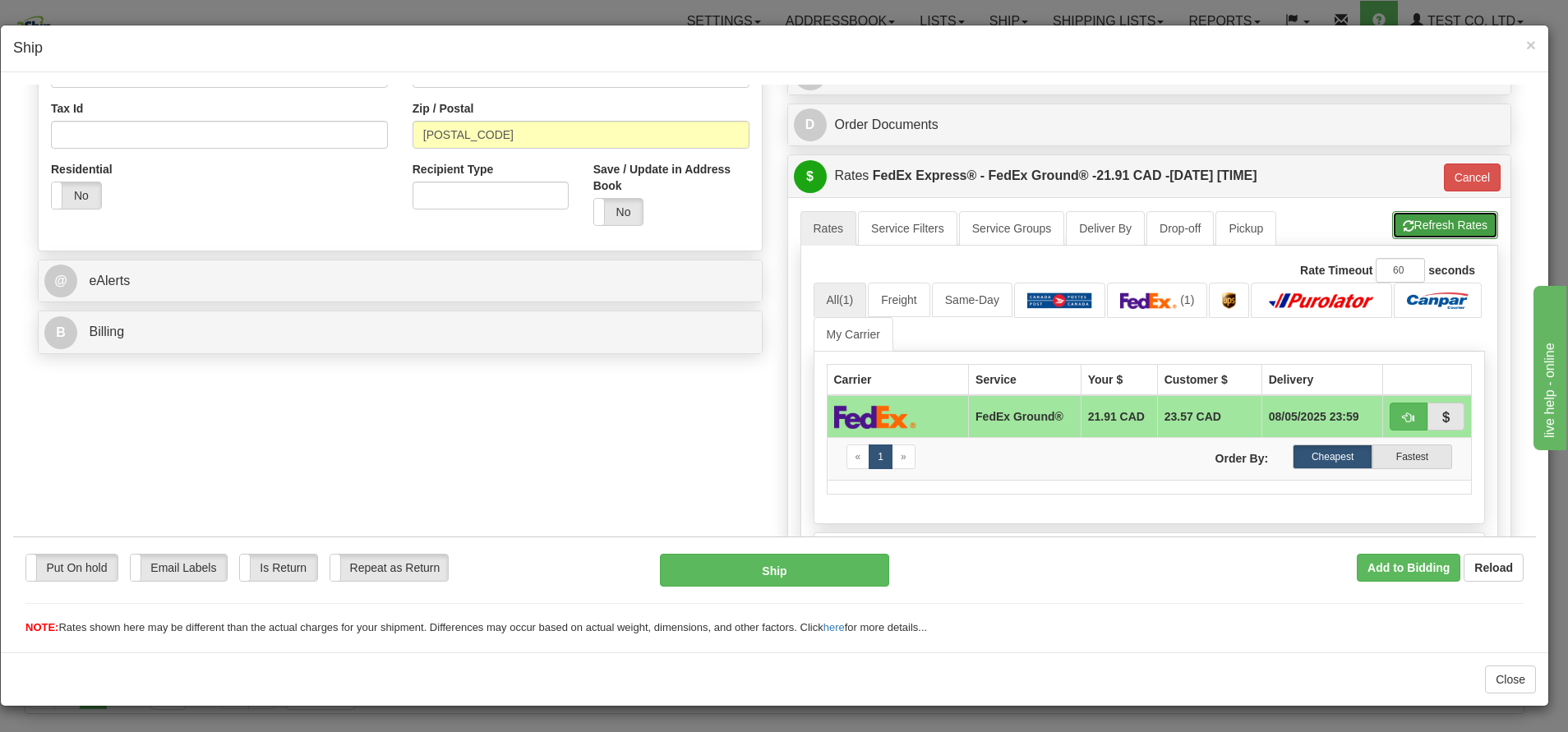 click on "Refresh Rates" at bounding box center [1445, 224] 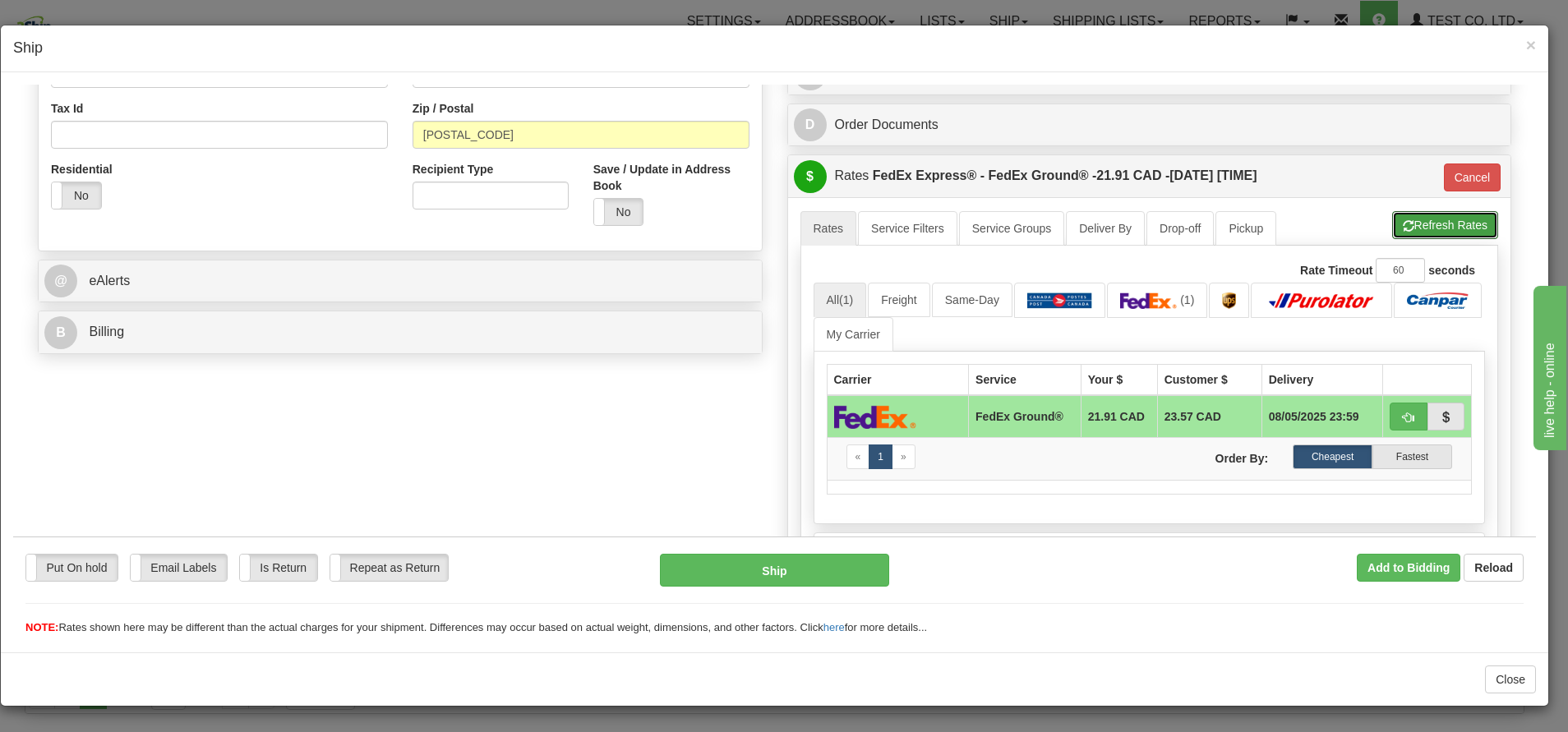 type on "92" 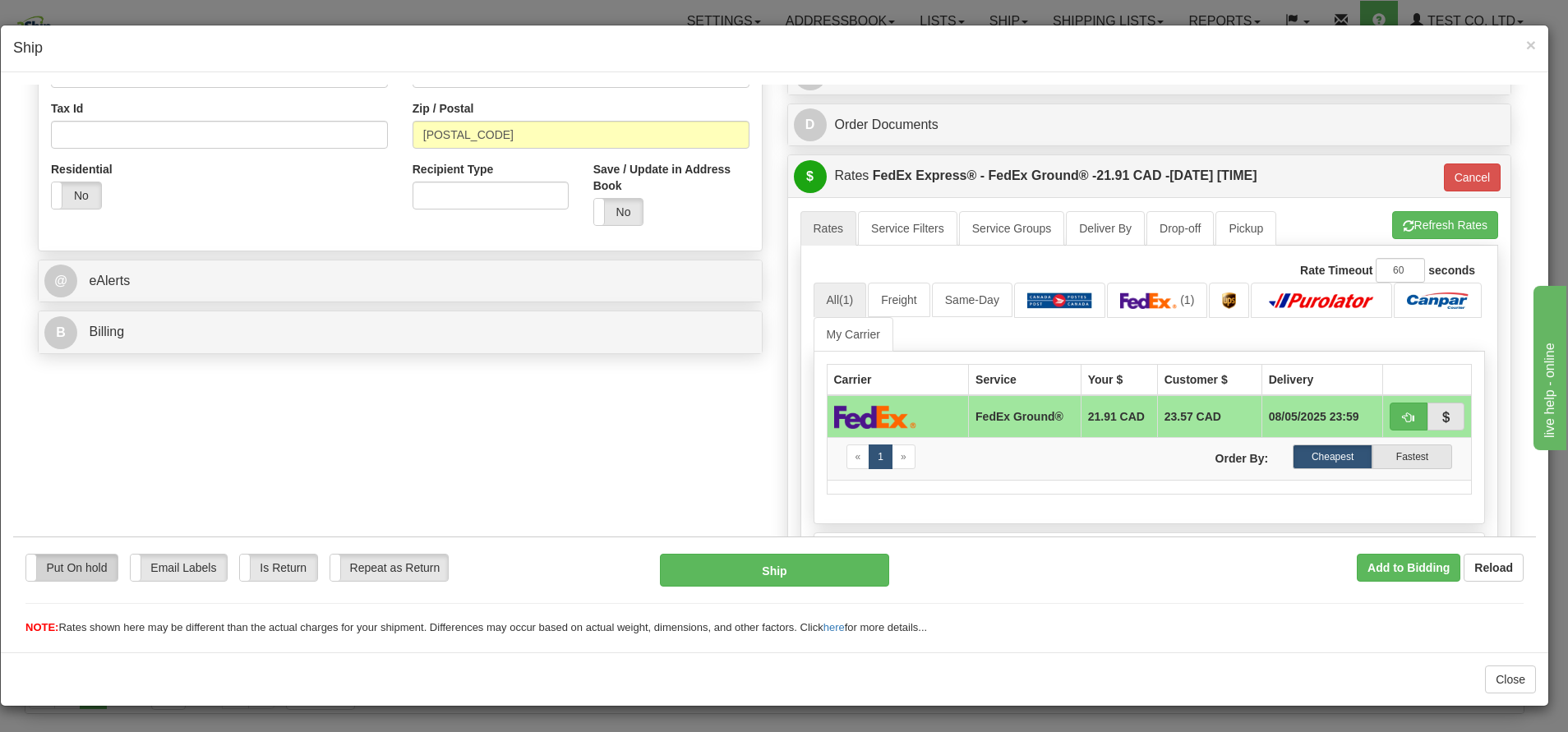 click on "Put On hold" at bounding box center [71, 567] 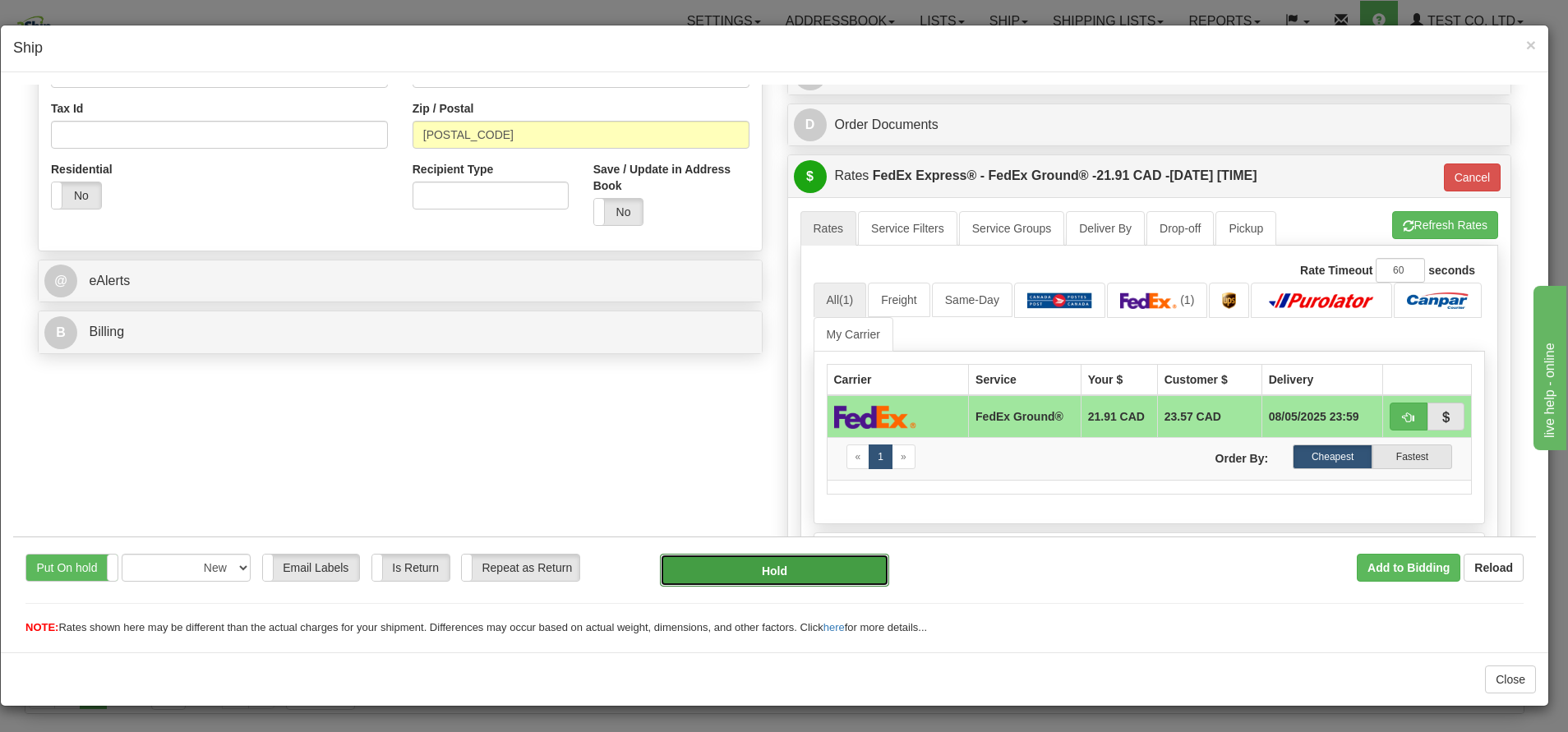 click on "Hold" at bounding box center [774, 569] 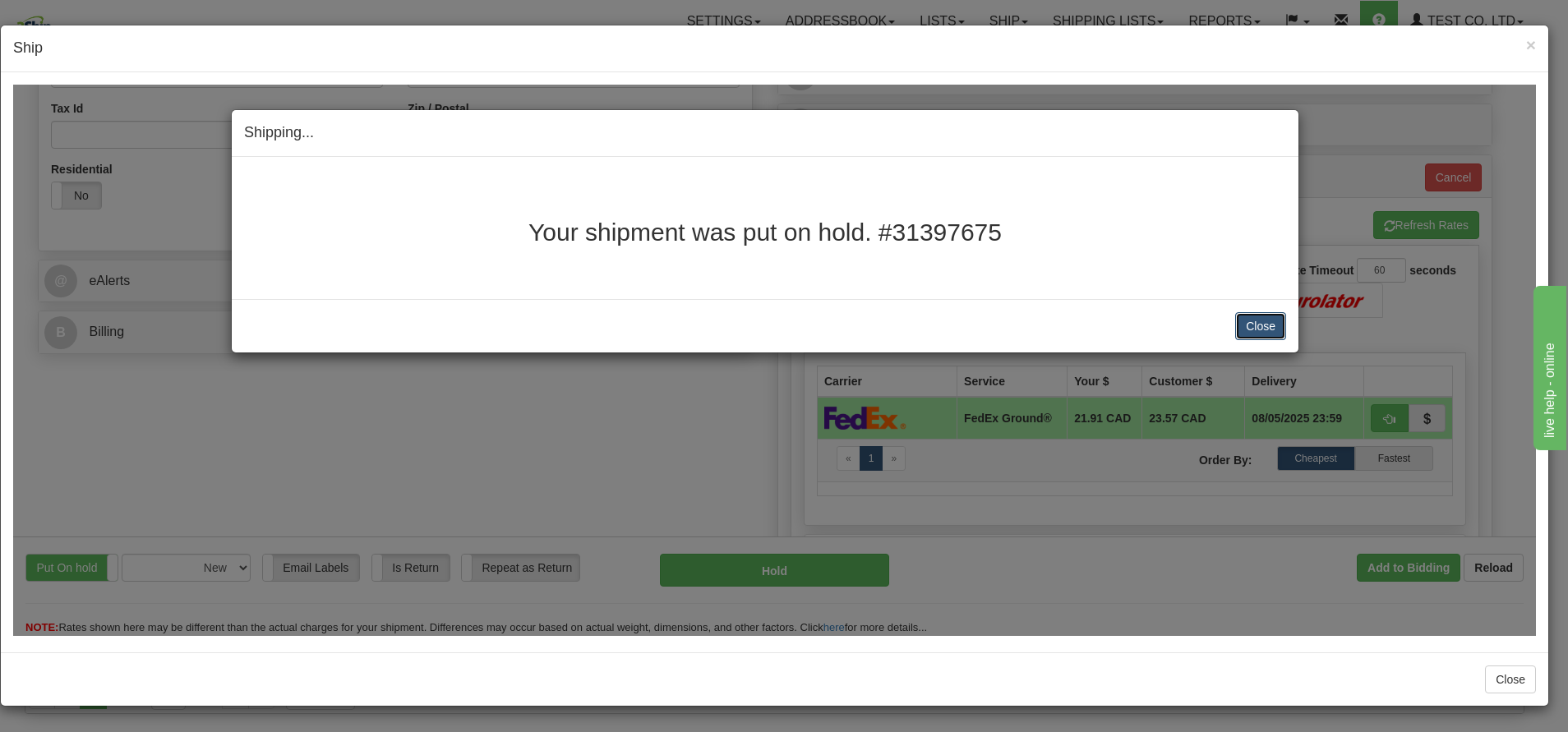 click on "Close" at bounding box center [1261, 325] 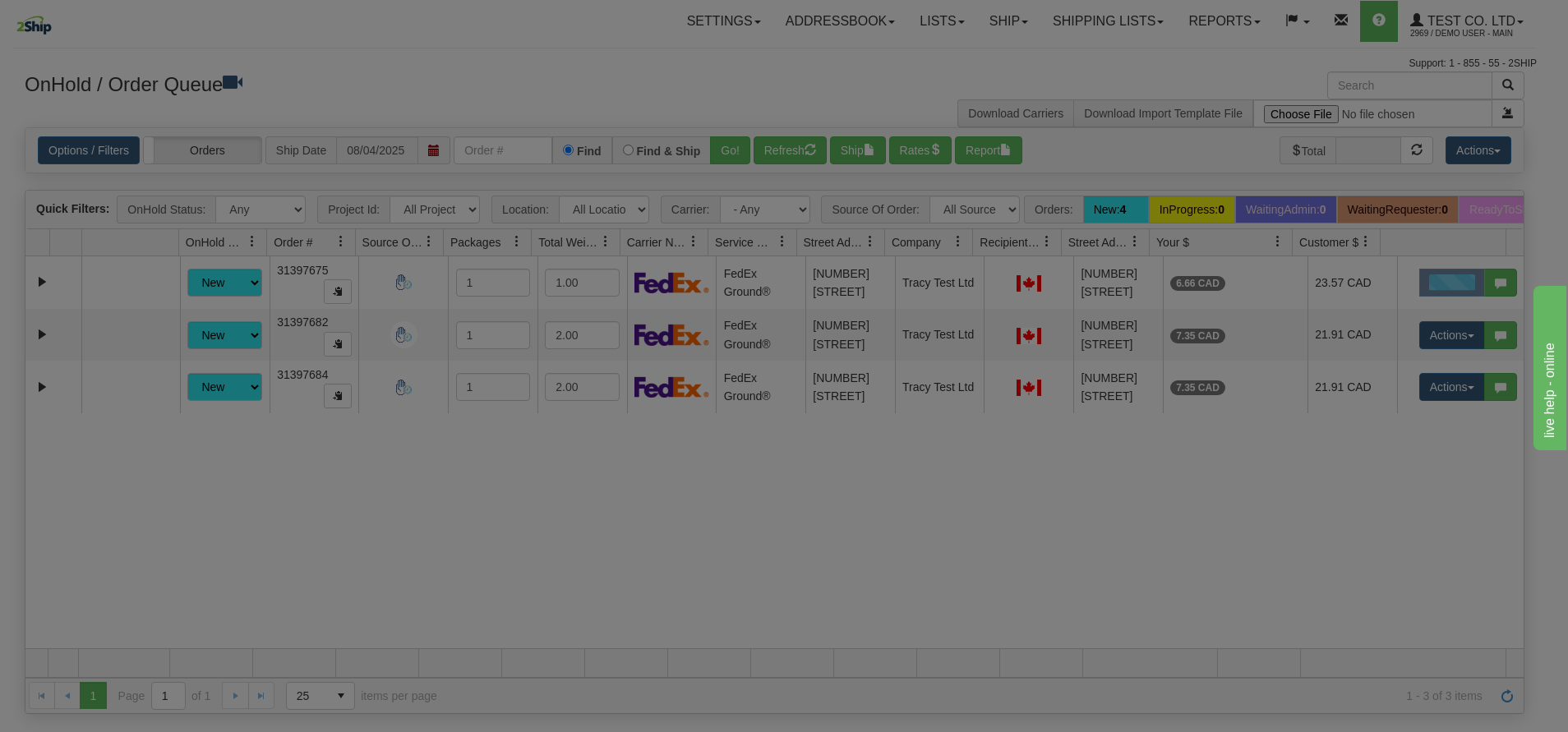 scroll, scrollTop: 0, scrollLeft: 0, axis: both 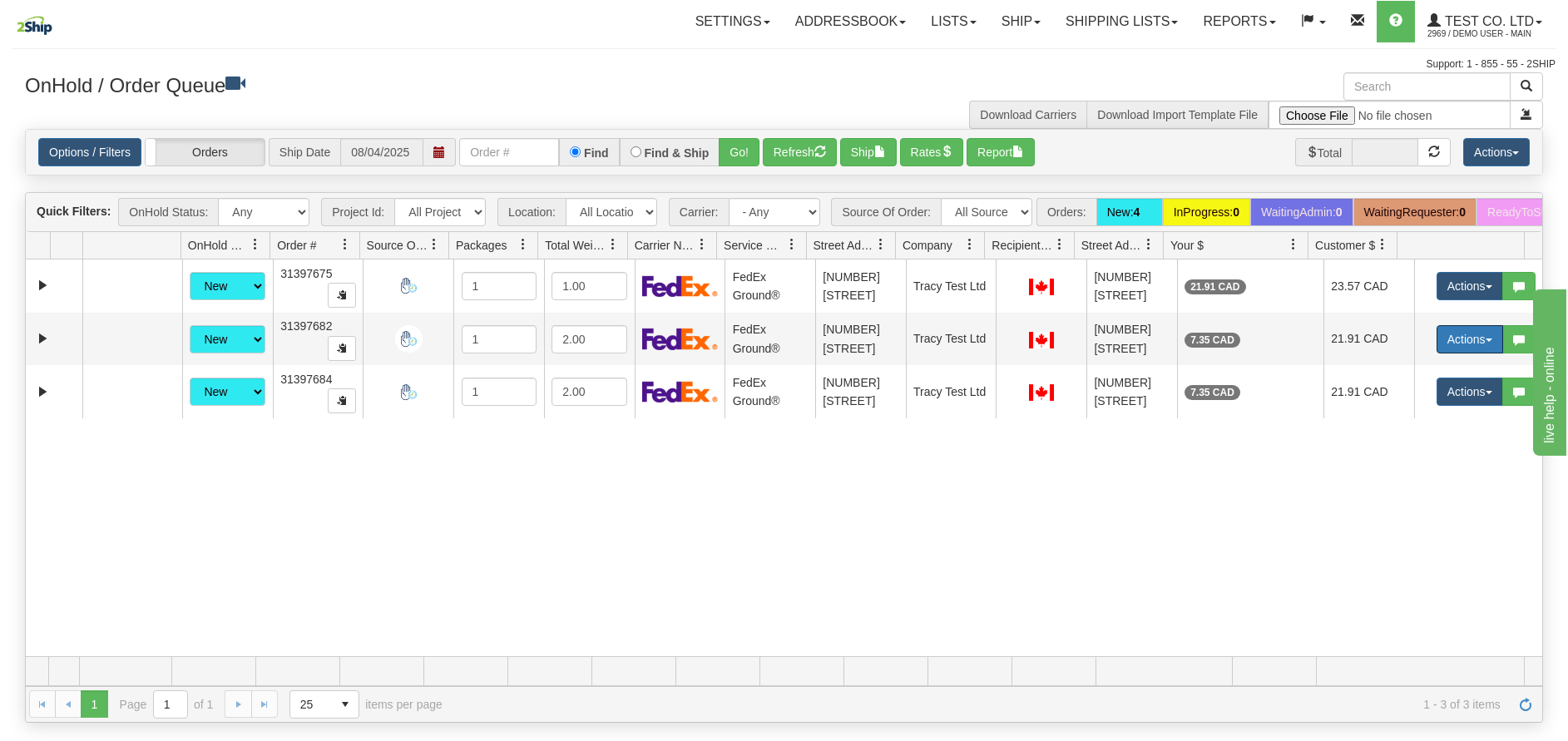 click on "Actions" at bounding box center (1470, 339) 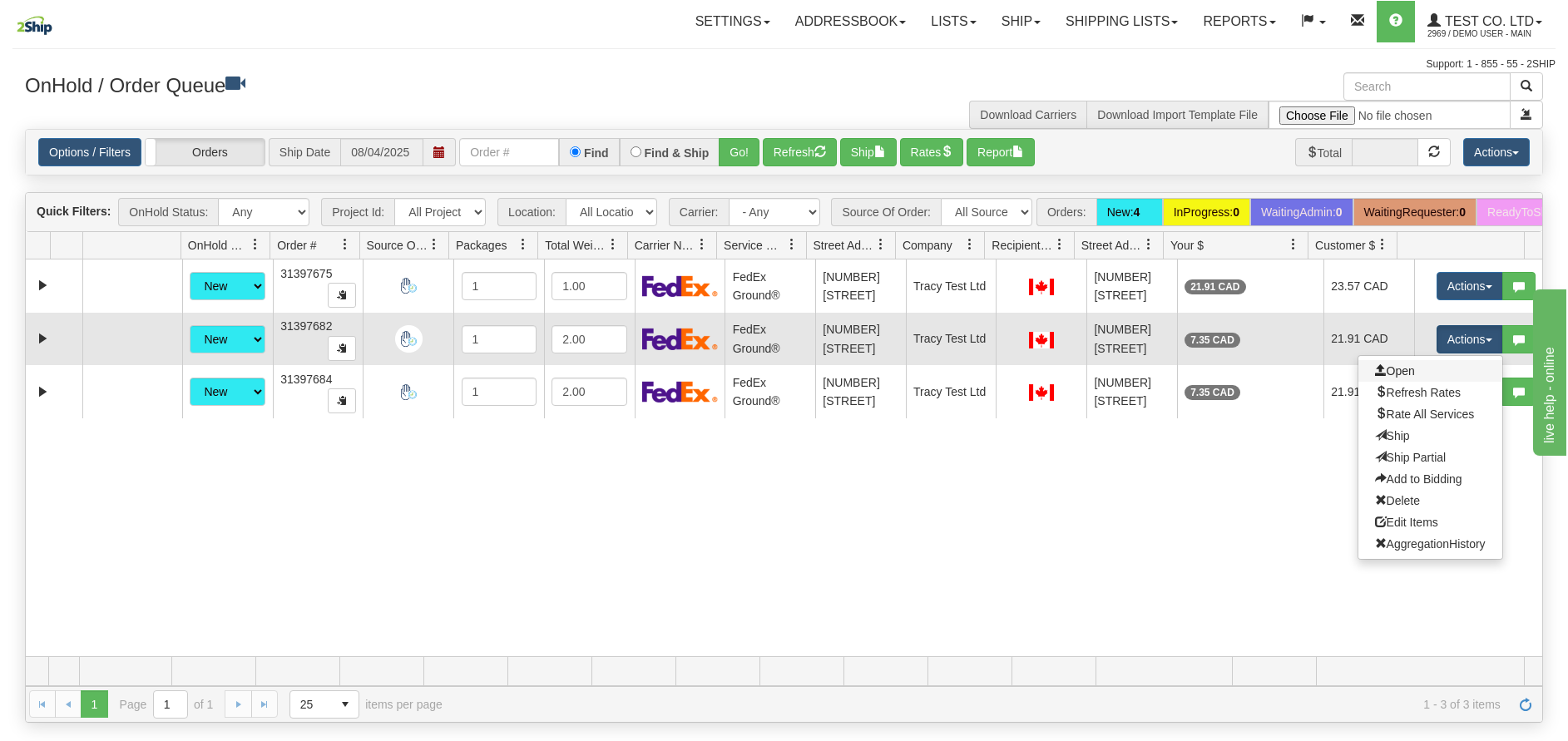 click on "Open" at bounding box center (1430, 371) 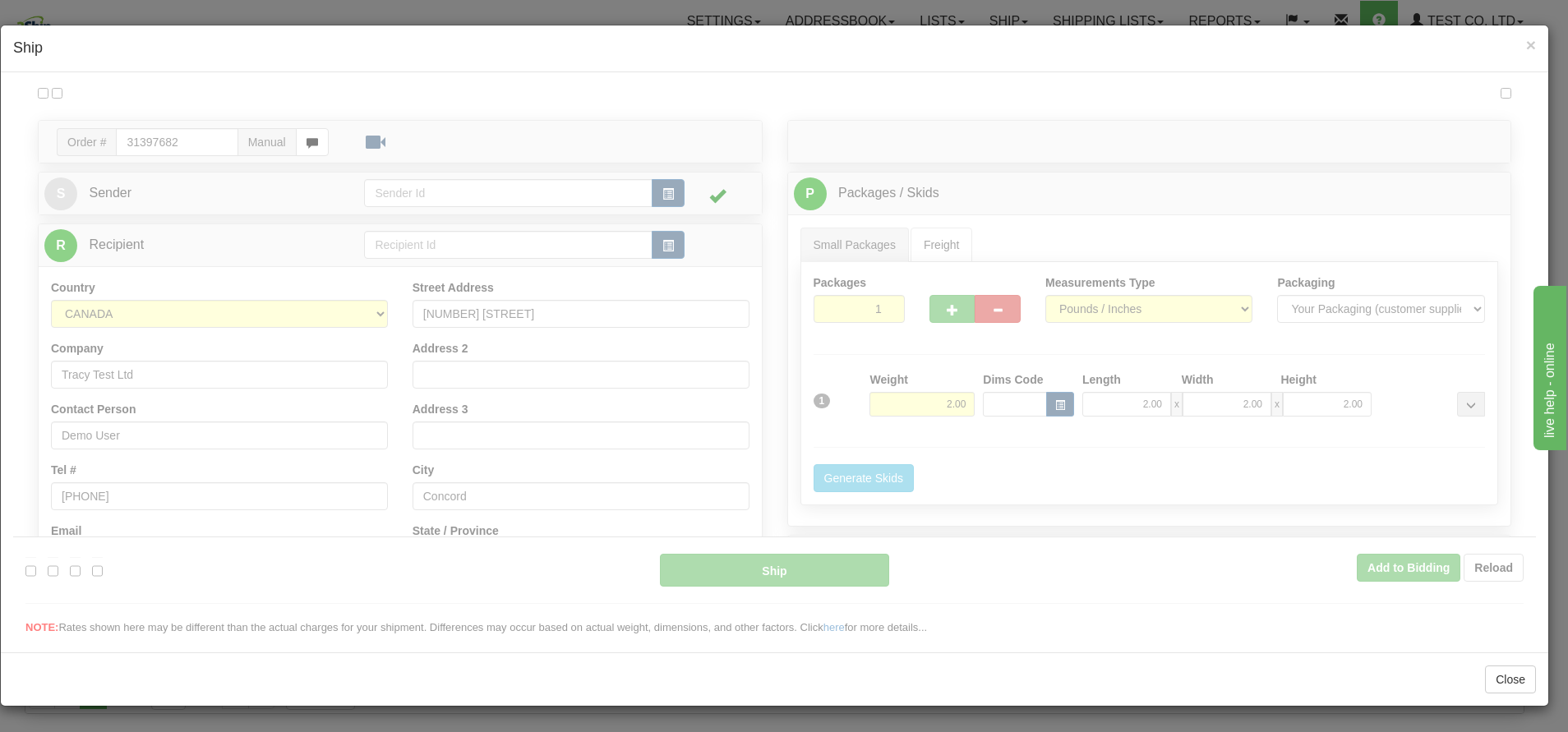 scroll, scrollTop: 0, scrollLeft: 0, axis: both 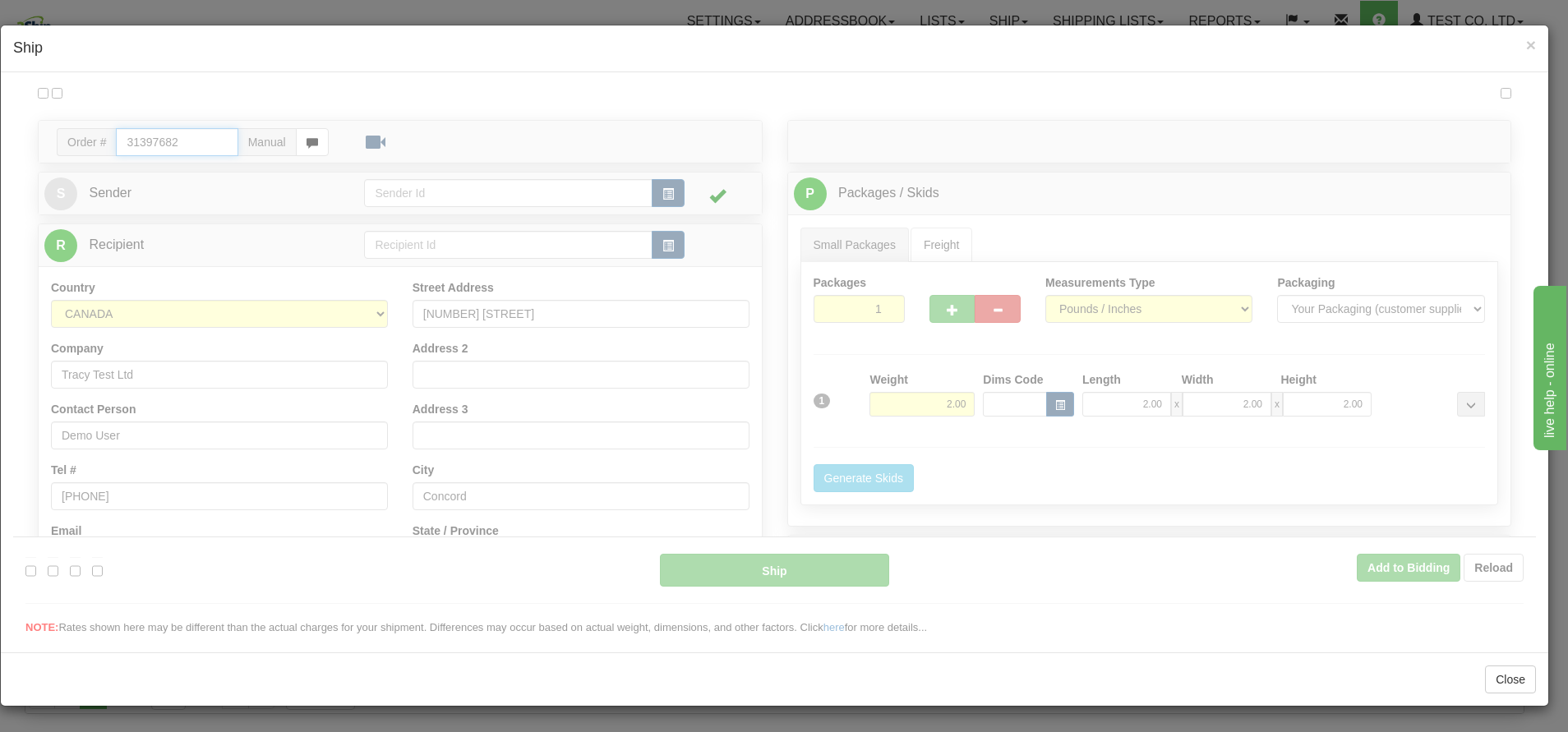 type on "92" 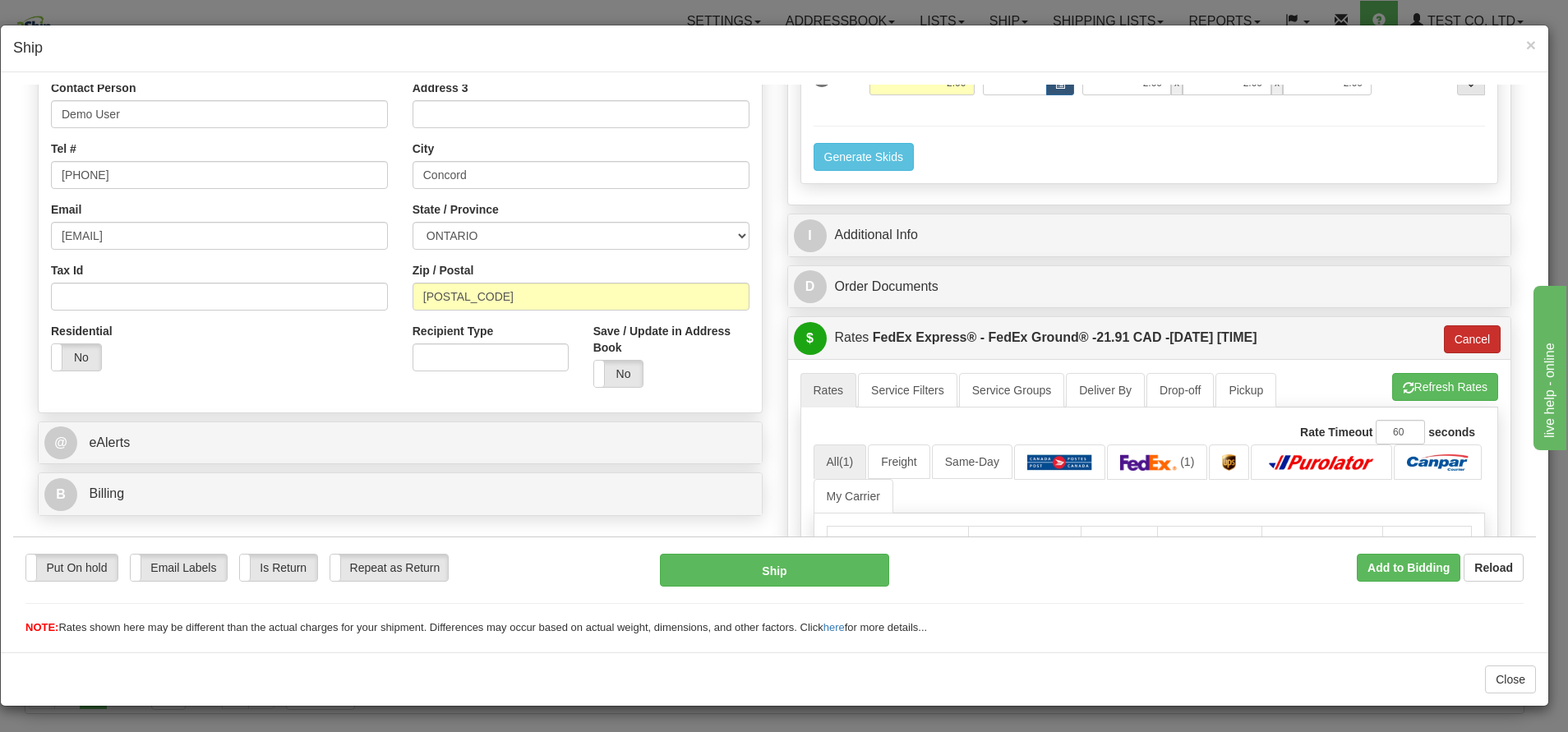 scroll, scrollTop: 370, scrollLeft: 0, axis: vertical 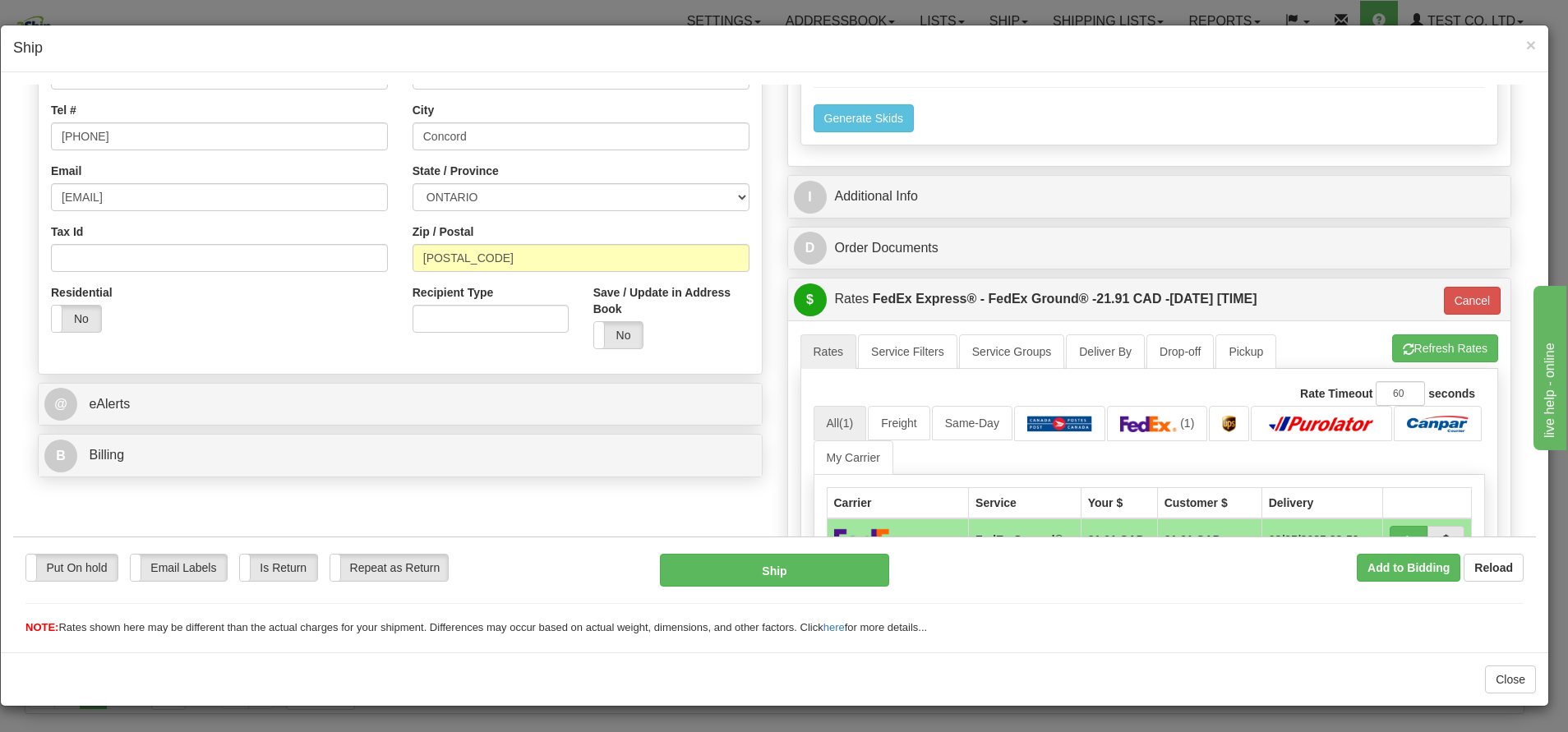 drag, startPoint x: 87, startPoint y: 563, endPoint x: 256, endPoint y: 552, distance: 169.35761 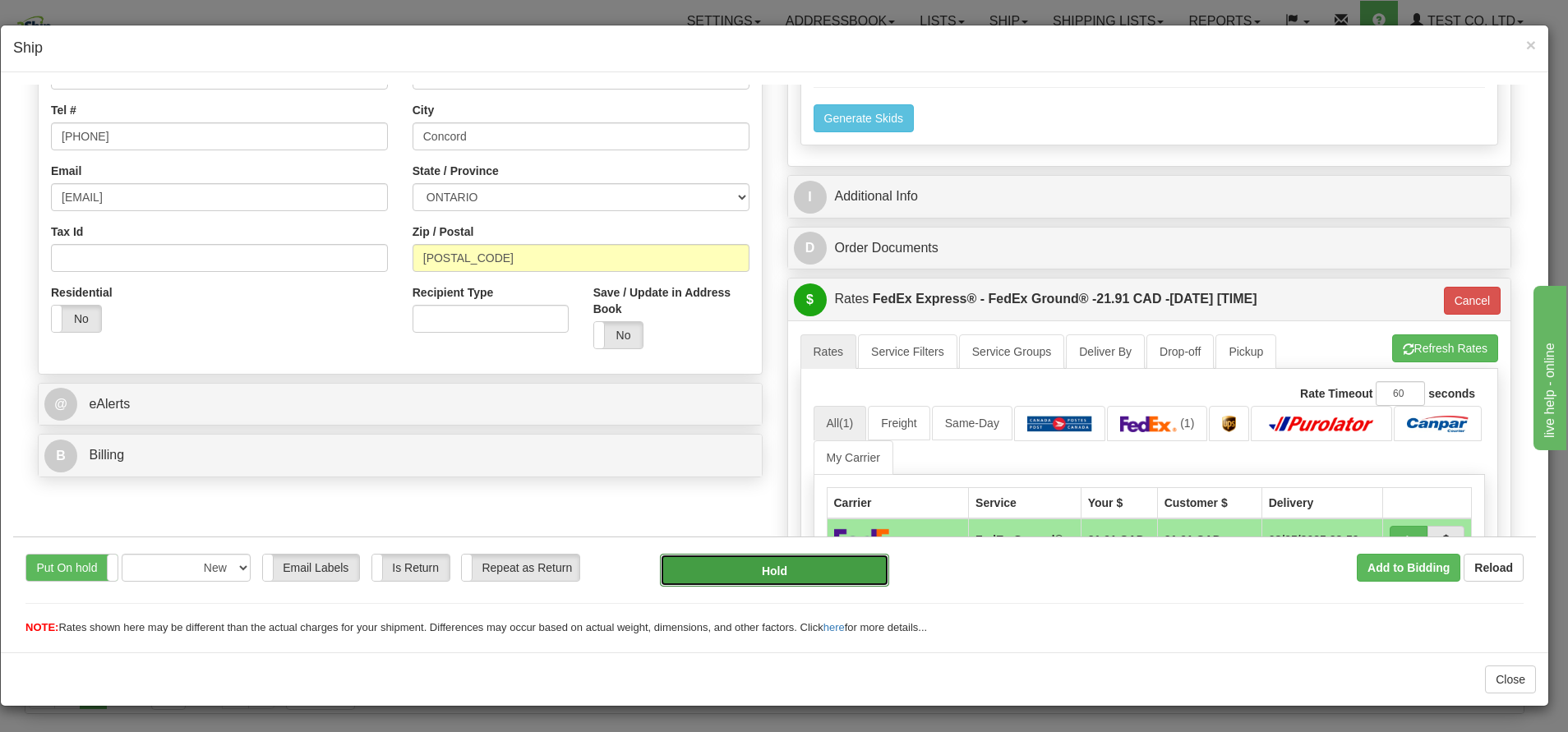click on "Hold" at bounding box center (774, 569) 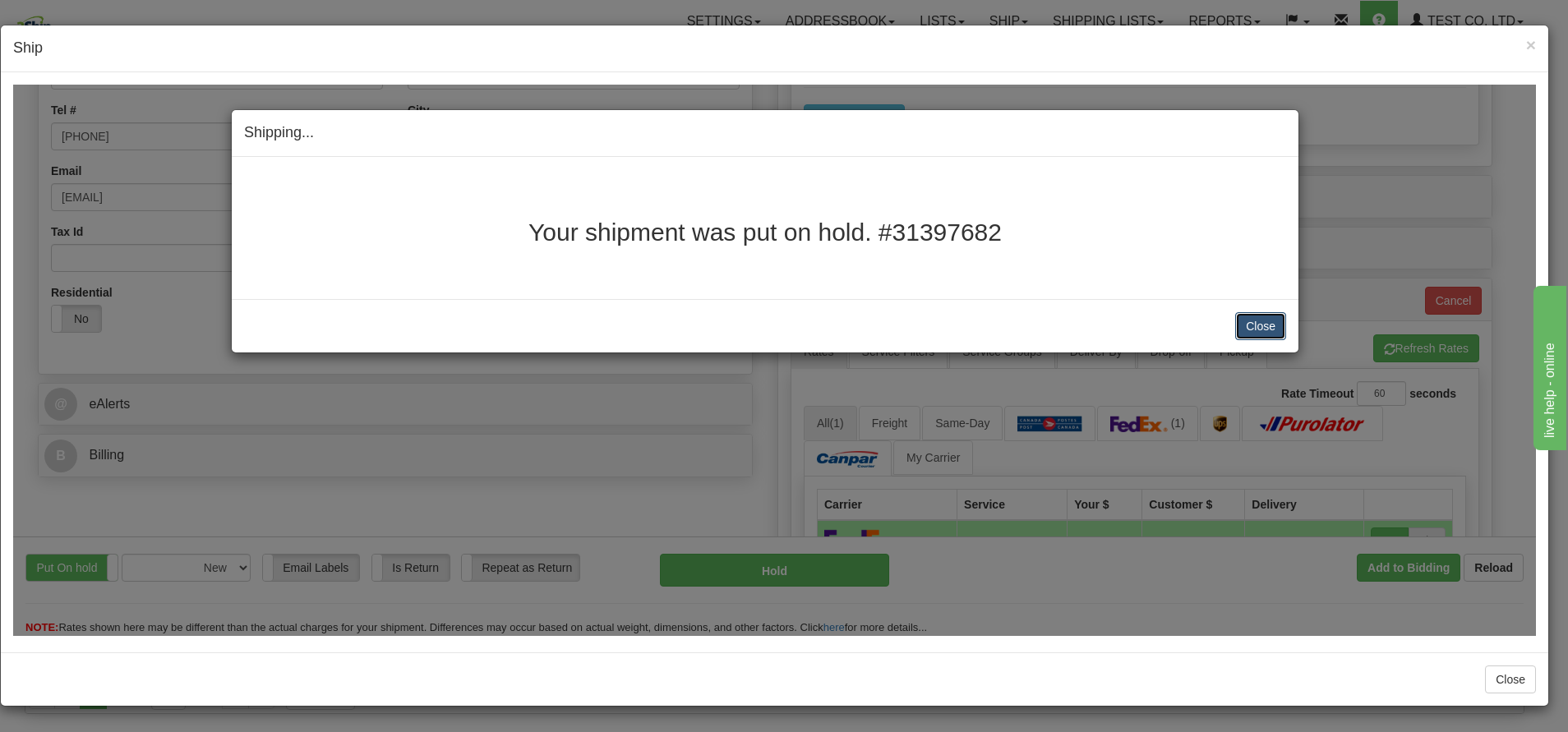 click on "Close" at bounding box center (1261, 325) 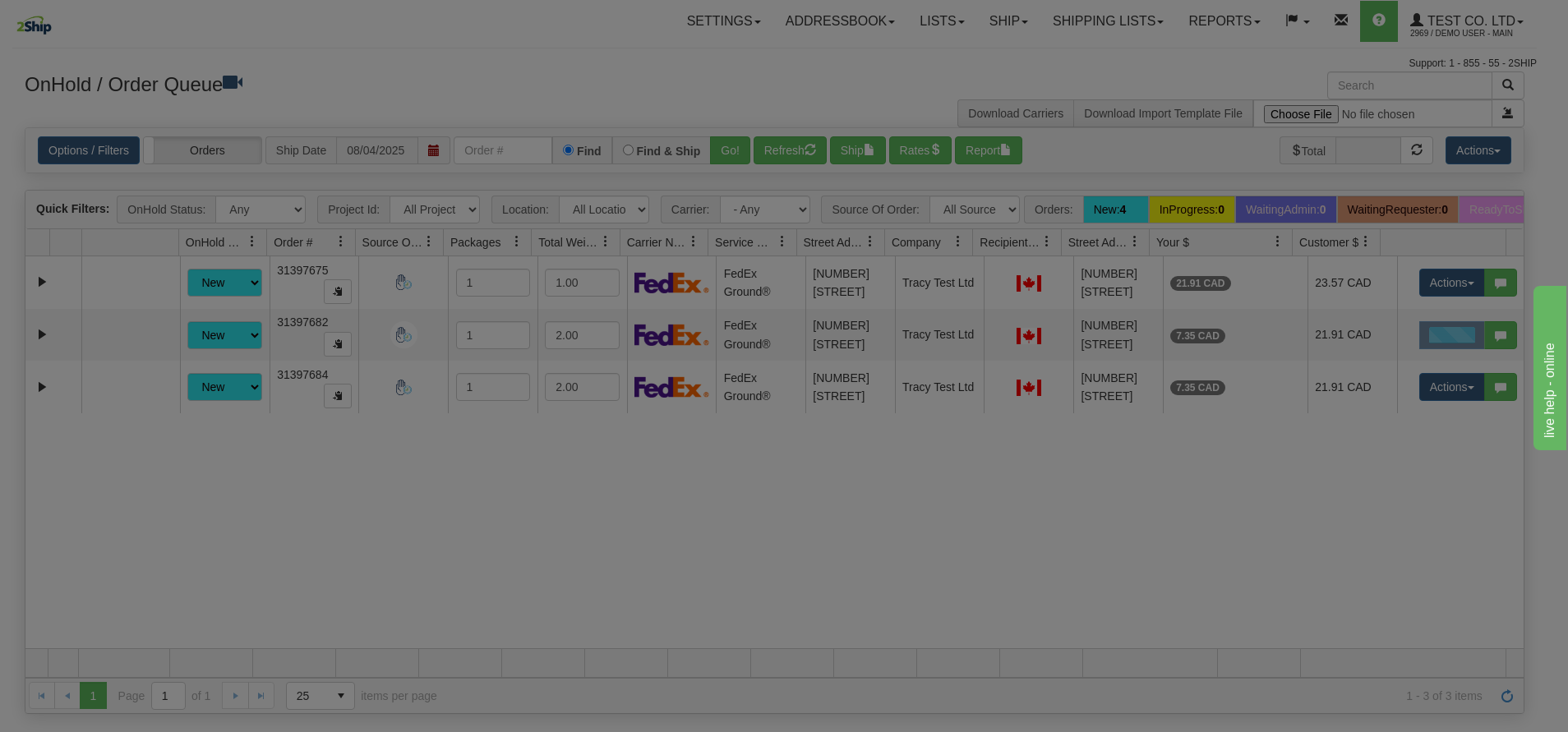scroll, scrollTop: 0, scrollLeft: 0, axis: both 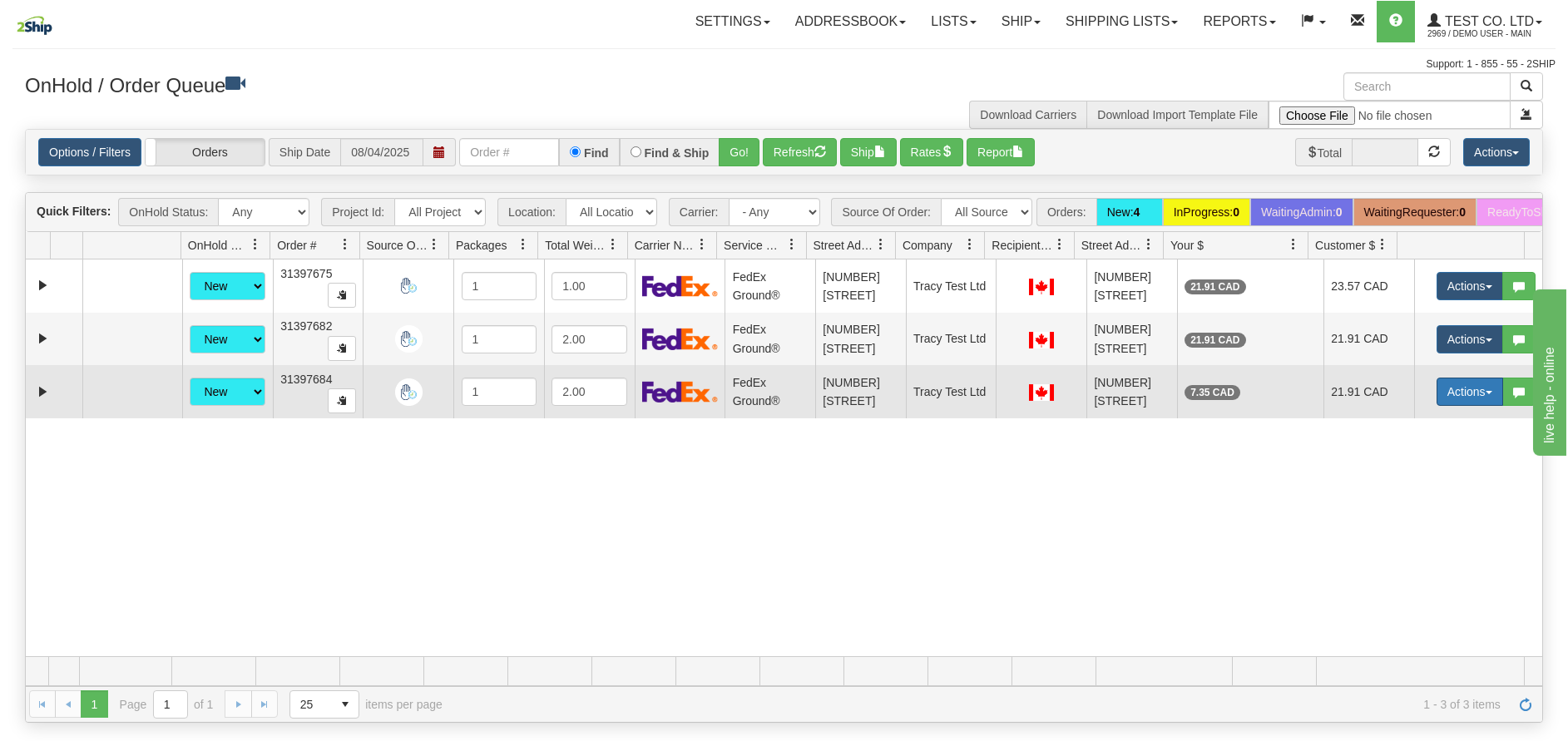 click on "Actions" at bounding box center [1470, 392] 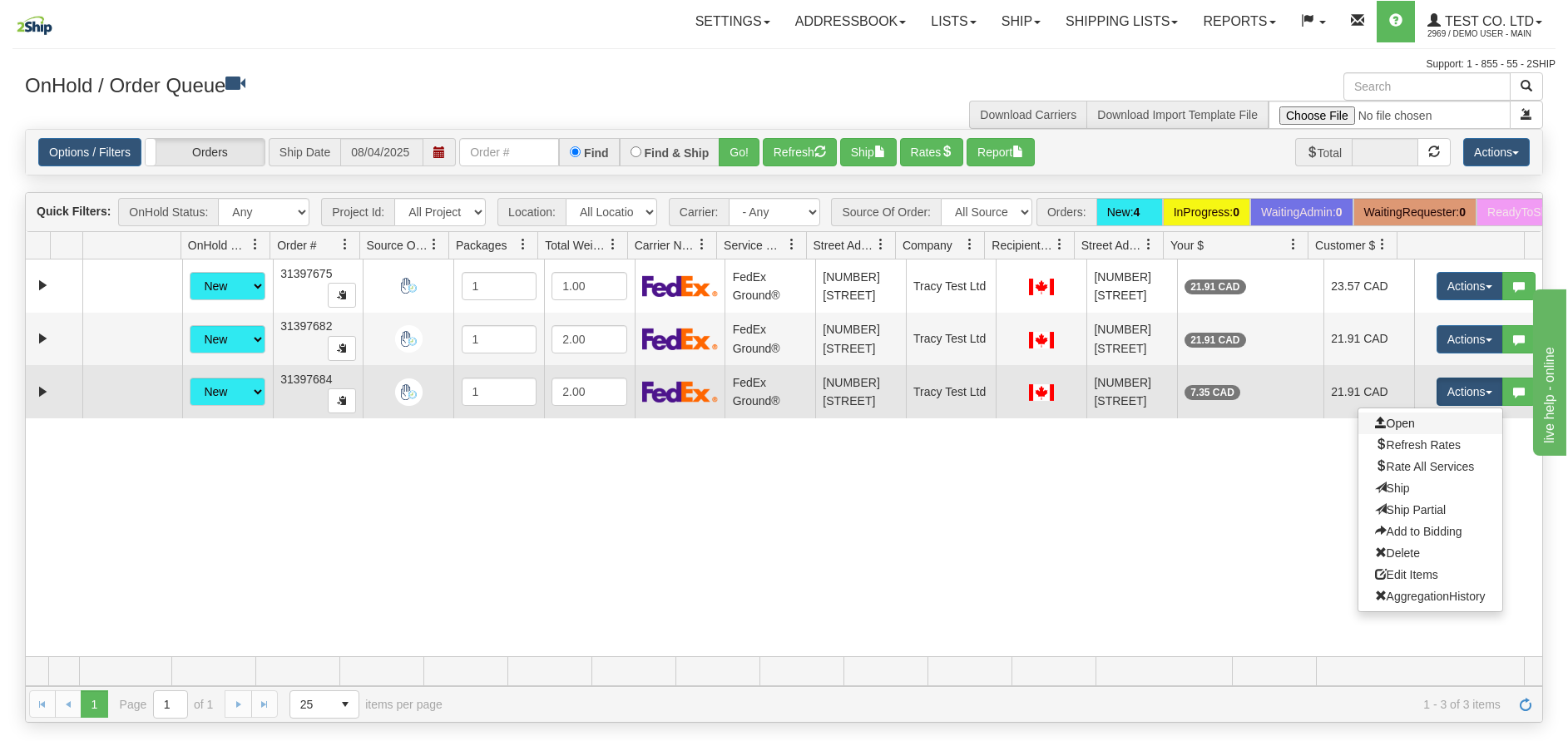 click on "Open" at bounding box center (1430, 423) 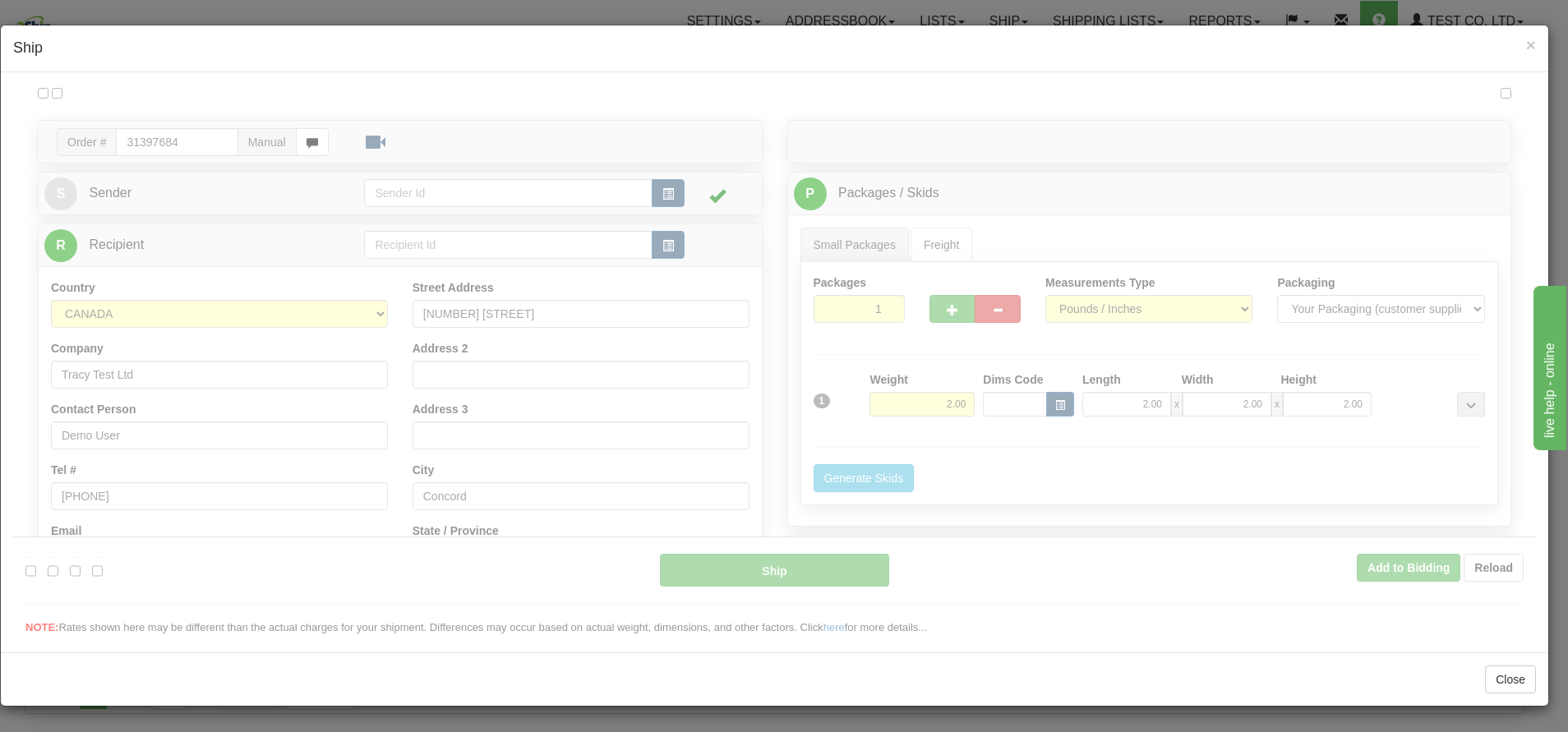 scroll, scrollTop: 0, scrollLeft: 0, axis: both 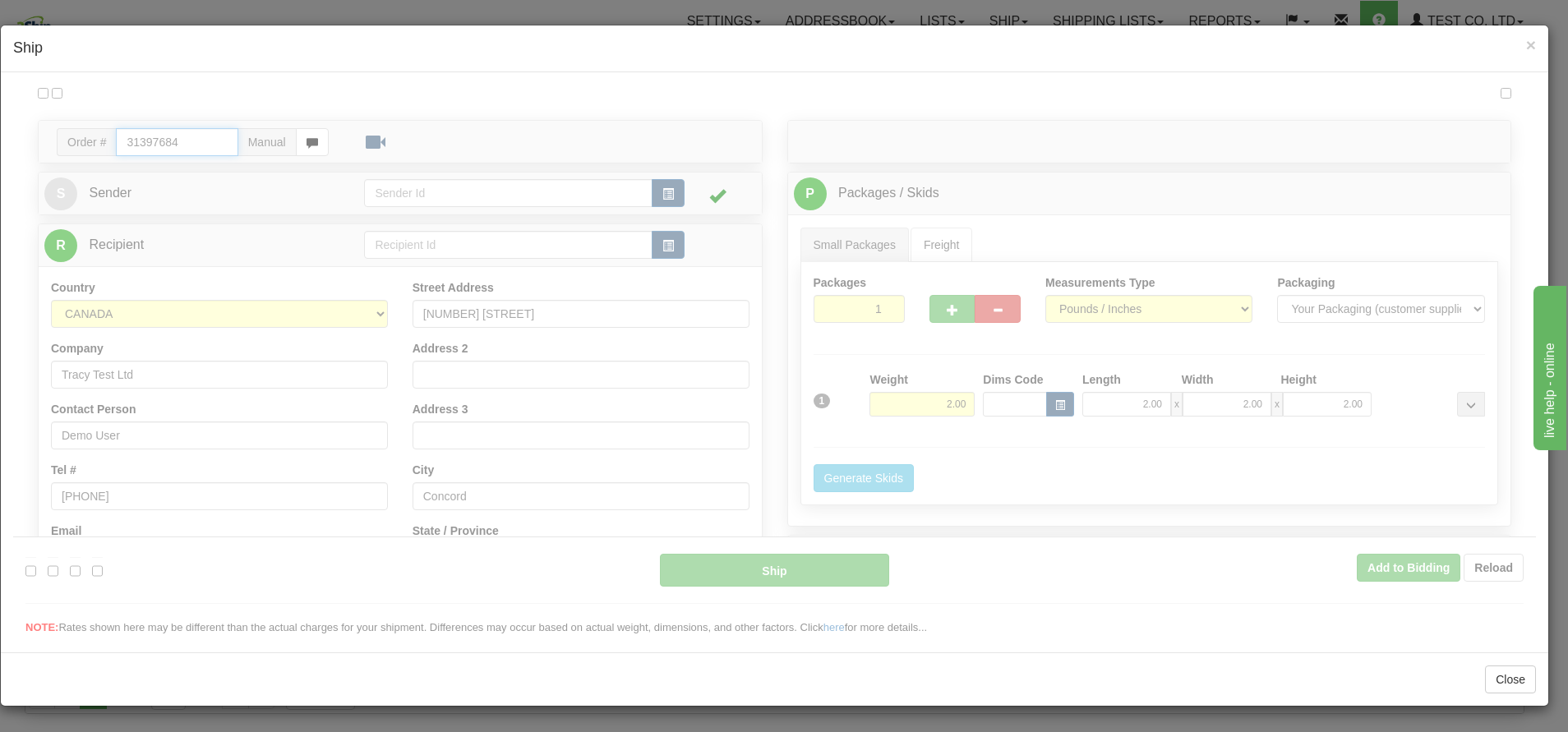 type on "92" 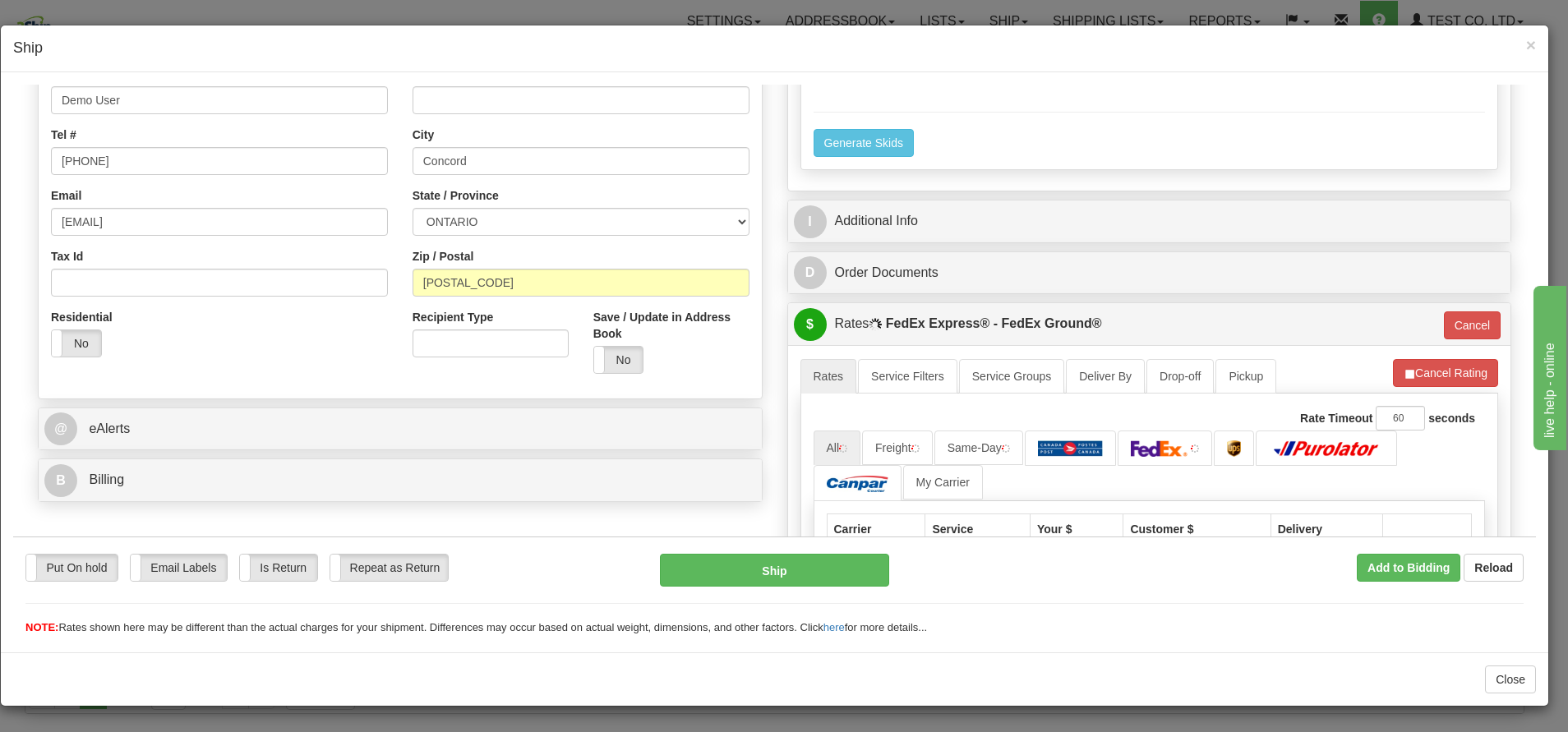 scroll, scrollTop: 370, scrollLeft: 0, axis: vertical 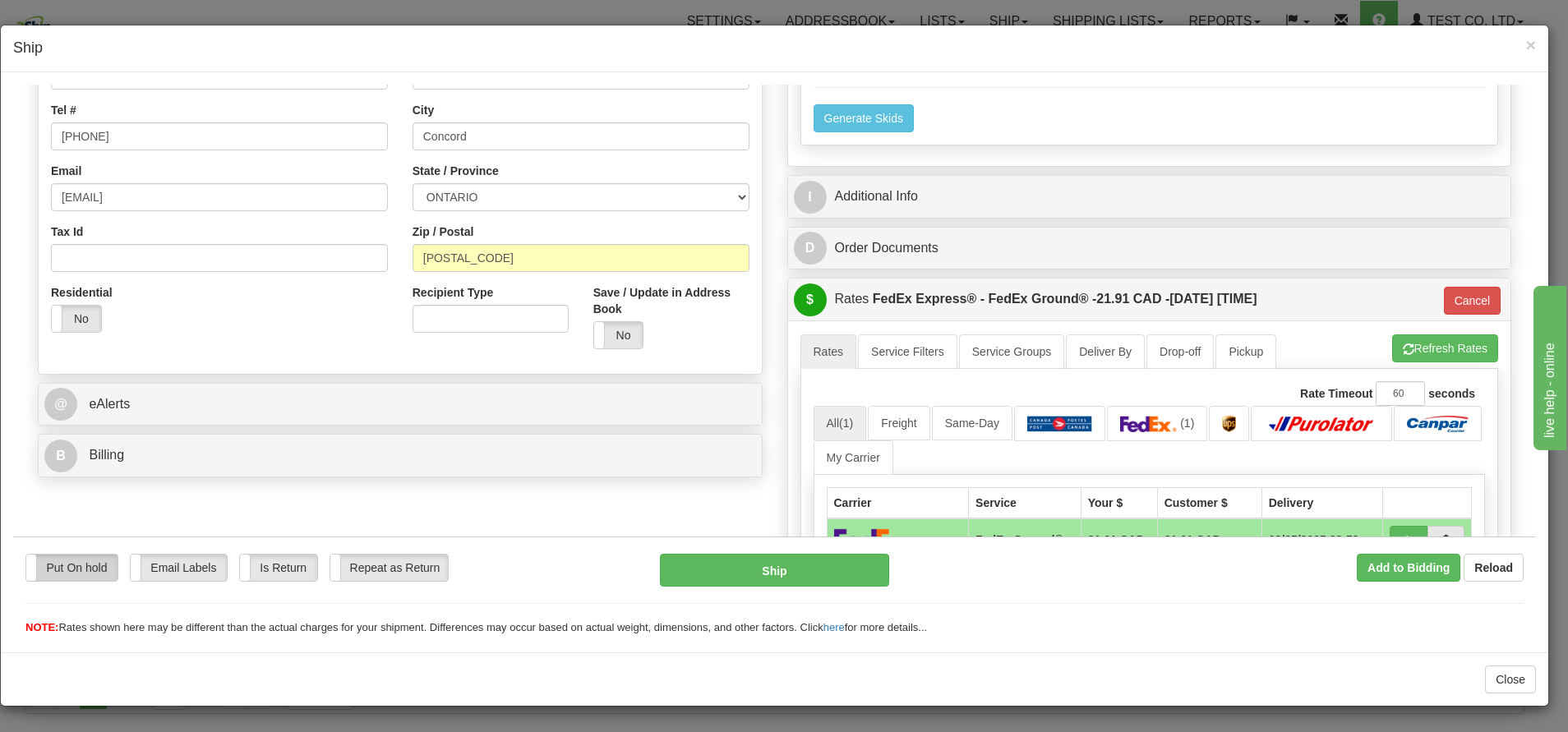 drag, startPoint x: 76, startPoint y: 564, endPoint x: 111, endPoint y: 559, distance: 35.35534 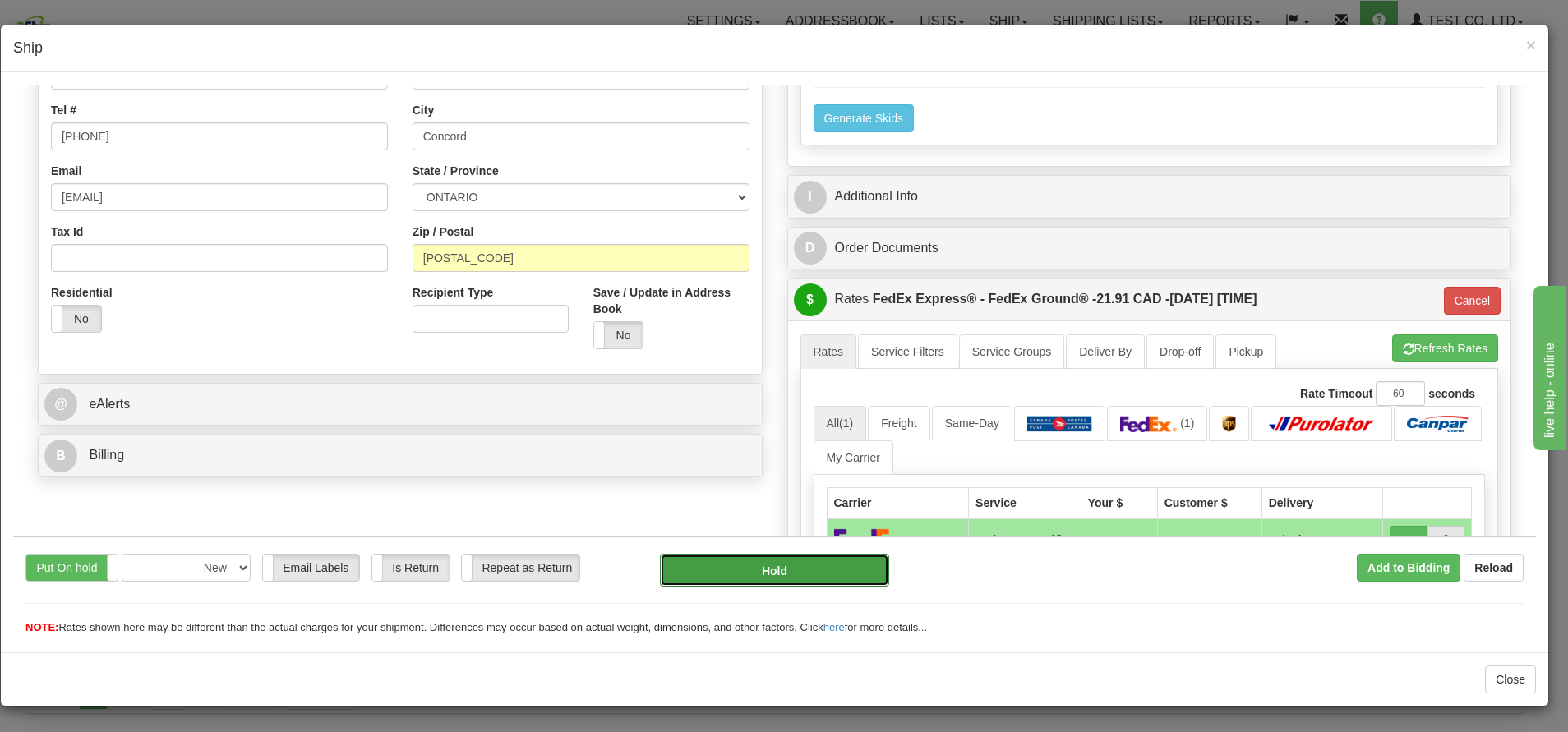 click on "Hold" at bounding box center (774, 569) 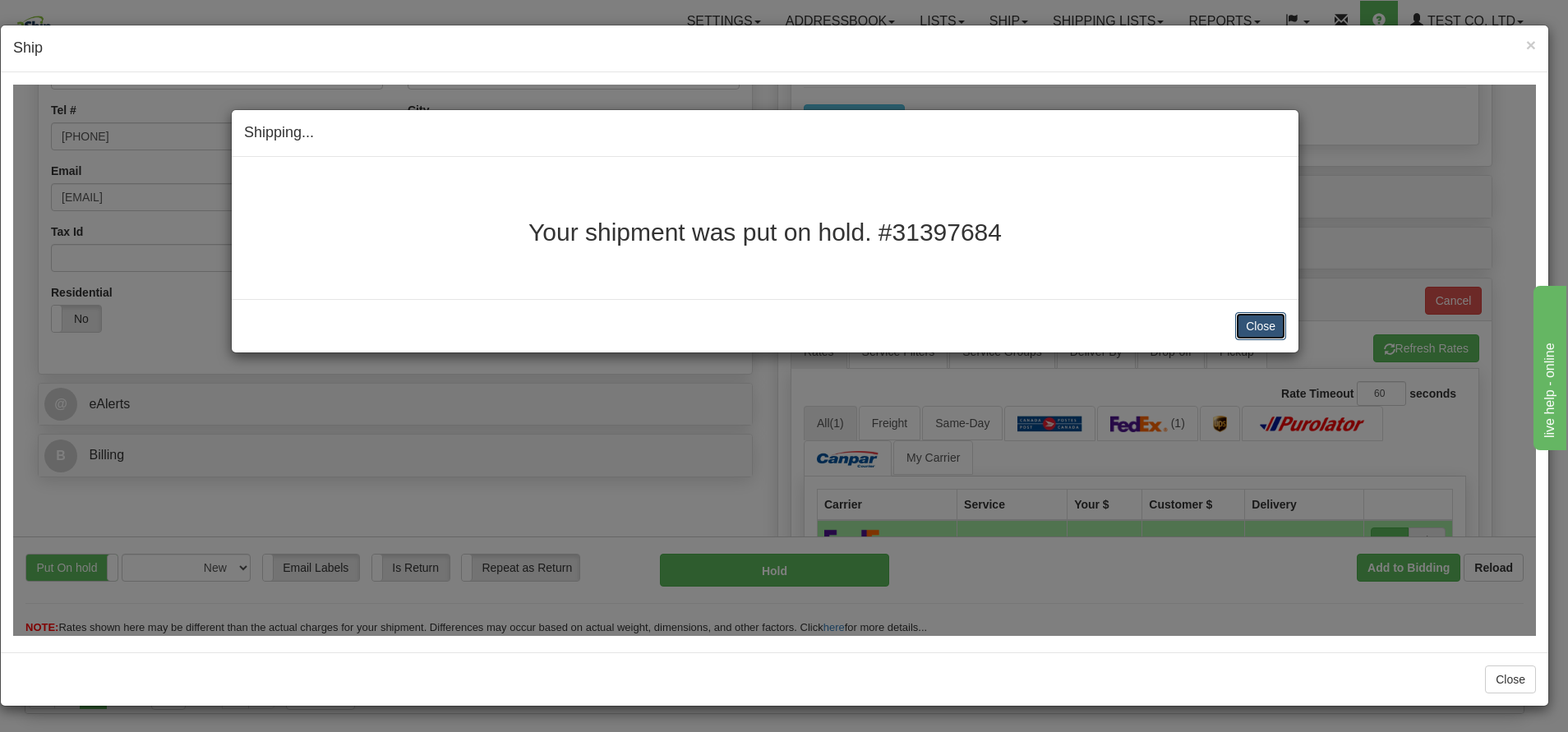 click on "Close" at bounding box center (1261, 325) 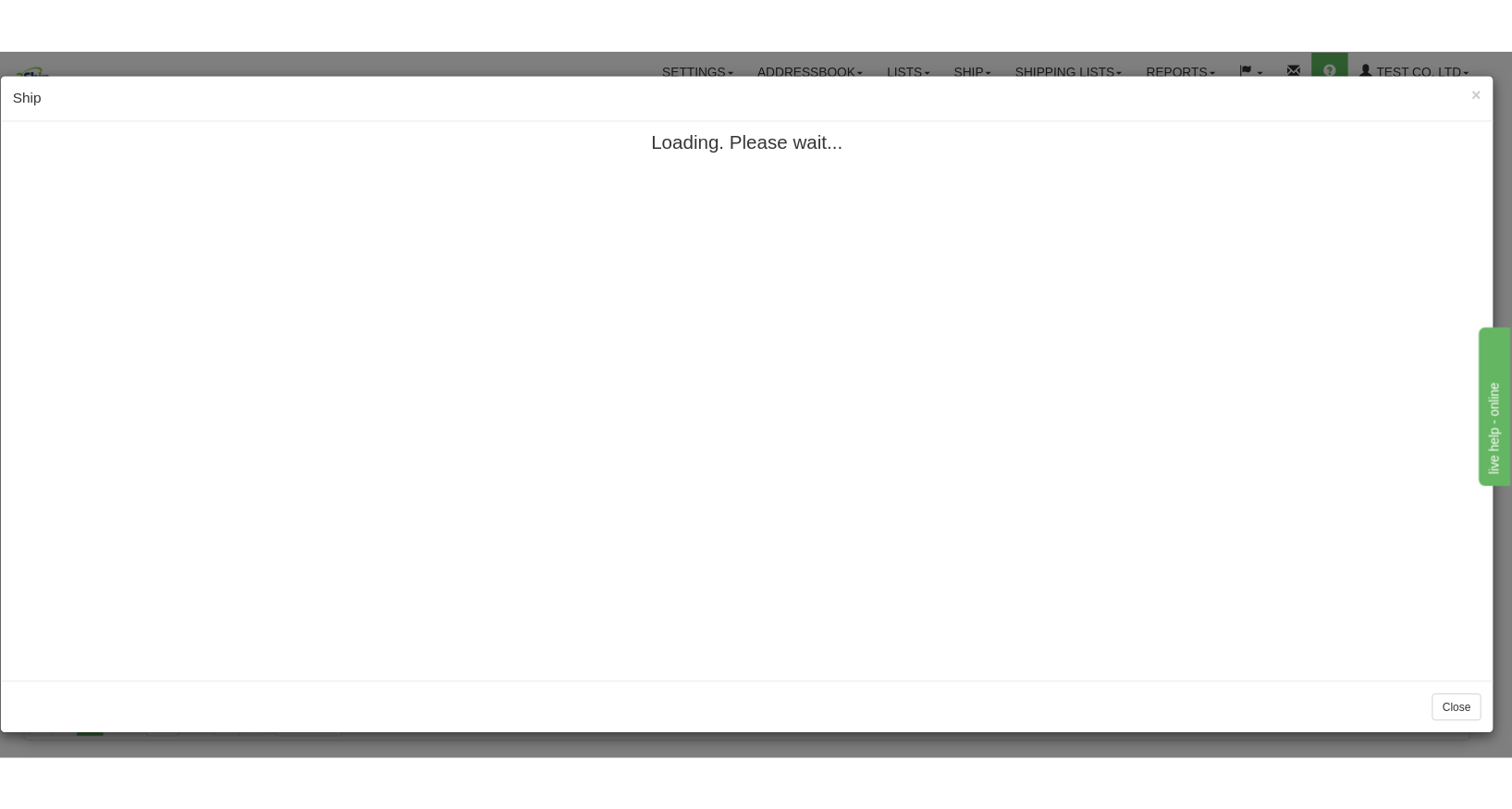 scroll, scrollTop: 0, scrollLeft: 0, axis: both 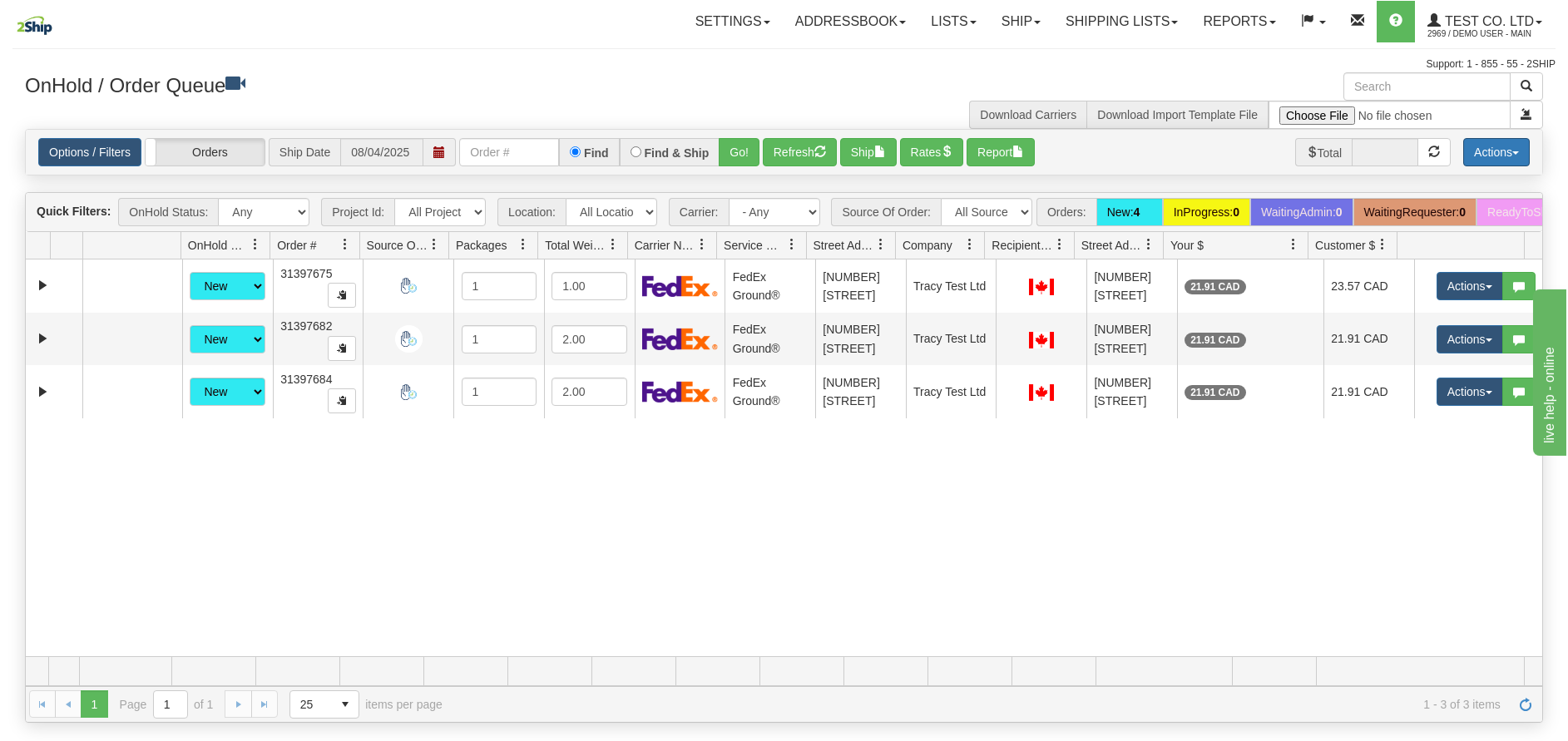 click on "Actions" at bounding box center [1496, 152] 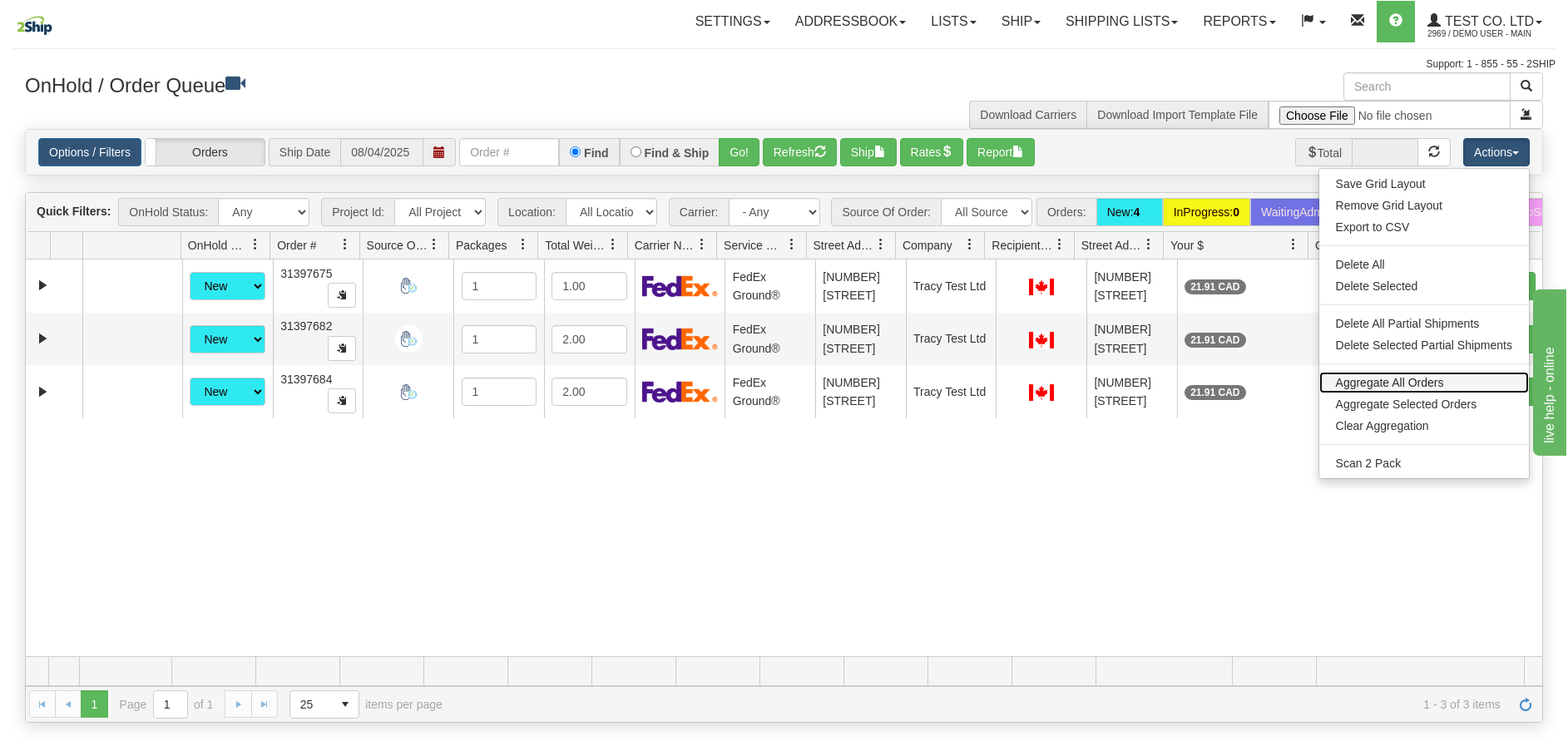 click on "Aggregate All Orders" at bounding box center (1424, 383) 